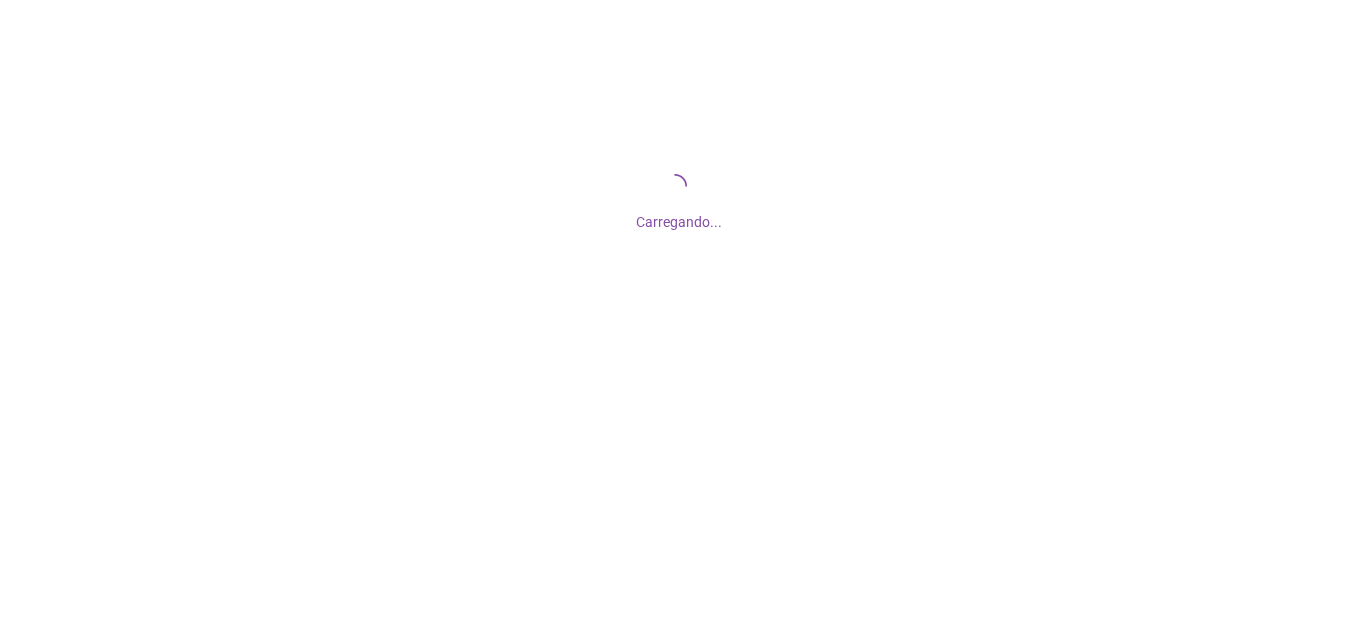 scroll, scrollTop: 0, scrollLeft: 0, axis: both 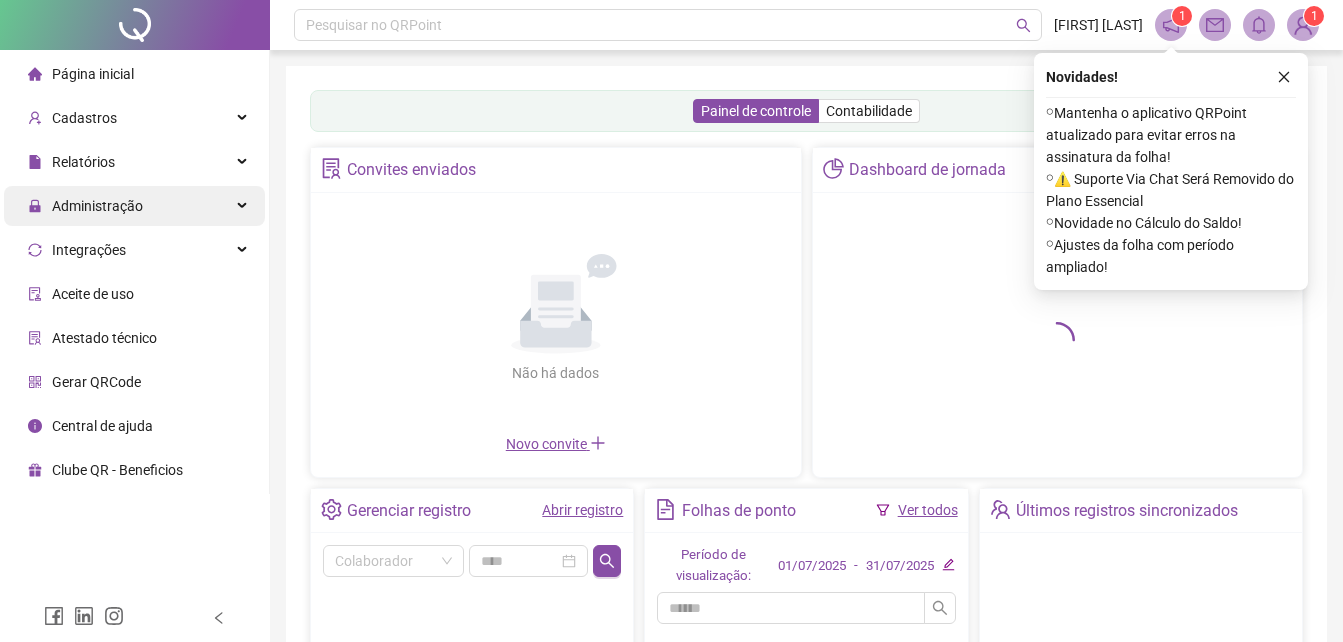 click on "Administração" at bounding box center (97, 206) 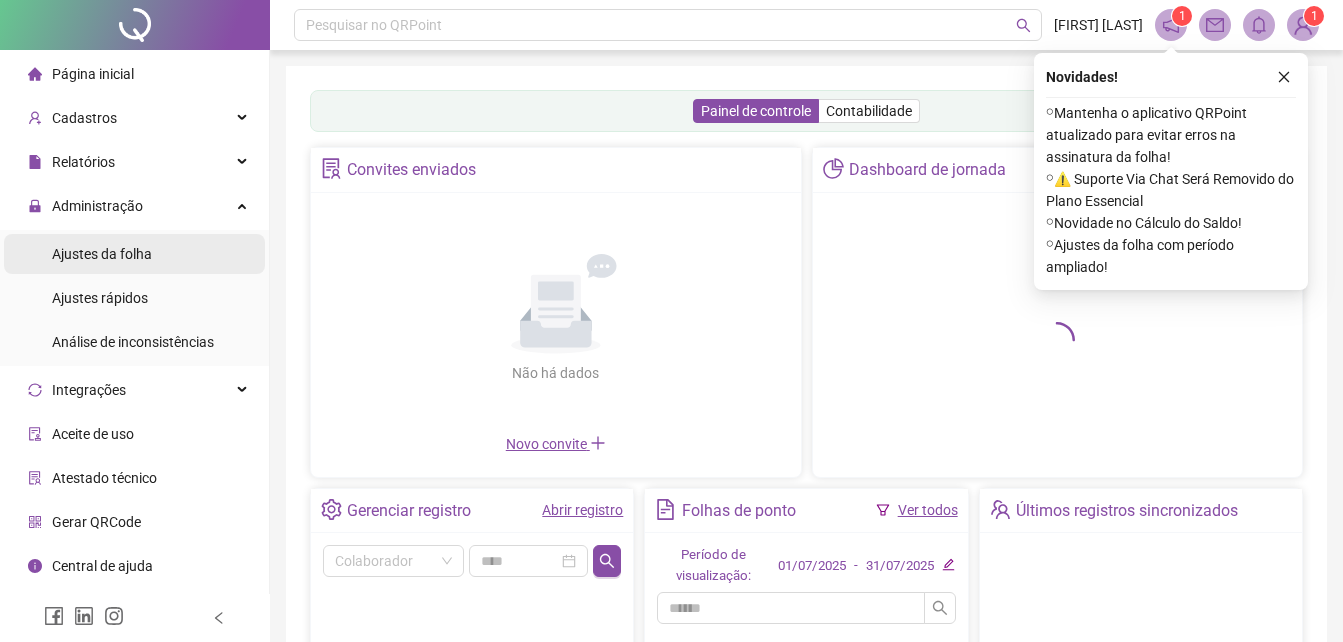 click on "Ajustes da folha" at bounding box center [102, 254] 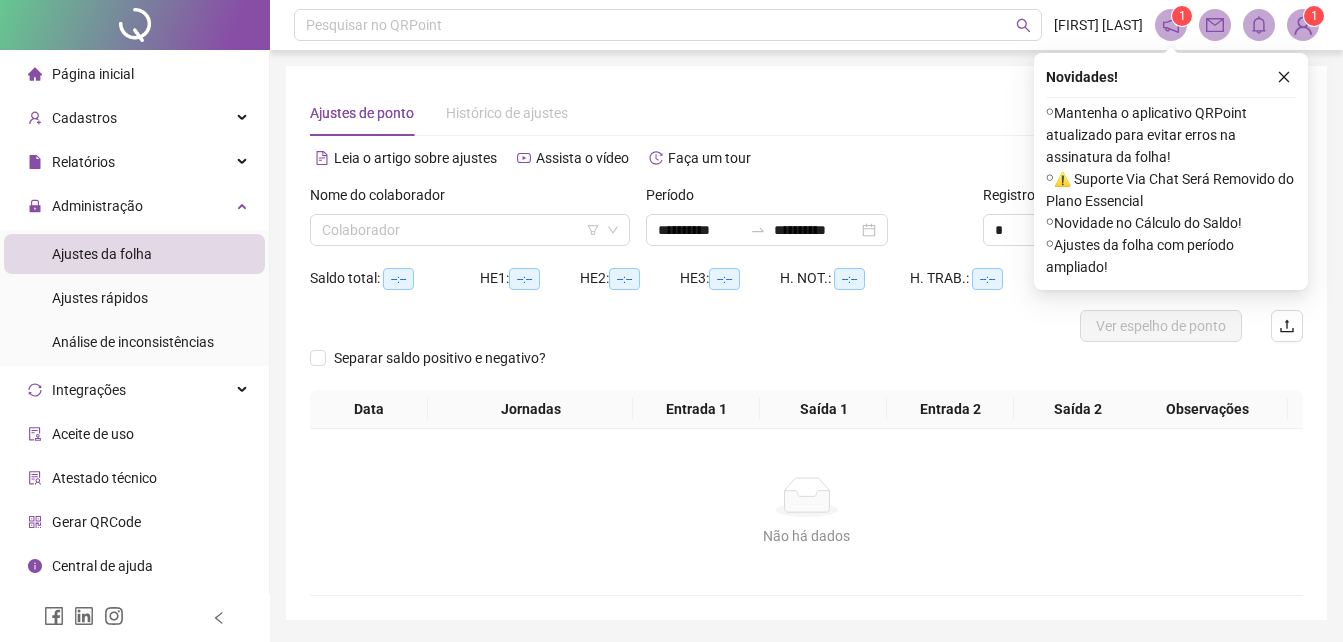 click at bounding box center (1284, 77) 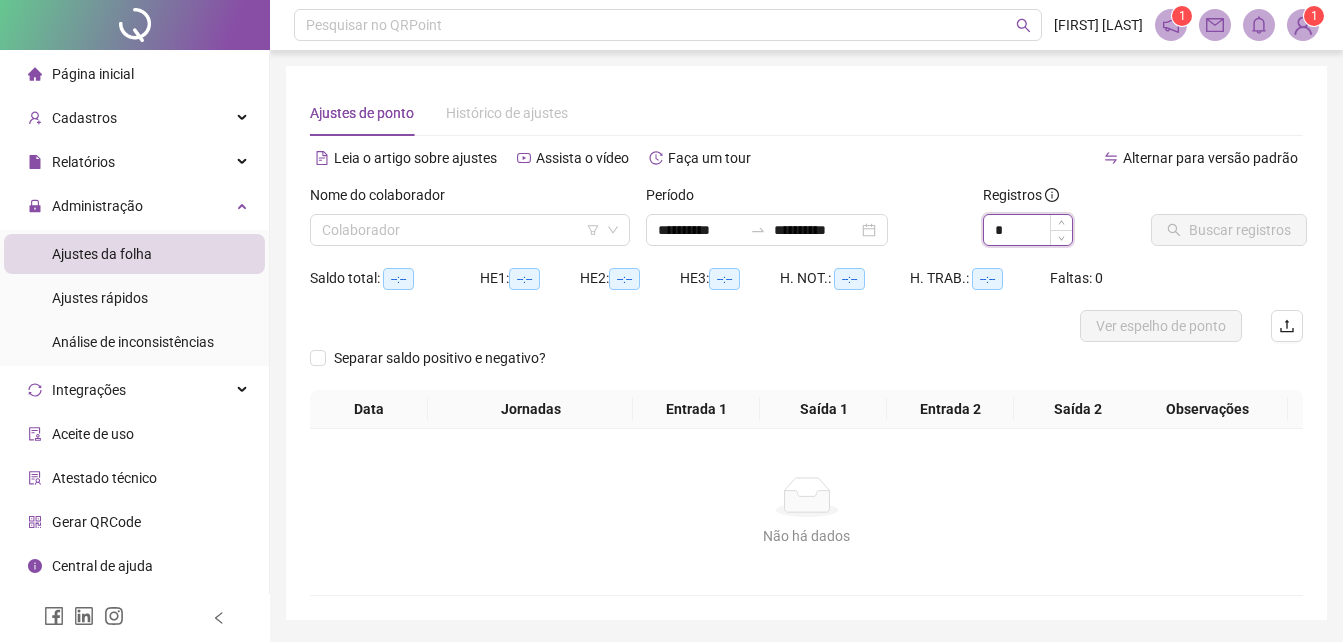 click on "*" at bounding box center [1028, 230] 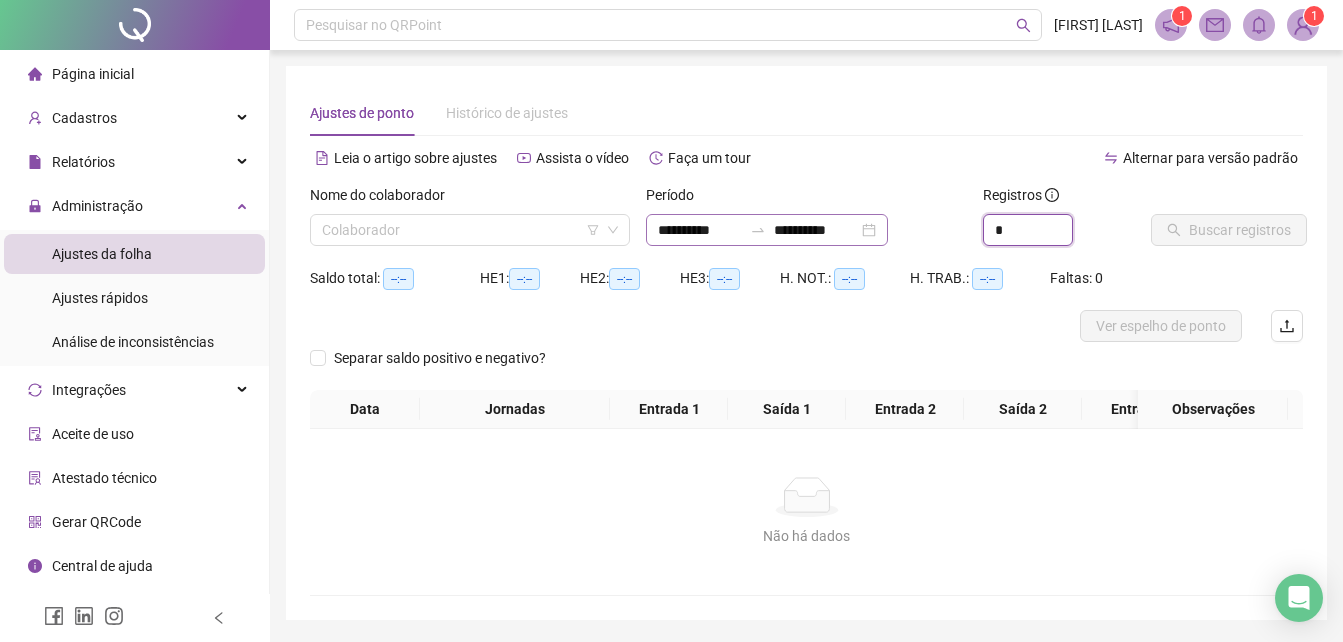 type on "*" 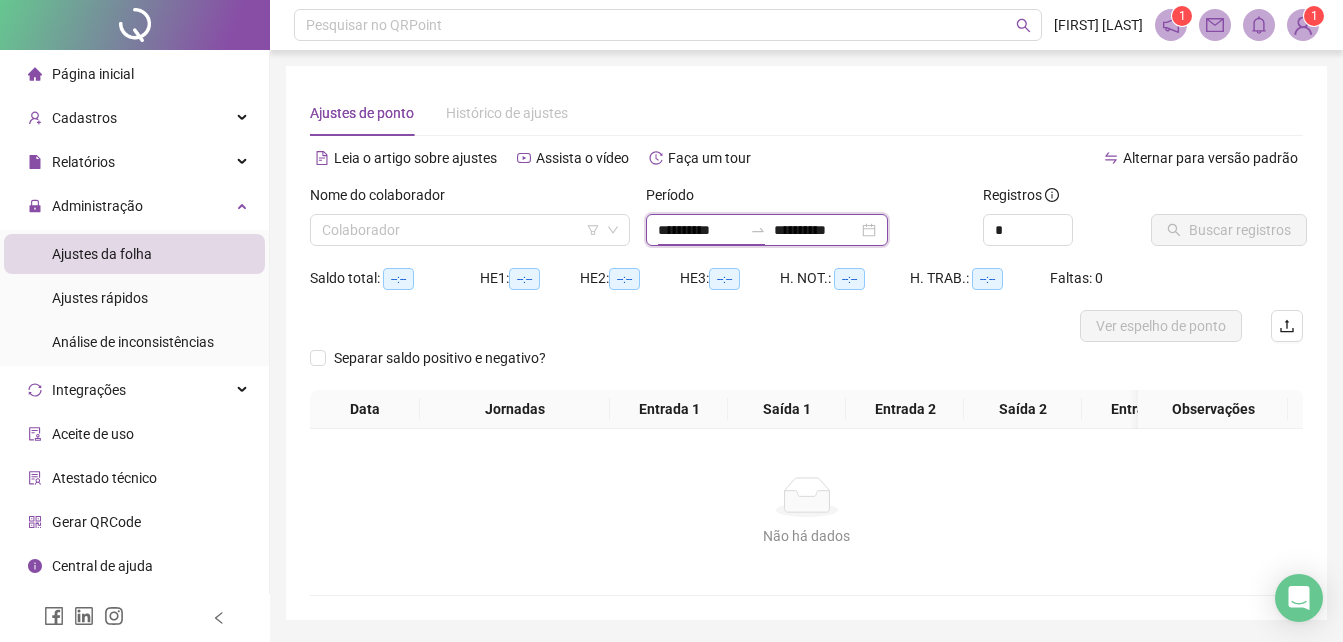 click on "**********" at bounding box center [700, 230] 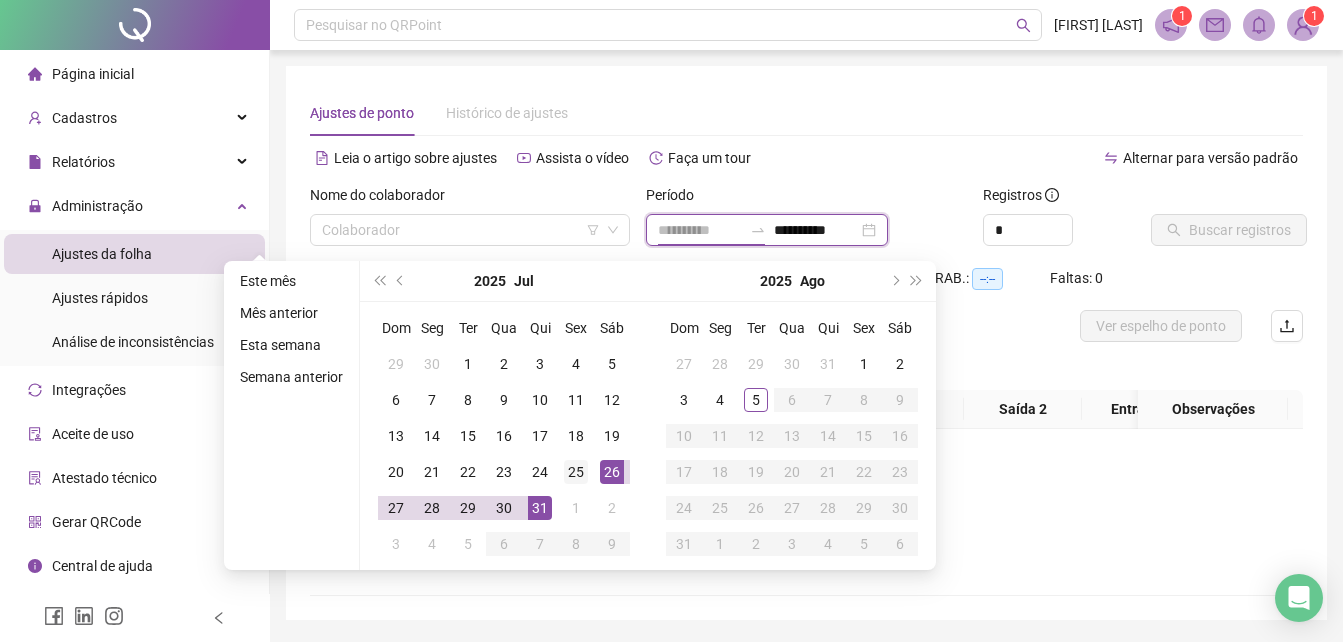 type on "**********" 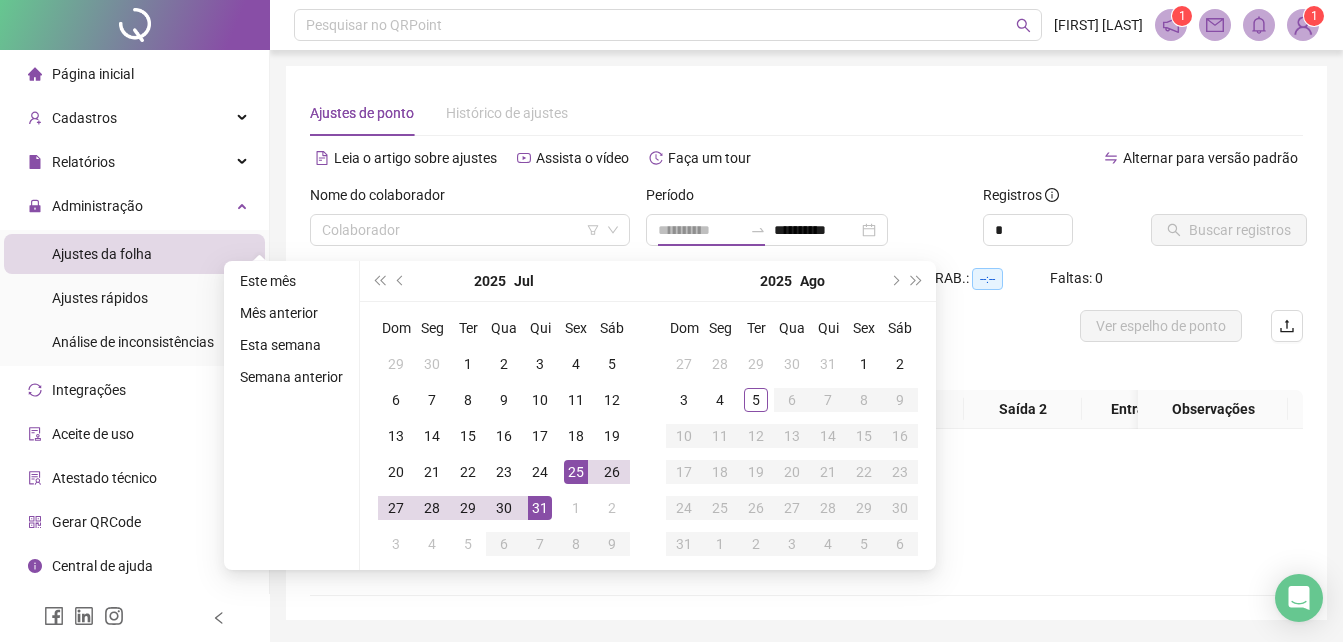 click on "25" at bounding box center [576, 472] 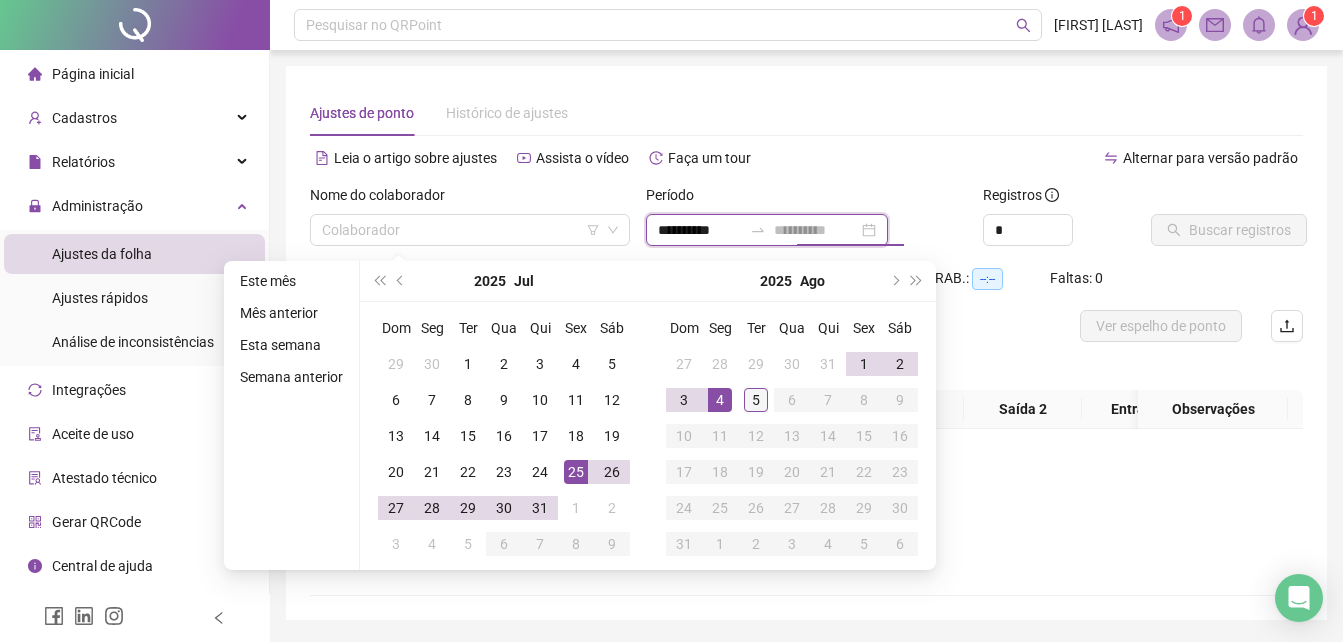 type on "**********" 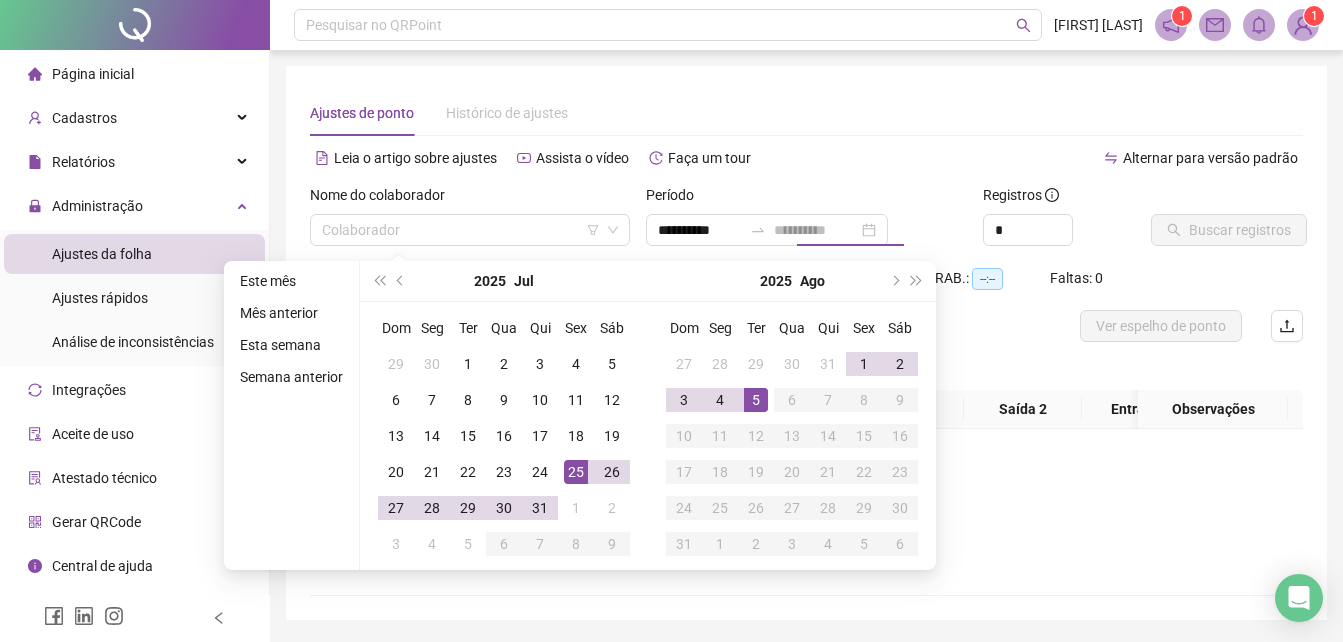 click on "5" at bounding box center (756, 400) 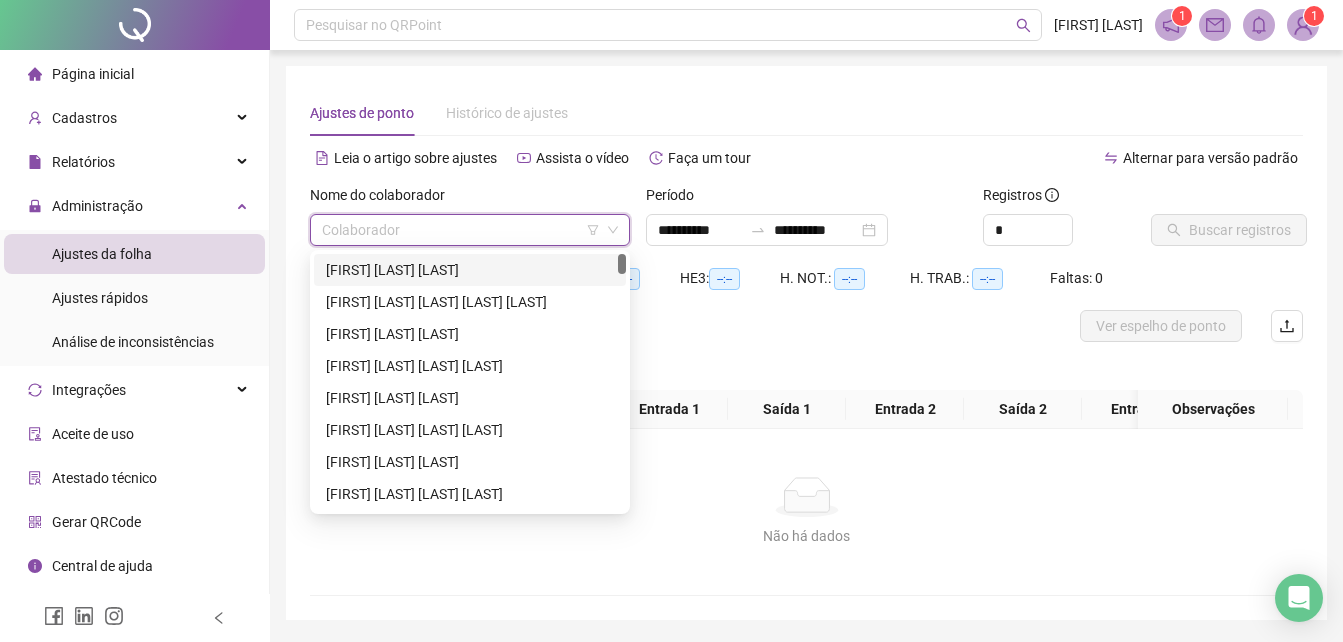 click at bounding box center [461, 230] 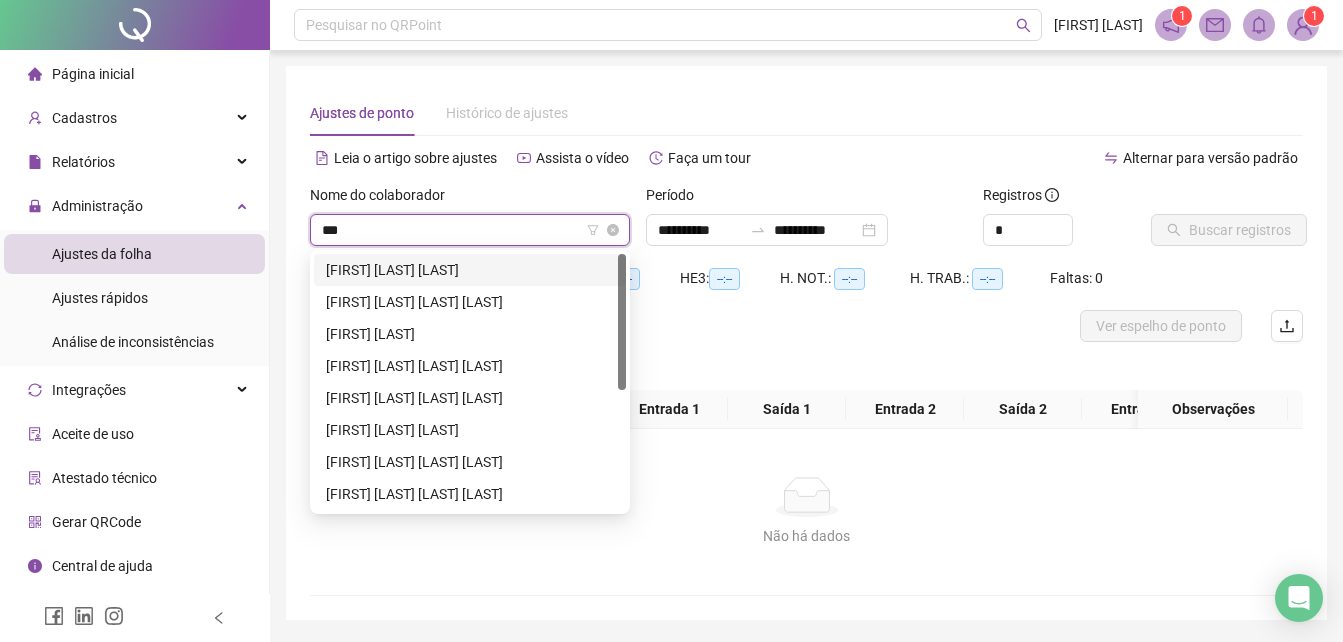 type on "****" 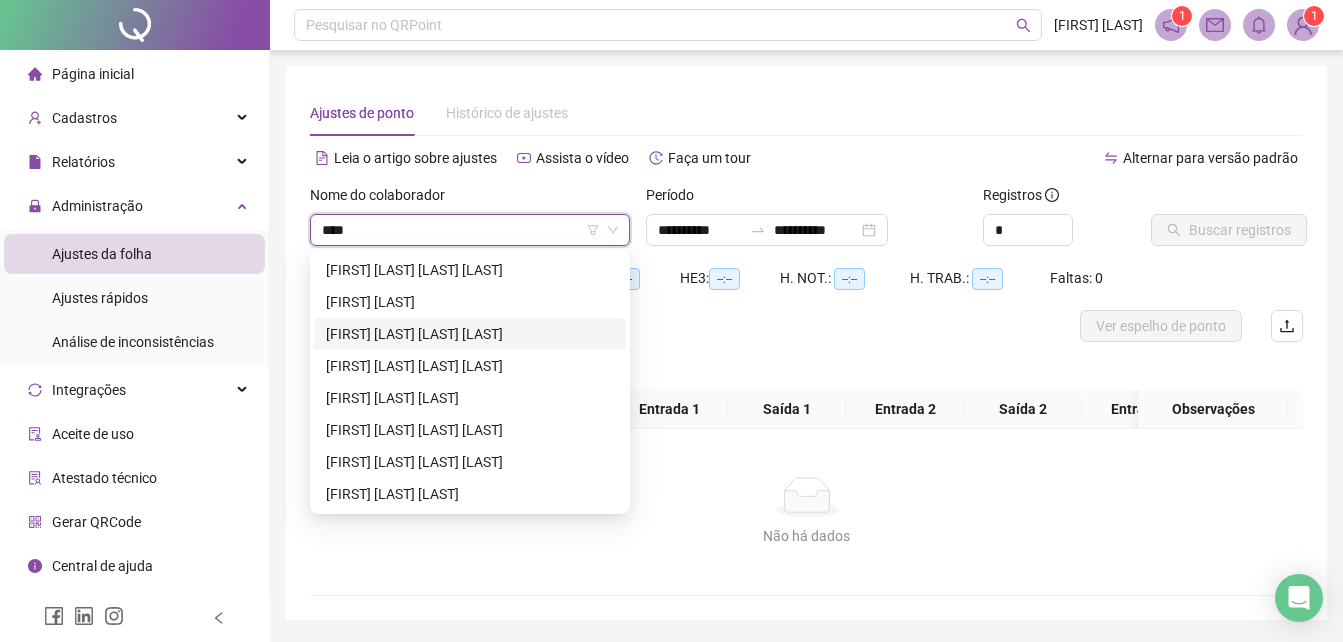 click on "[FIRST] [LAST] [LAST] [LAST]" at bounding box center [470, 334] 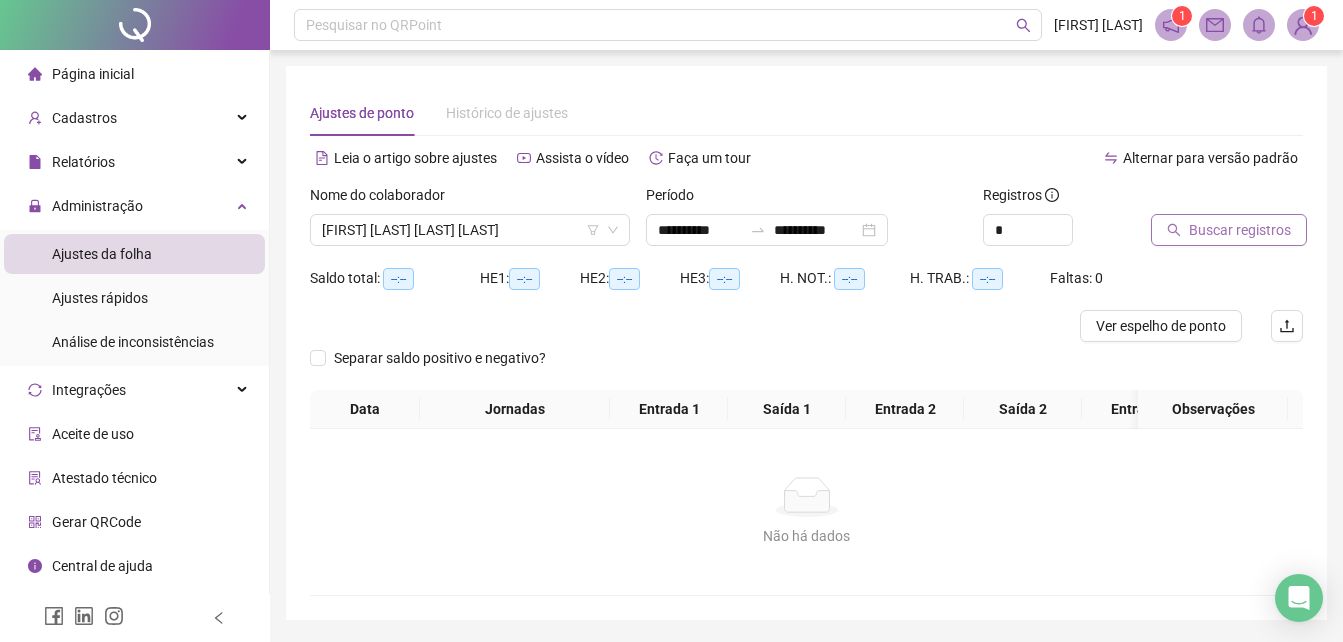 click on "Buscar registros" at bounding box center [1240, 230] 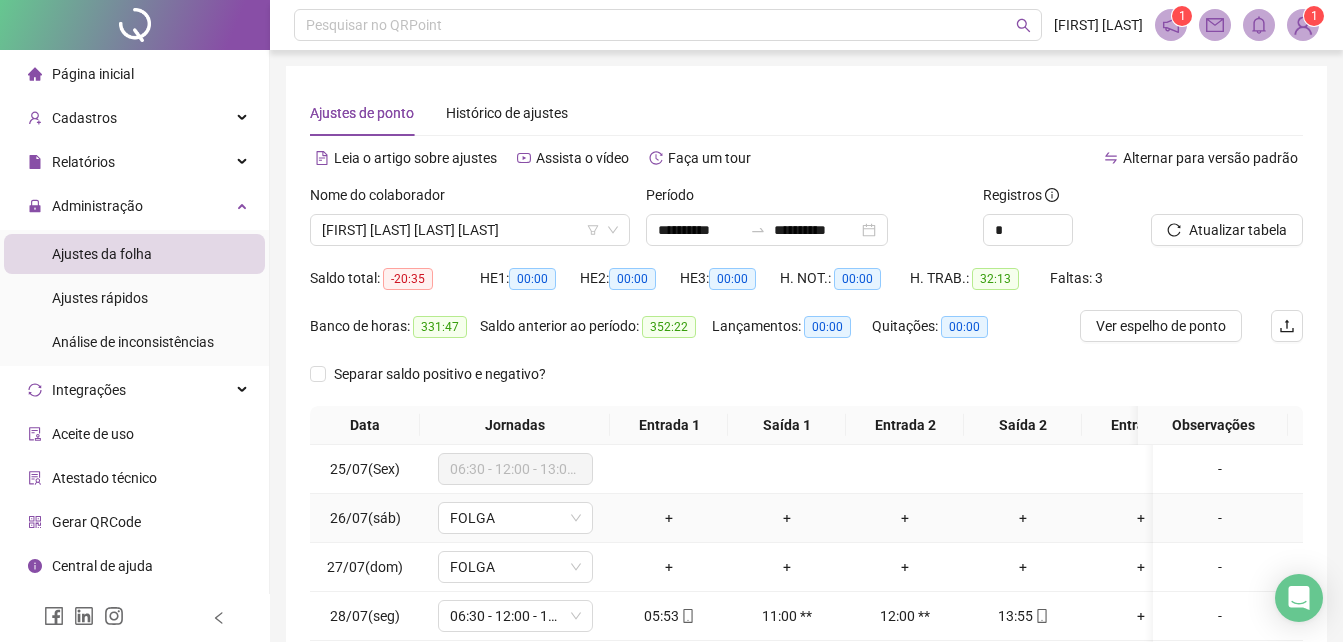 scroll, scrollTop: 327, scrollLeft: 0, axis: vertical 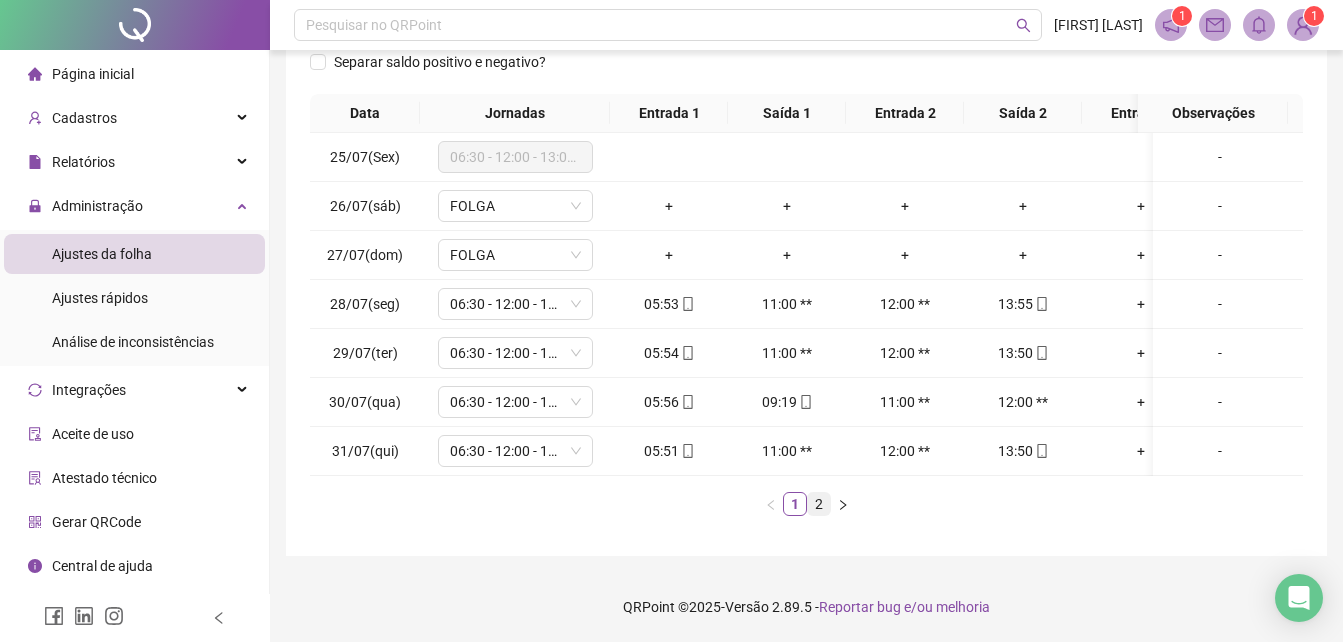 click on "2" at bounding box center [819, 504] 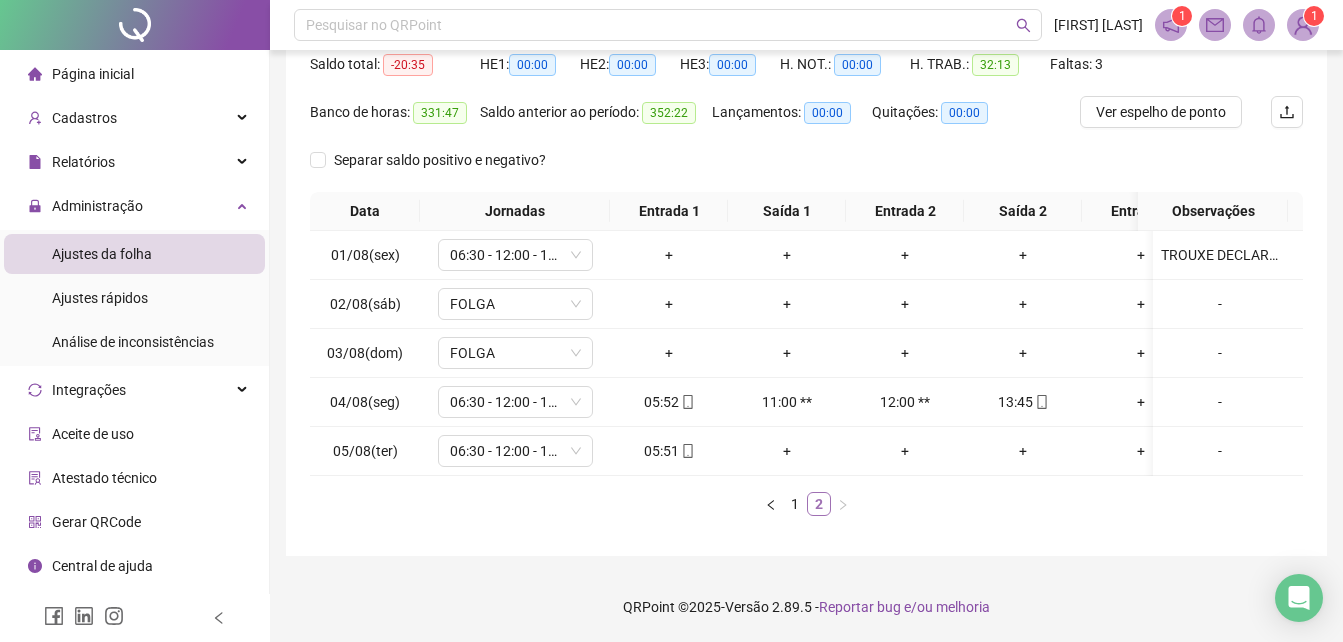 scroll, scrollTop: 229, scrollLeft: 0, axis: vertical 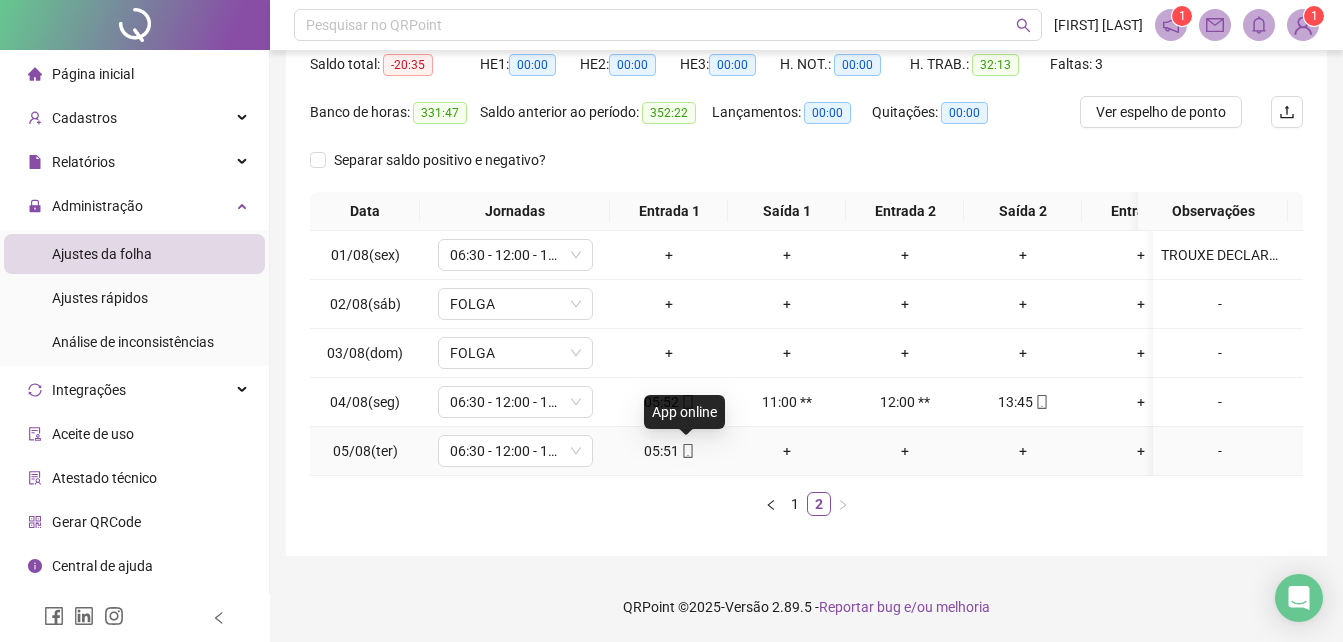 click at bounding box center [687, 451] 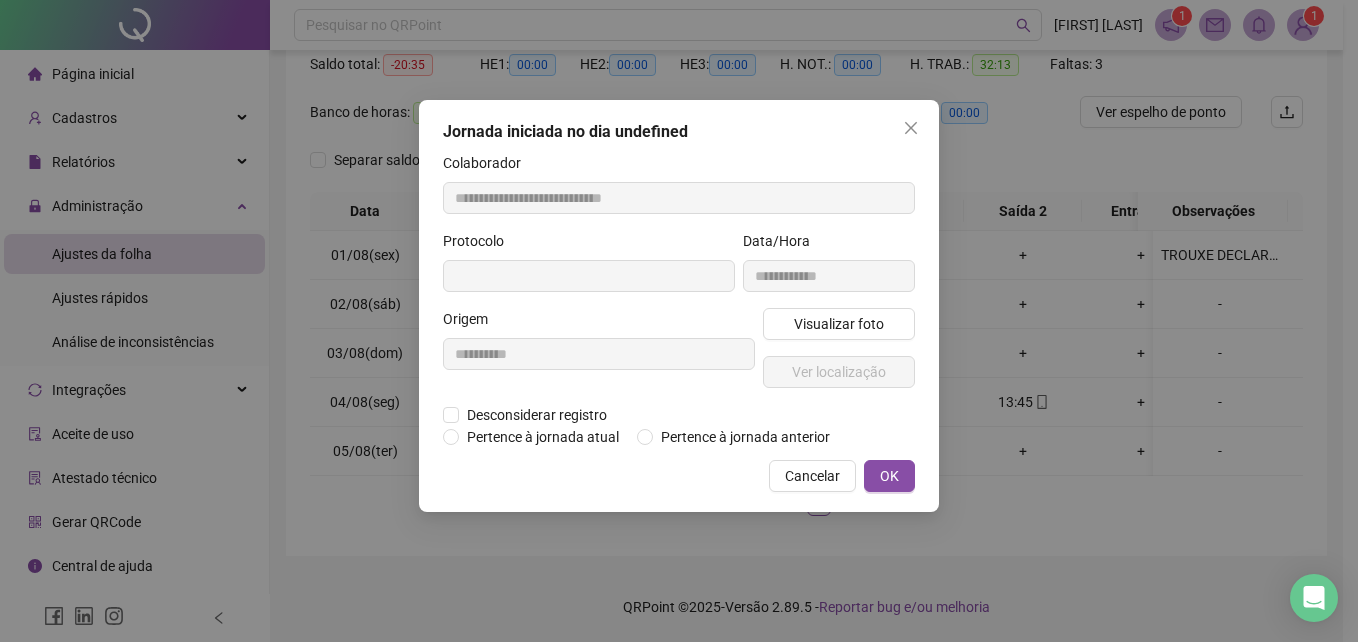 type on "**********" 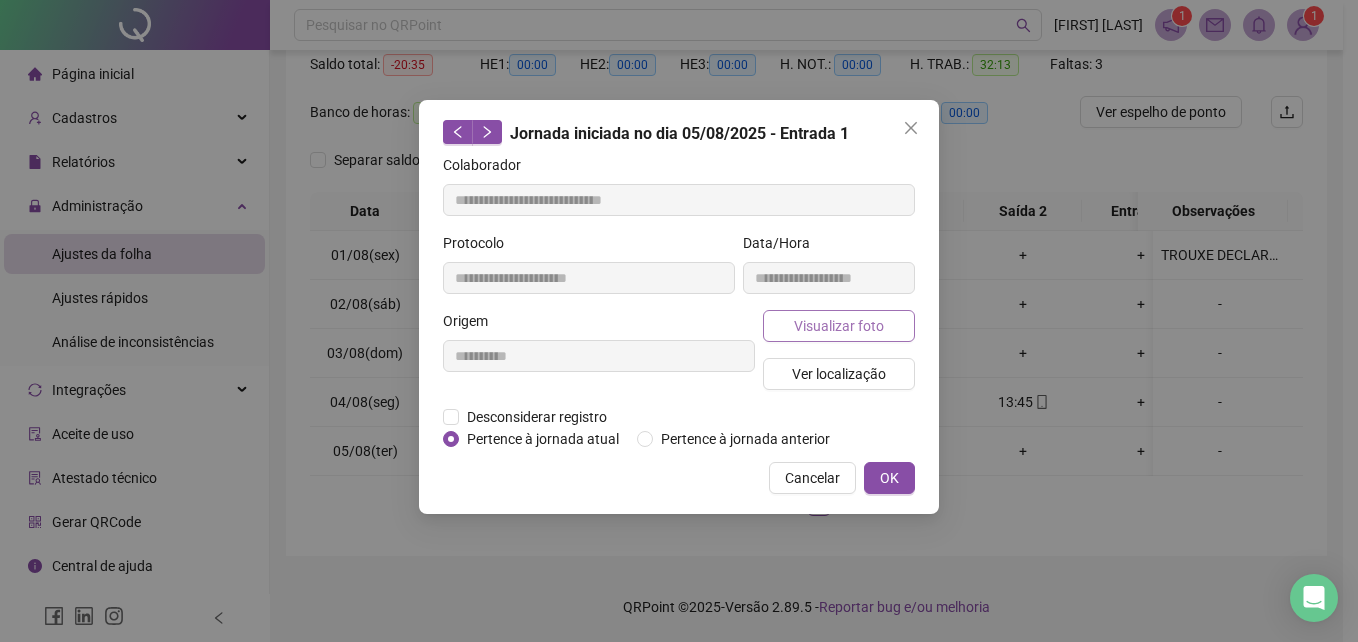 click on "Visualizar foto" at bounding box center (839, 326) 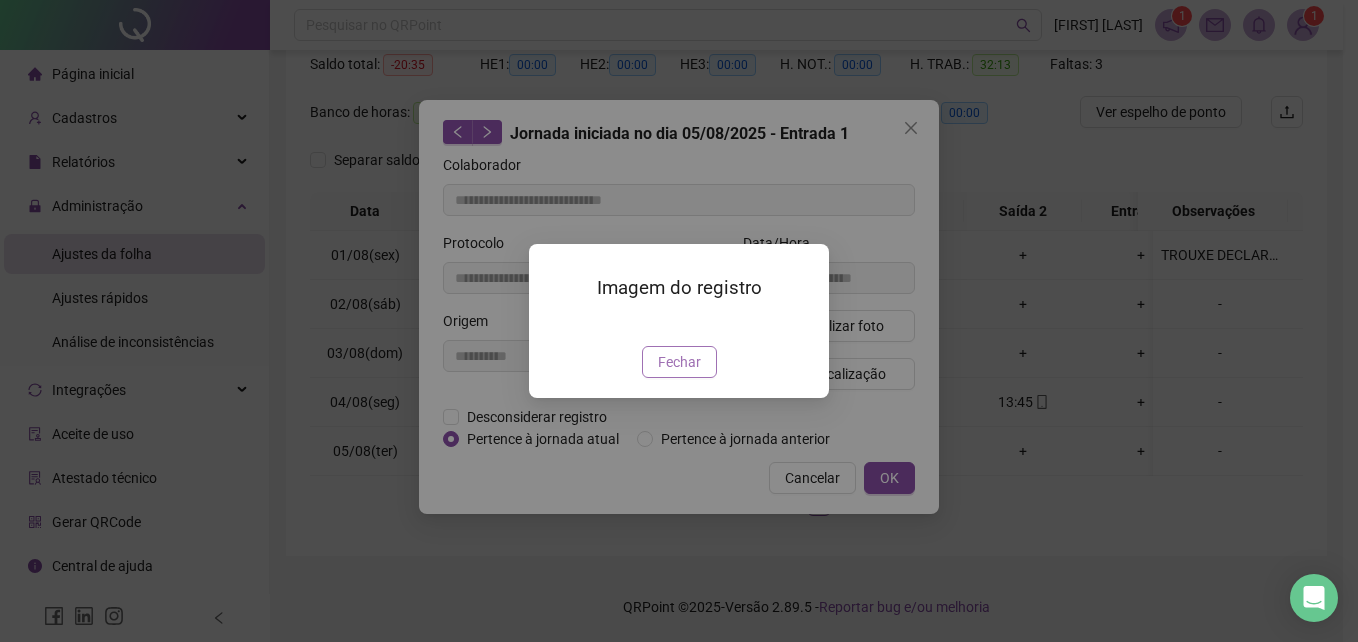 click on "Fechar" at bounding box center (679, 362) 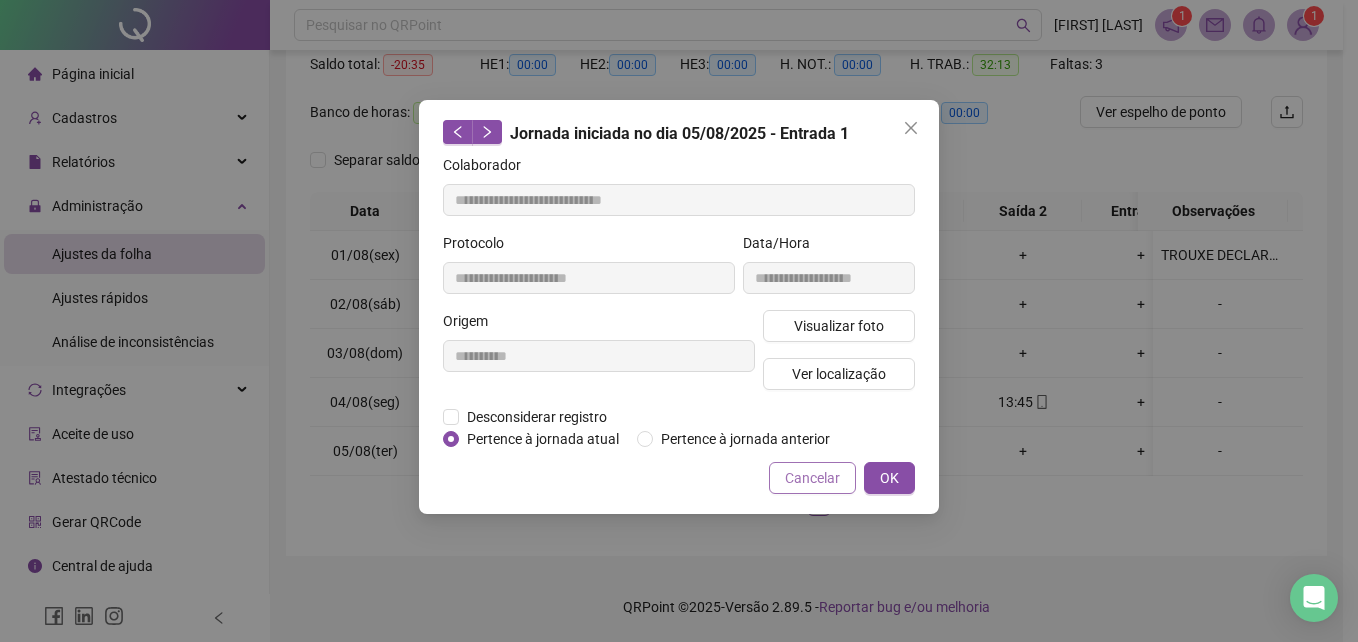 click on "Cancelar" at bounding box center [812, 478] 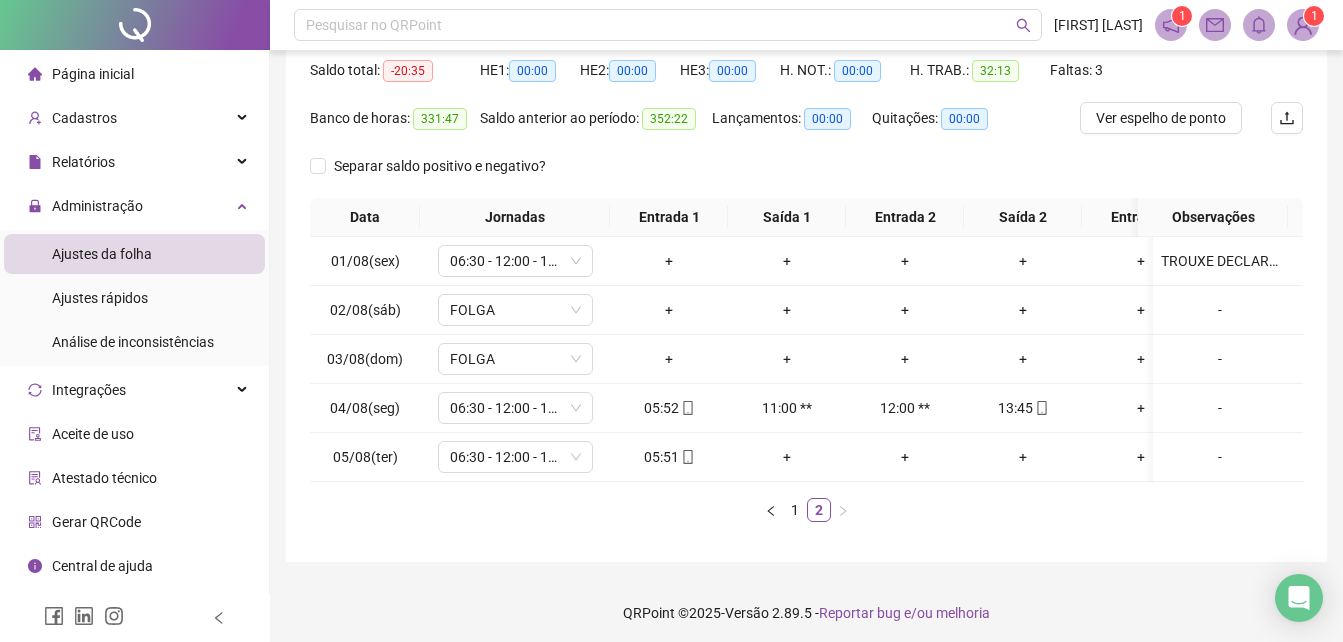 scroll, scrollTop: 189, scrollLeft: 0, axis: vertical 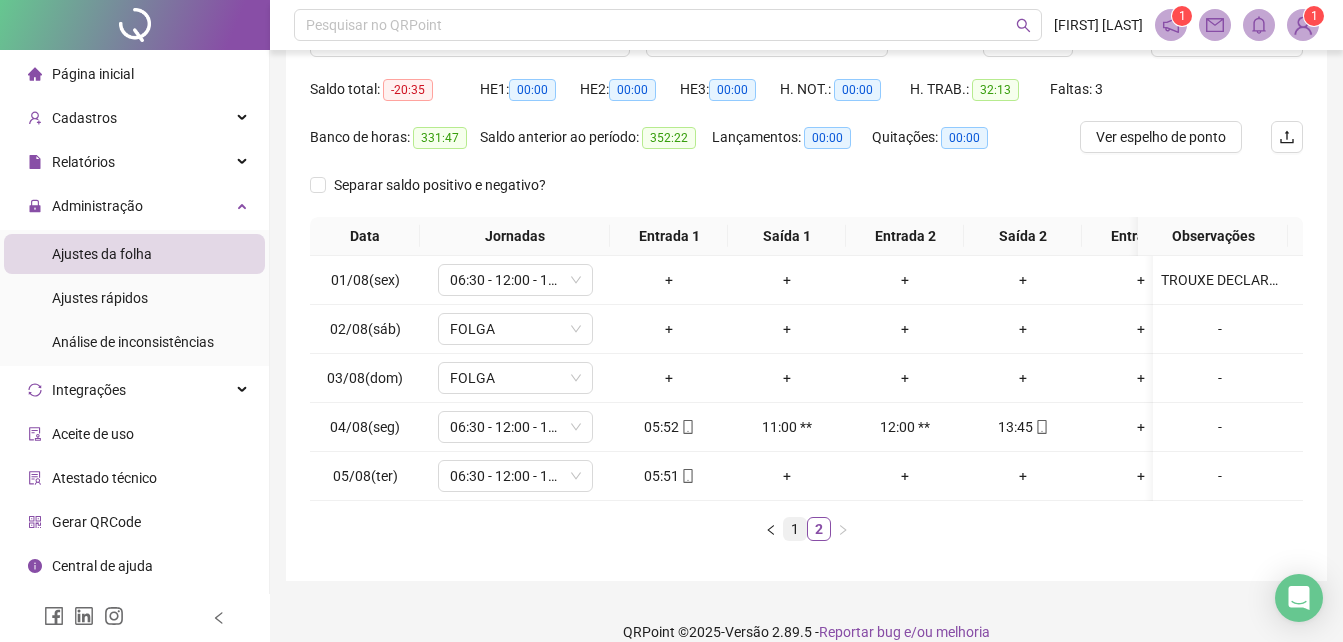 click on "1" at bounding box center [795, 529] 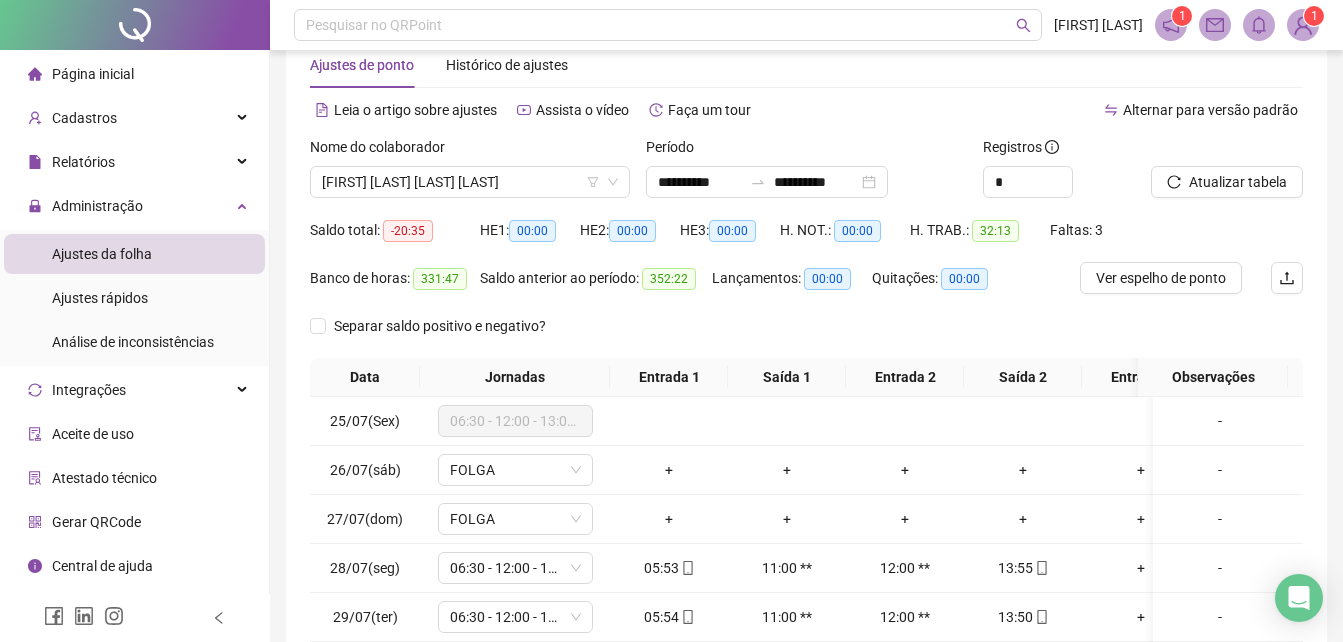 scroll, scrollTop: 0, scrollLeft: 0, axis: both 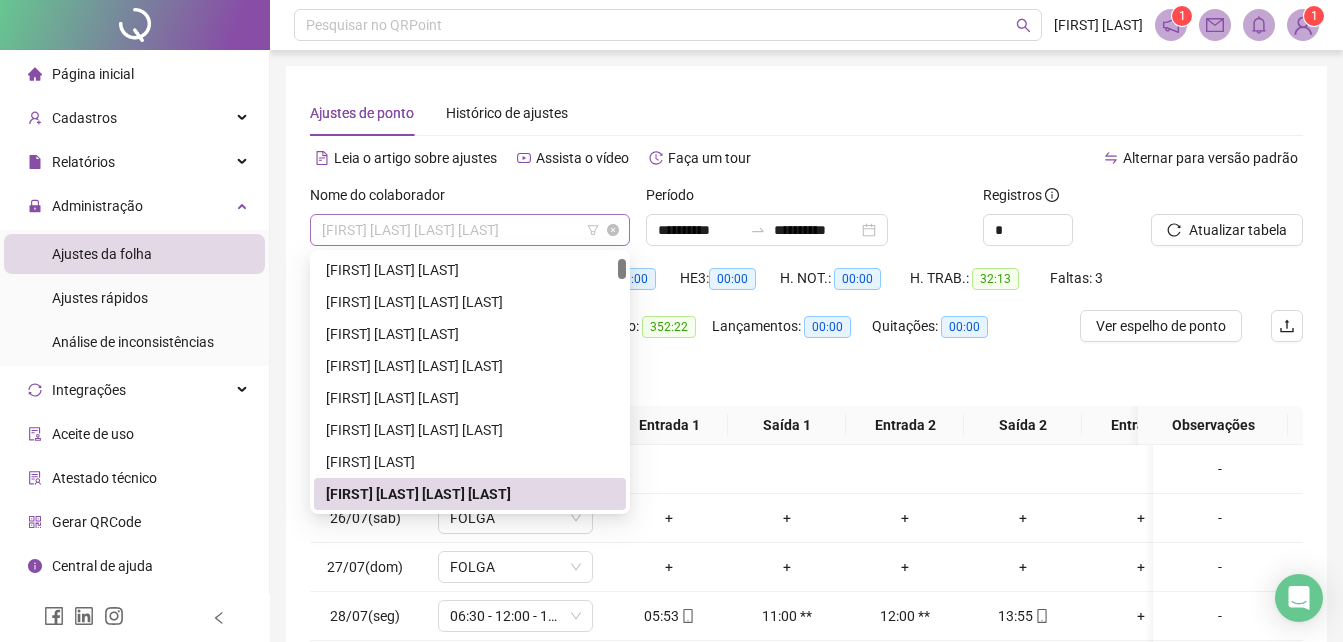 click on "[FIRST] [LAST] PEREIRA DA SILVA" at bounding box center (470, 230) 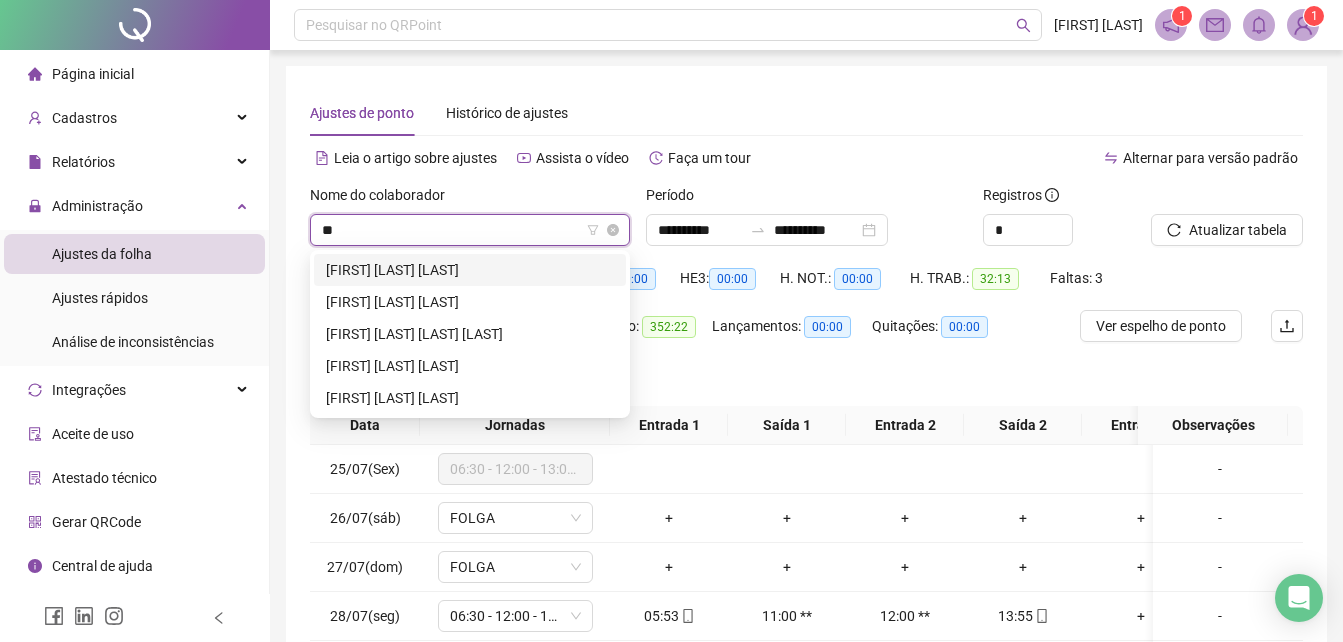 scroll, scrollTop: 0, scrollLeft: 0, axis: both 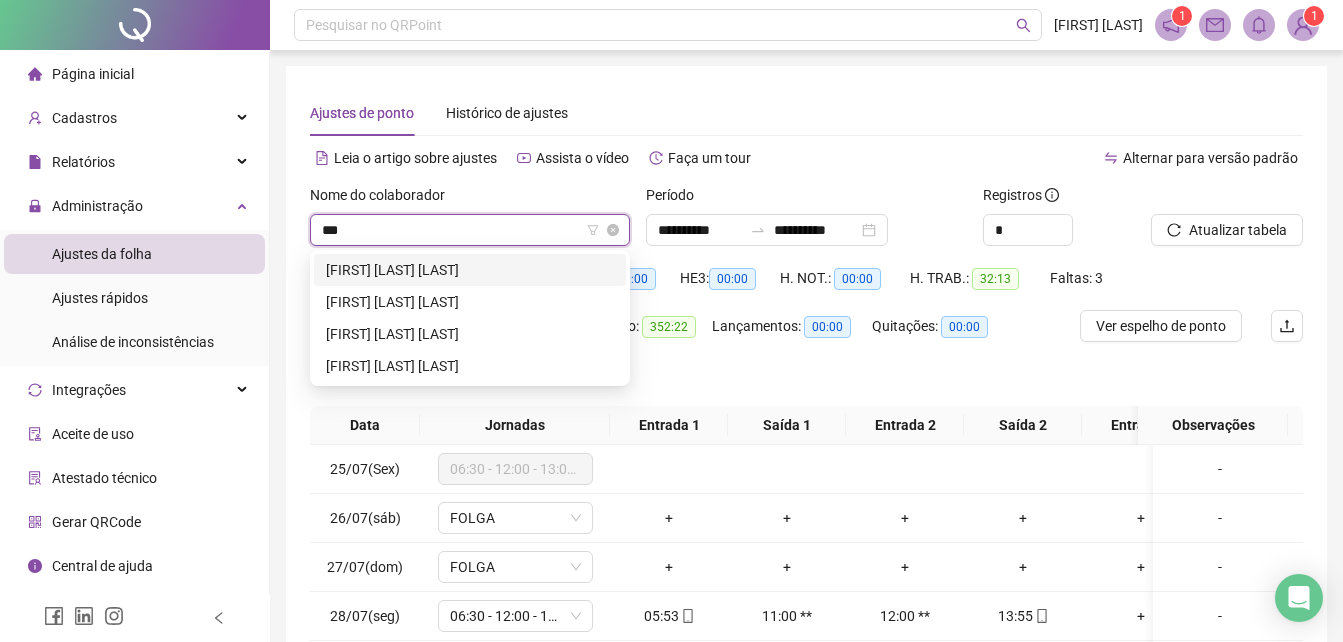 type on "***" 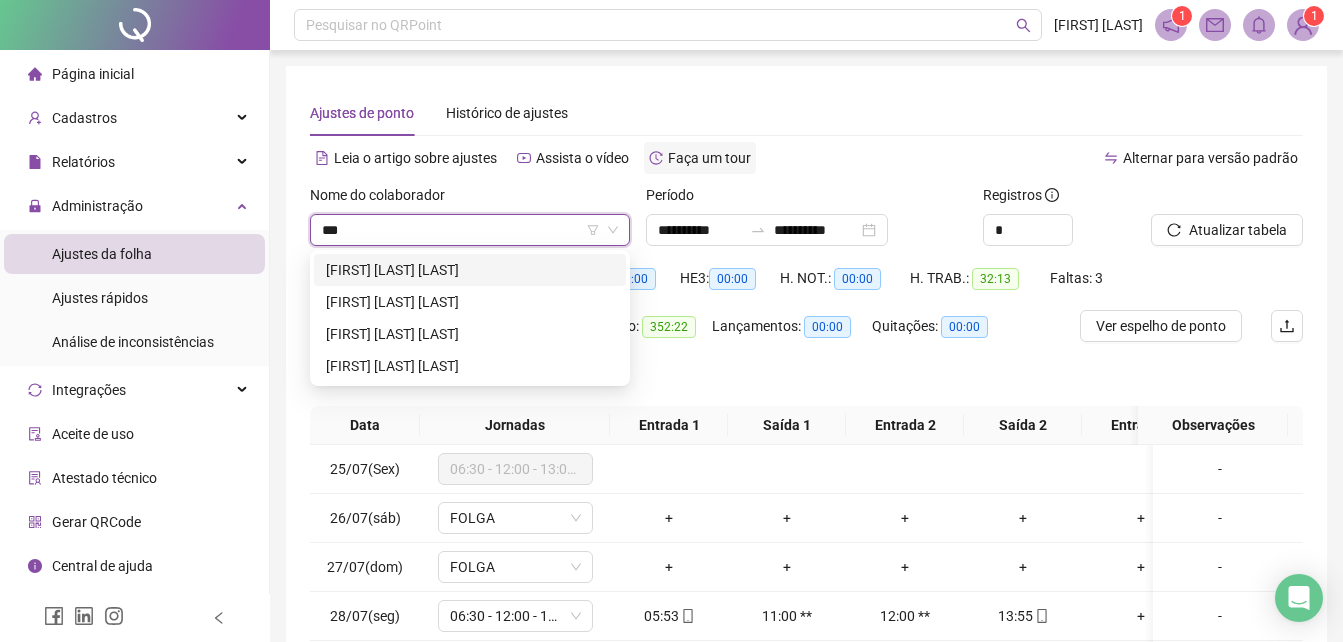 type 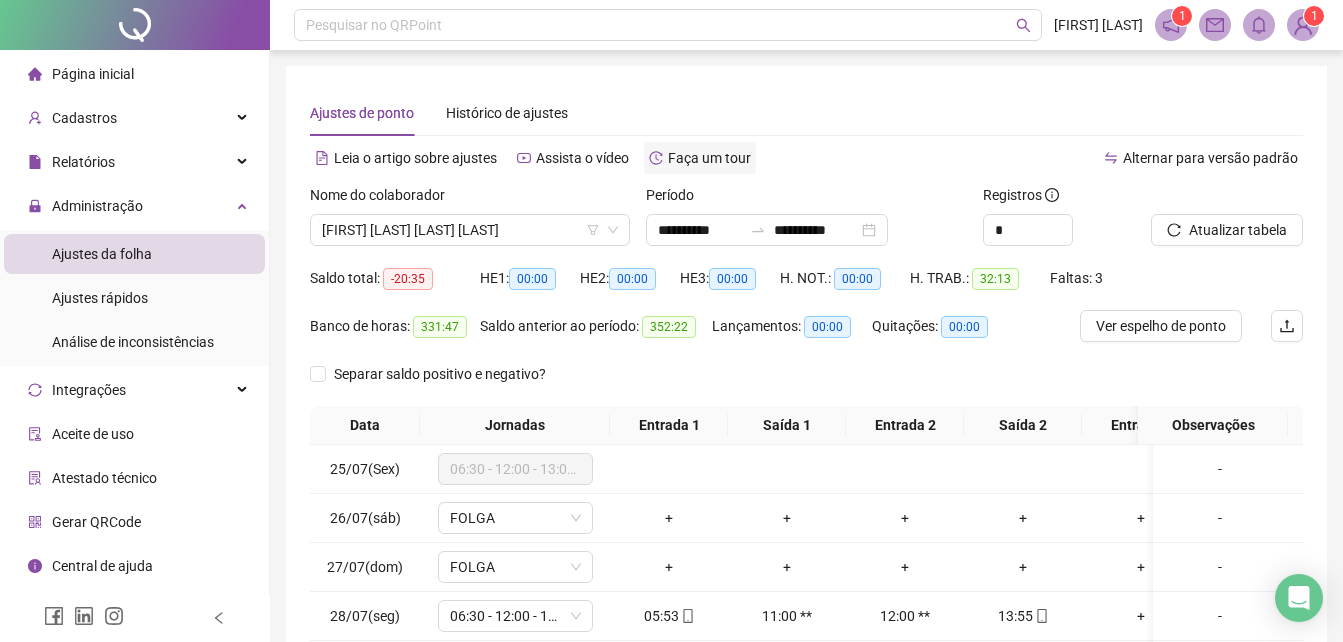 drag, startPoint x: 548, startPoint y: 234, endPoint x: 692, endPoint y: 143, distance: 170.34377 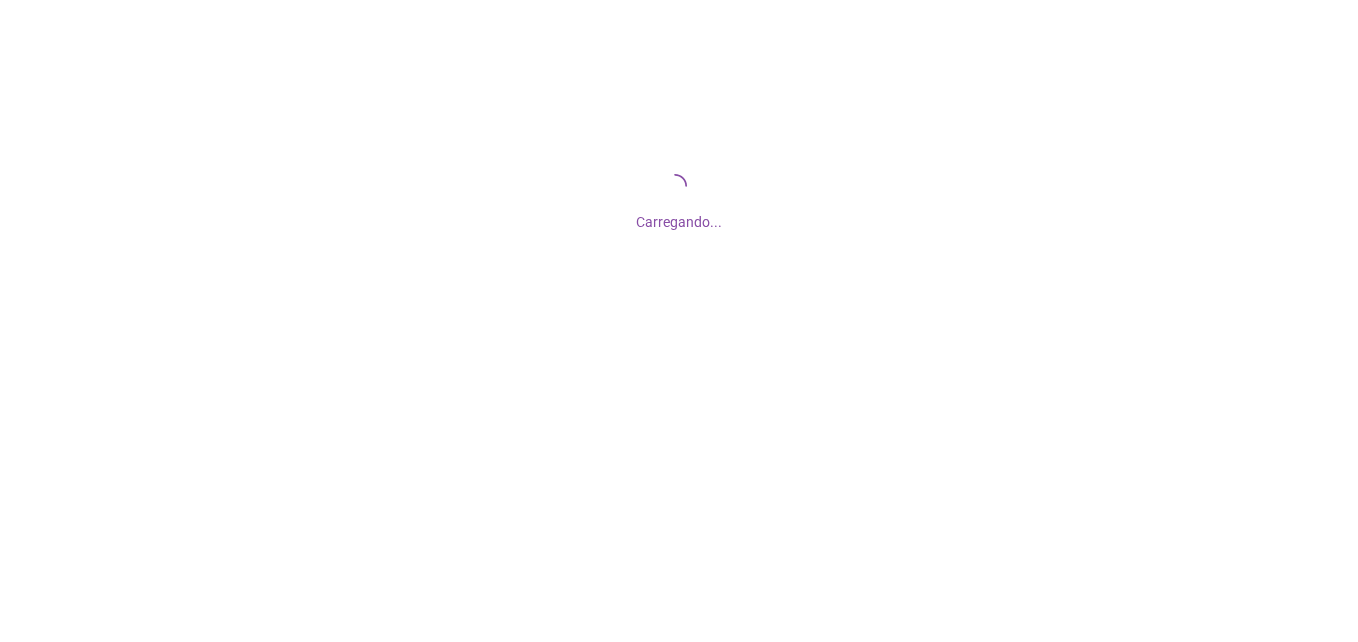 scroll, scrollTop: 0, scrollLeft: 0, axis: both 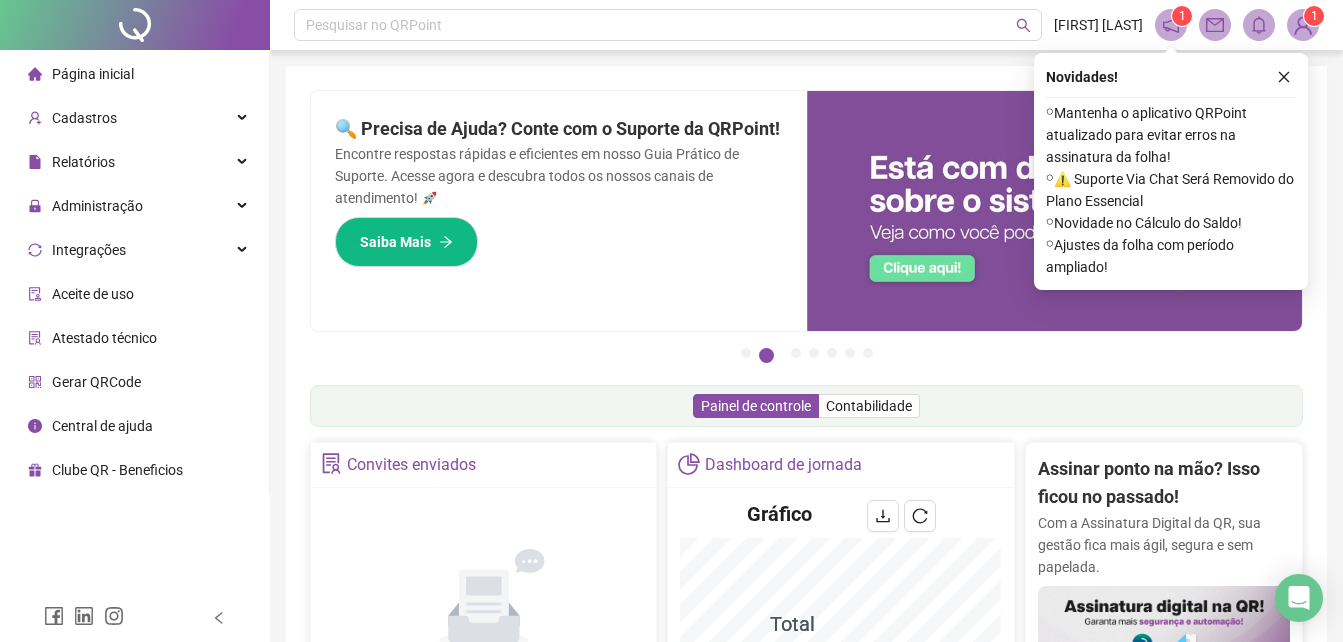 click on "Novidades ! ⚬  Mantenha o aplicativo QRPoint atualizado para evitar erros na assinatura da folha! ⚬  ⚠️ Suporte Via Chat Será Removido do Plano Essencial ⚬  Novidade no Cálculo do Saldo! ⚬  Ajustes da folha com período ampliado!" at bounding box center [1171, 171] 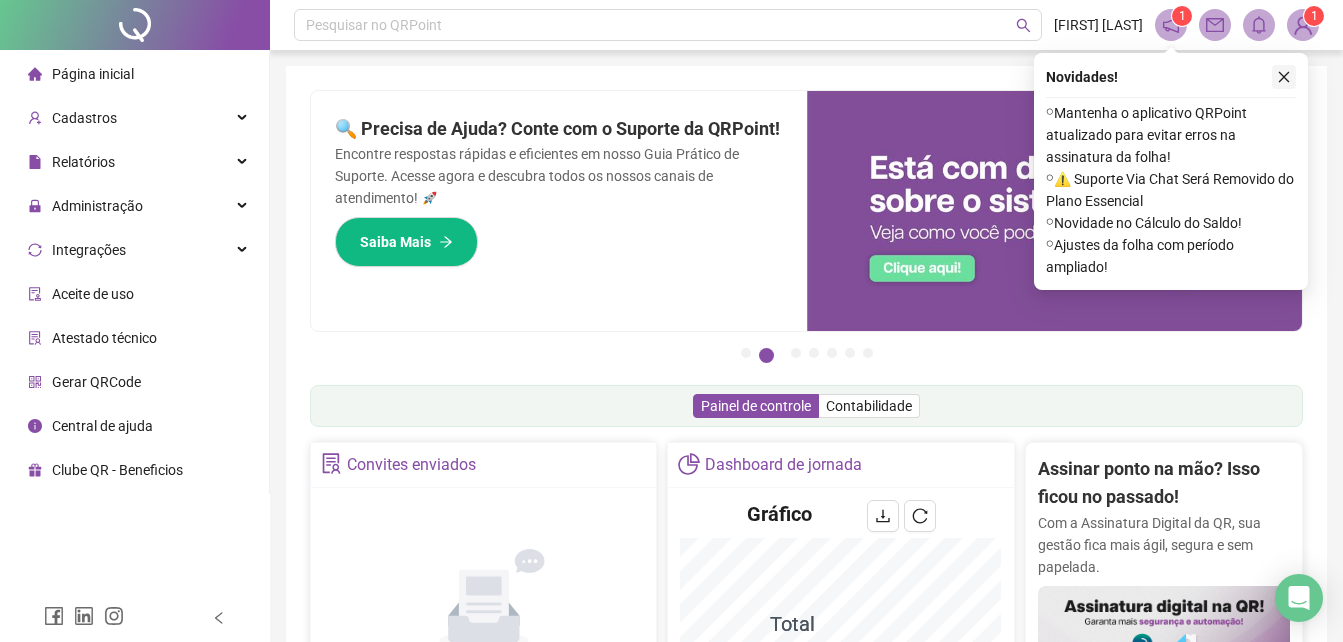 click at bounding box center (1284, 77) 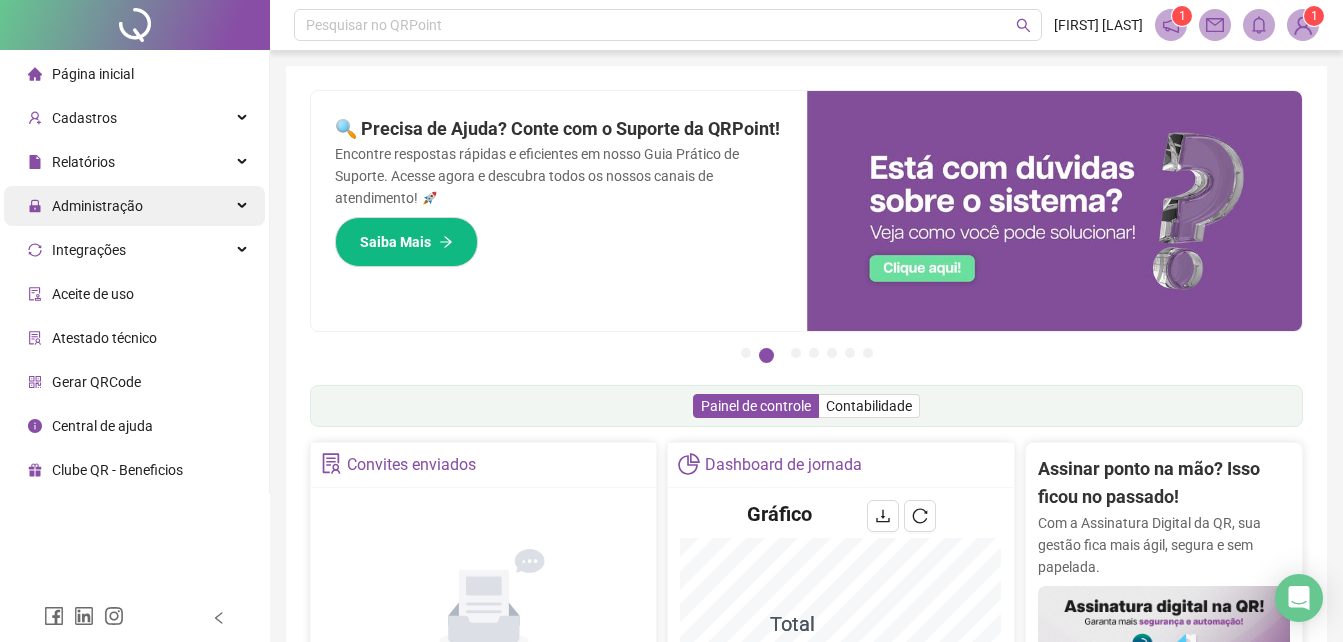 click on "Administração" at bounding box center (134, 206) 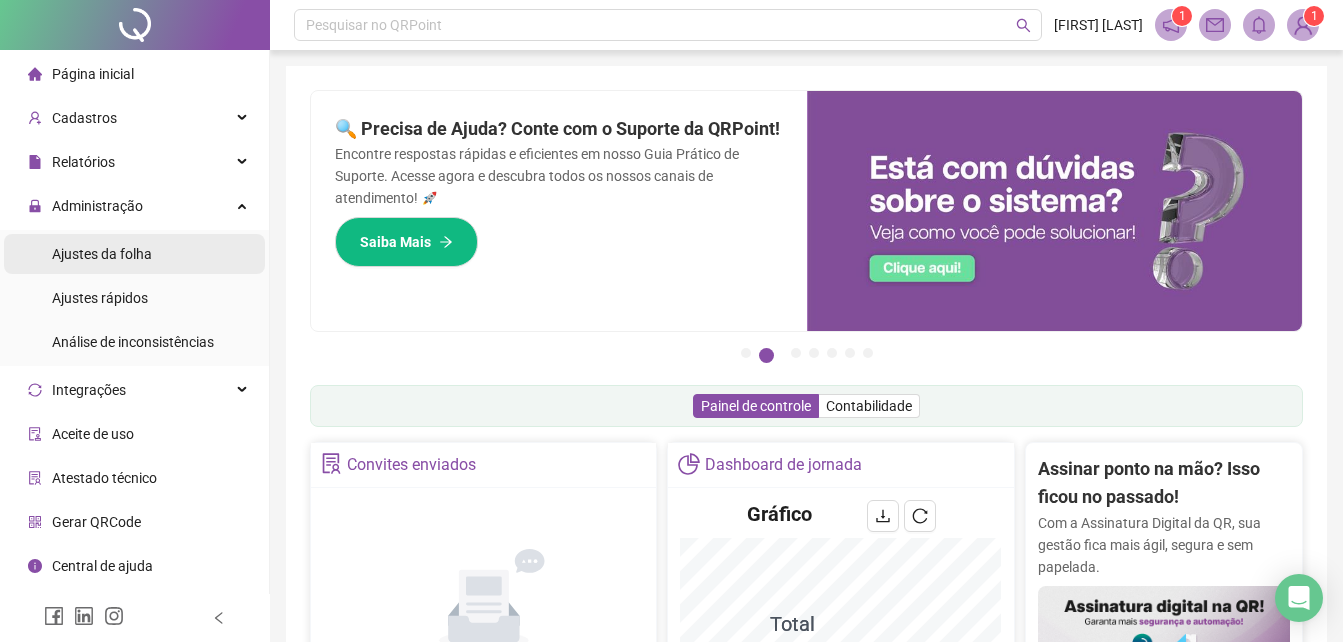 click on "Ajustes da folha" at bounding box center (102, 254) 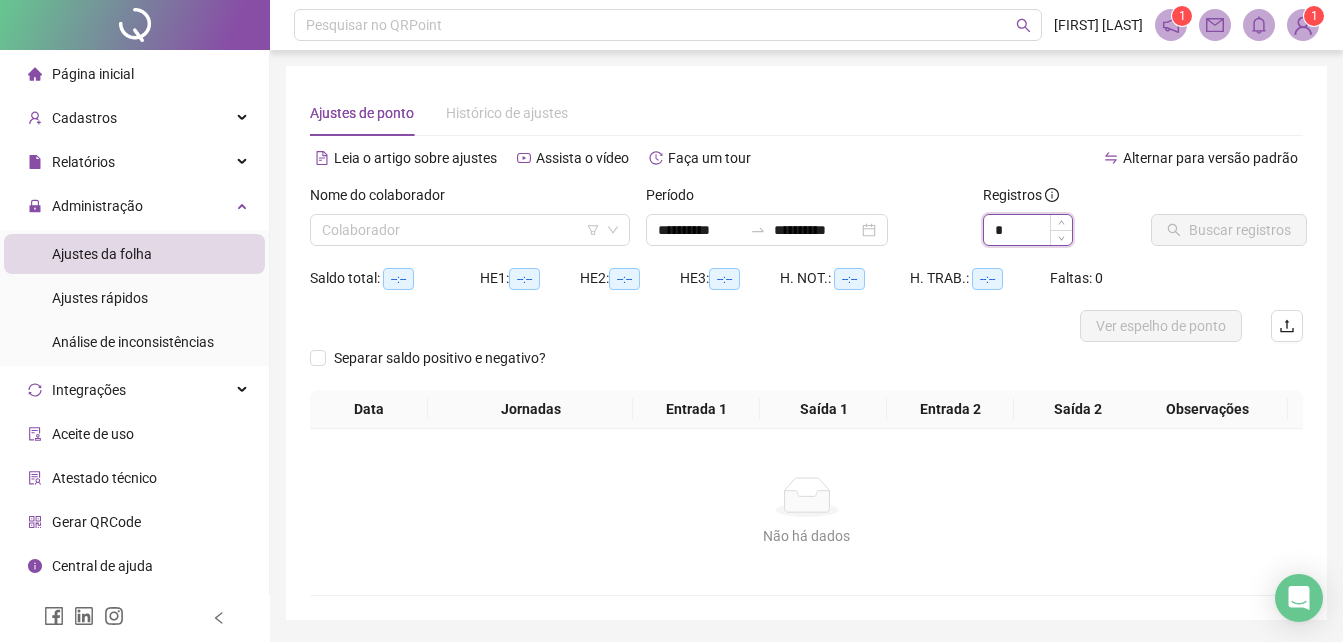 click on "*" at bounding box center [1028, 230] 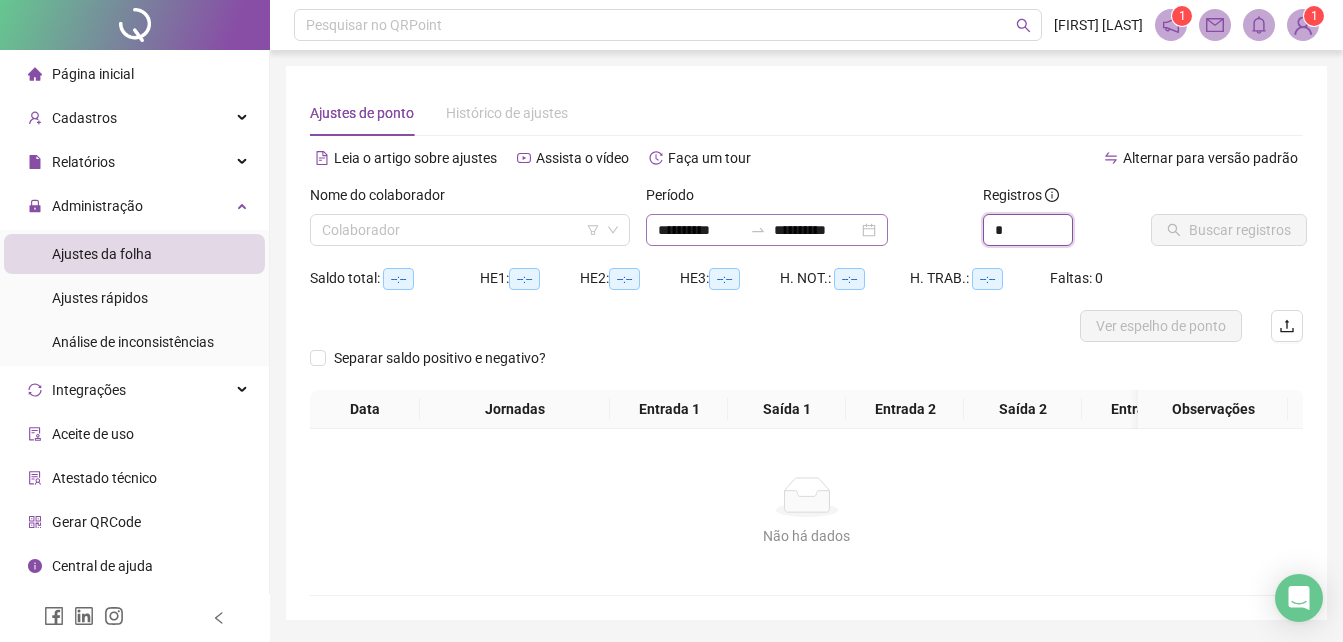 type on "*" 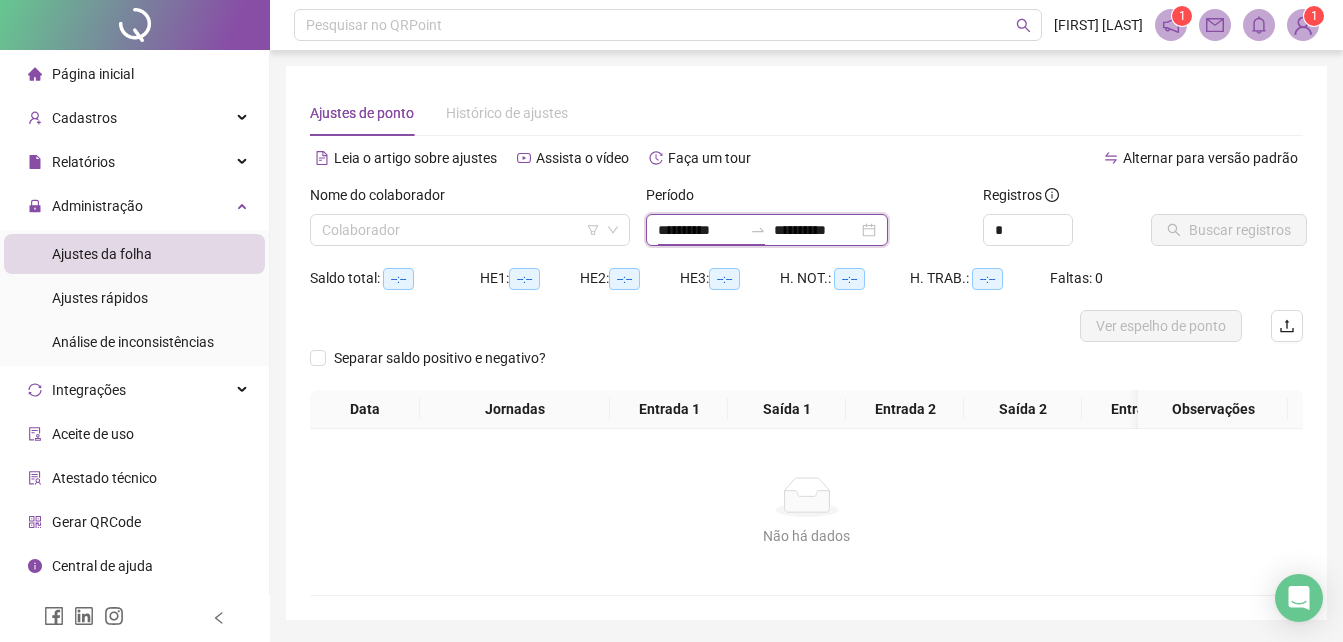click on "**********" at bounding box center [700, 230] 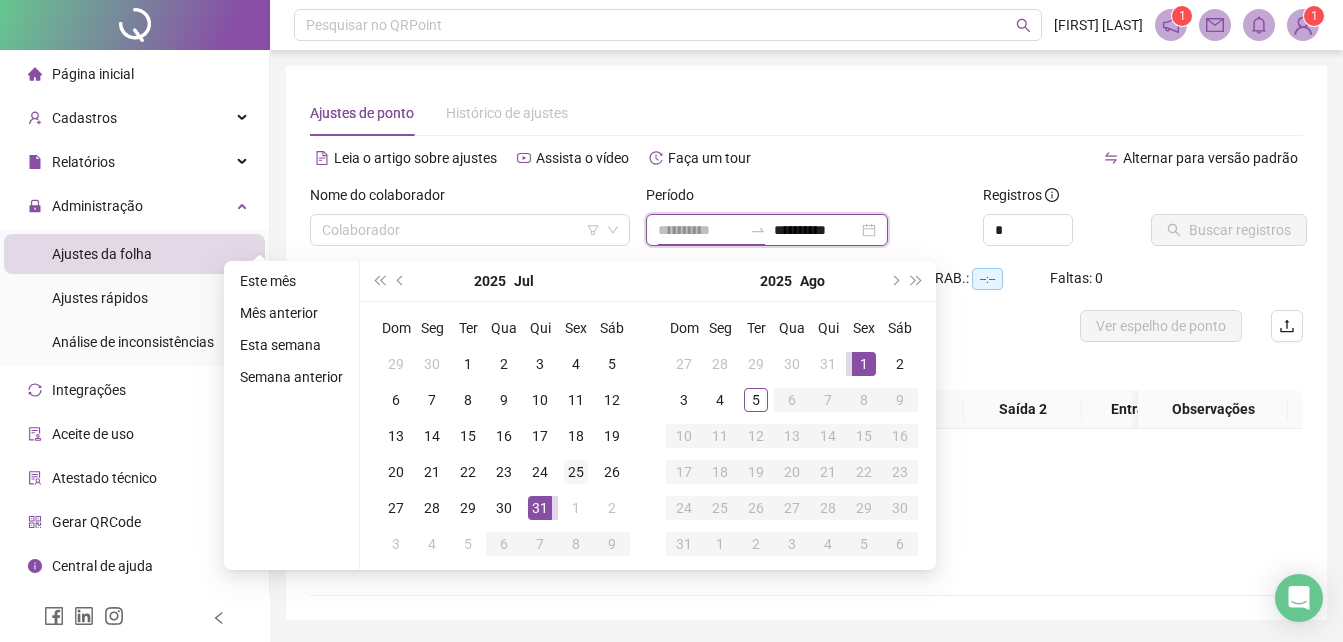 type on "**********" 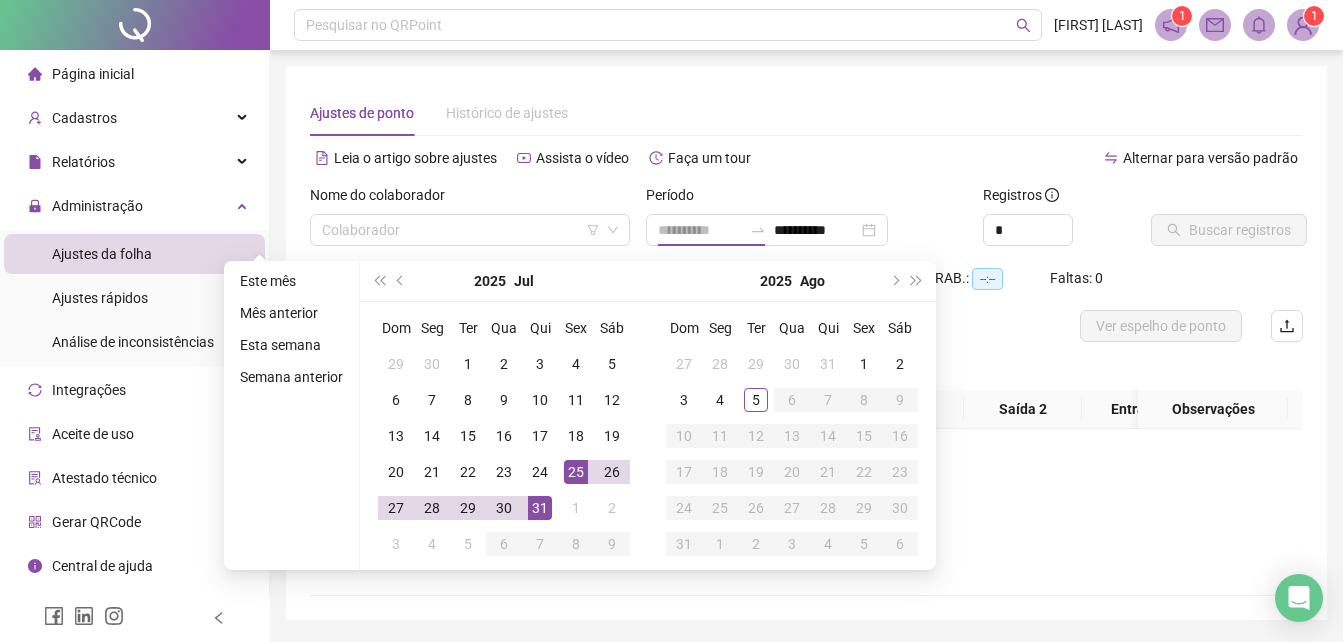 click on "25" at bounding box center (576, 472) 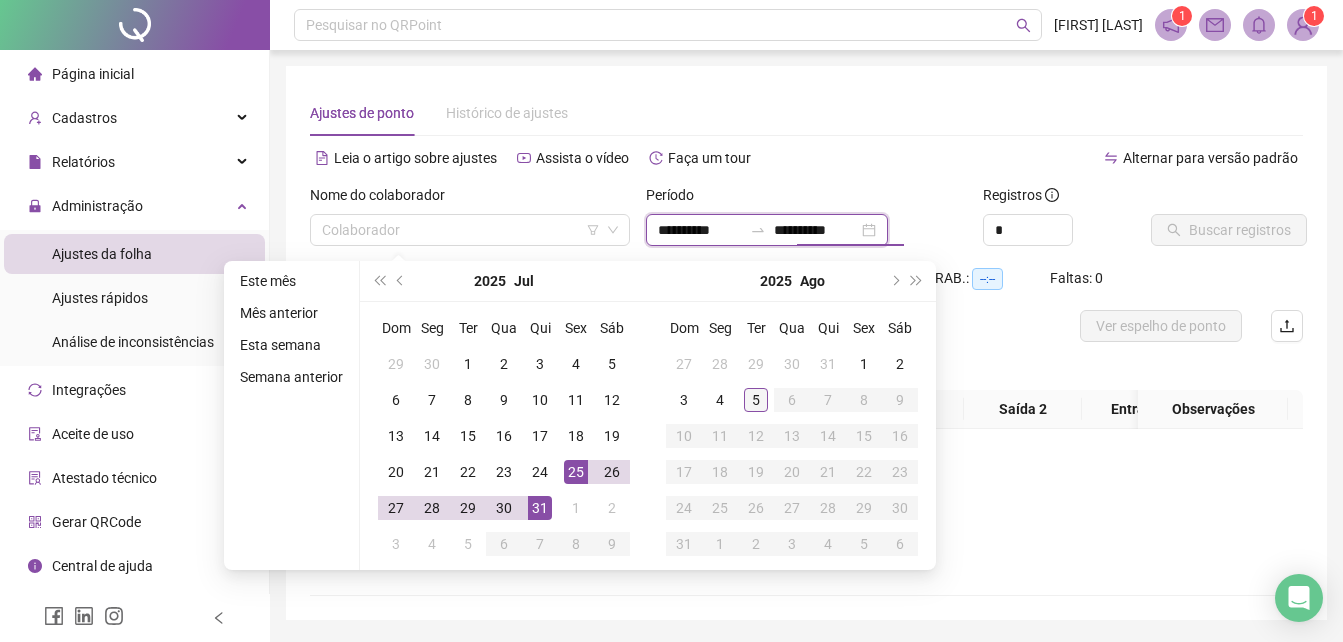 type on "**********" 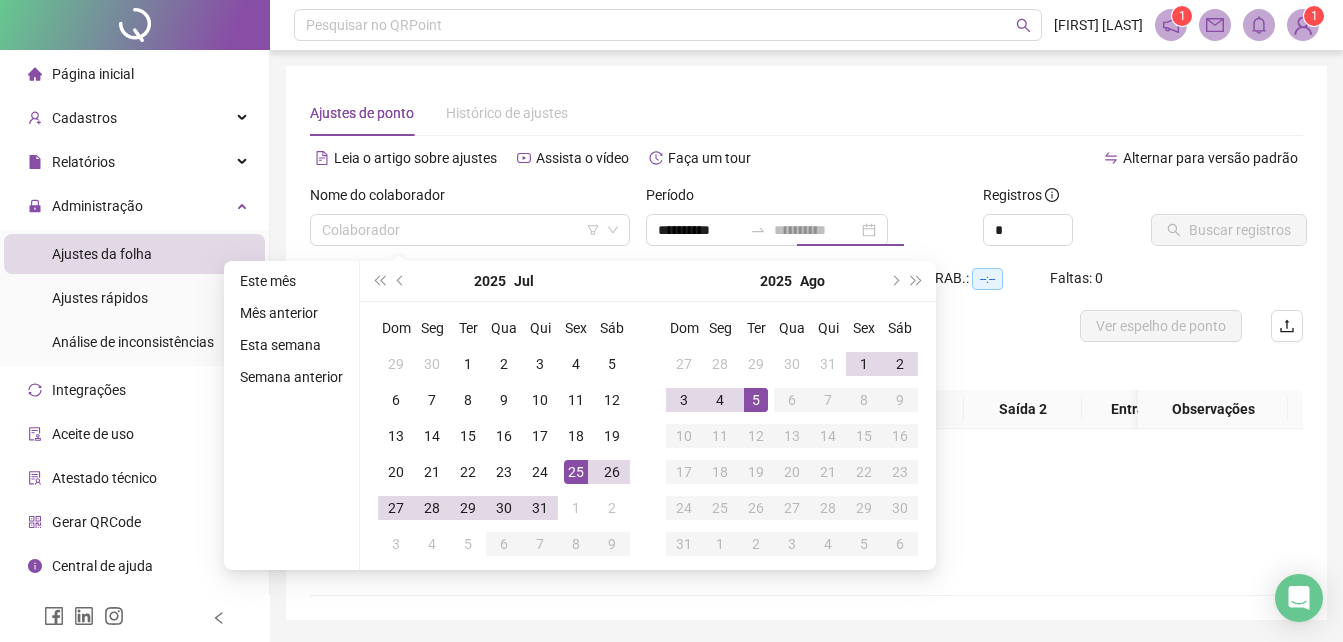 click on "5" at bounding box center (756, 400) 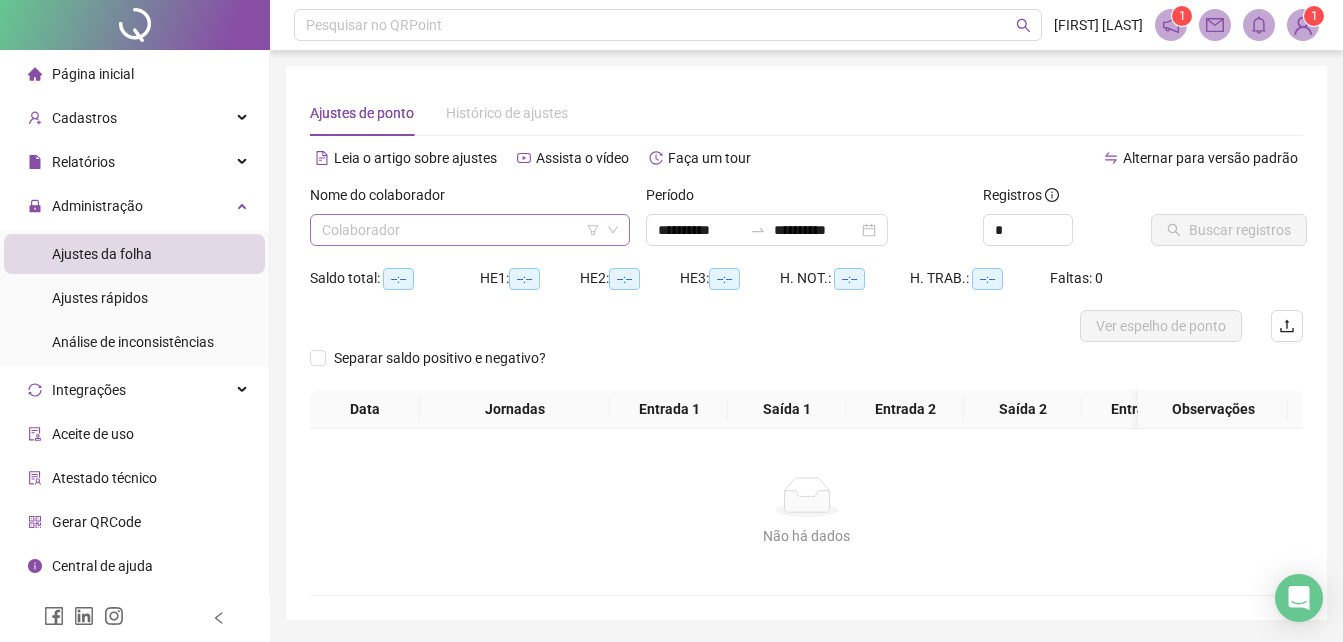 click at bounding box center [461, 230] 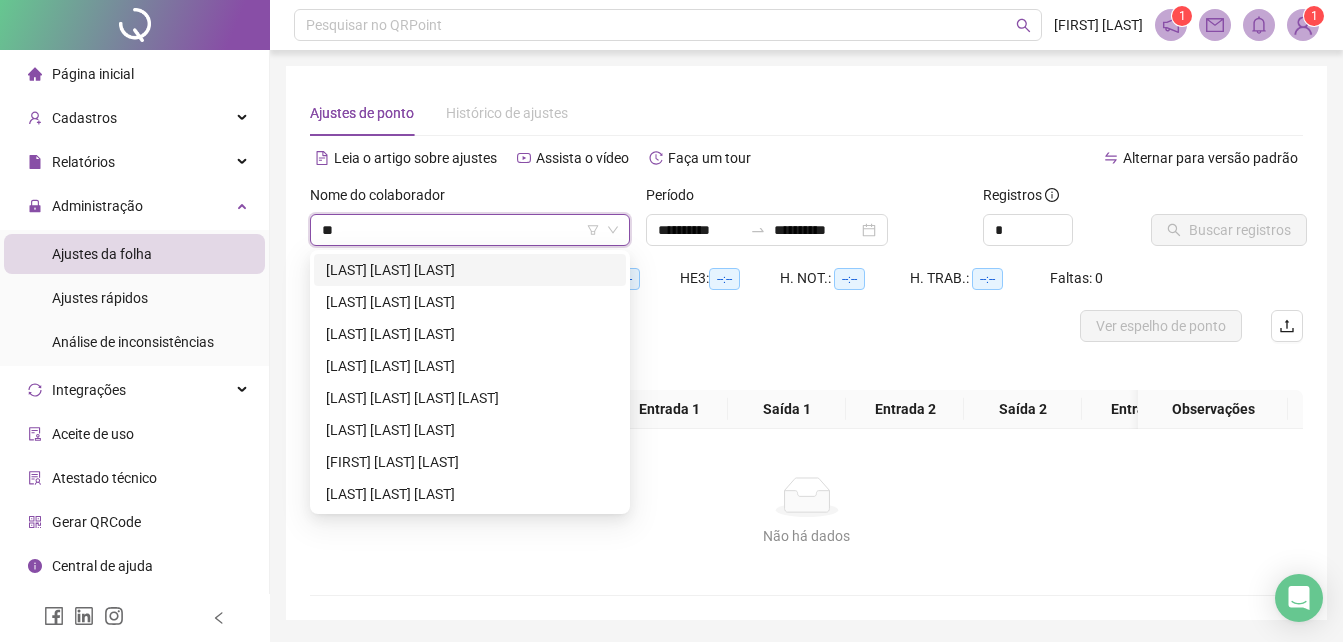 type on "*" 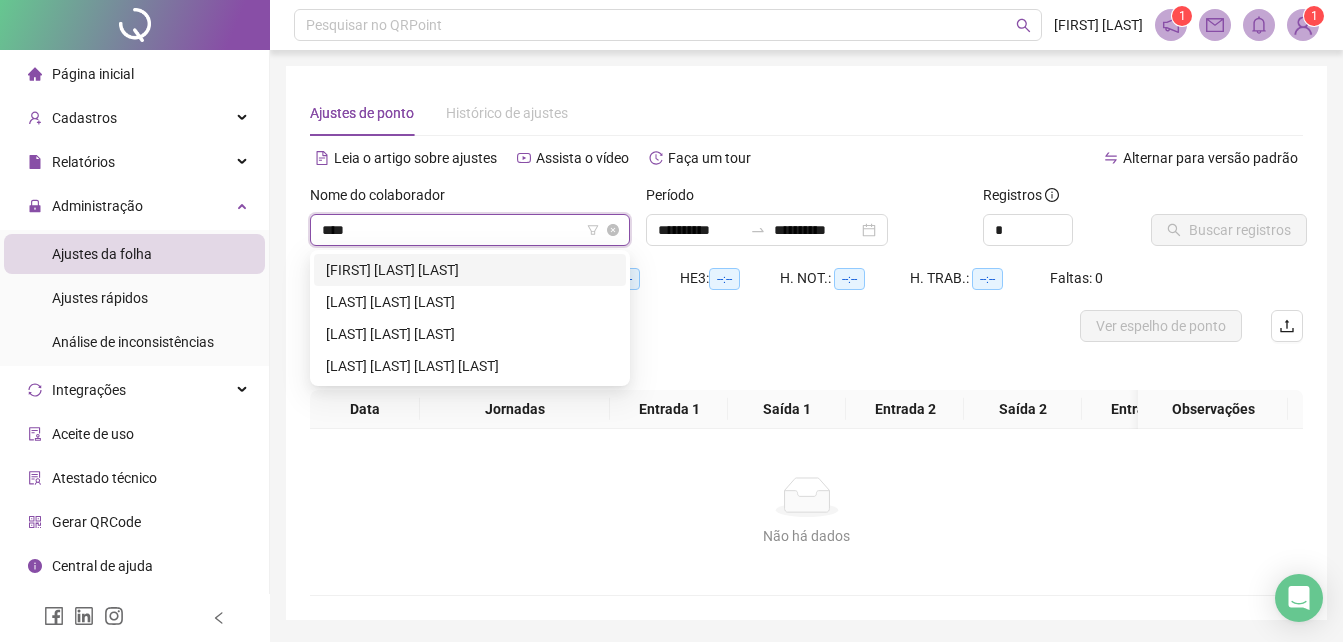 click on "****" at bounding box center [461, 230] 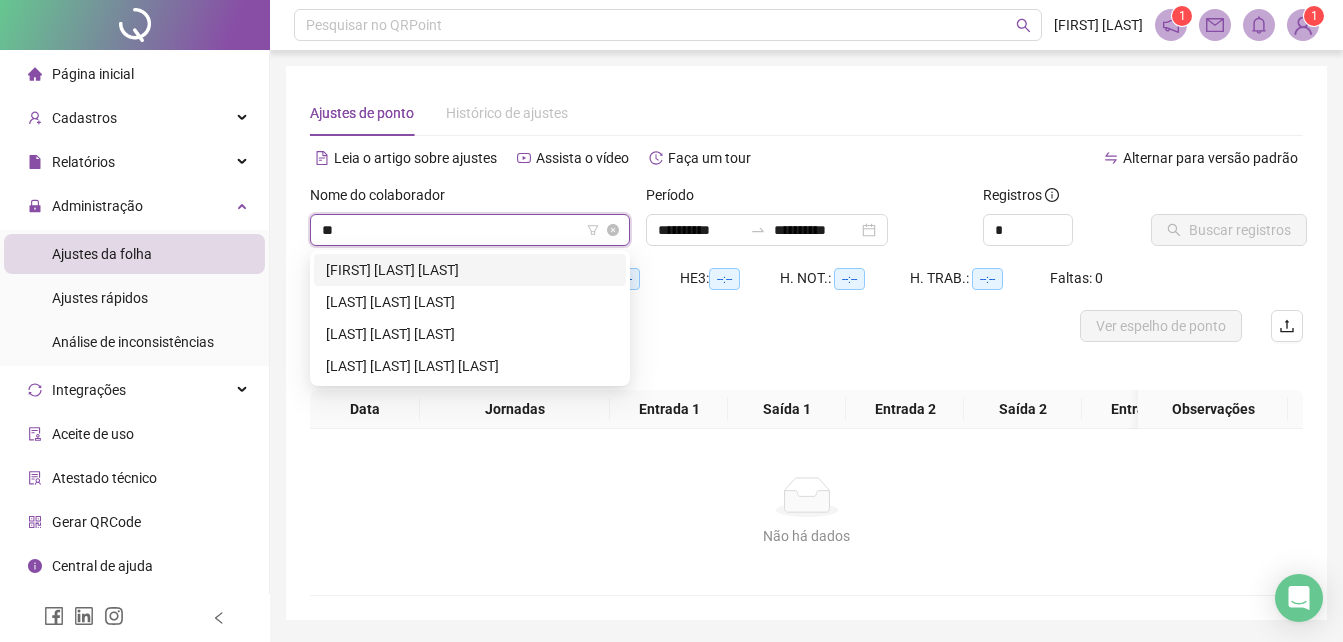 type on "*" 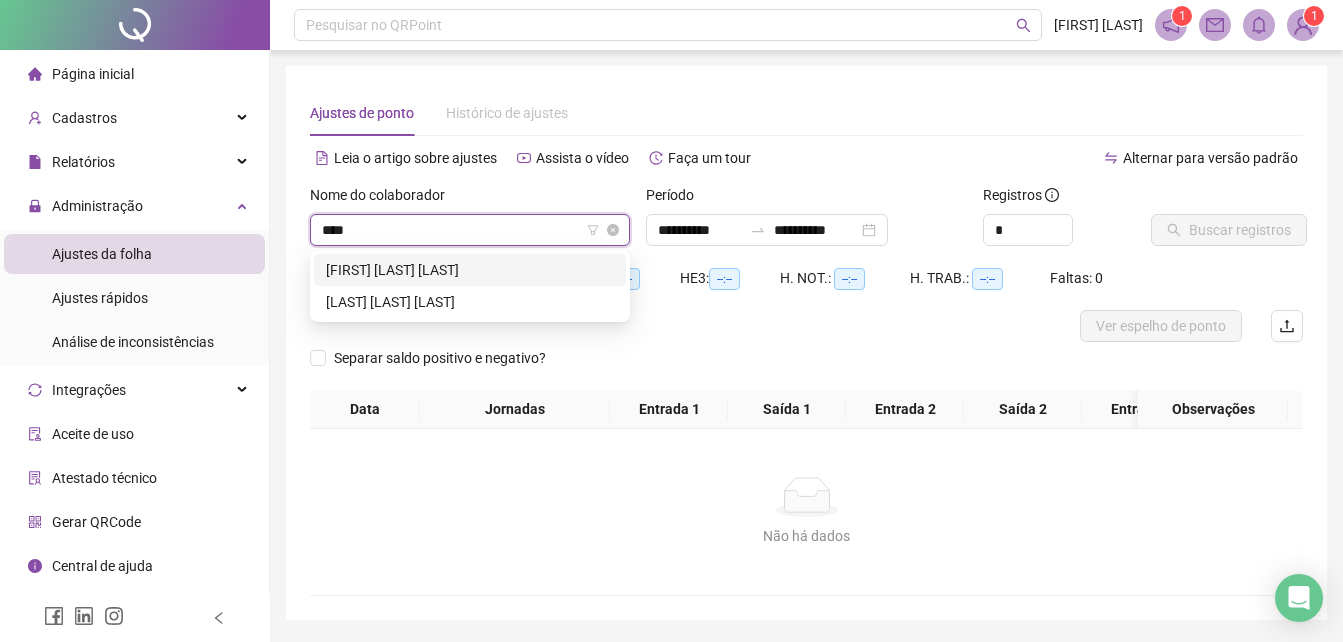 type on "*****" 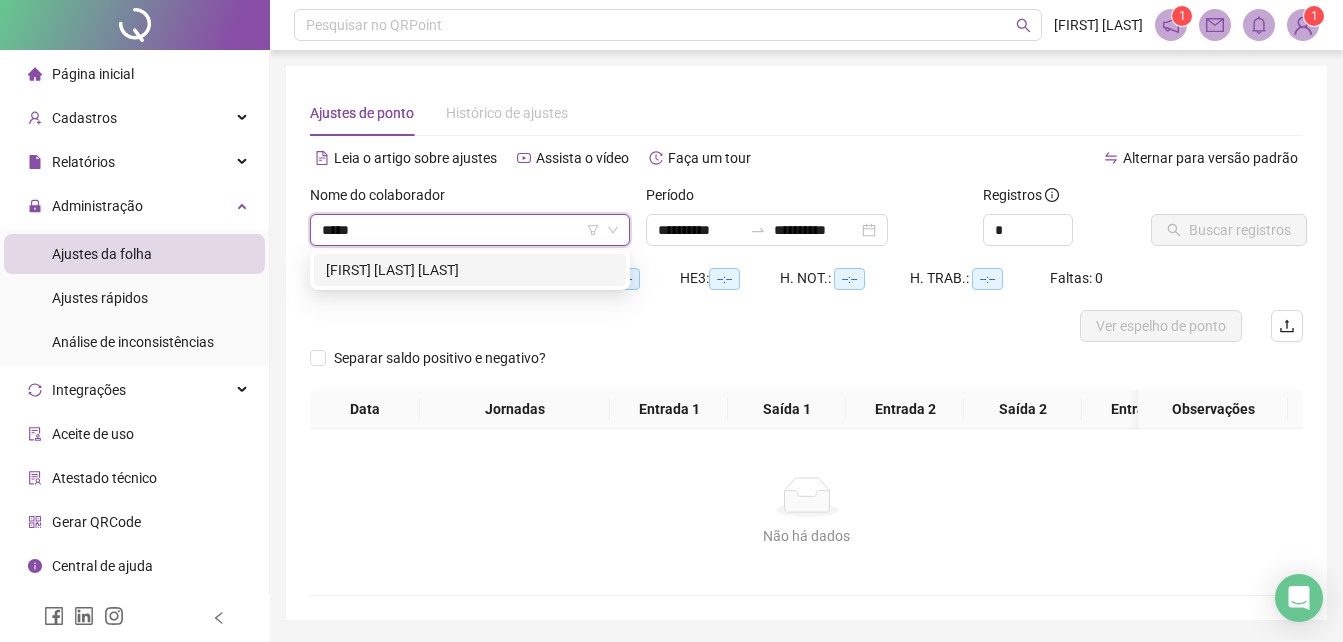 click on "[FIRST] [LAST] [LAST]" at bounding box center (470, 270) 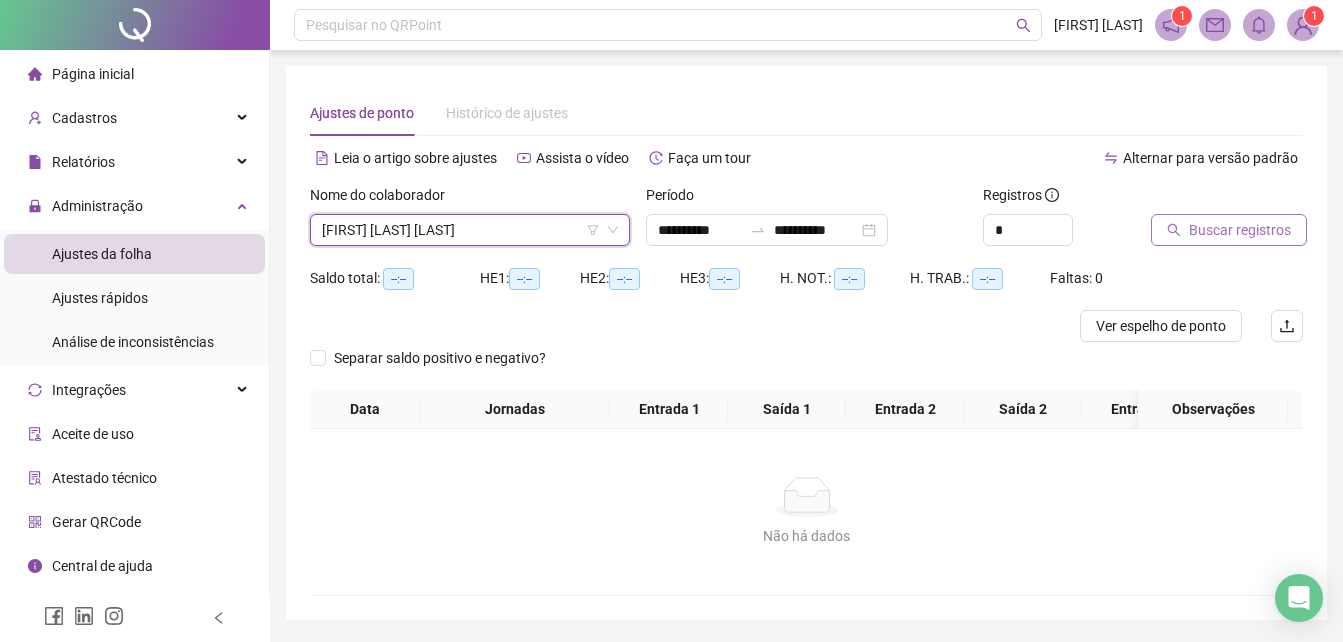 click on "Buscar registros" at bounding box center (1240, 230) 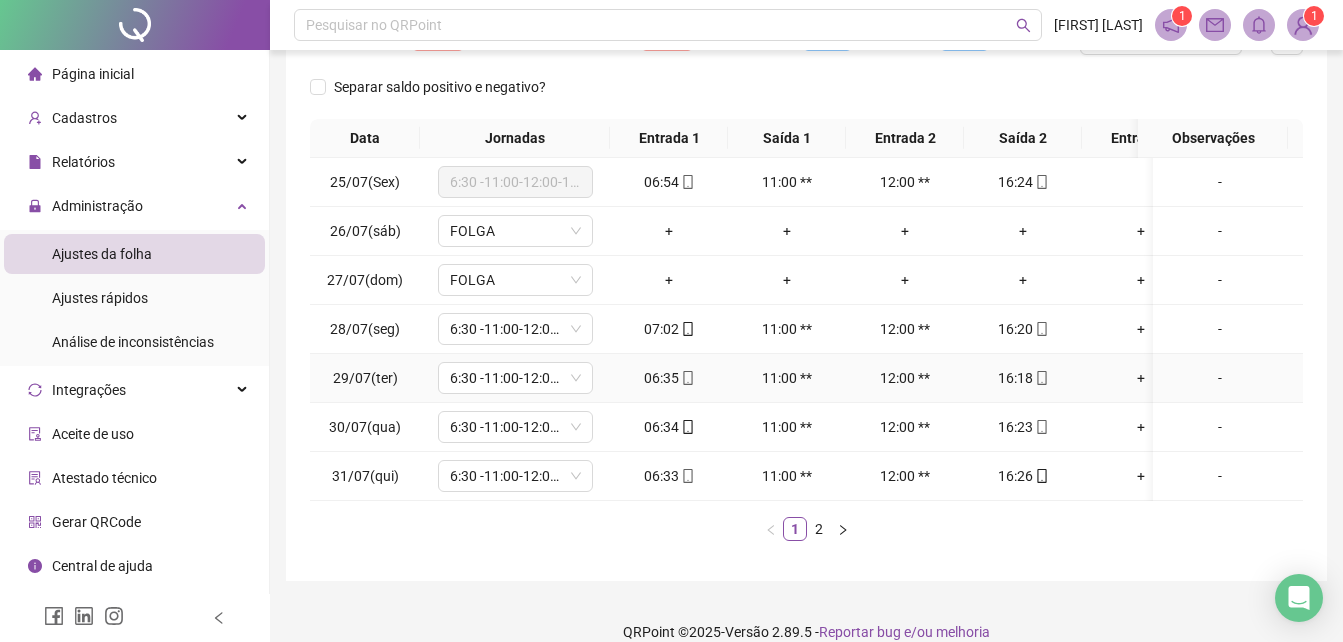 scroll, scrollTop: 327, scrollLeft: 0, axis: vertical 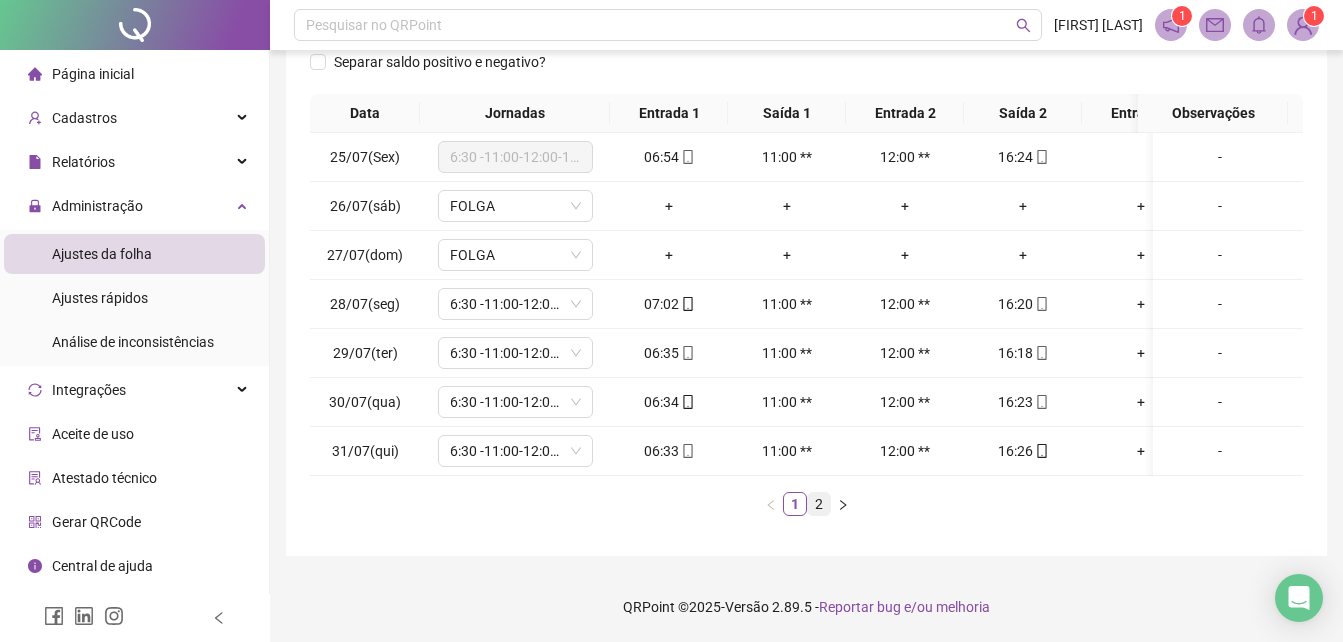 click on "2" at bounding box center [819, 504] 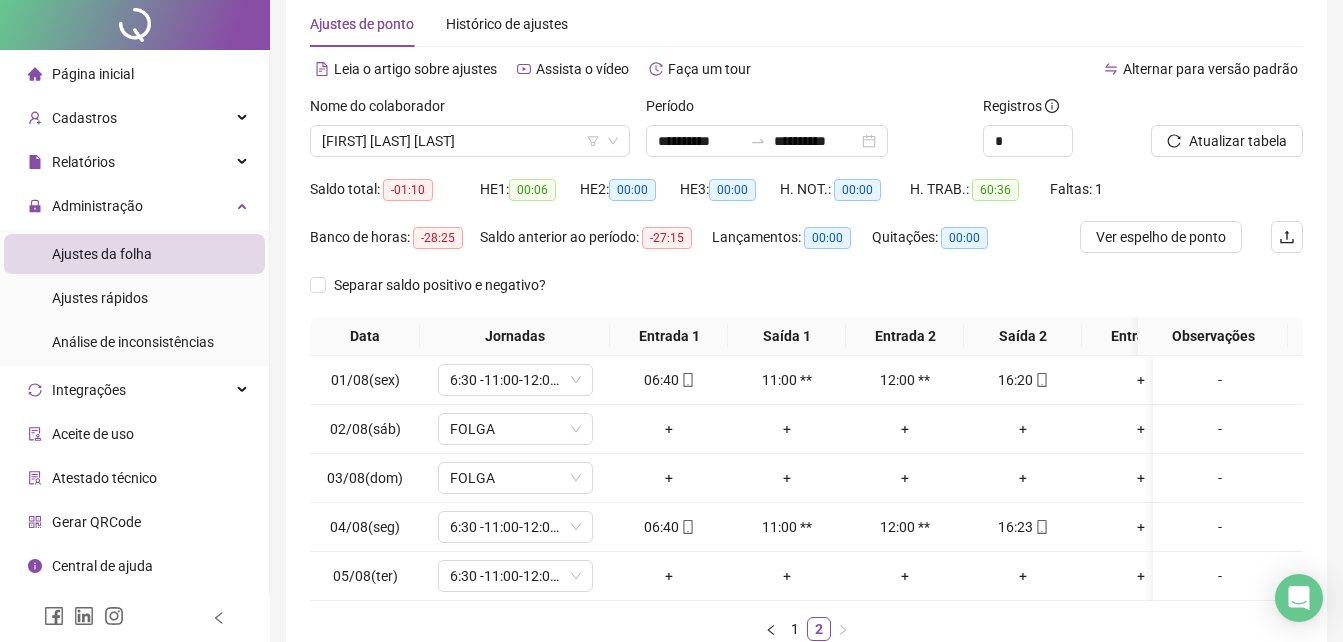 scroll, scrollTop: 0, scrollLeft: 0, axis: both 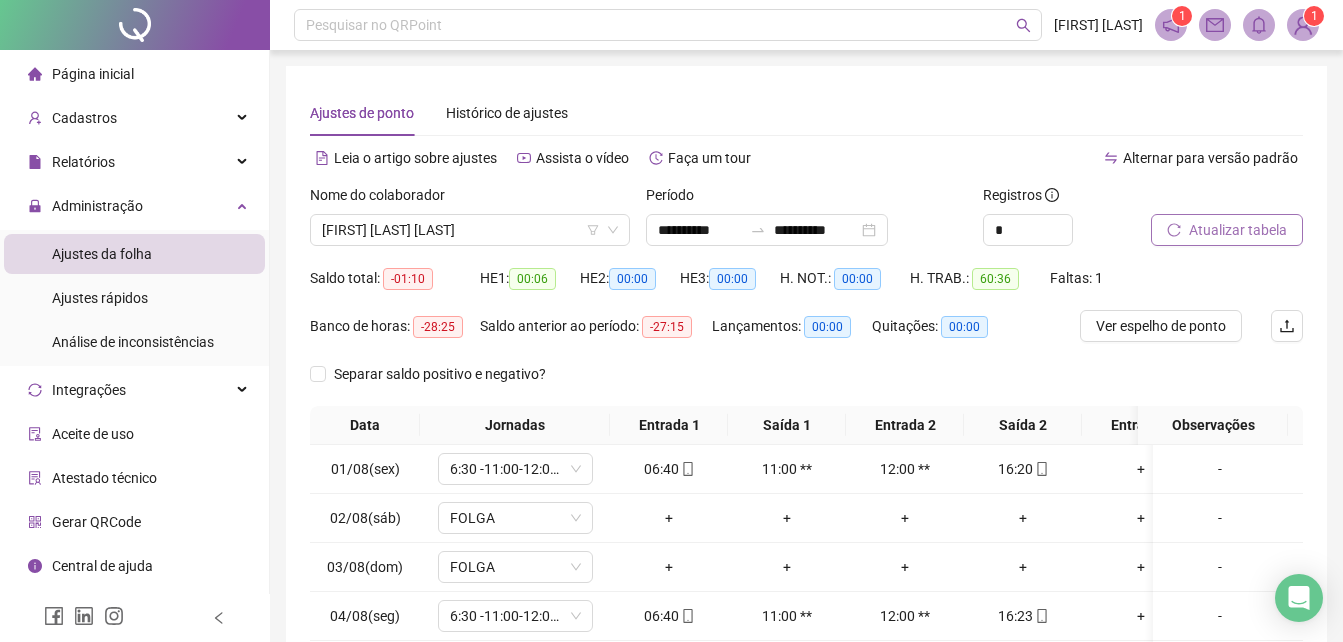 click on "Atualizar tabela" at bounding box center (1238, 230) 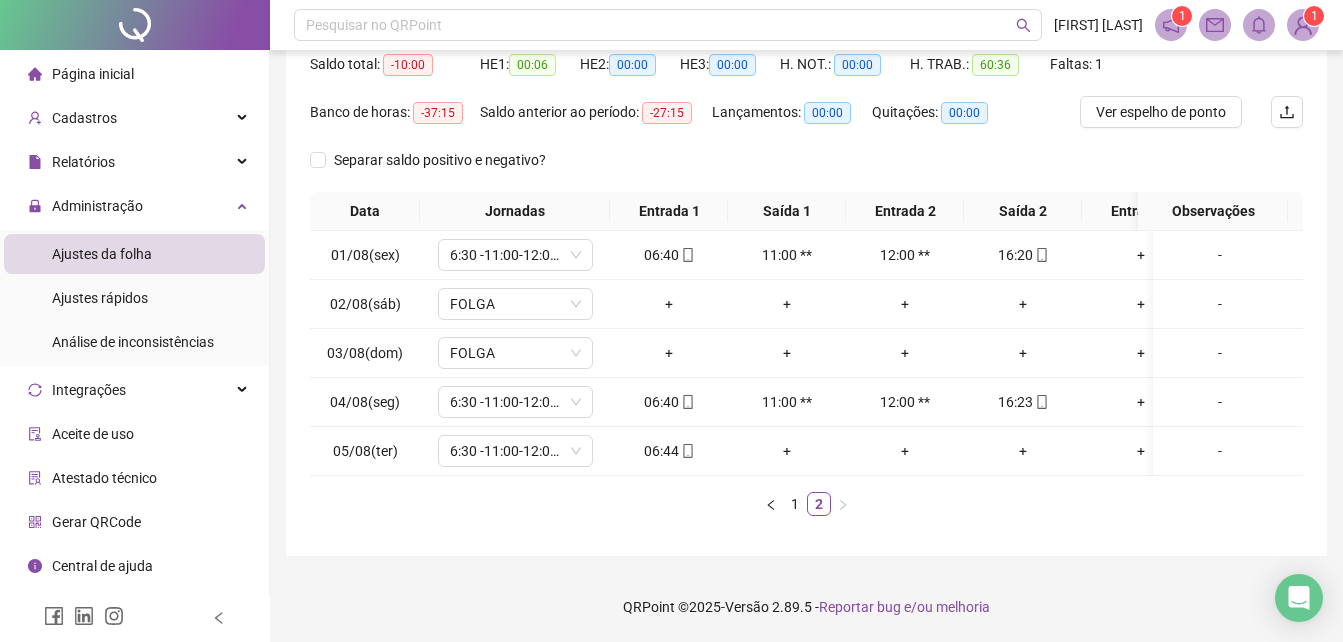 scroll, scrollTop: 229, scrollLeft: 0, axis: vertical 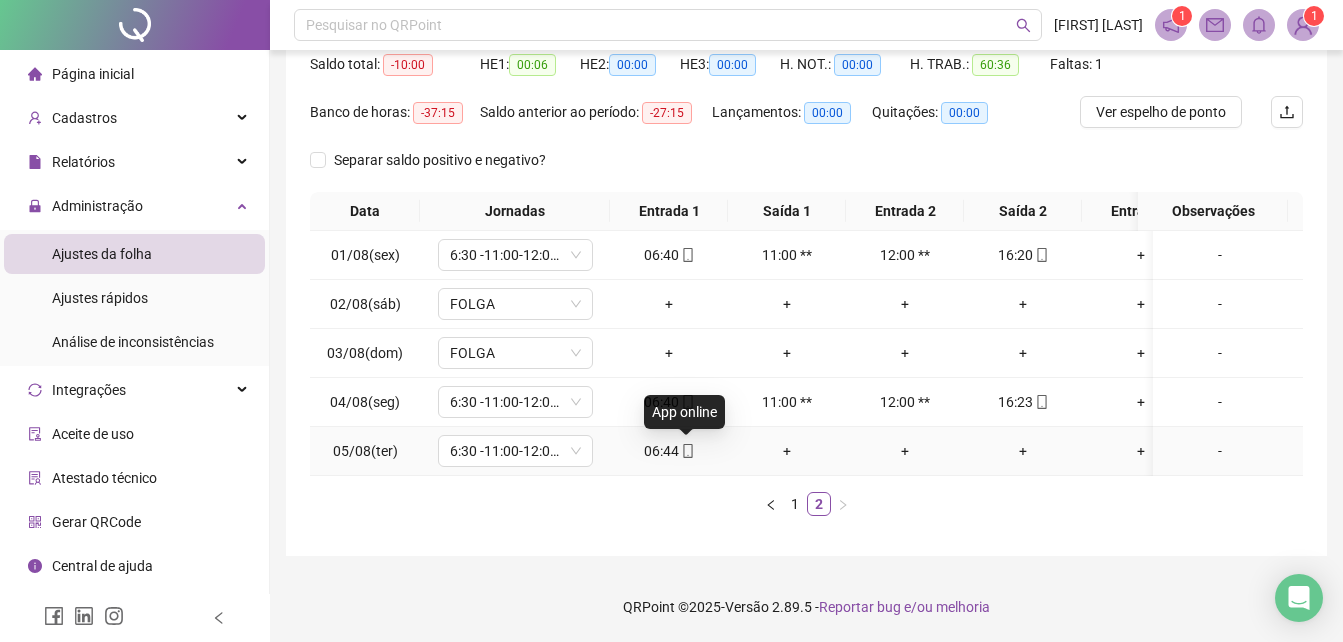click at bounding box center (687, 451) 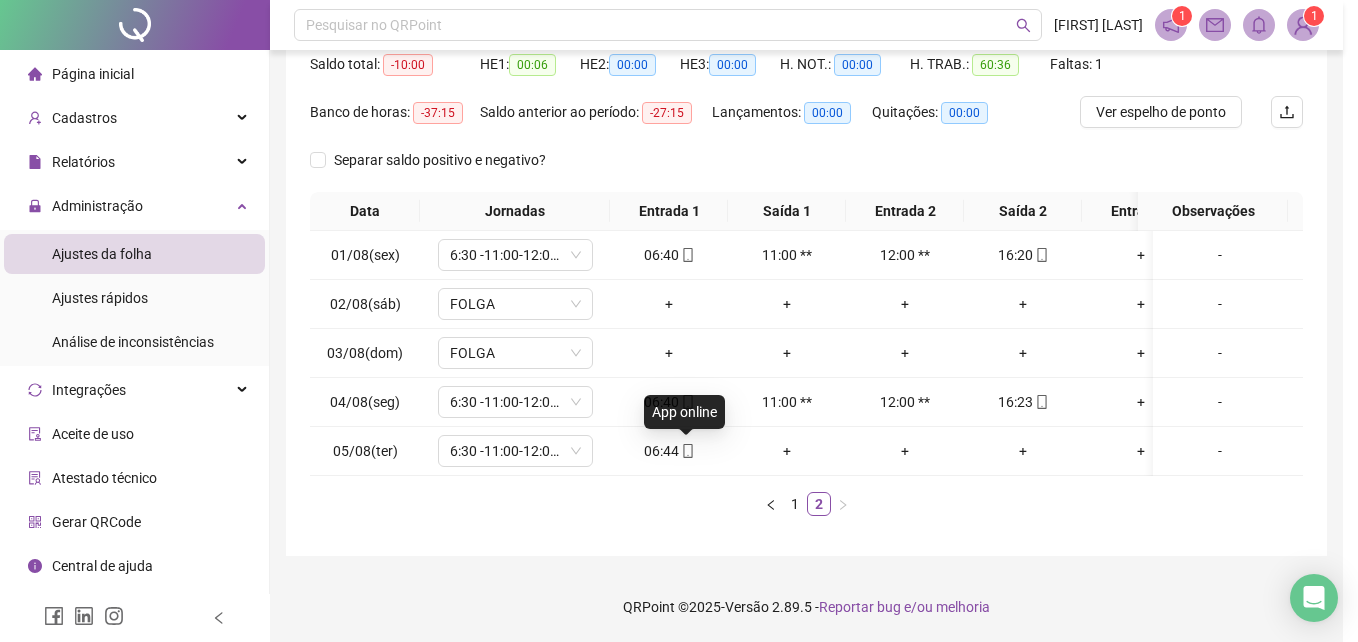 type on "**********" 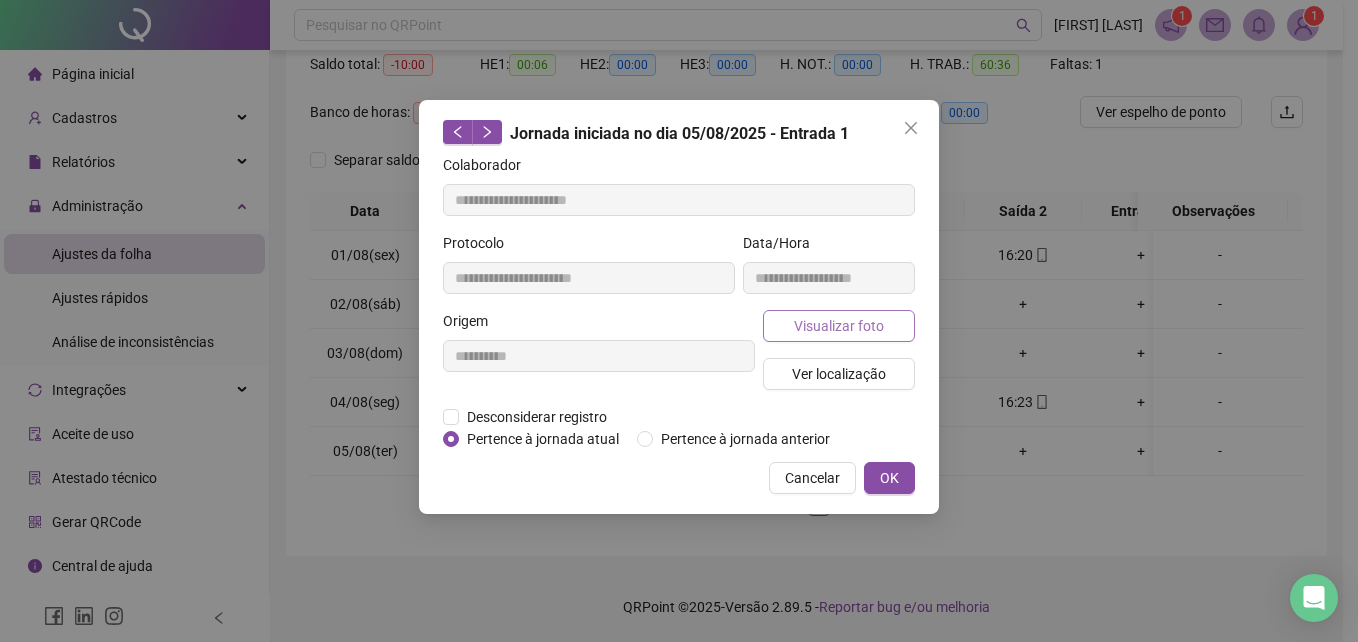 click on "Visualizar foto" at bounding box center [839, 326] 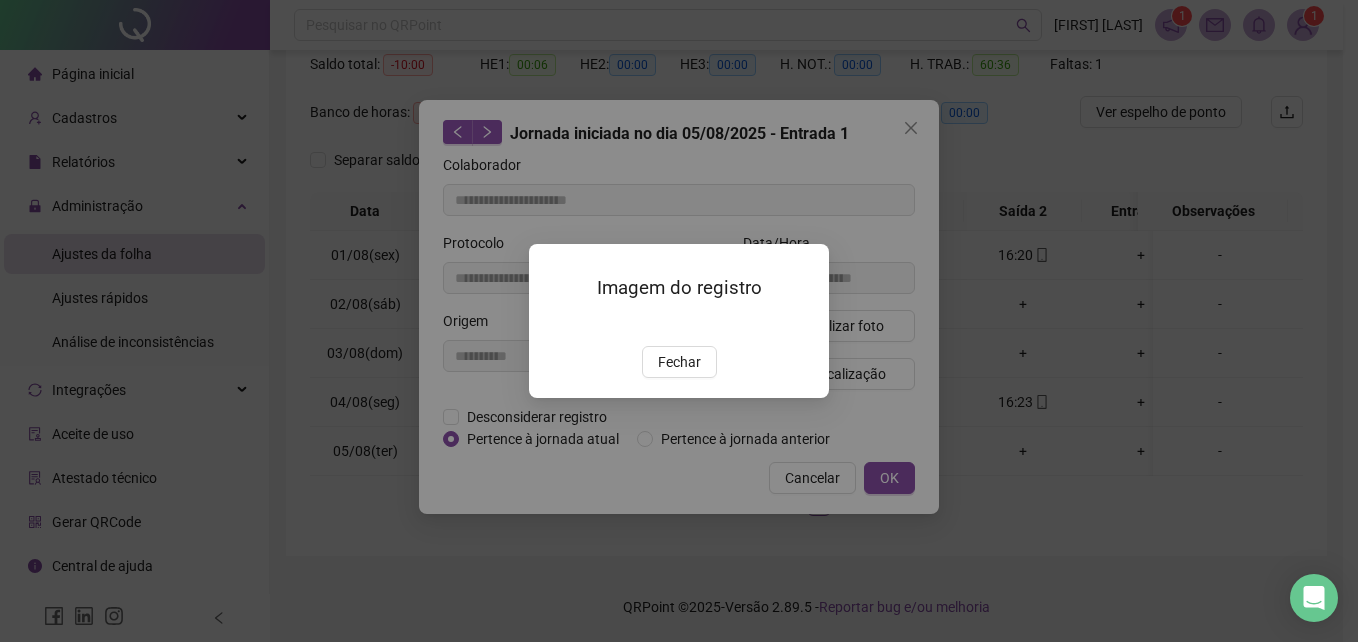 click at bounding box center (553, 324) 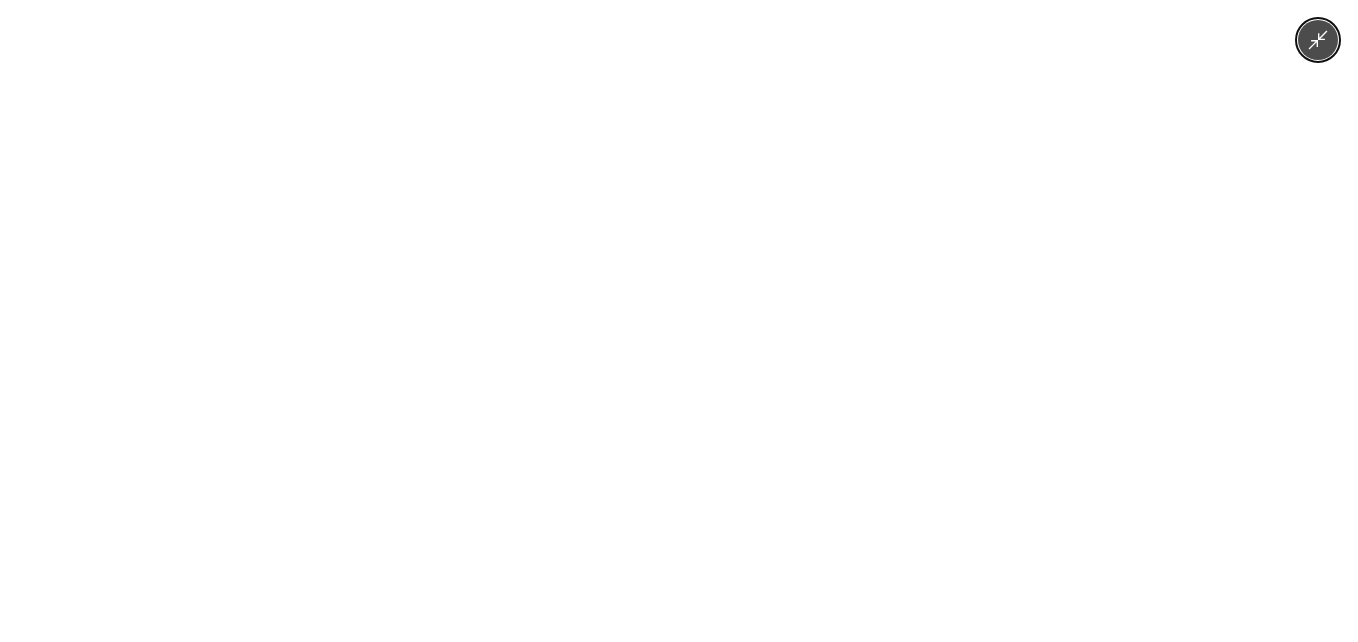 click at bounding box center (679, 321) 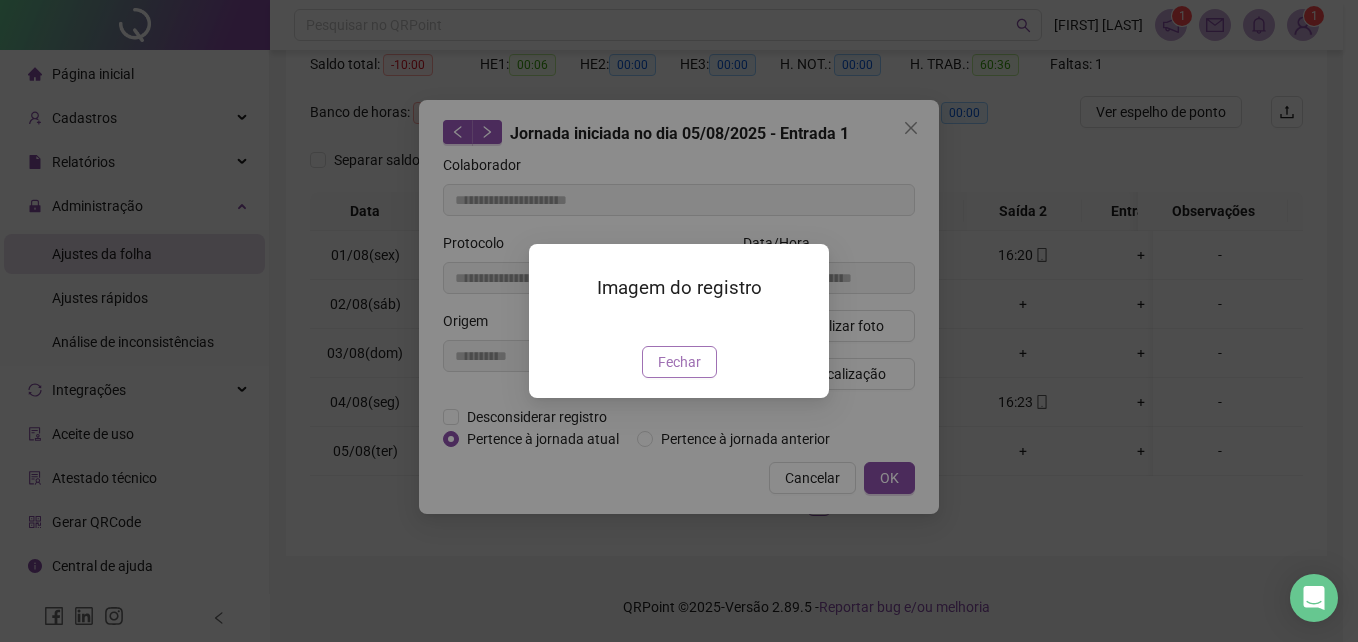 click on "Fechar" at bounding box center (679, 362) 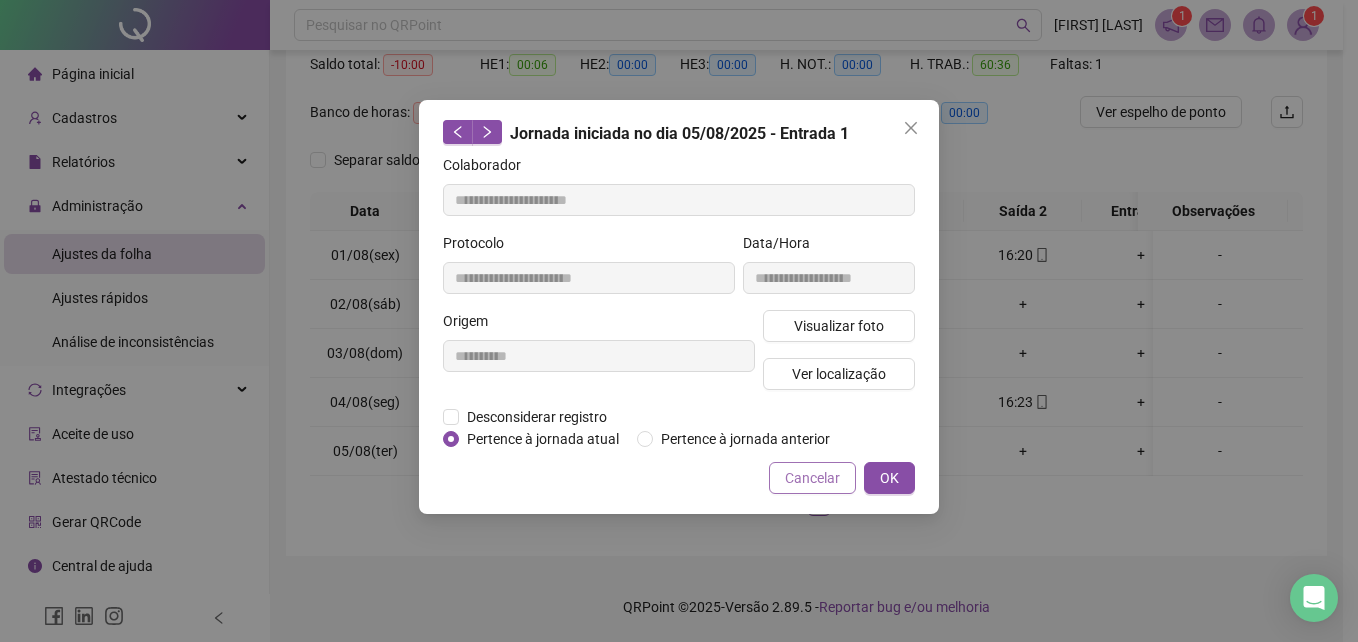 click on "Cancelar" at bounding box center [812, 478] 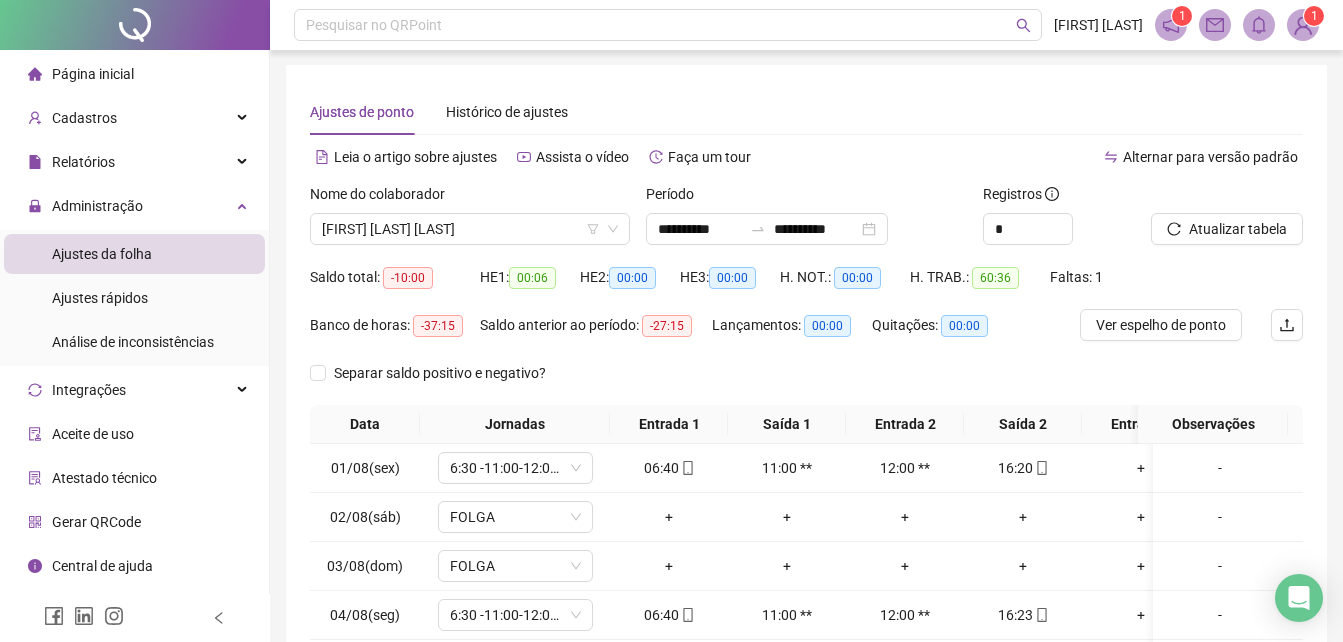 scroll, scrollTop: 0, scrollLeft: 0, axis: both 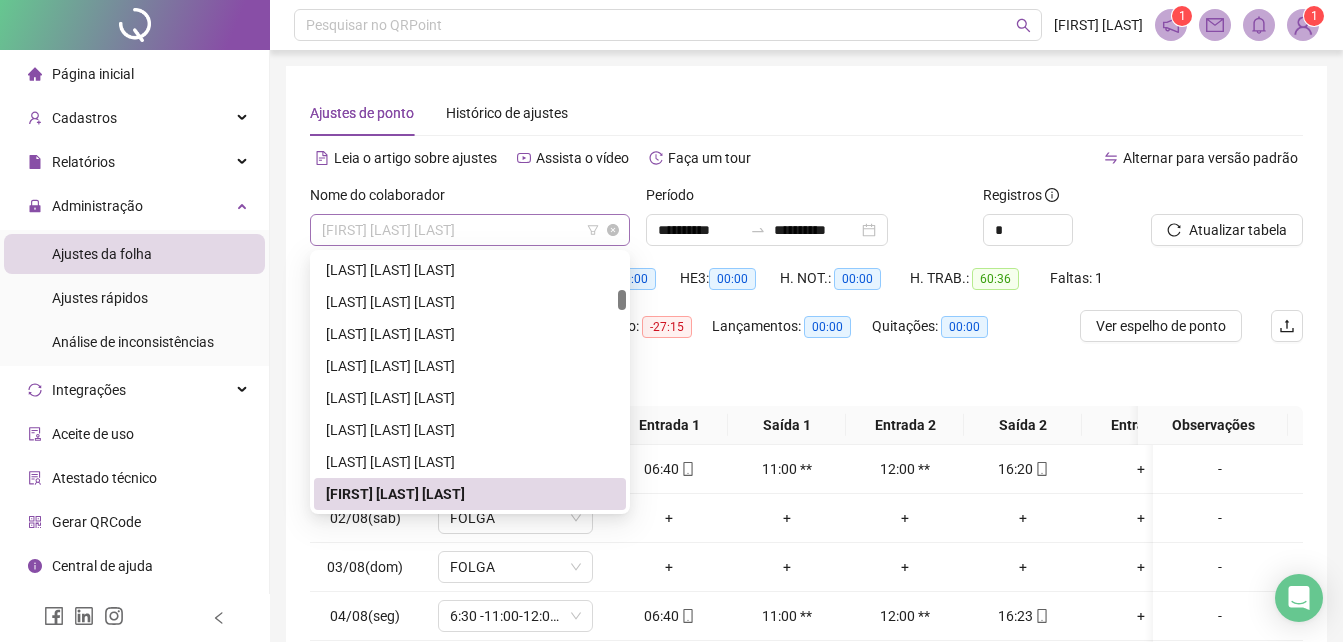 click on "[FIRST] [LAST] [LAST]" at bounding box center (470, 230) 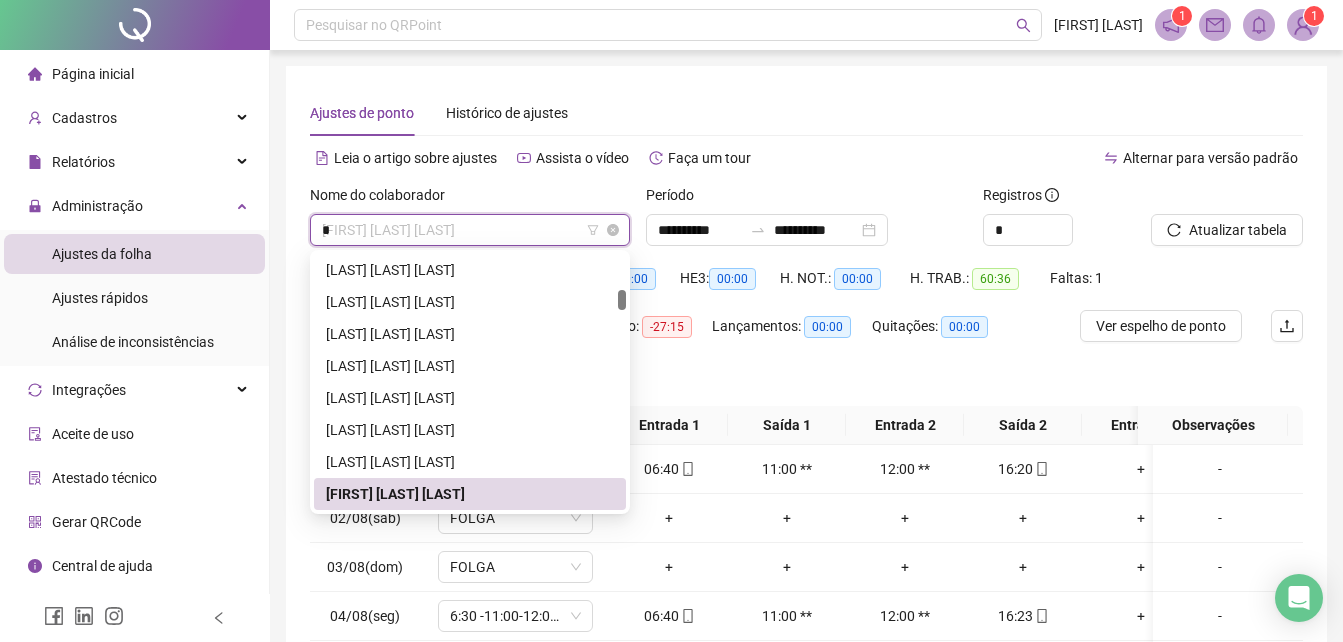 scroll, scrollTop: 192, scrollLeft: 0, axis: vertical 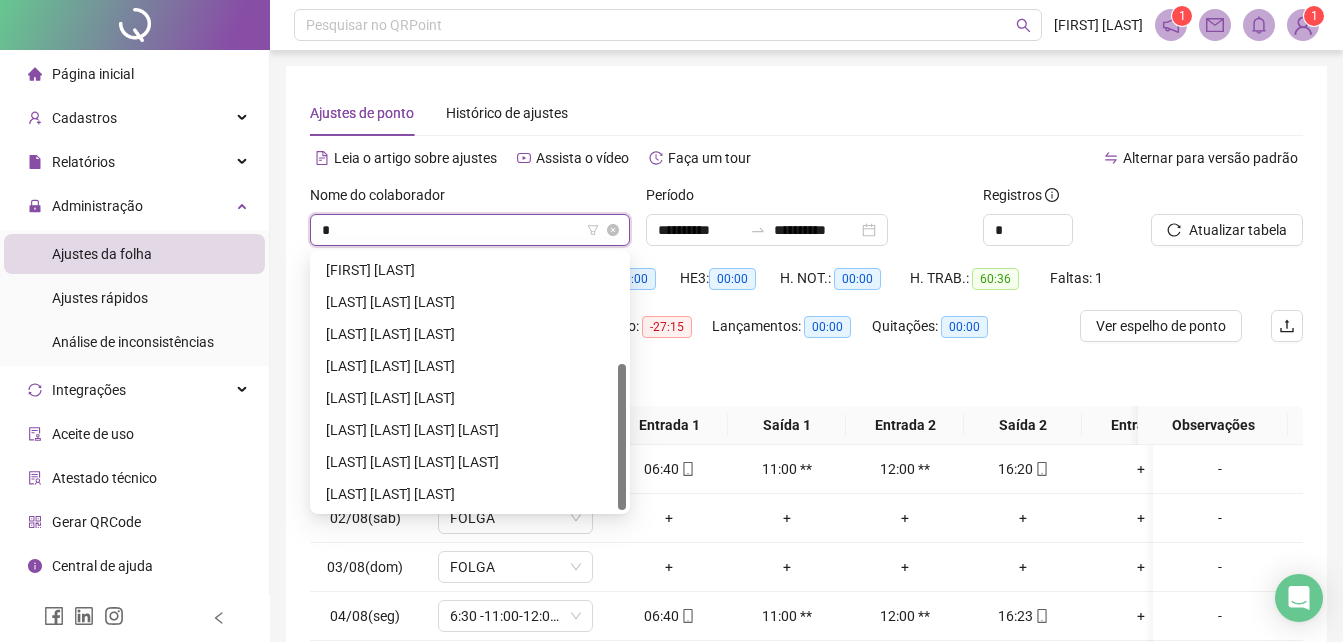 type on "**" 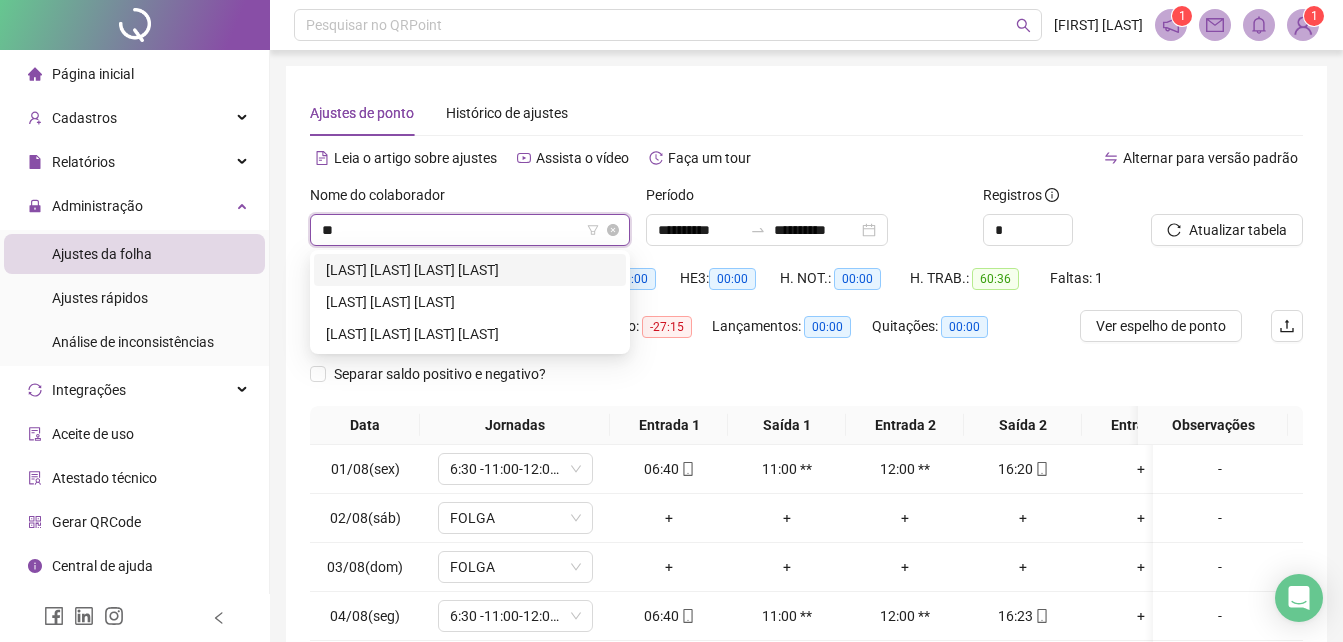 scroll, scrollTop: 0, scrollLeft: 0, axis: both 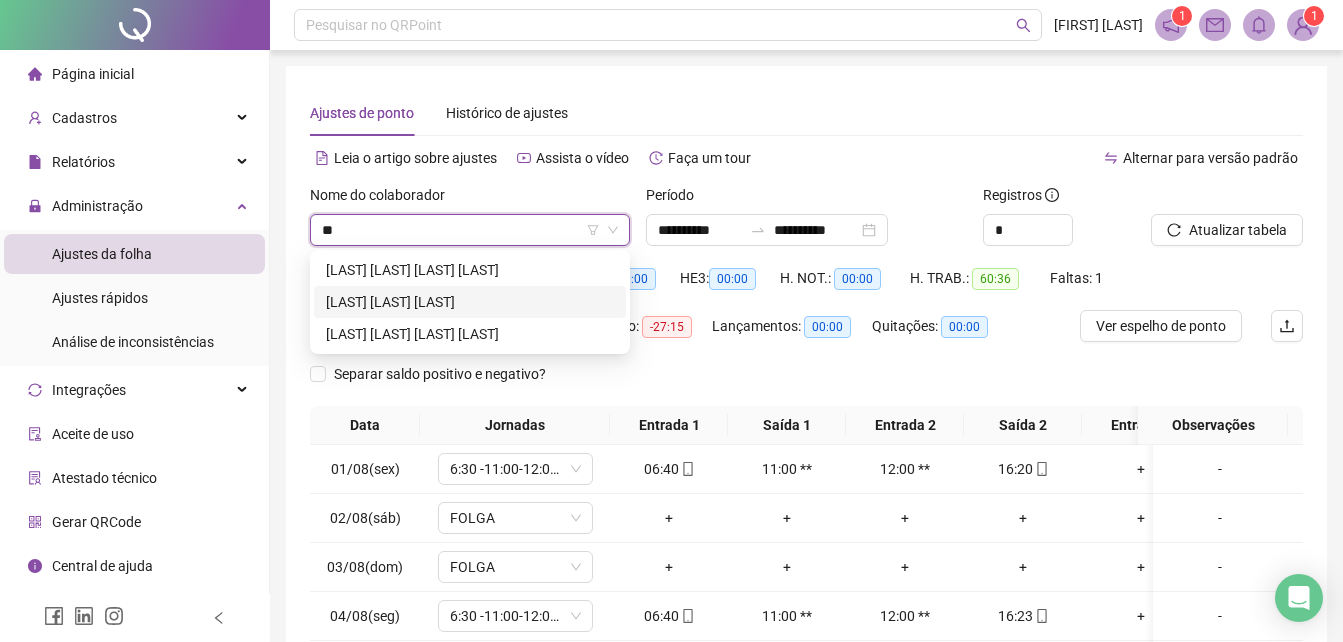 click on "[FIRST] [LAST] DE [LAST]" at bounding box center [470, 302] 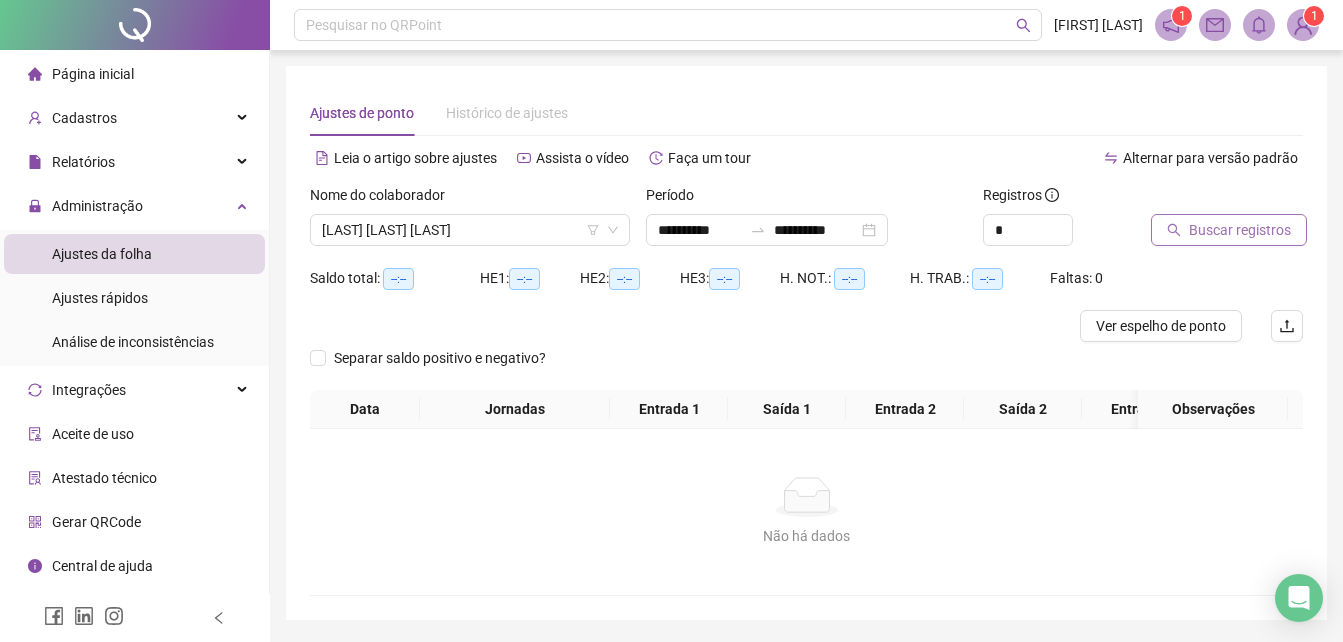 click on "Buscar registros" at bounding box center (1240, 230) 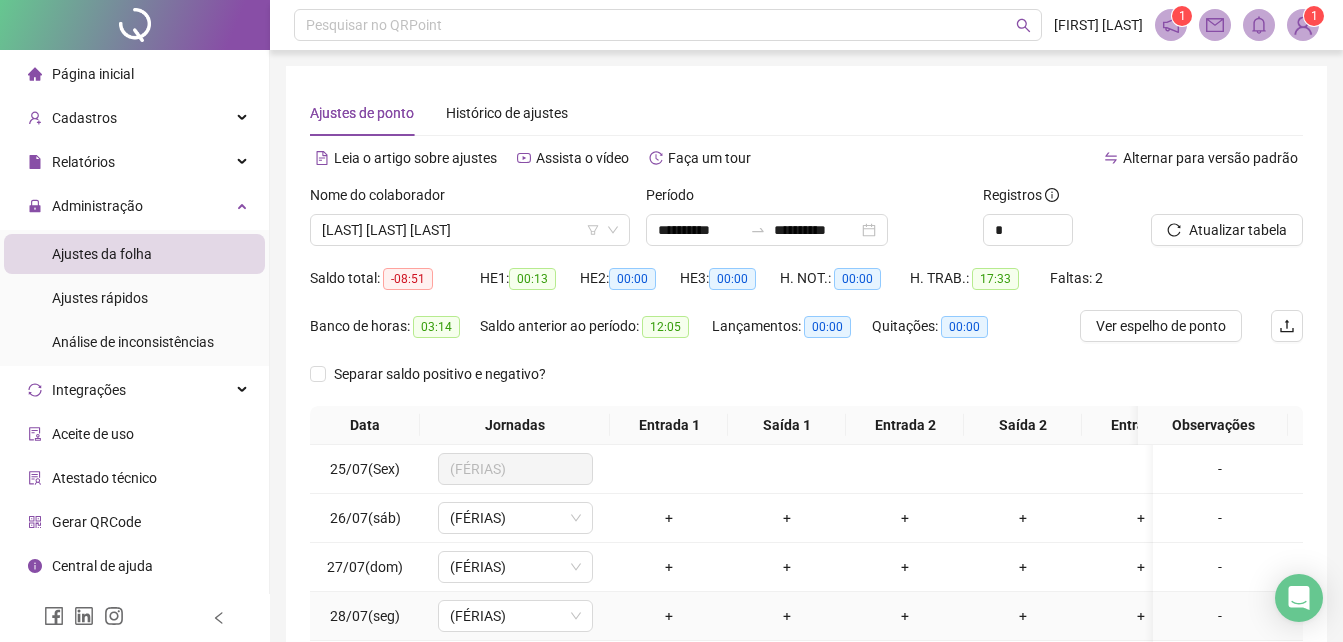 scroll, scrollTop: 327, scrollLeft: 0, axis: vertical 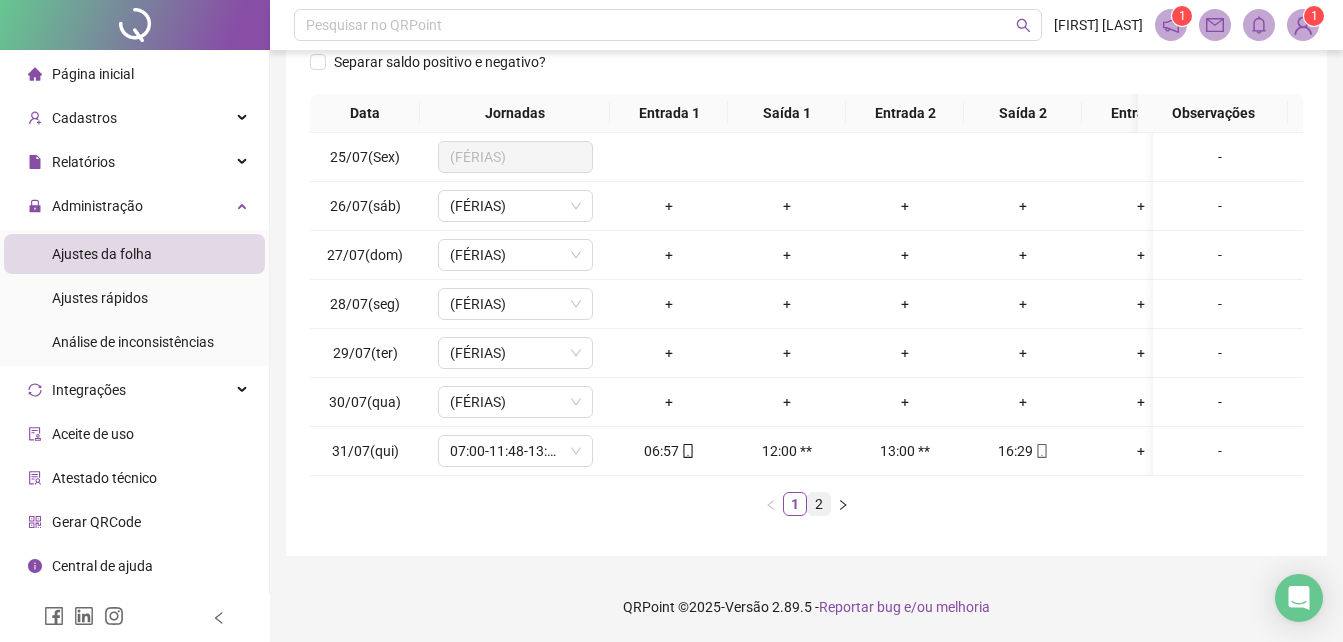click on "2" at bounding box center [819, 504] 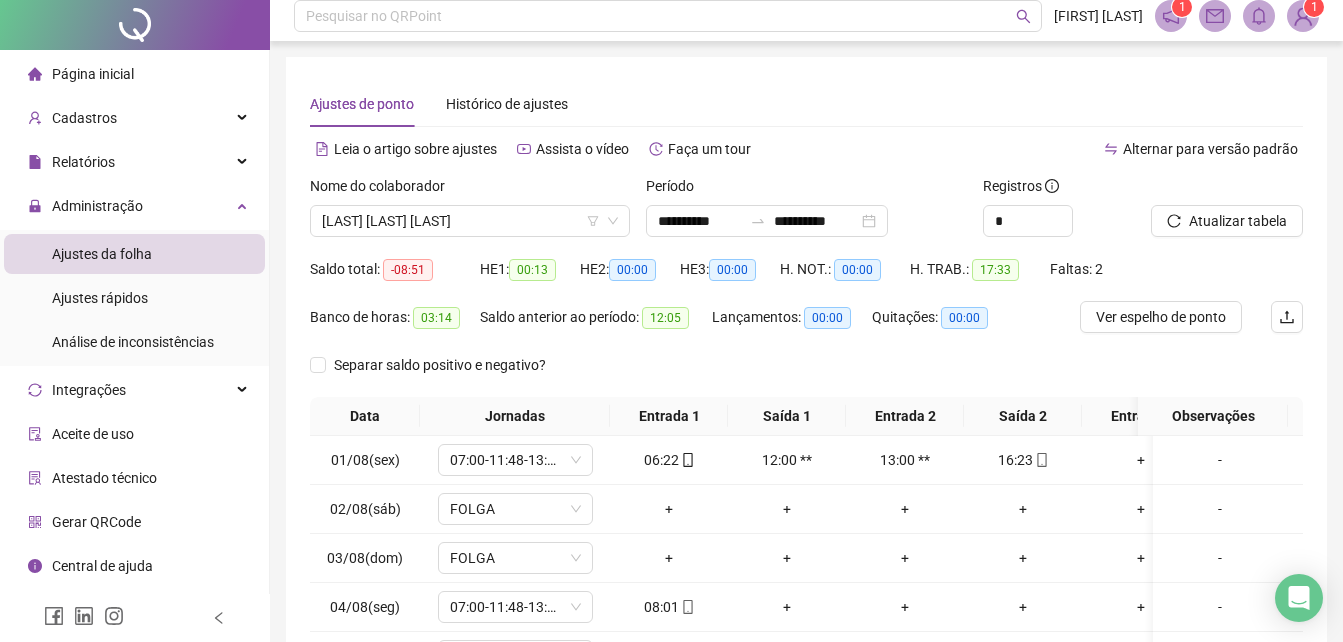 scroll, scrollTop: 0, scrollLeft: 0, axis: both 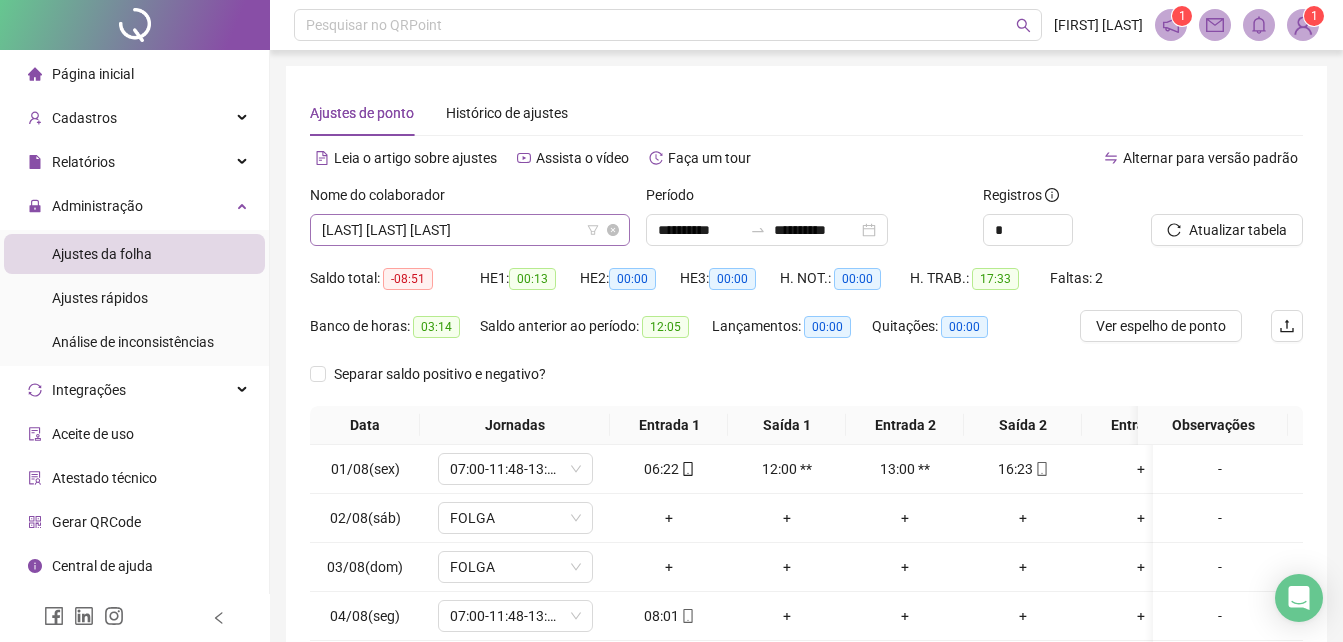 click on "[FIRST] [LAST] DE [LAST]" at bounding box center (470, 230) 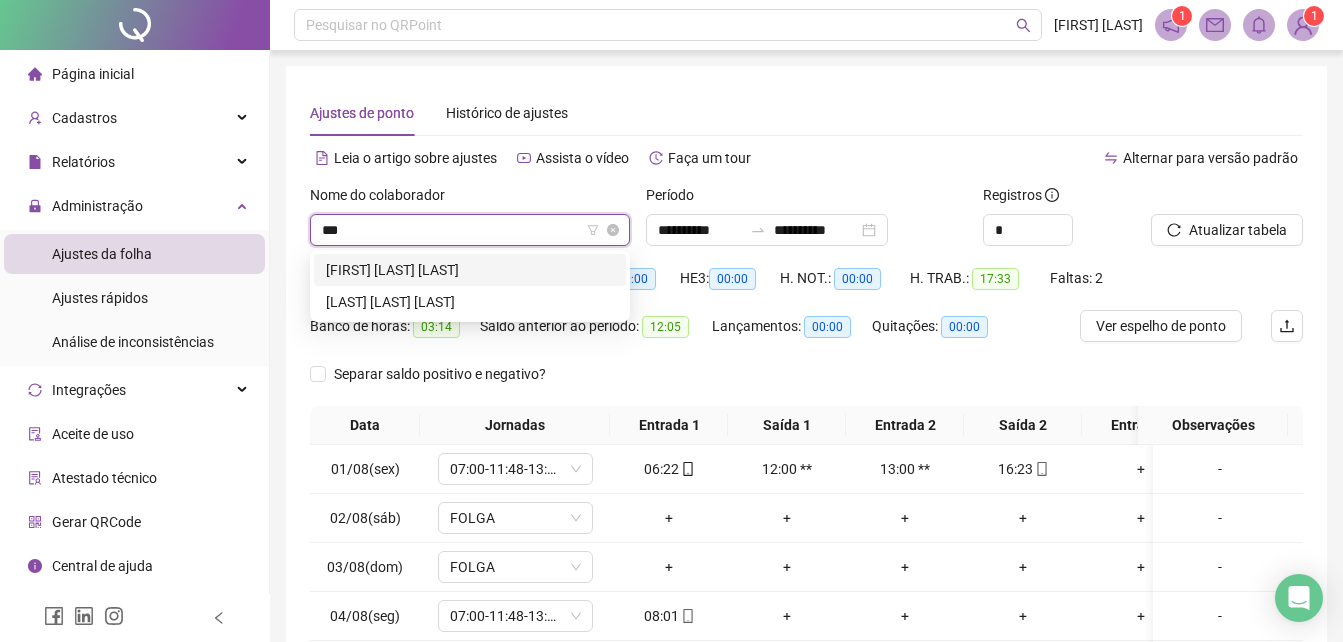 scroll, scrollTop: 0, scrollLeft: 0, axis: both 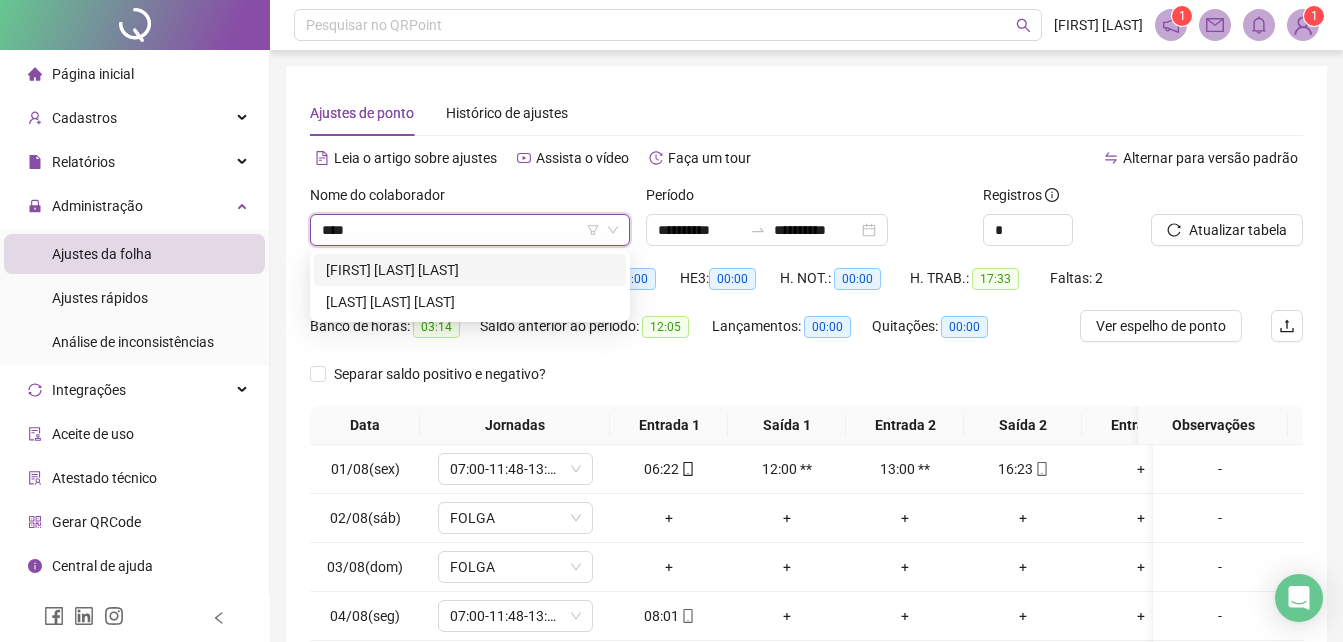 click on "[FIRST] [LAST] [LAST]" at bounding box center (470, 270) 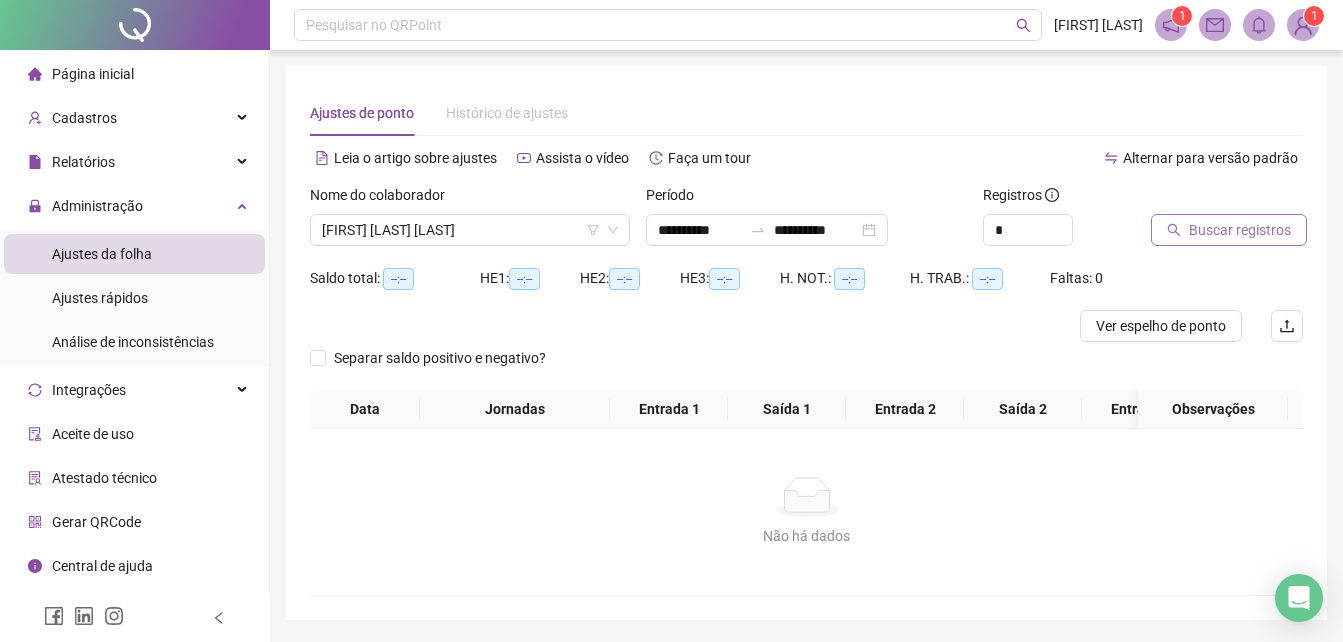 click on "Buscar registros" at bounding box center [1240, 230] 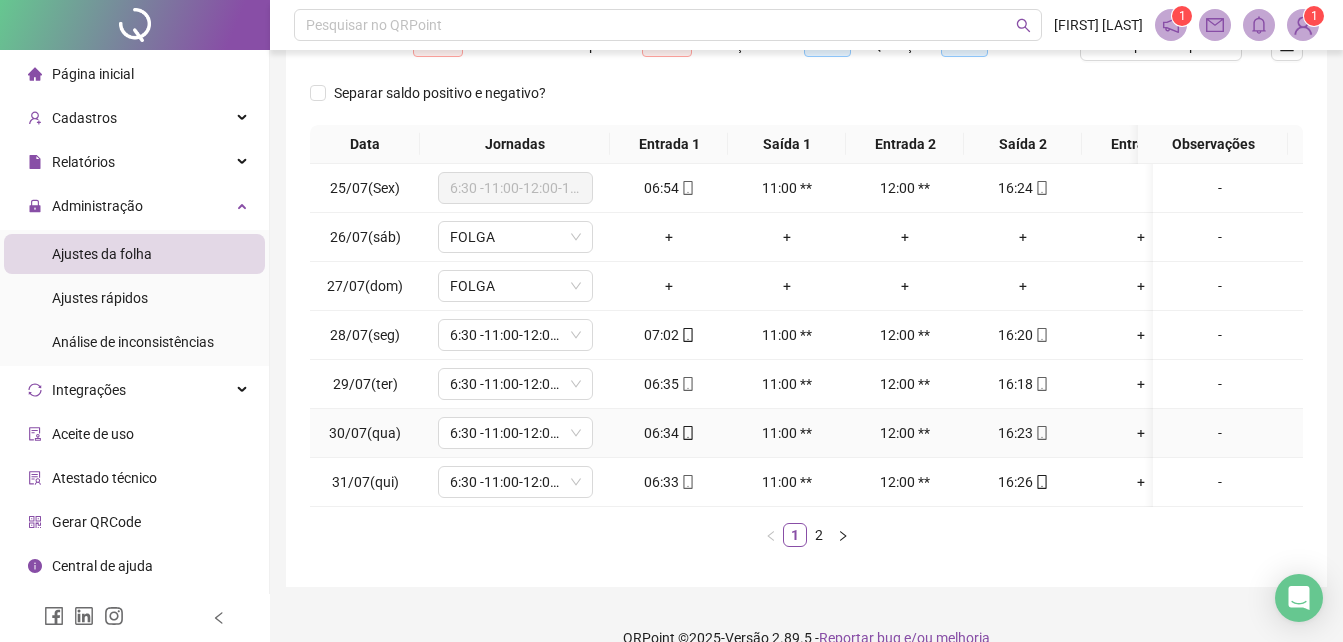 scroll, scrollTop: 327, scrollLeft: 0, axis: vertical 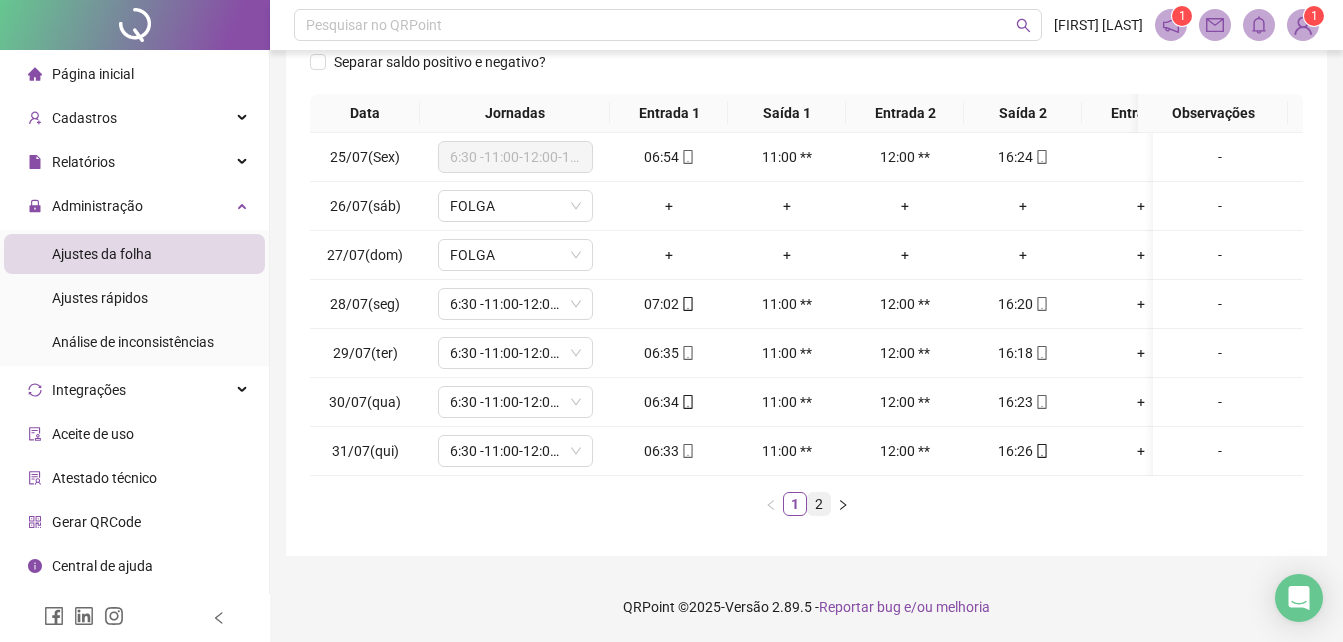 click on "2" at bounding box center (819, 504) 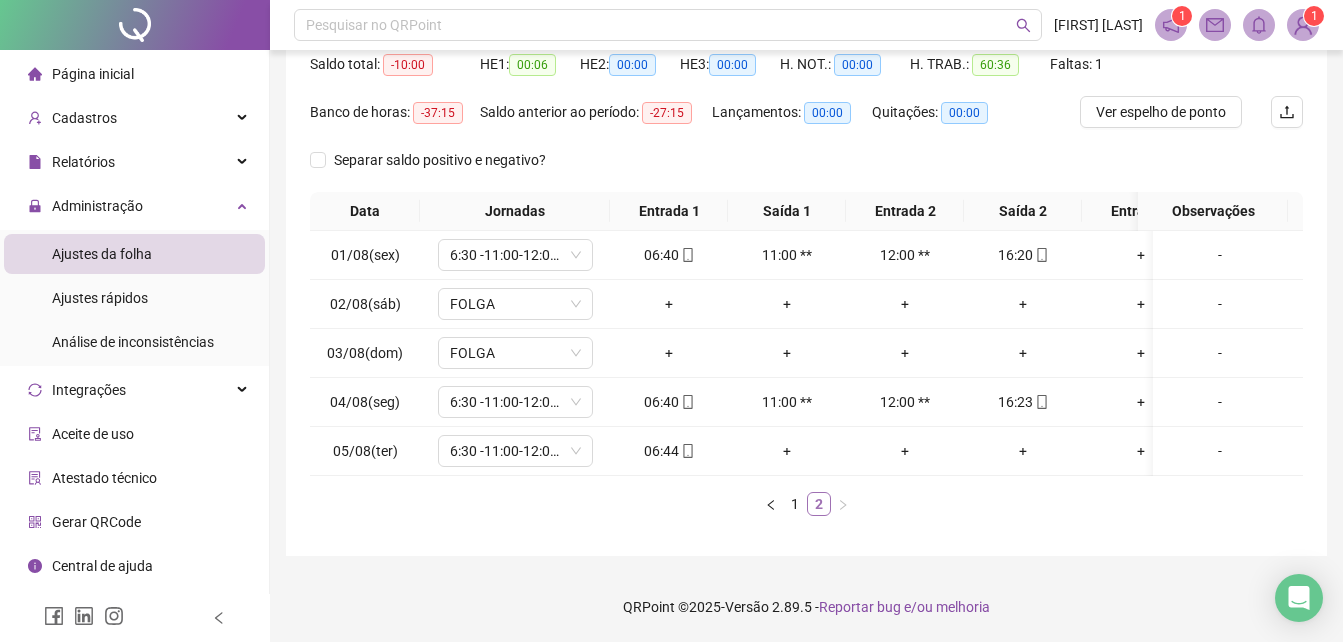 scroll, scrollTop: 229, scrollLeft: 0, axis: vertical 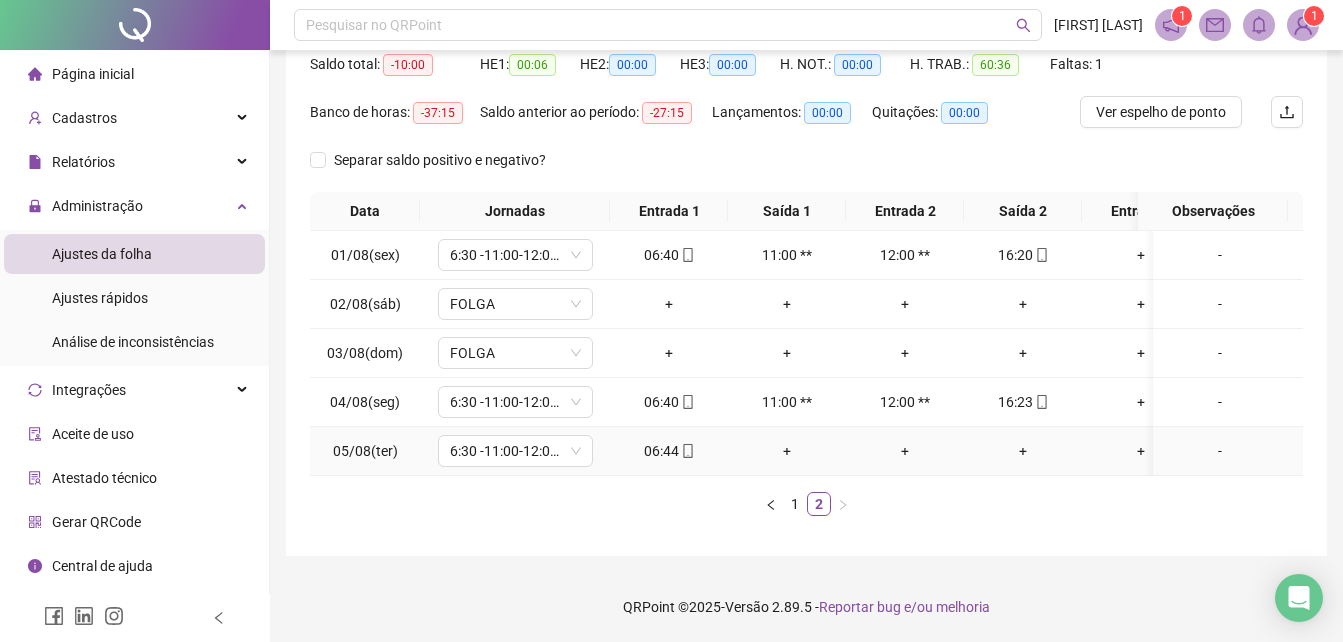 click at bounding box center [687, 451] 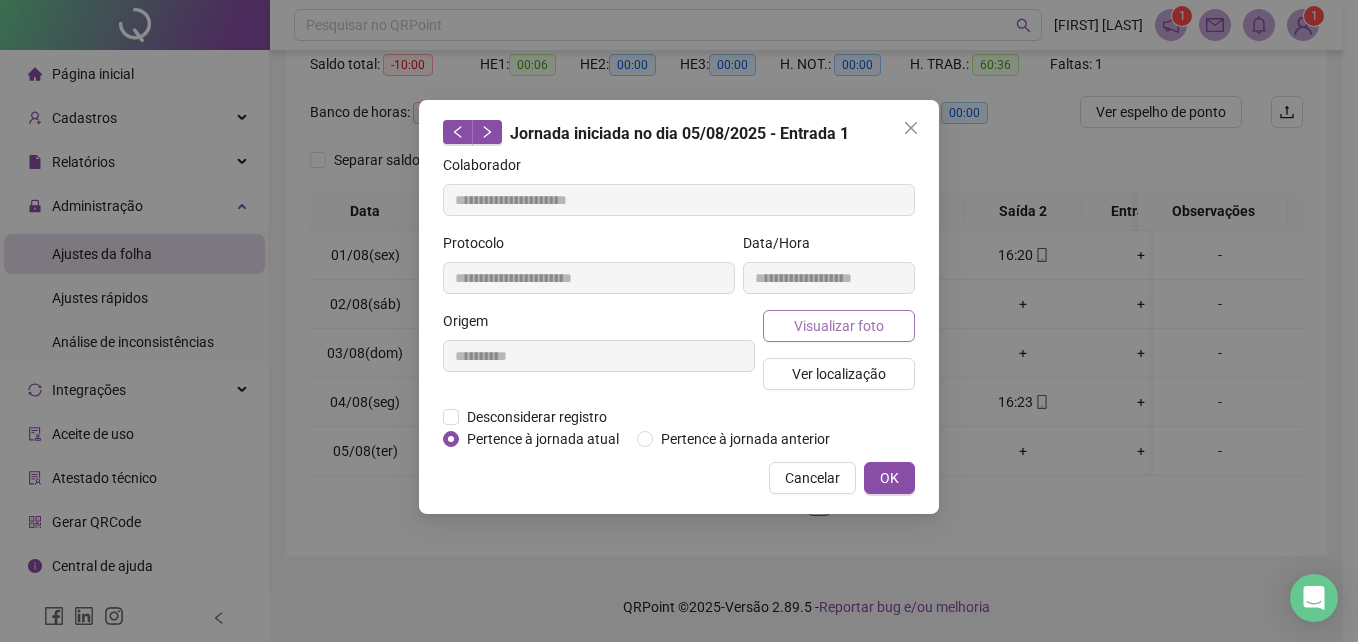 click on "Visualizar foto" at bounding box center (839, 326) 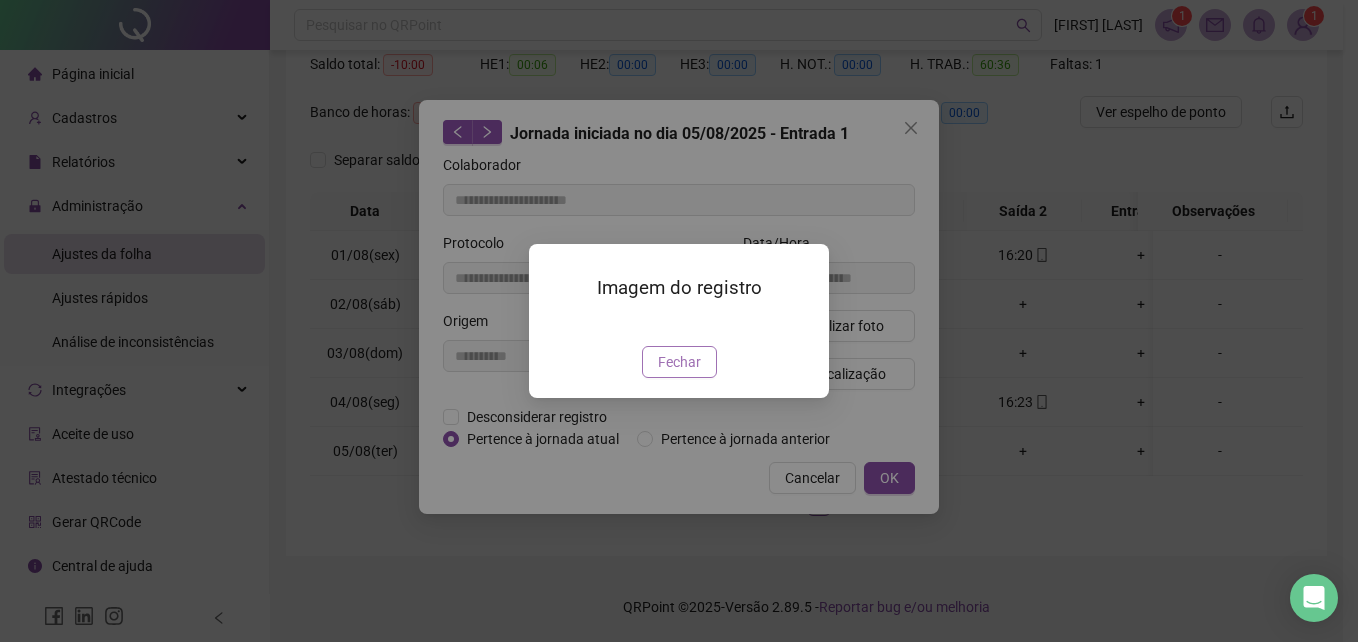 click on "Fechar" at bounding box center (679, 362) 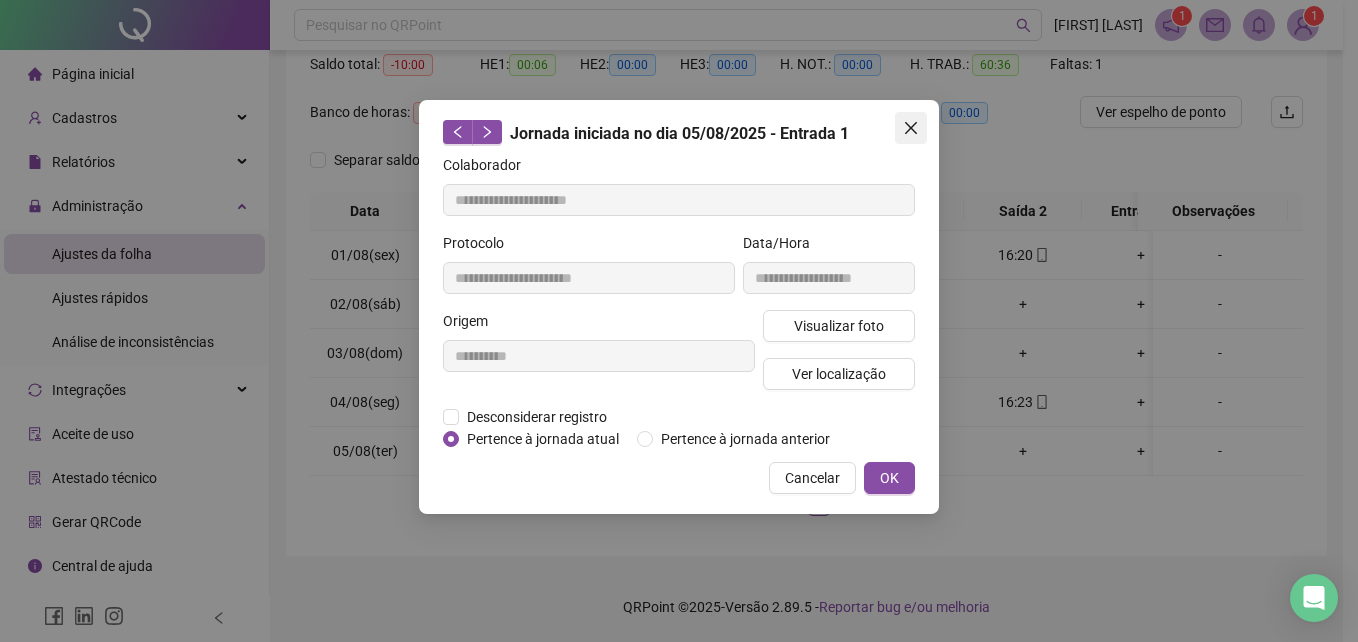 click at bounding box center [911, 128] 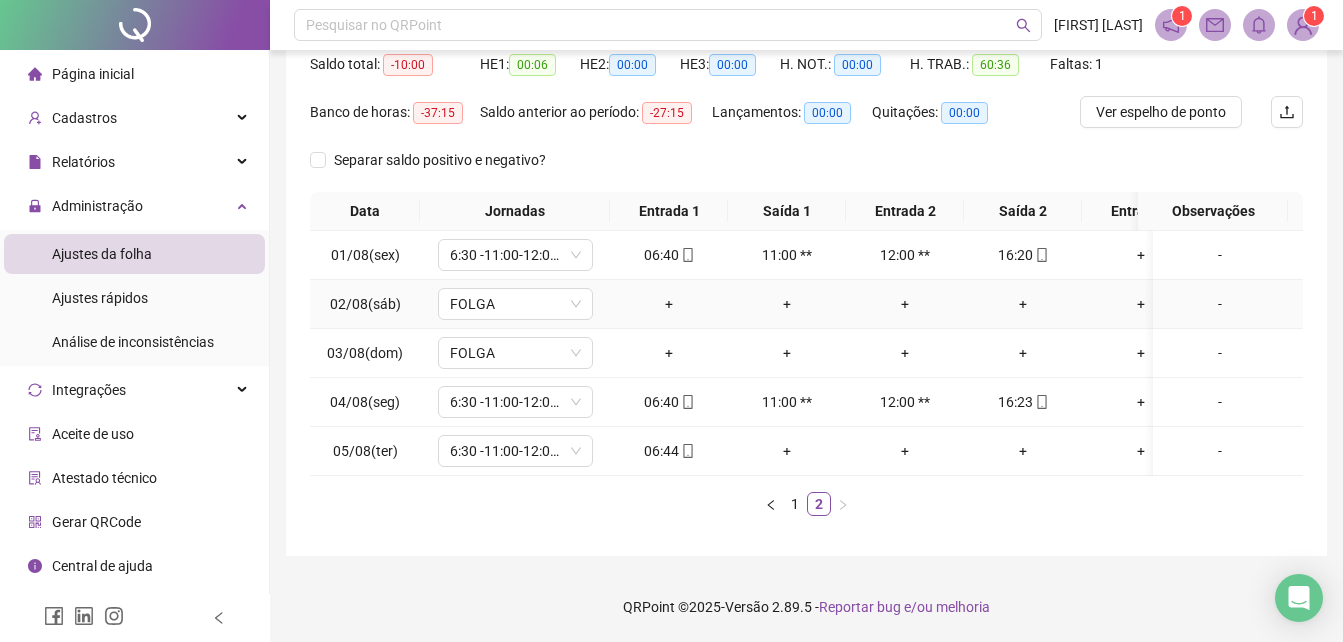 scroll, scrollTop: 229, scrollLeft: 0, axis: vertical 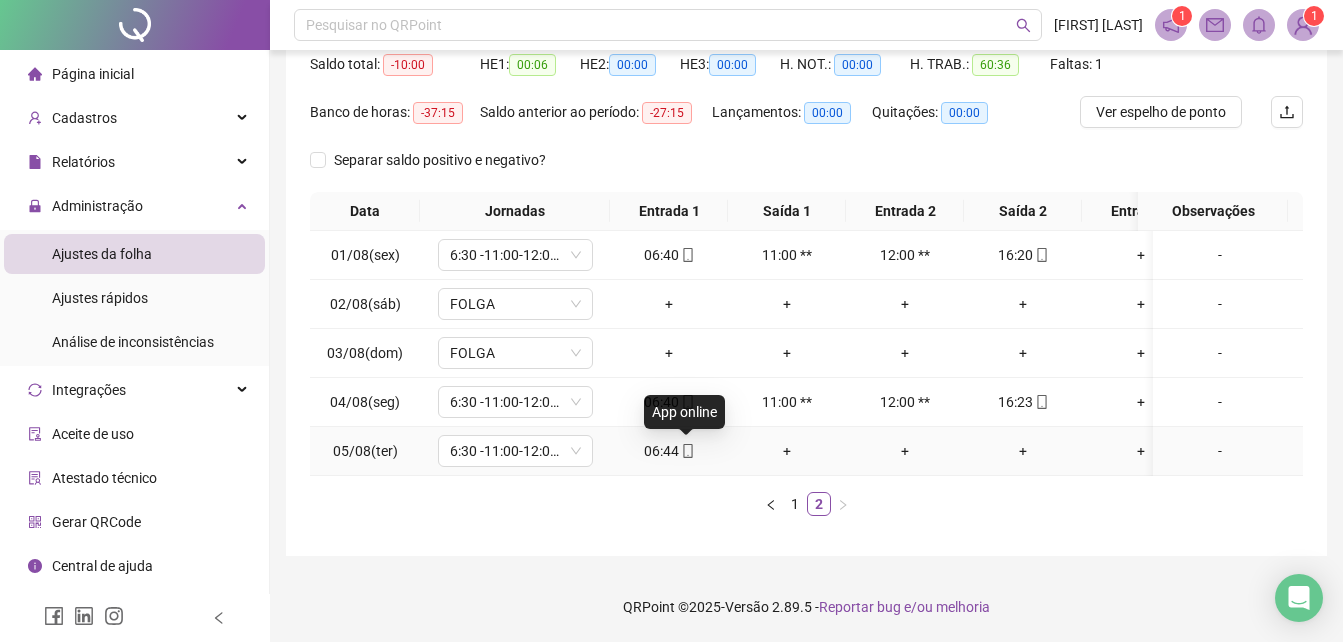 click 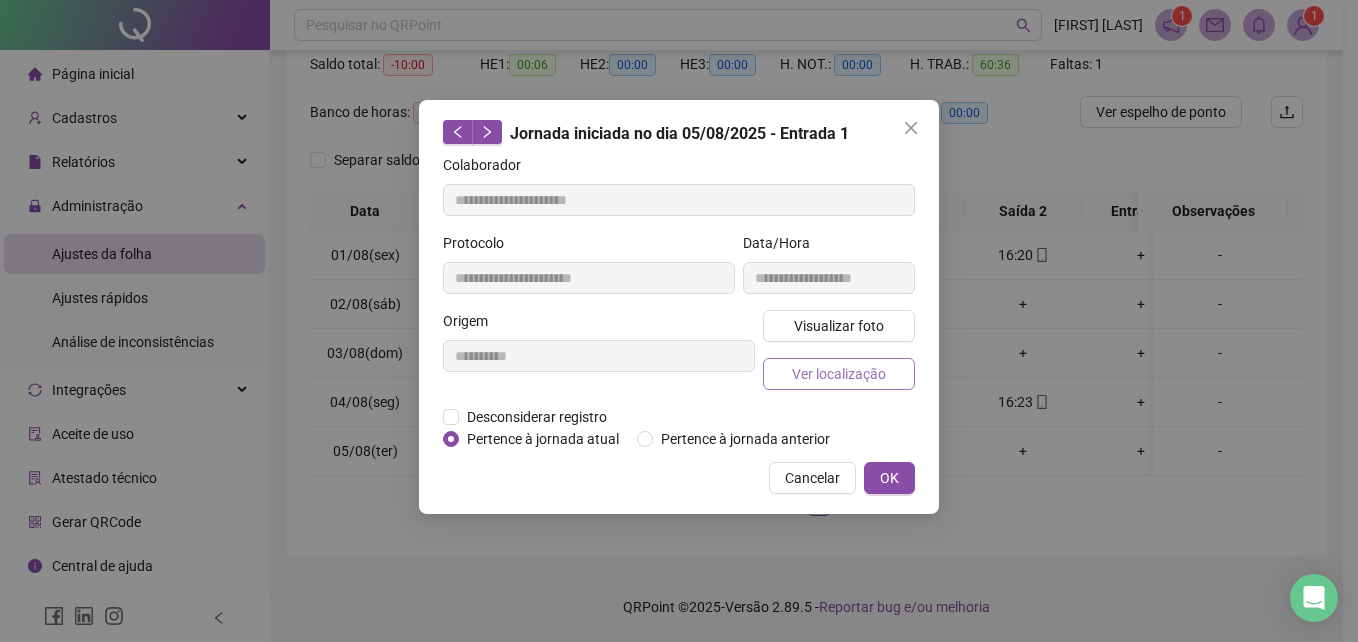 click on "Ver localização" at bounding box center [839, 374] 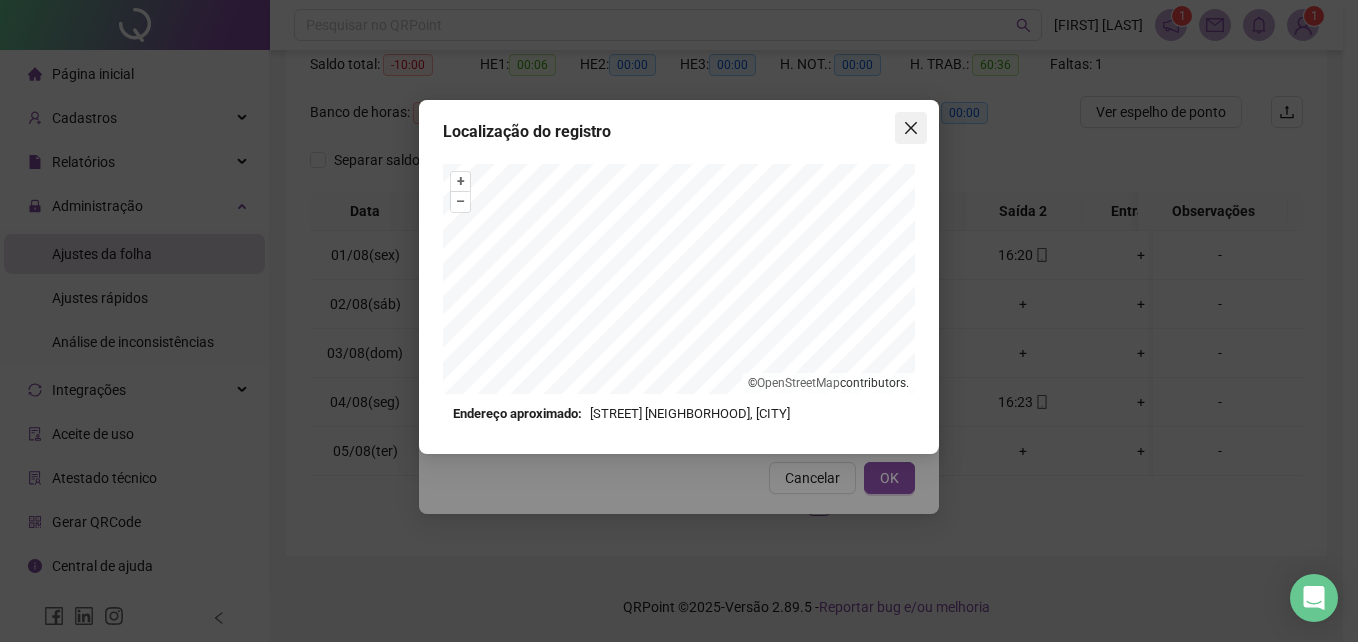 click 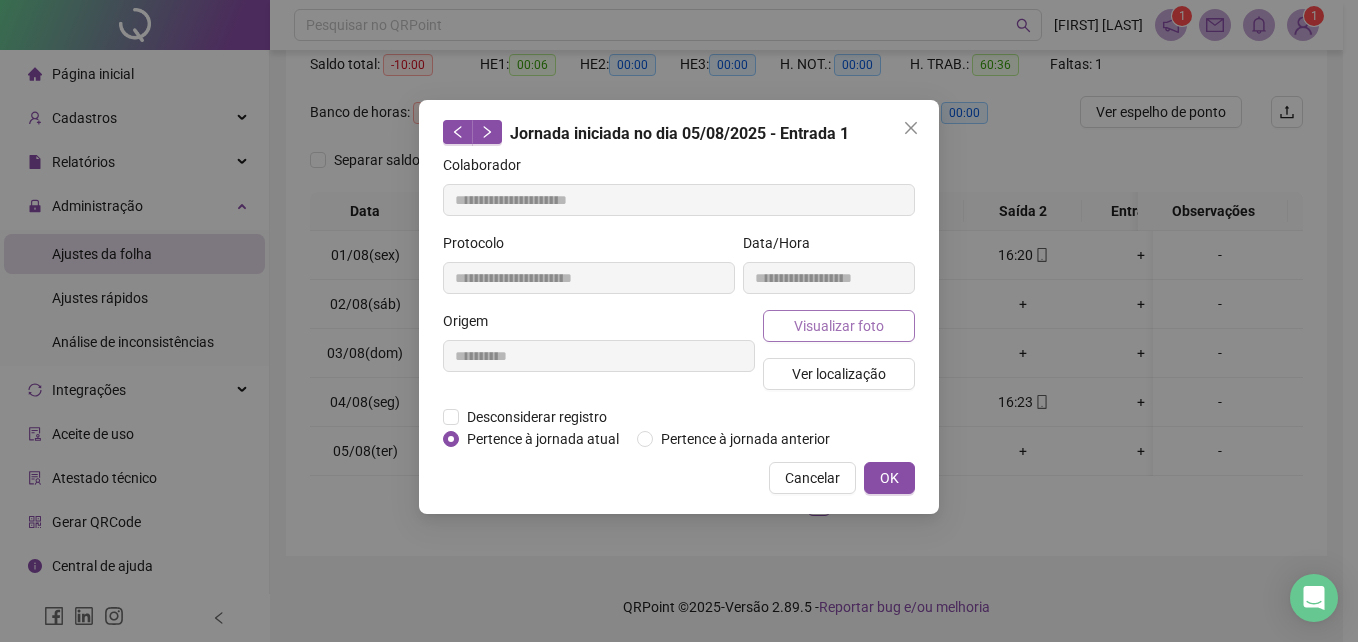 click on "Visualizar foto" at bounding box center [839, 326] 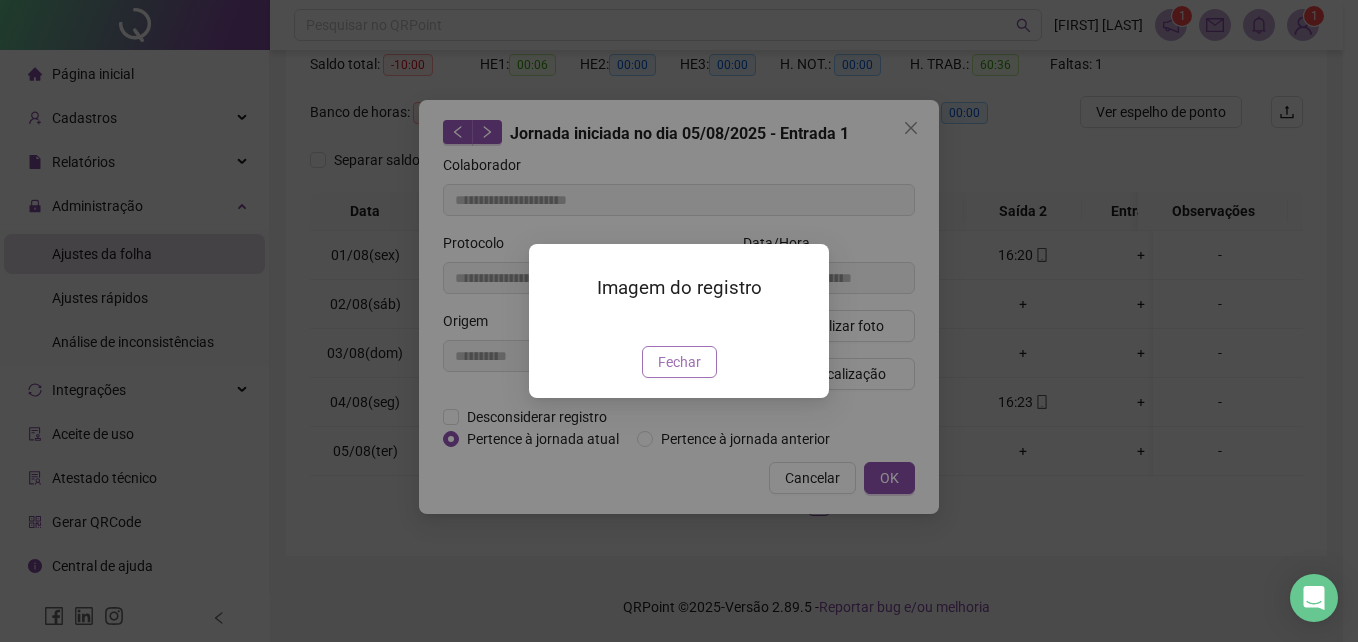 click on "Fechar" at bounding box center [679, 362] 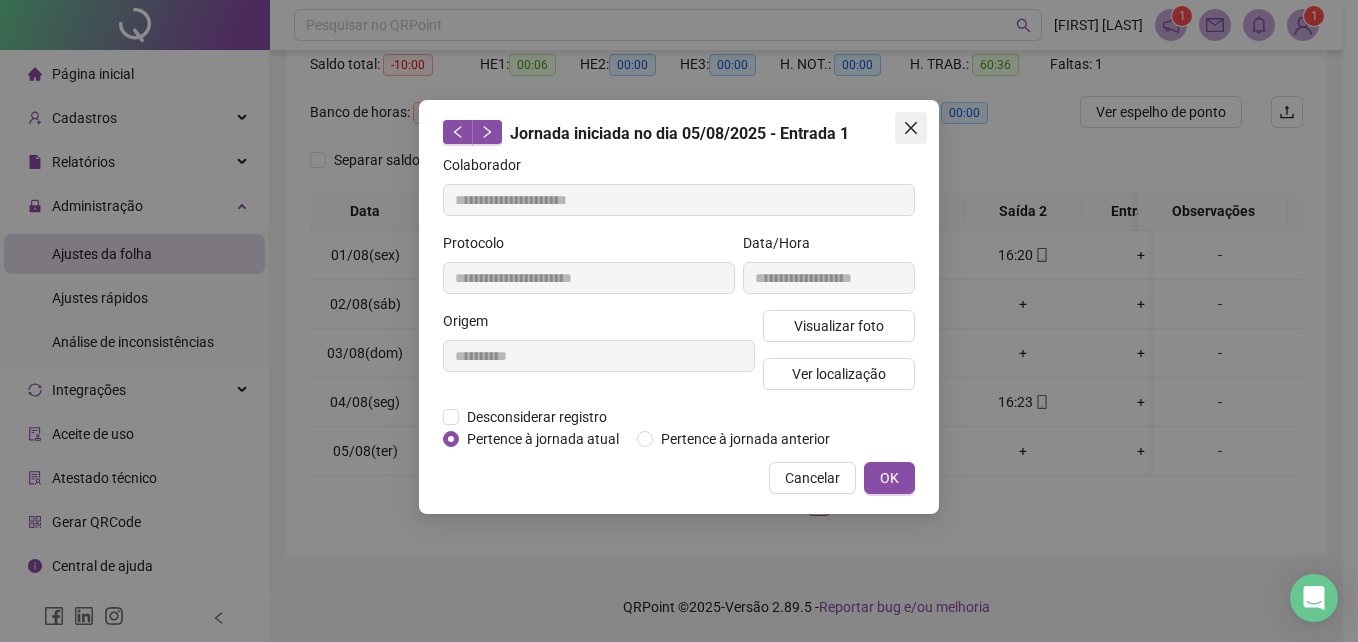 click 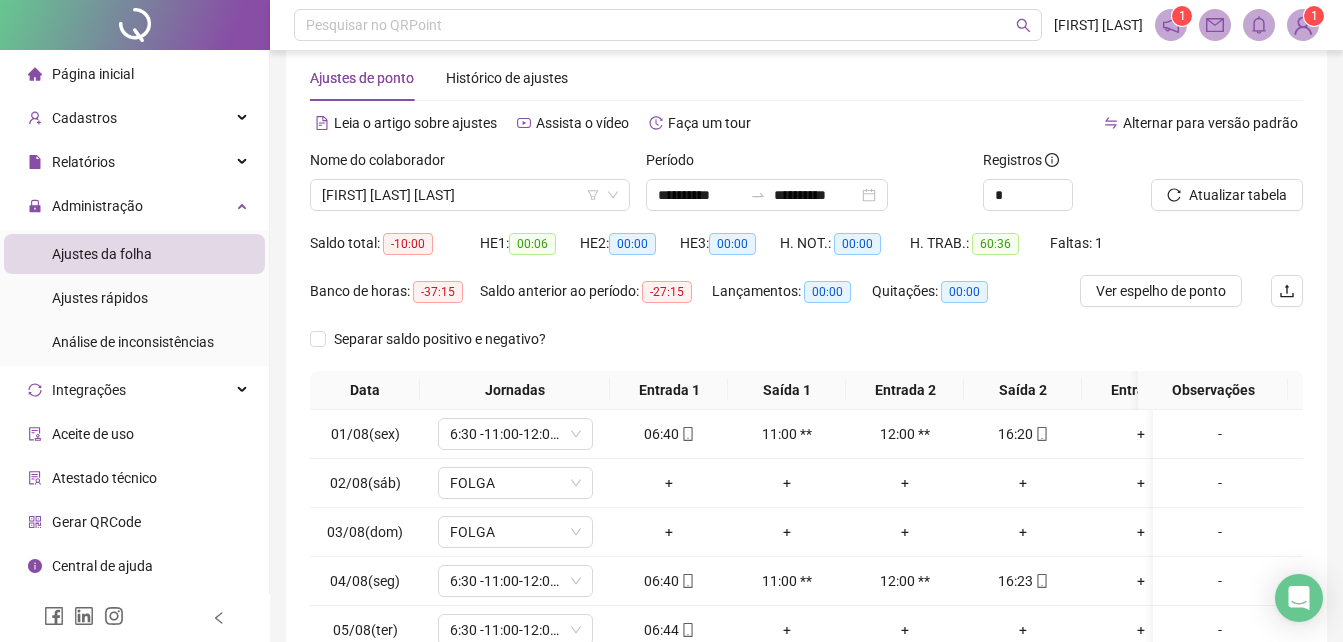 scroll, scrollTop: 29, scrollLeft: 0, axis: vertical 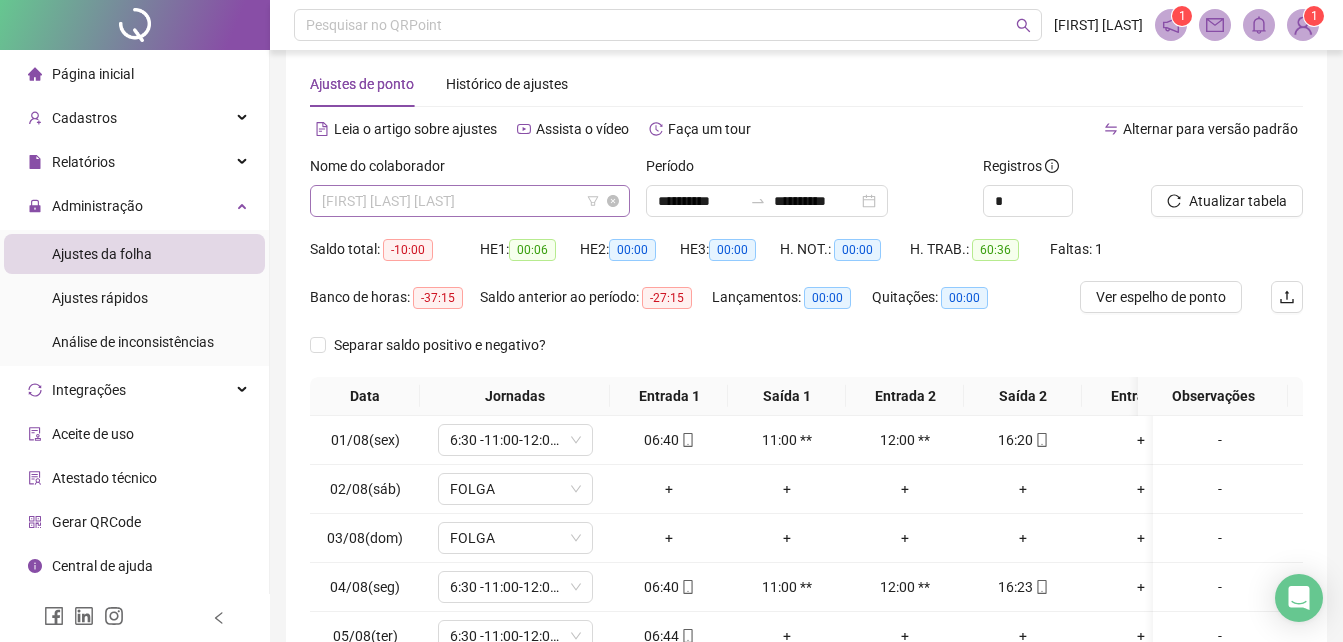 click on "[FIRST] [LAST] [LAST]" at bounding box center (470, 201) 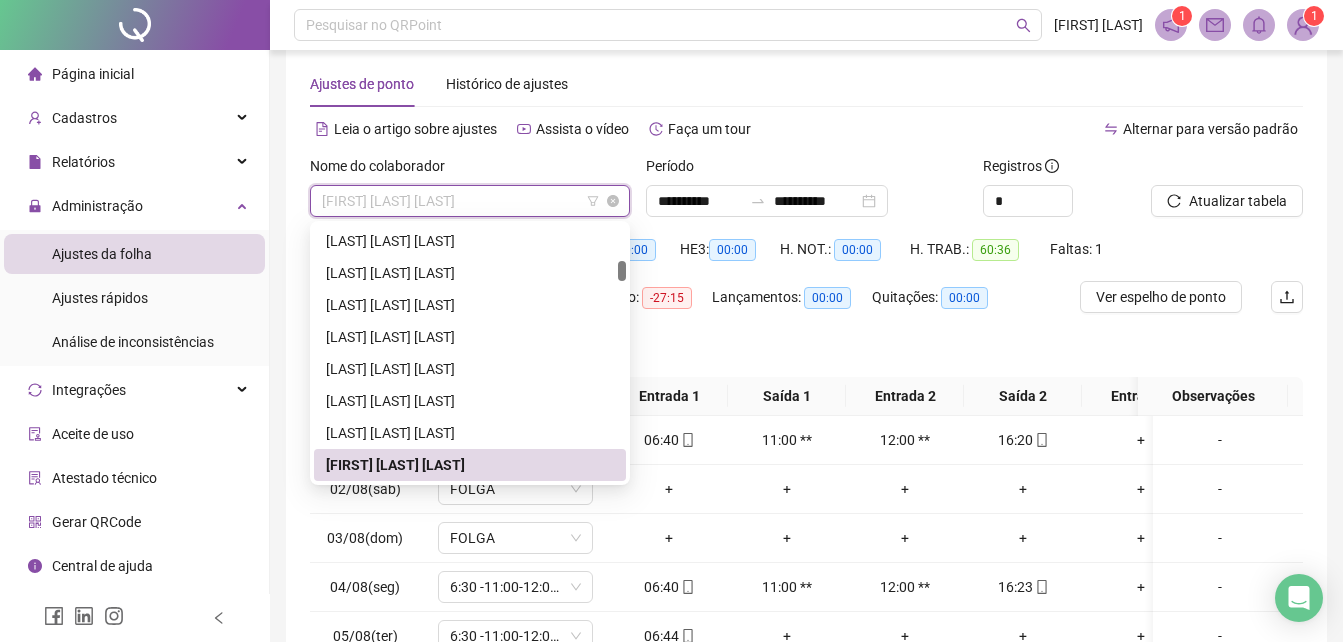 click on "[FIRST] [LAST] [LAST]" at bounding box center (470, 201) 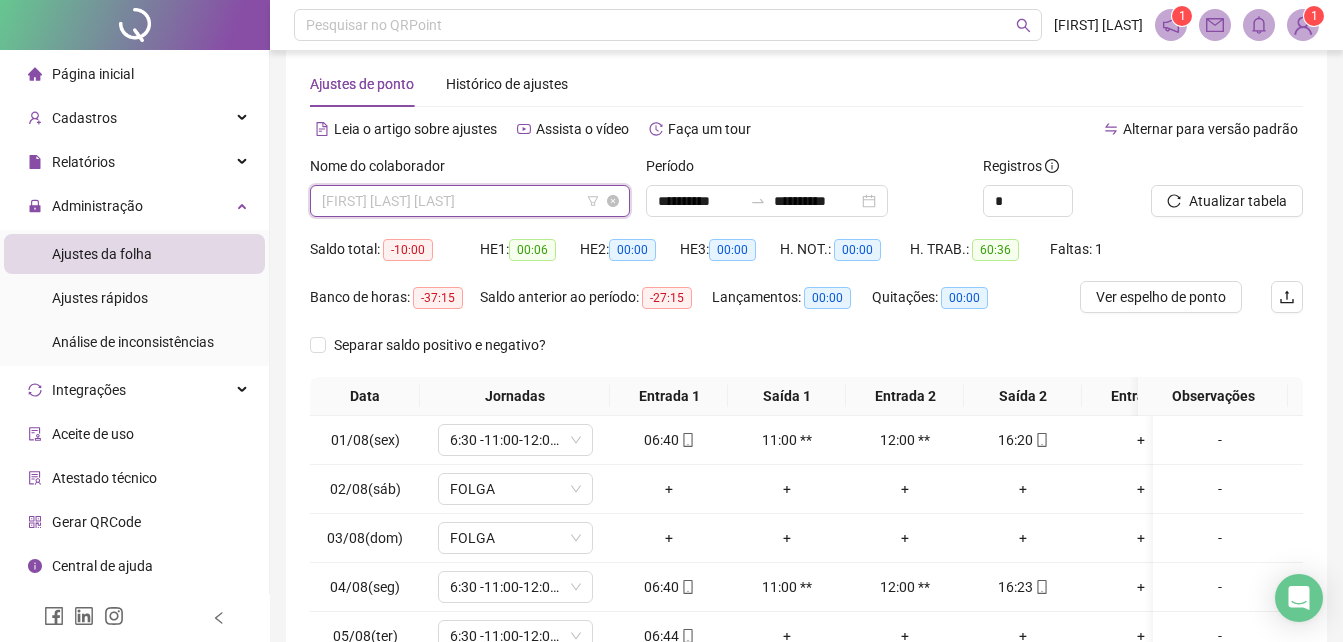 click on "[FIRST] [LAST] [LAST]" at bounding box center (470, 201) 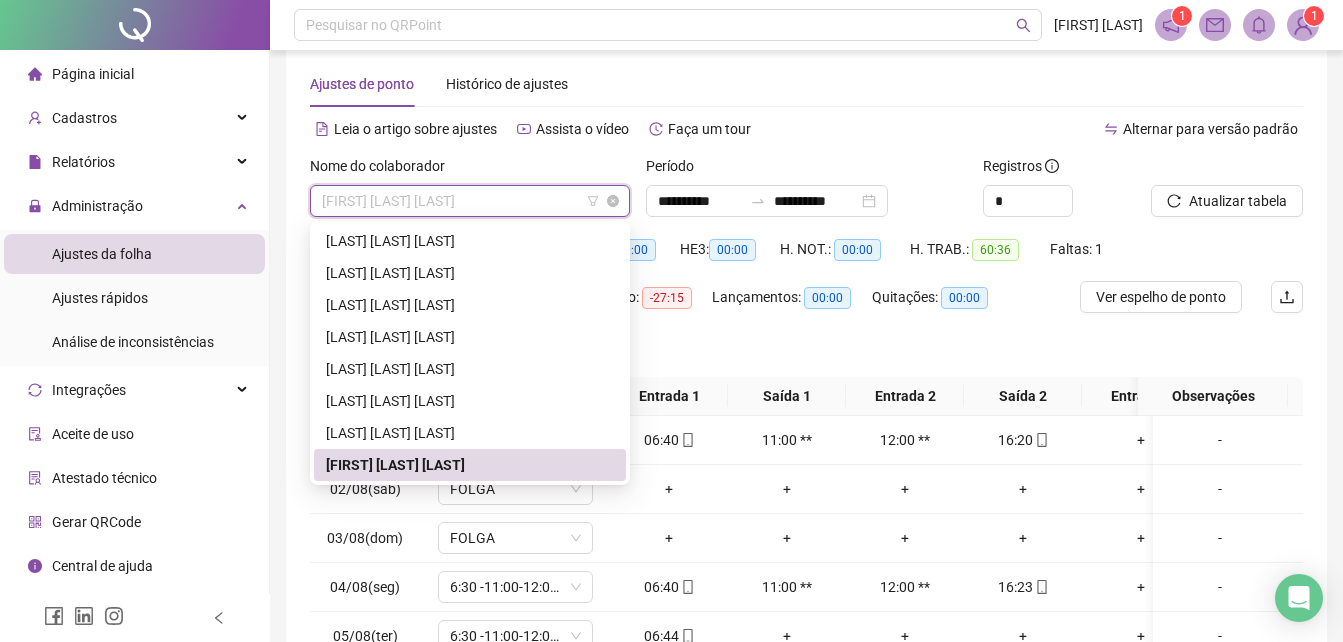 click on "[FIRST] [LAST] [LAST]" at bounding box center [470, 201] 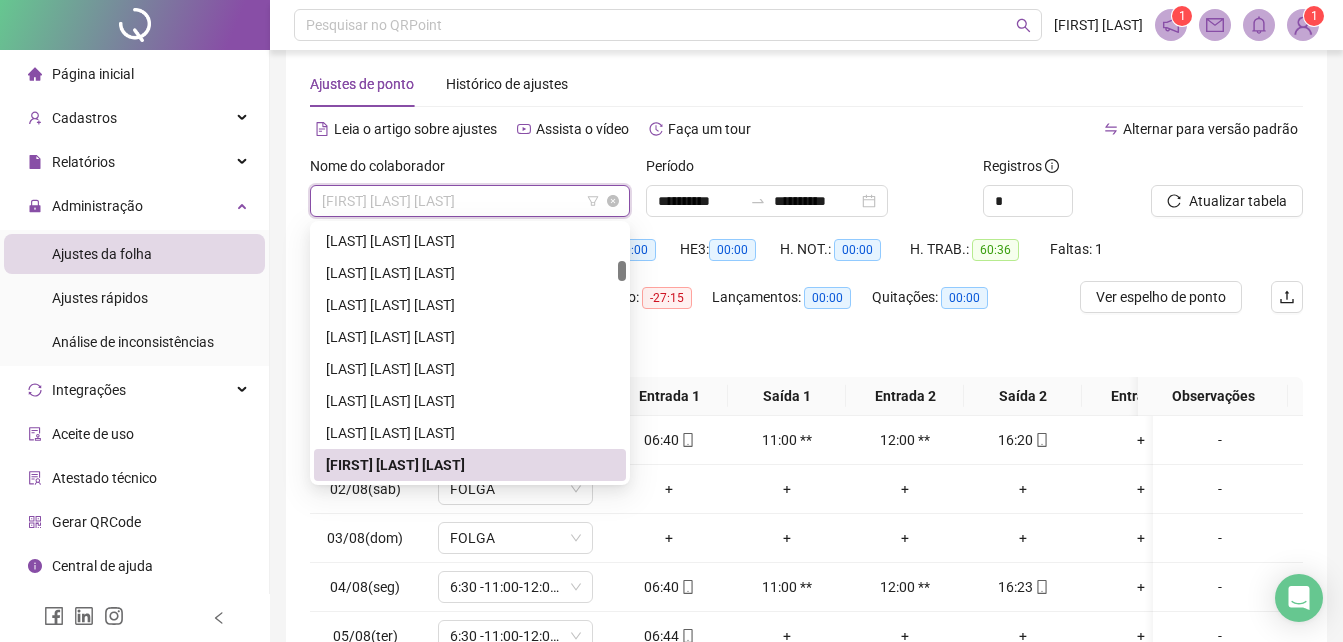 click on "[FIRST] [LAST] [LAST]" at bounding box center [470, 201] 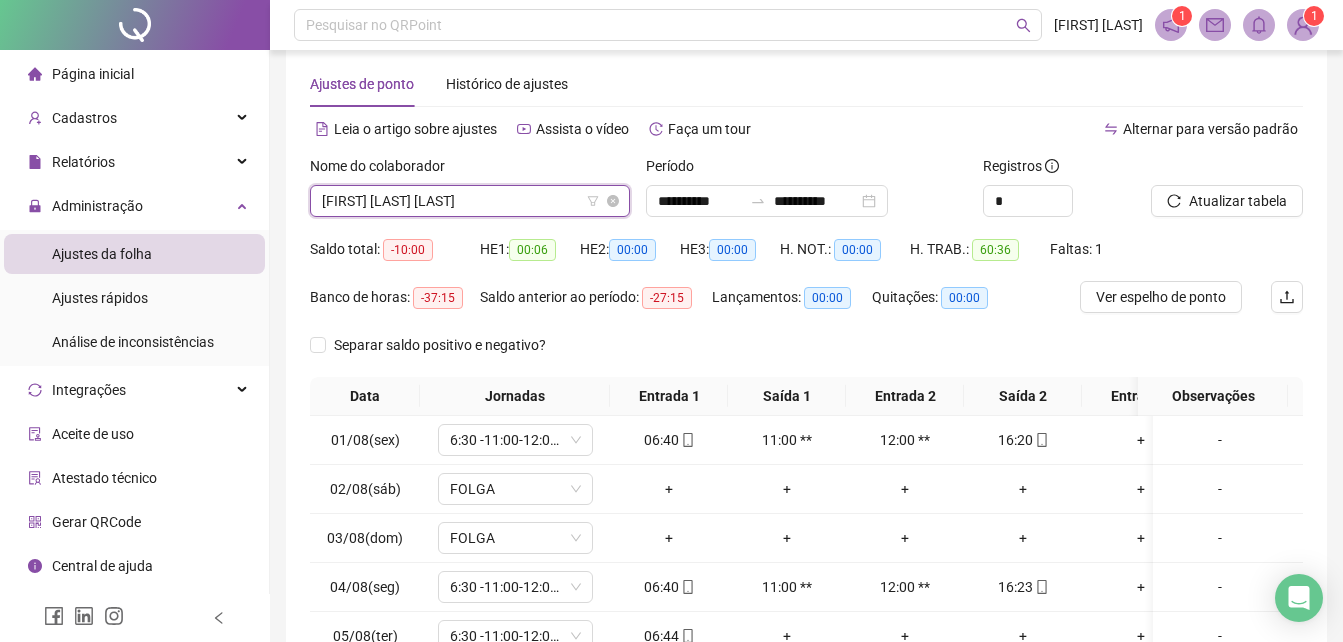 click on "[FIRST] [LAST] [LAST]" at bounding box center [470, 201] 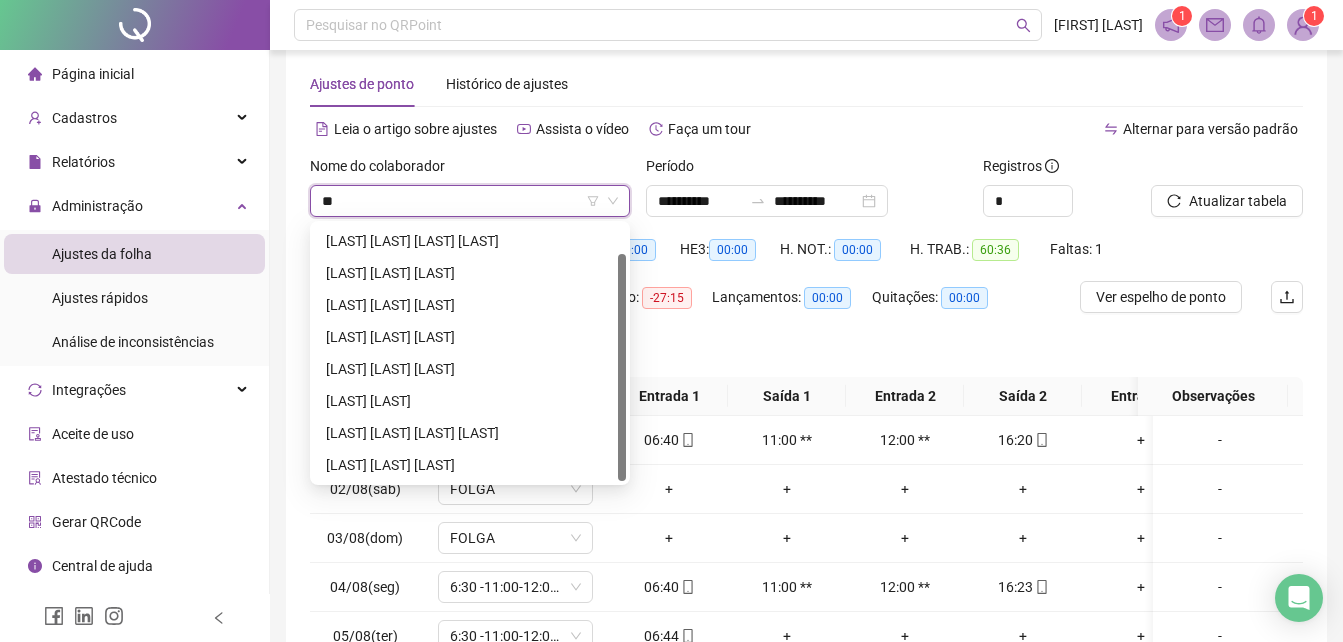 scroll, scrollTop: 32, scrollLeft: 0, axis: vertical 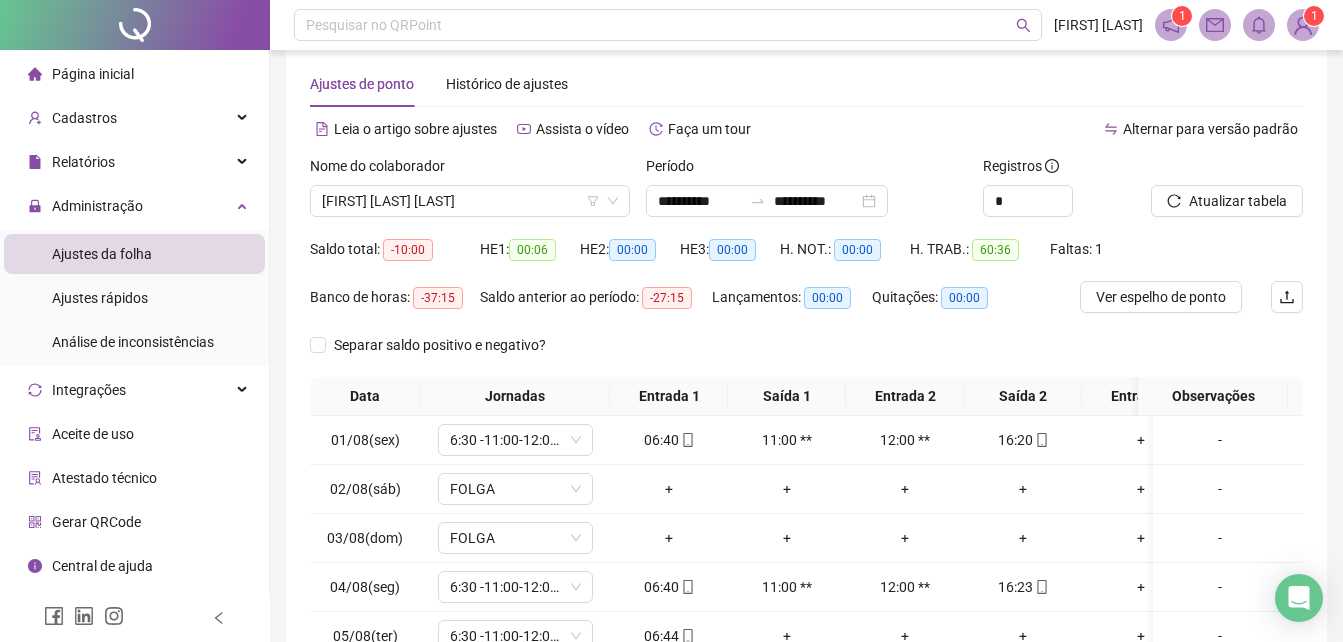 drag, startPoint x: 960, startPoint y: 241, endPoint x: 827, endPoint y: 108, distance: 188.09041 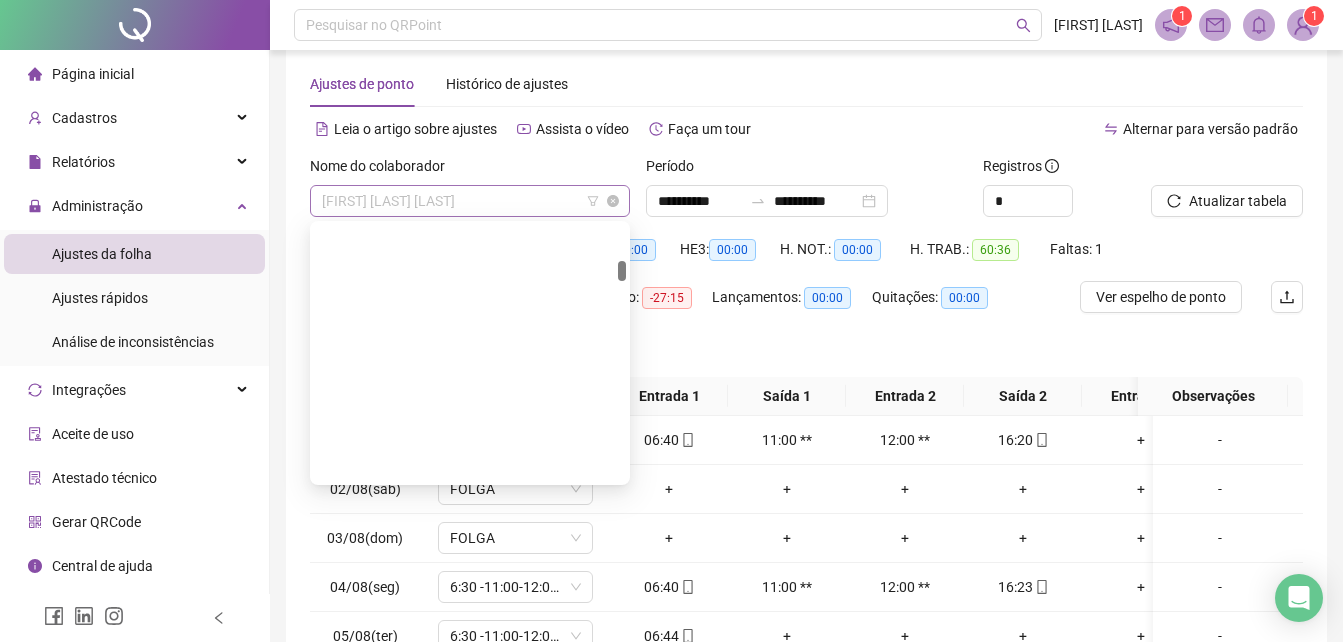 scroll, scrollTop: 448, scrollLeft: 0, axis: vertical 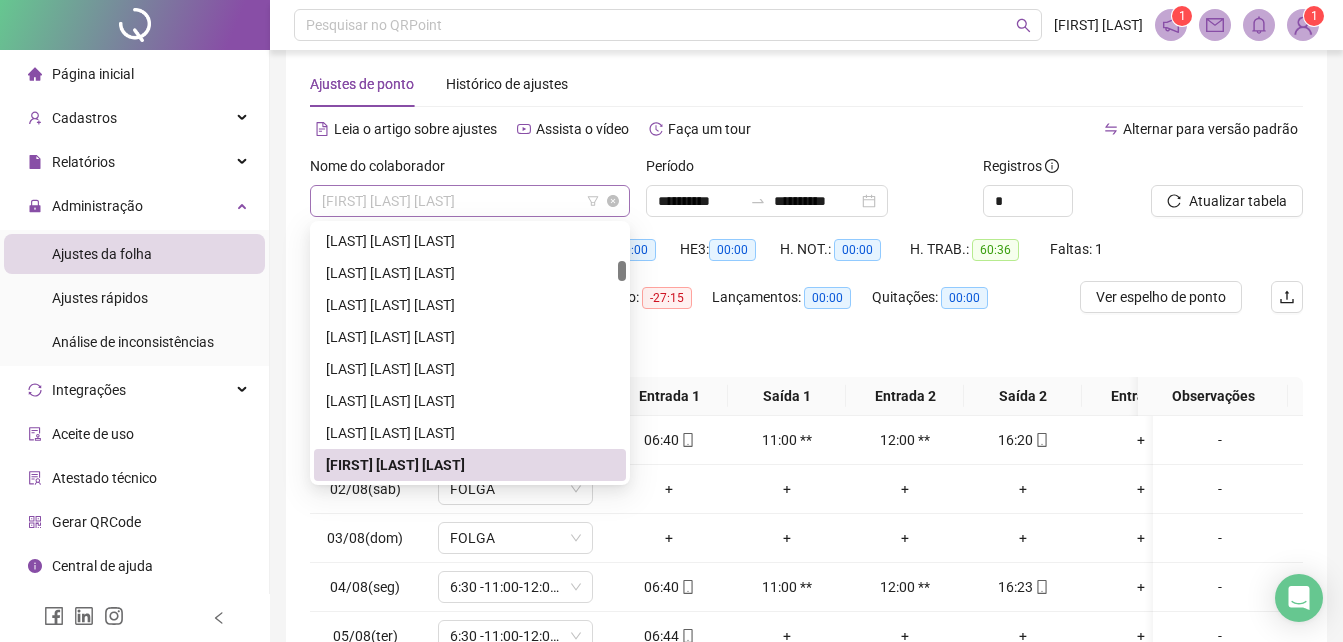 click on "[FIRST] [LAST] [LAST]" at bounding box center [470, 201] 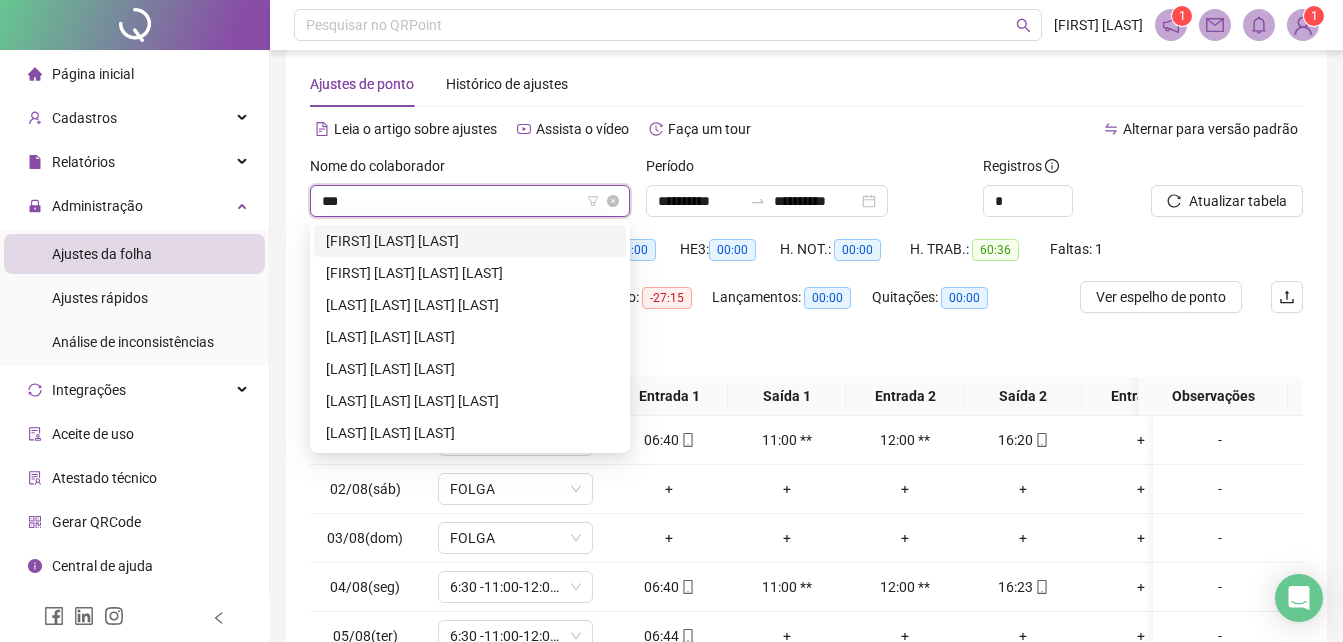 scroll, scrollTop: 0, scrollLeft: 0, axis: both 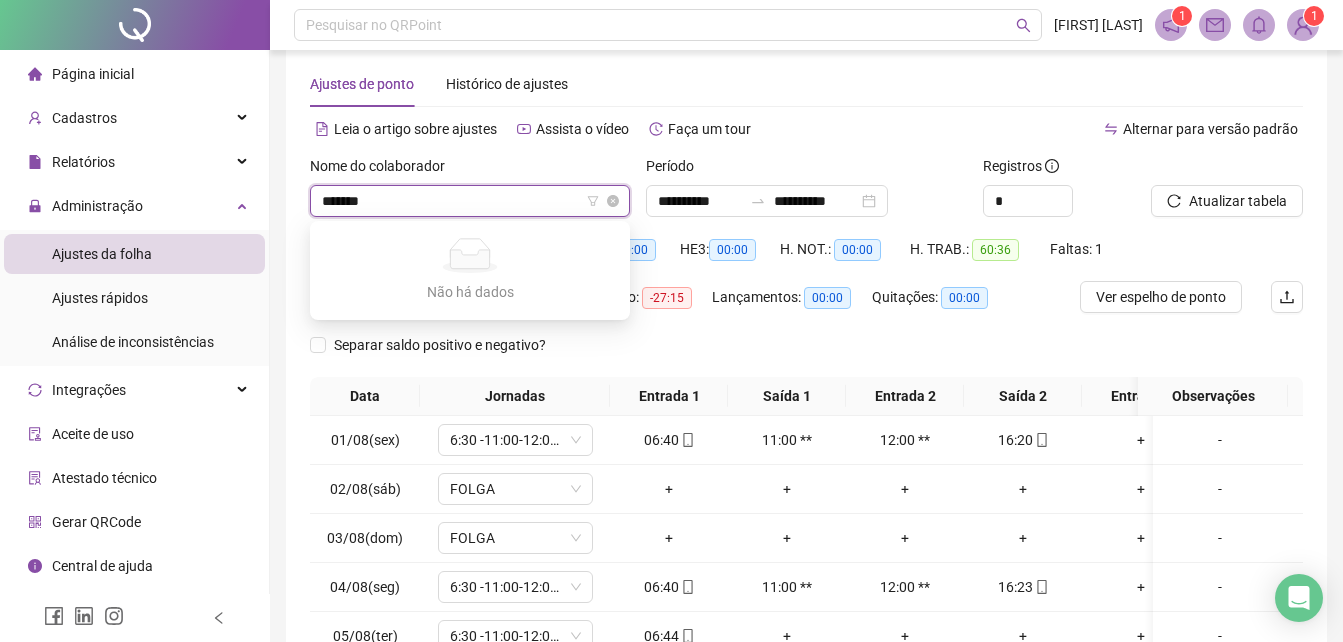 click on "*******" at bounding box center [461, 201] 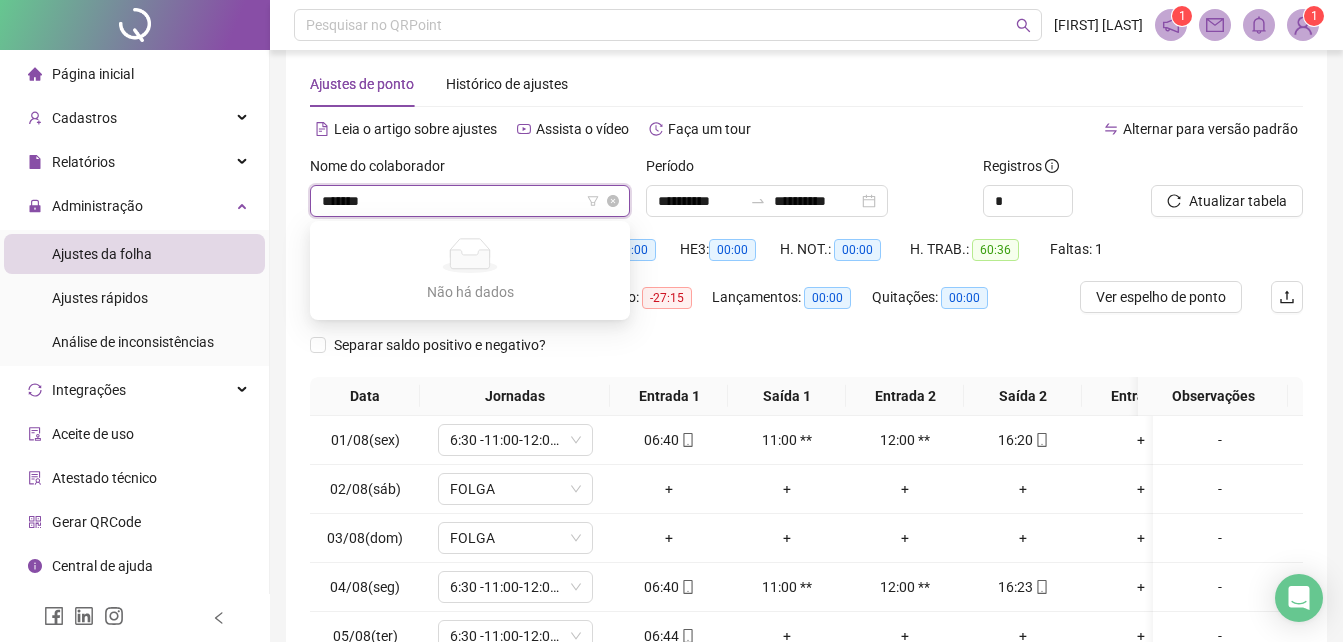 click on "*******" at bounding box center [461, 201] 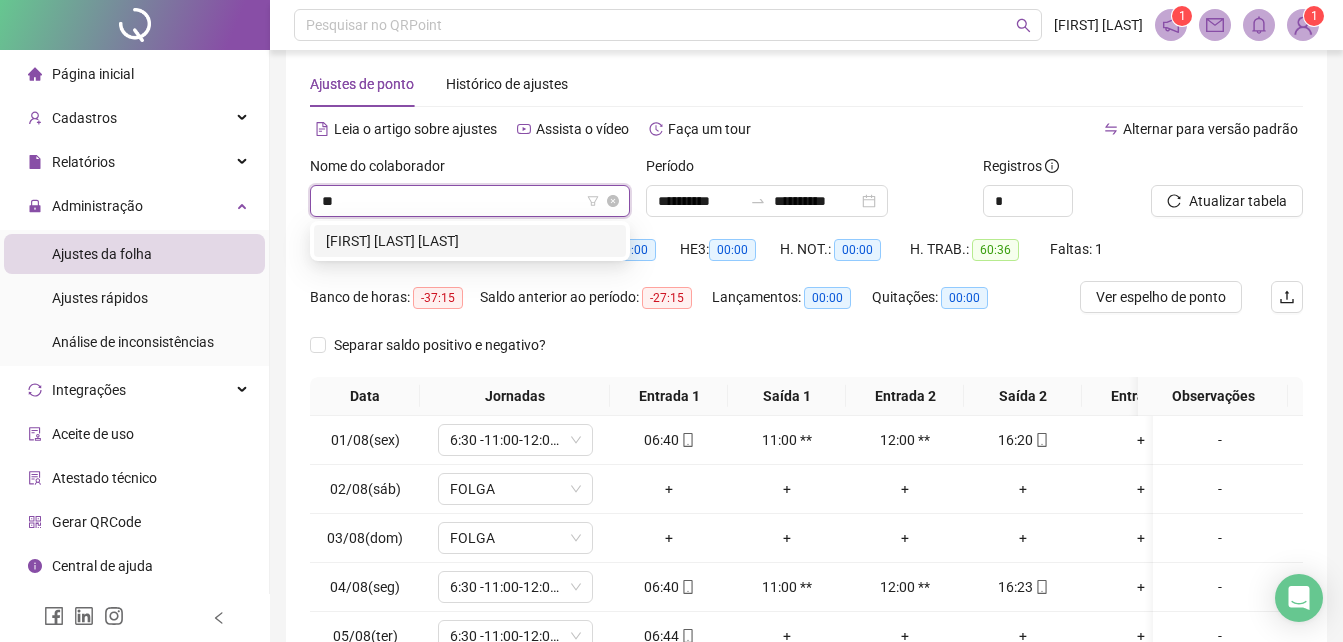 type on "*" 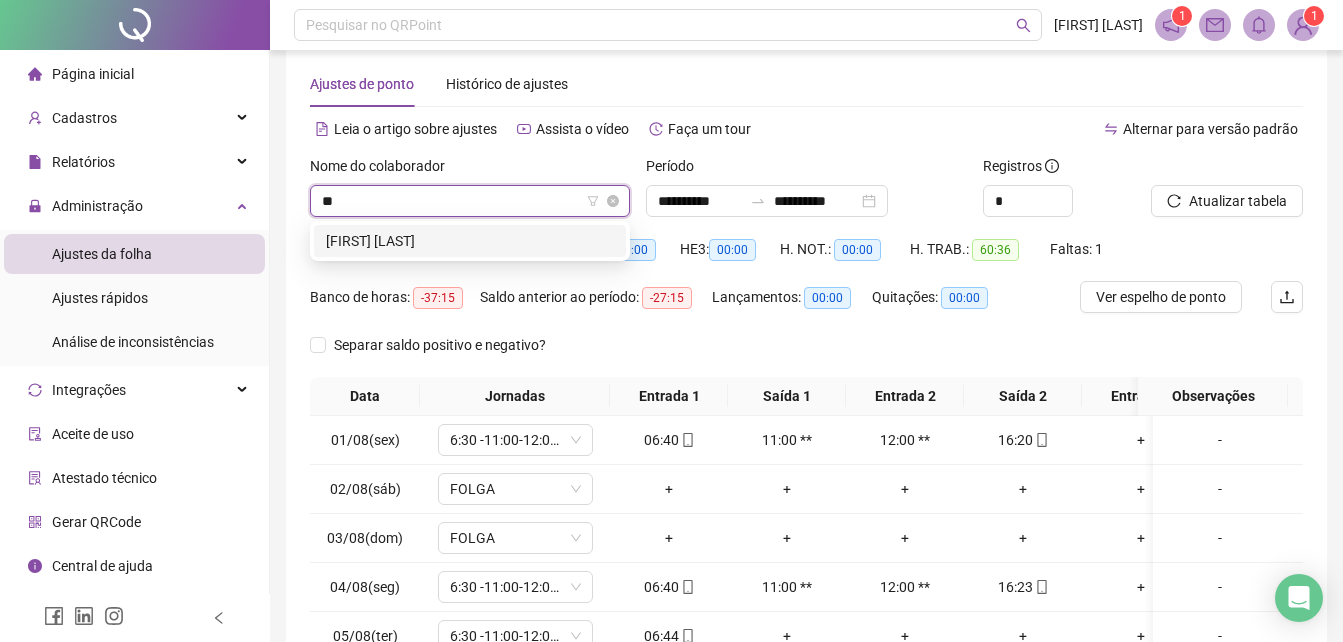scroll, scrollTop: 0, scrollLeft: 0, axis: both 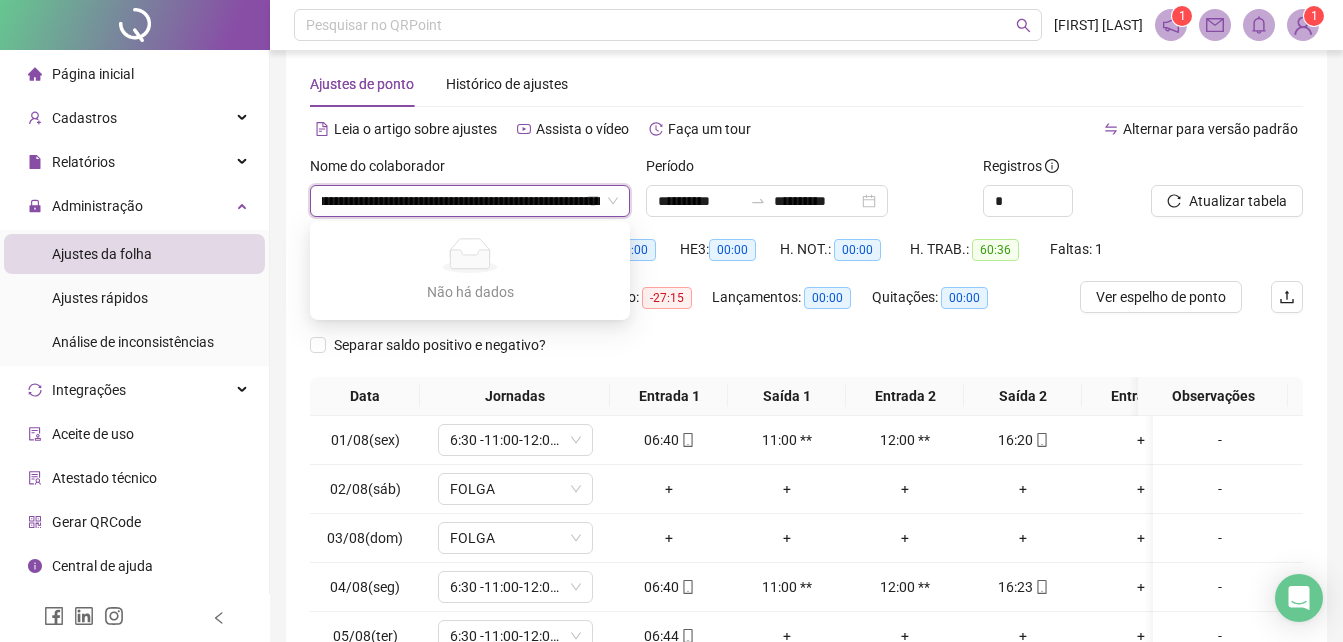 type on "****" 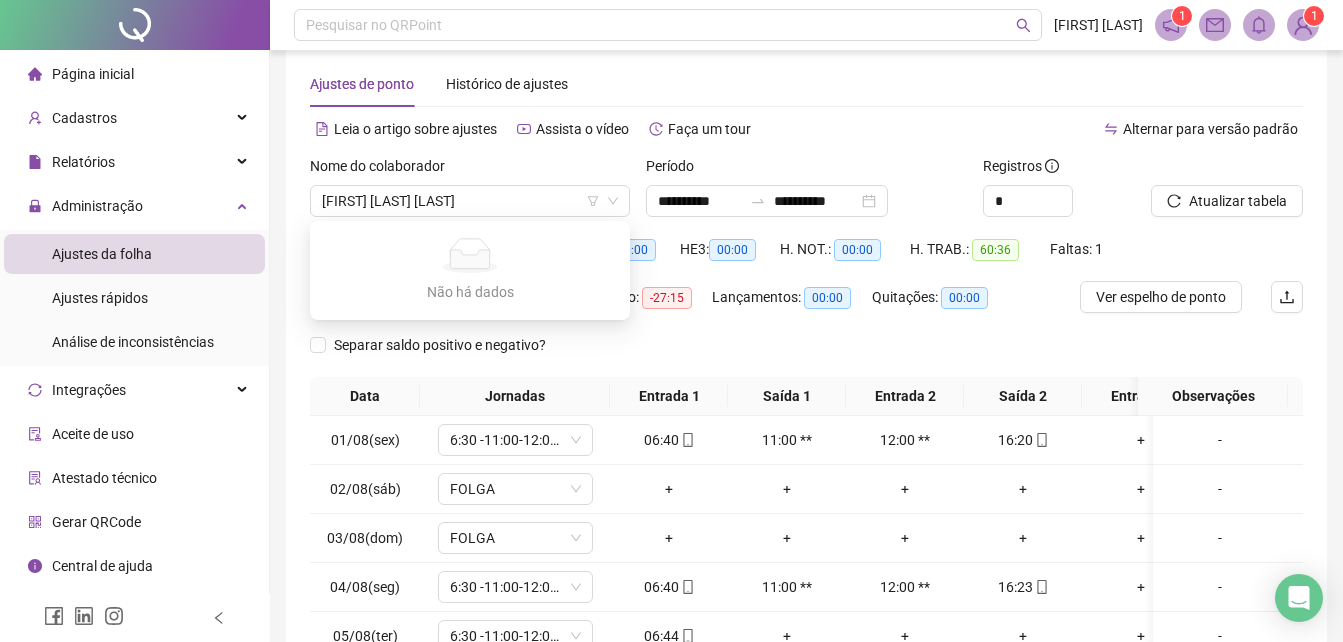 scroll, scrollTop: 0, scrollLeft: 0, axis: both 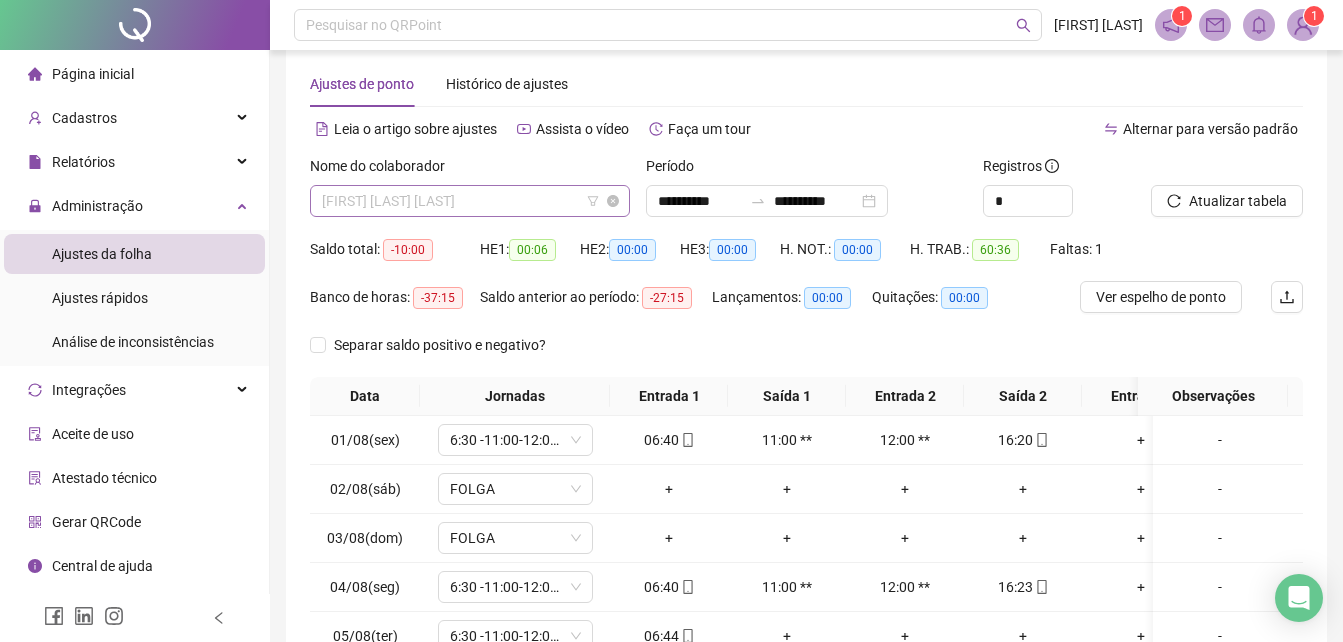 click on "[FIRST] [LAST] [LAST]" at bounding box center (470, 201) 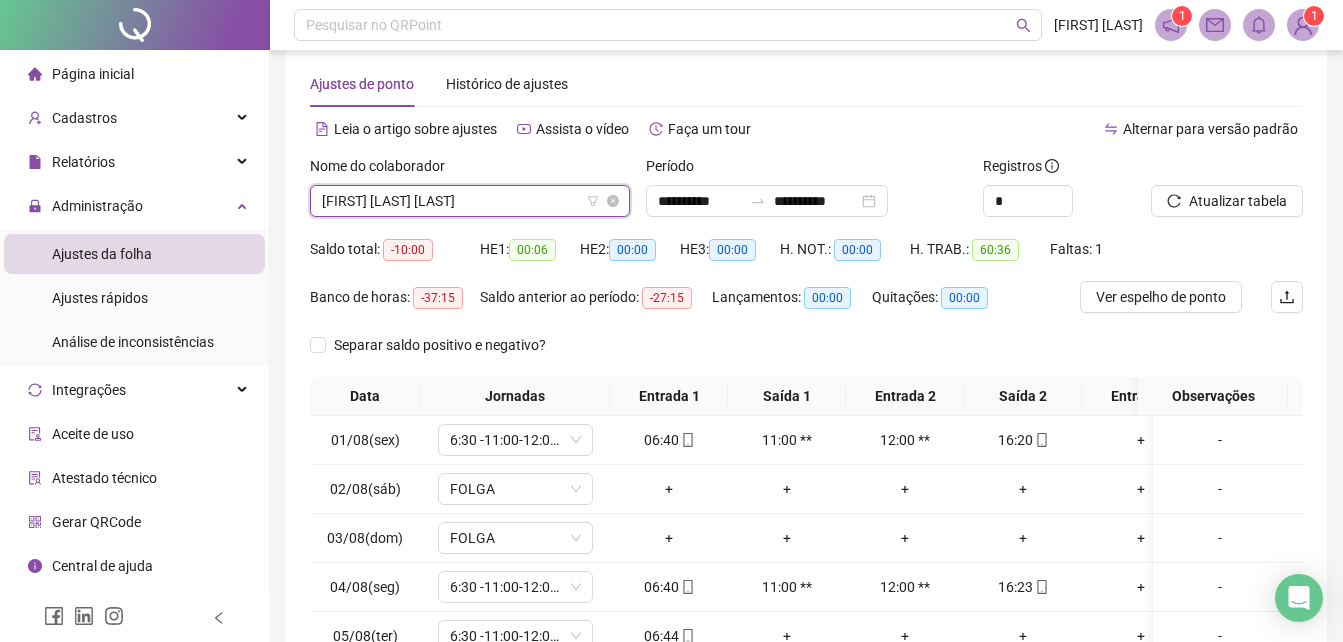 click on "[FIRST] [LAST] [LAST]" at bounding box center (470, 201) 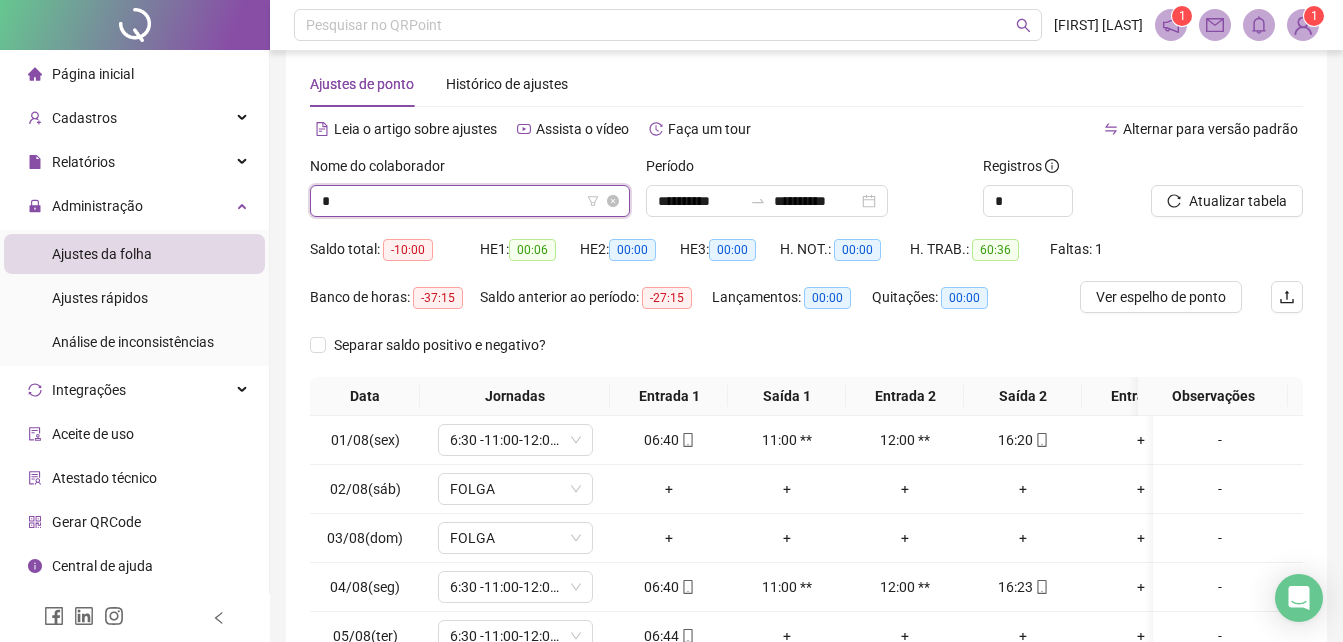 scroll, scrollTop: 192, scrollLeft: 0, axis: vertical 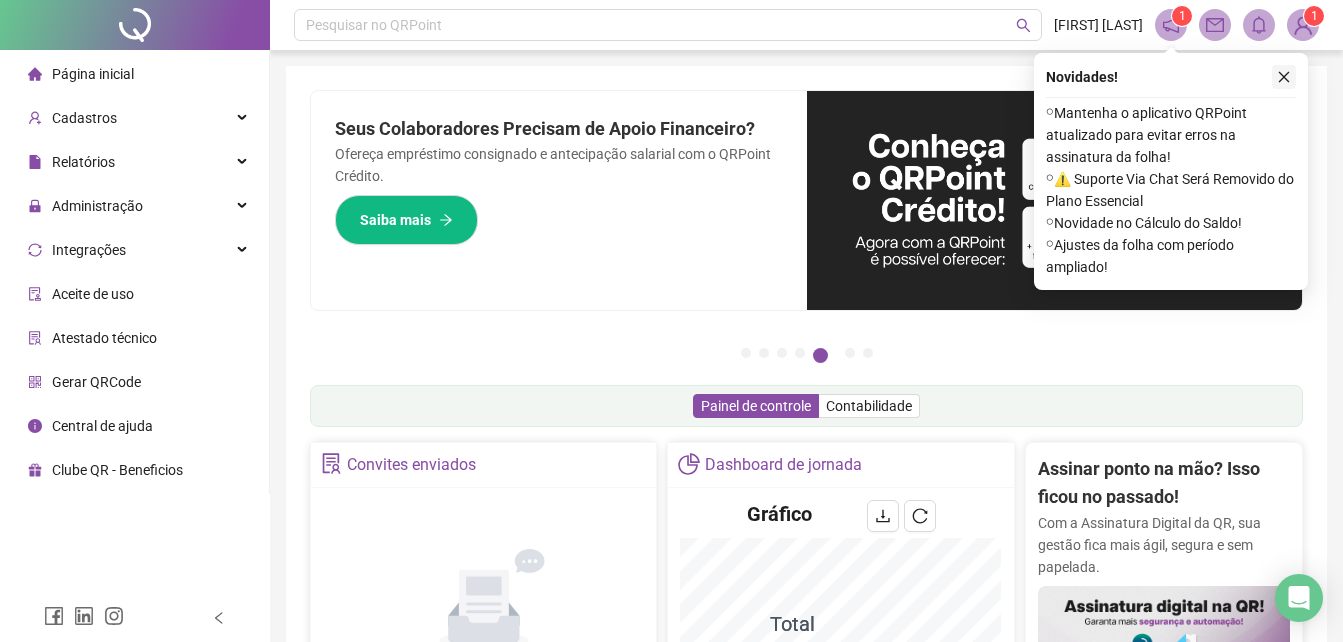 click at bounding box center [1284, 77] 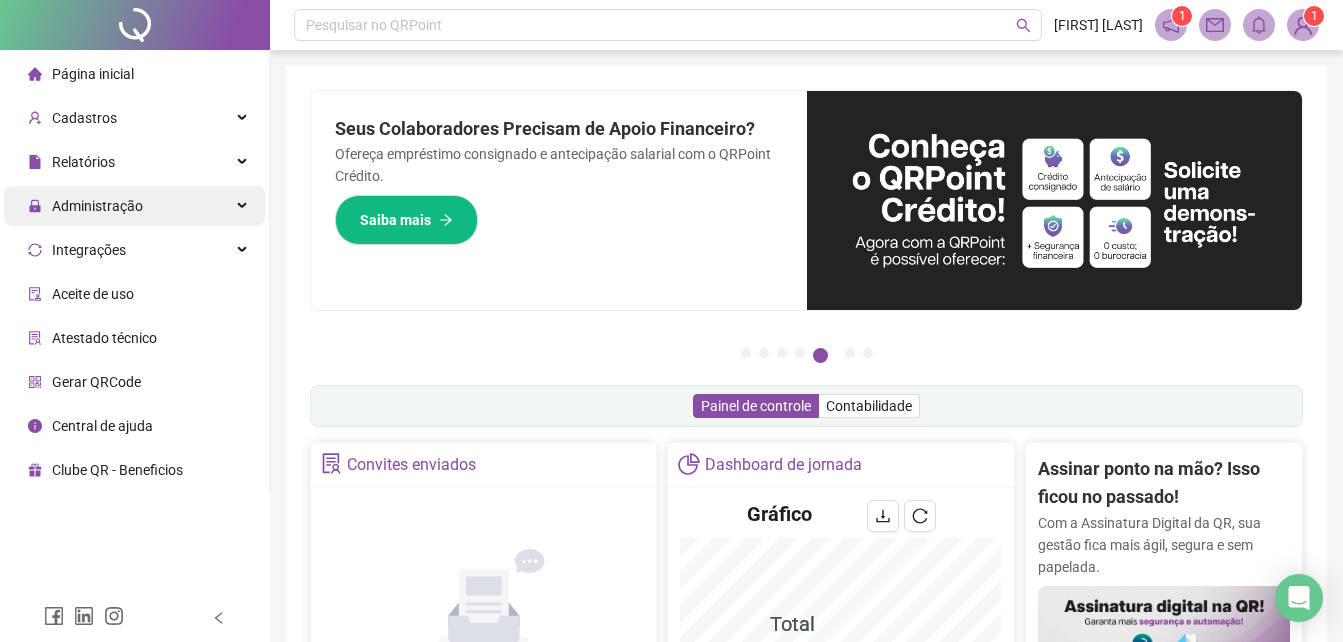 click on "Administração" at bounding box center (97, 206) 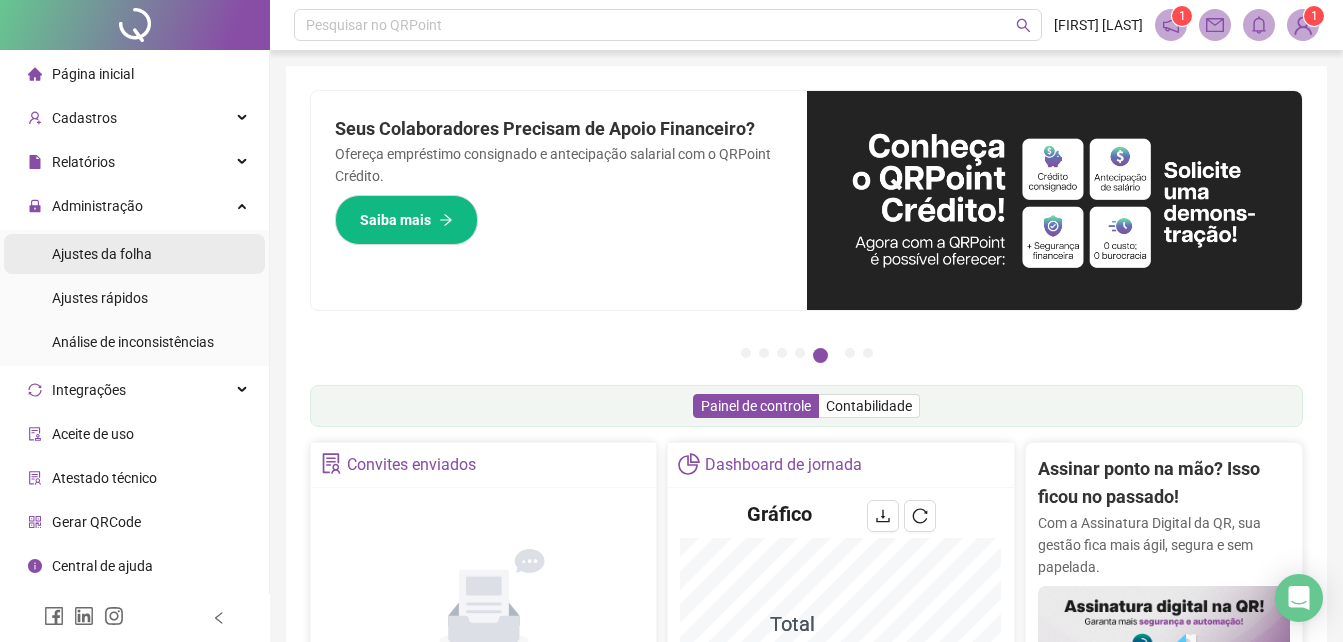 click on "Ajustes da folha" at bounding box center (102, 254) 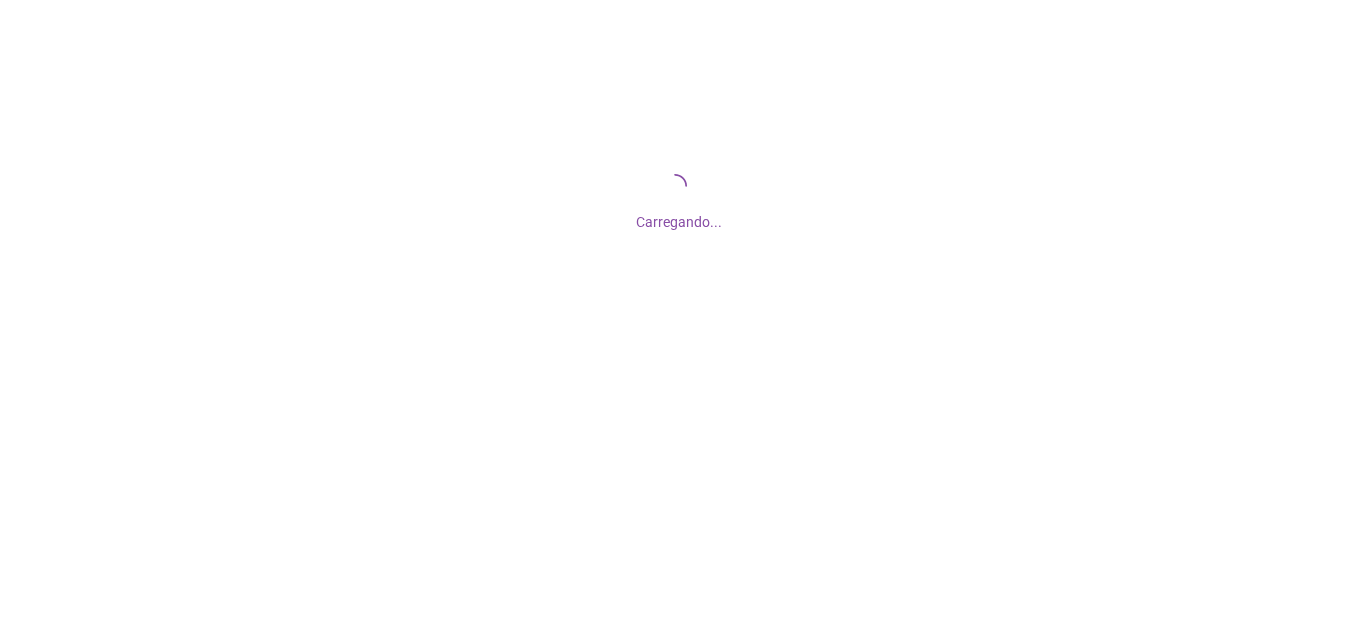 scroll, scrollTop: 0, scrollLeft: 0, axis: both 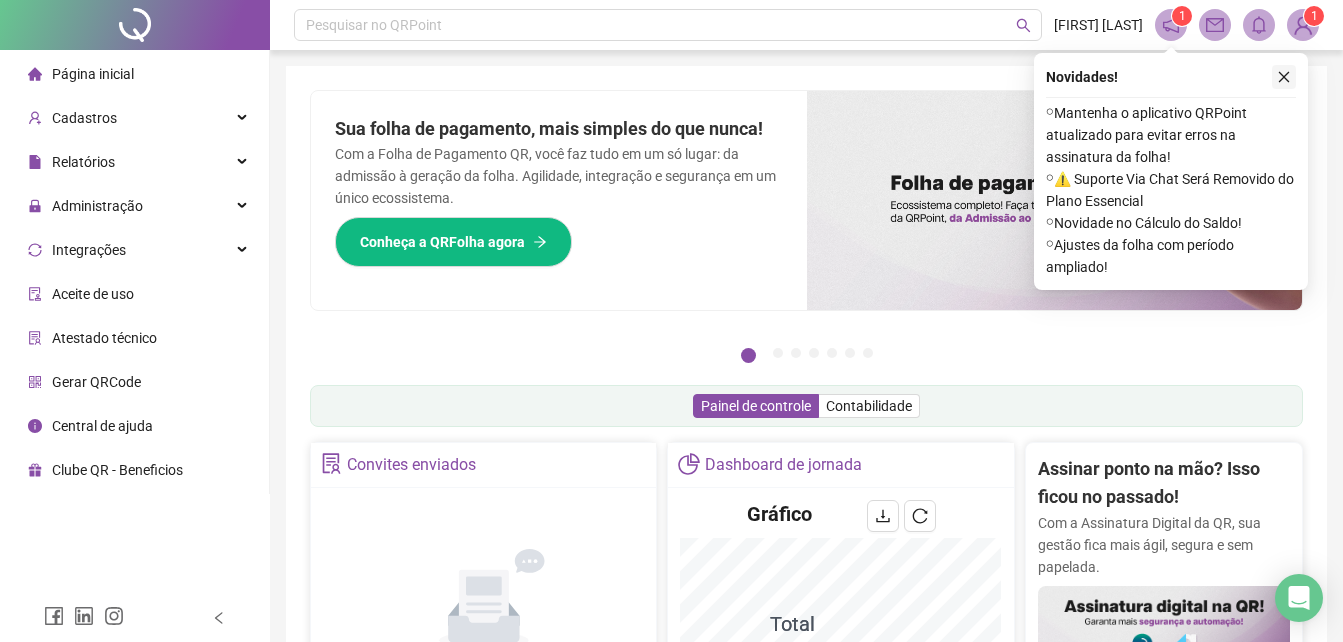 click at bounding box center (1284, 77) 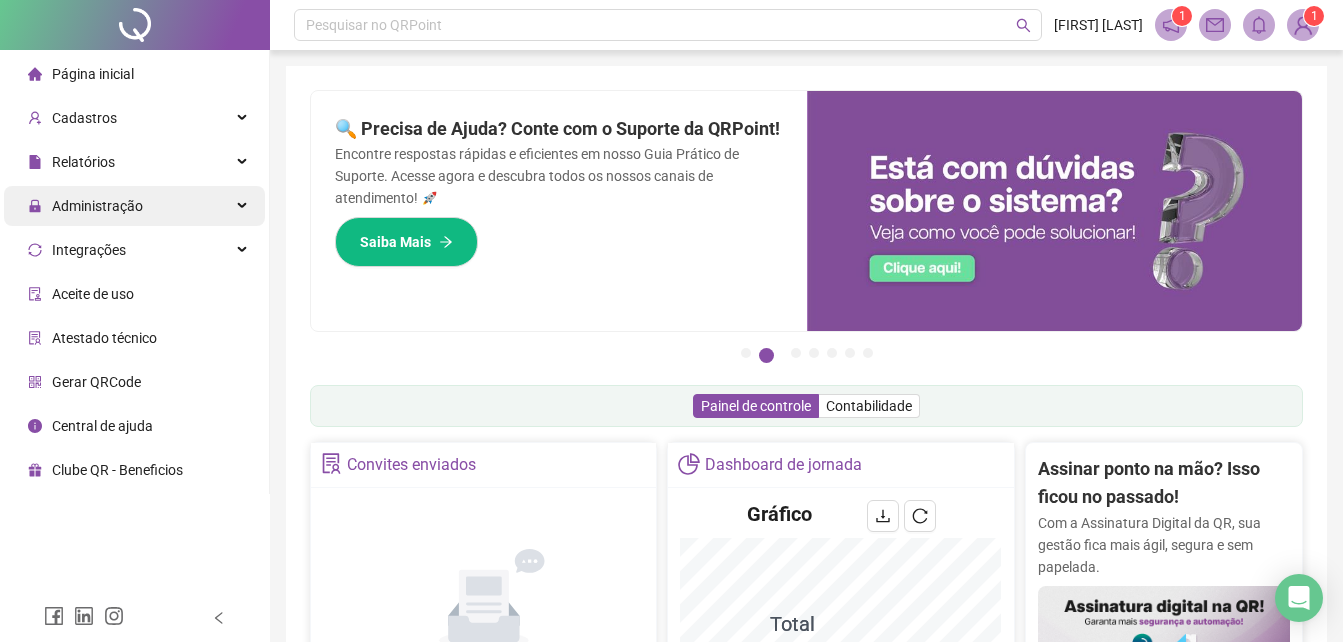 click on "Administração" at bounding box center [97, 206] 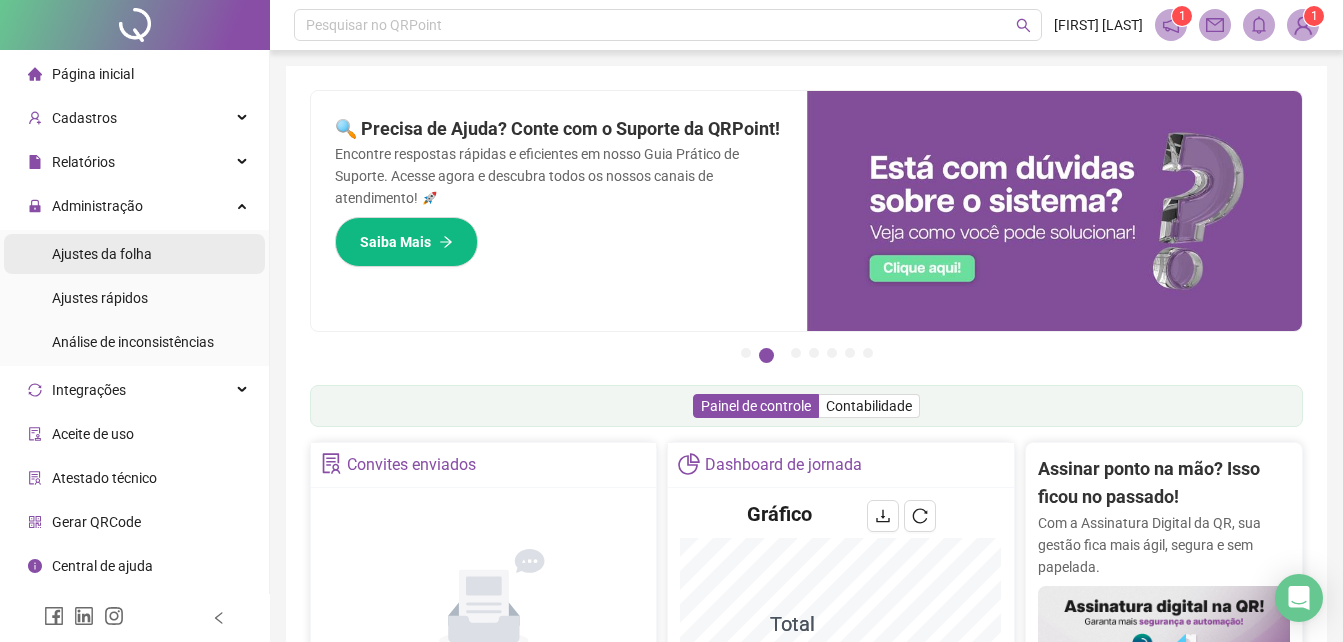 click on "Ajustes da folha" at bounding box center [102, 254] 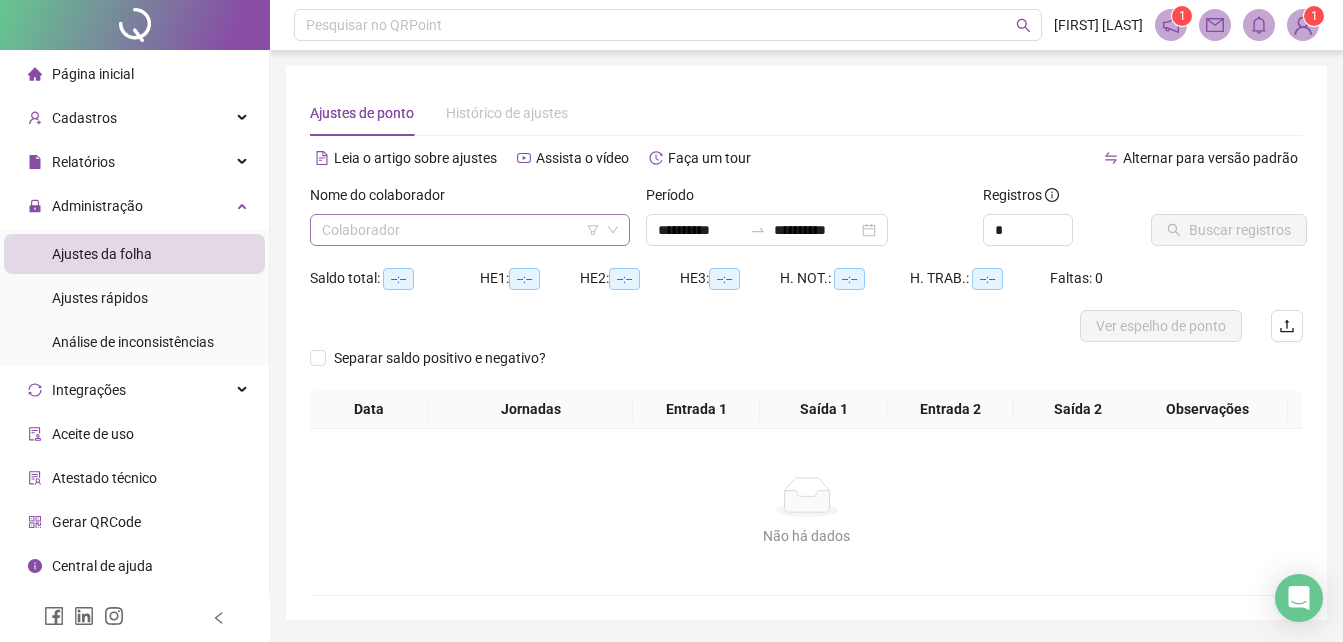 click at bounding box center [461, 230] 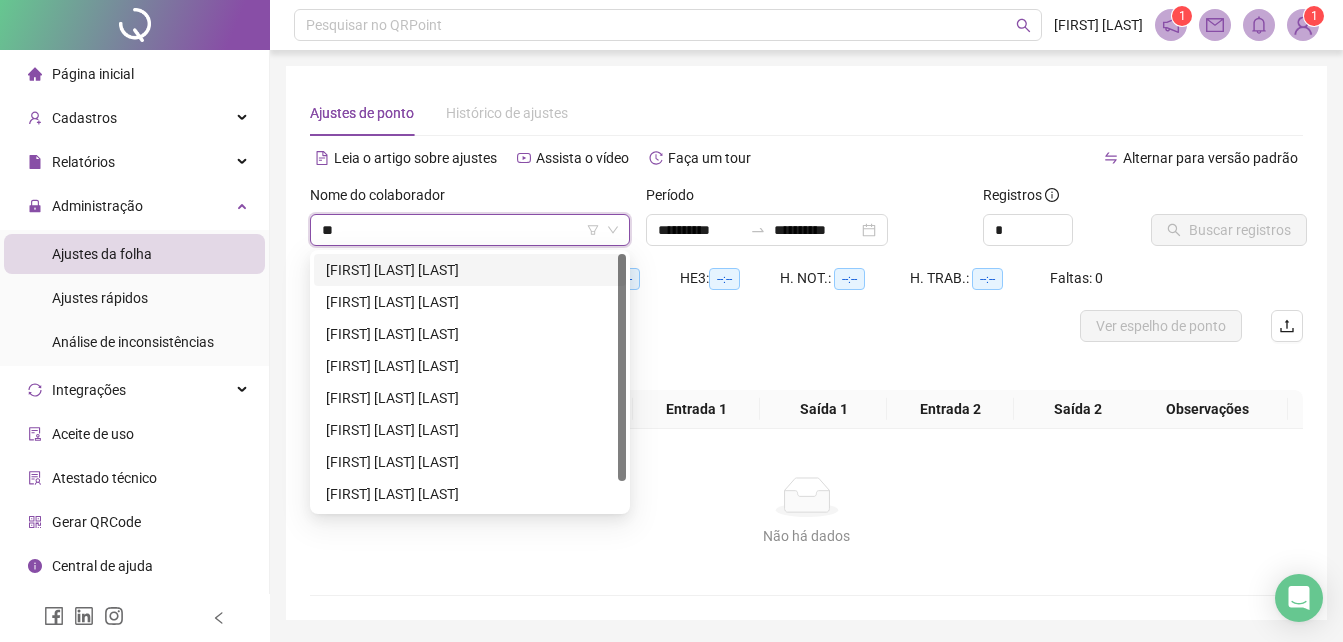 type on "*" 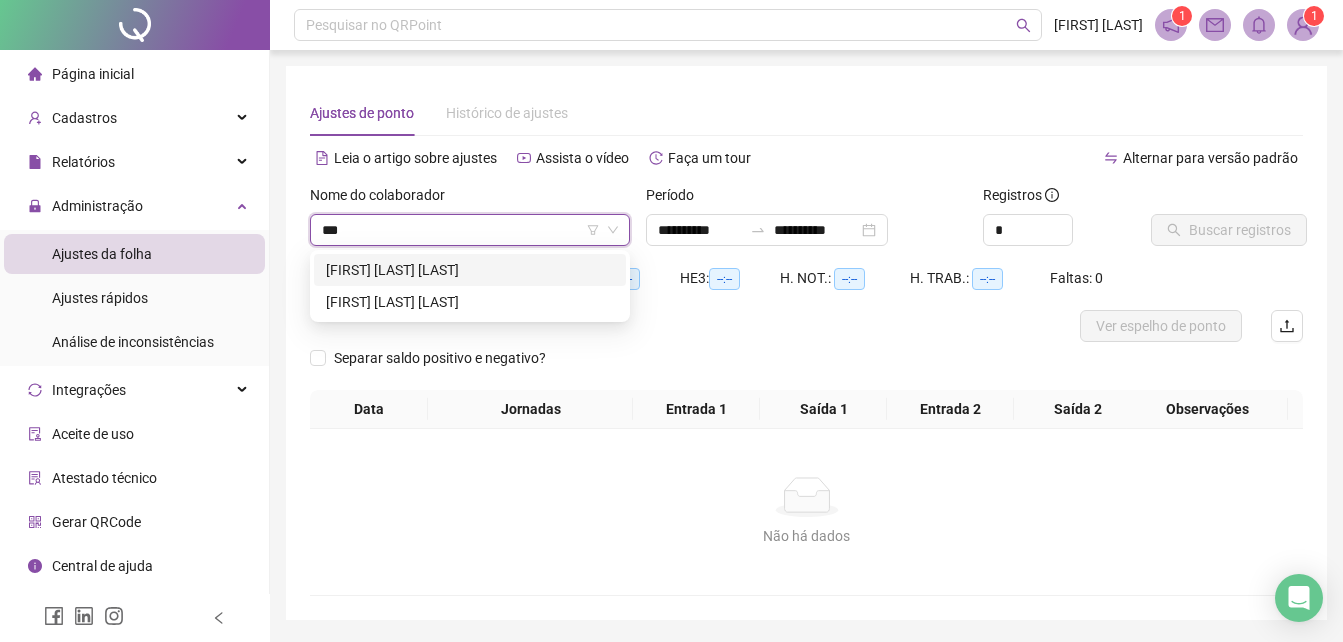 type on "****" 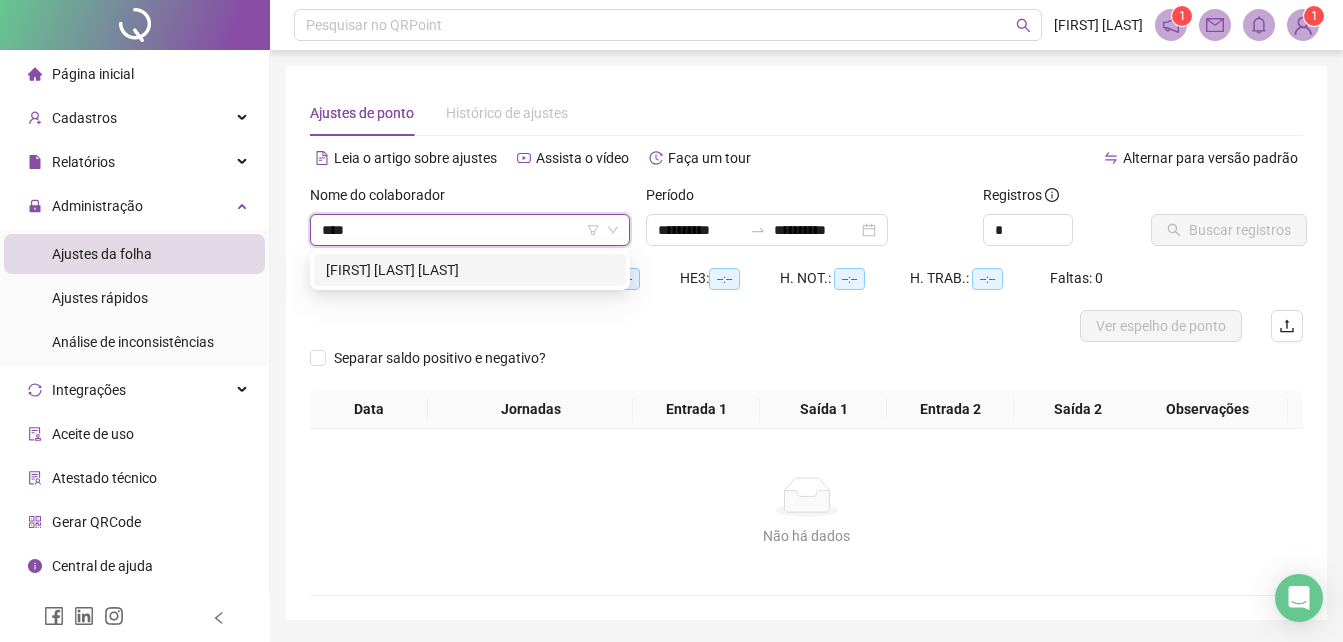 click on "[FIRST] [LAST] [LAST]" at bounding box center [470, 270] 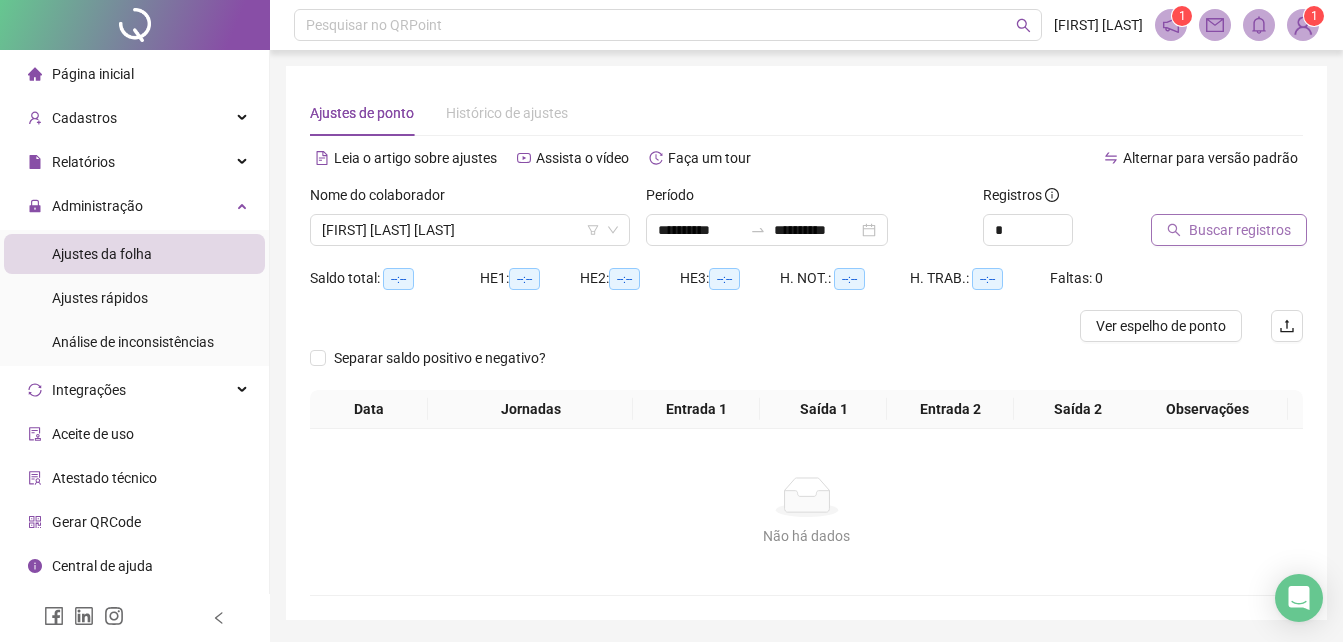 click on "Buscar registros" at bounding box center (1240, 230) 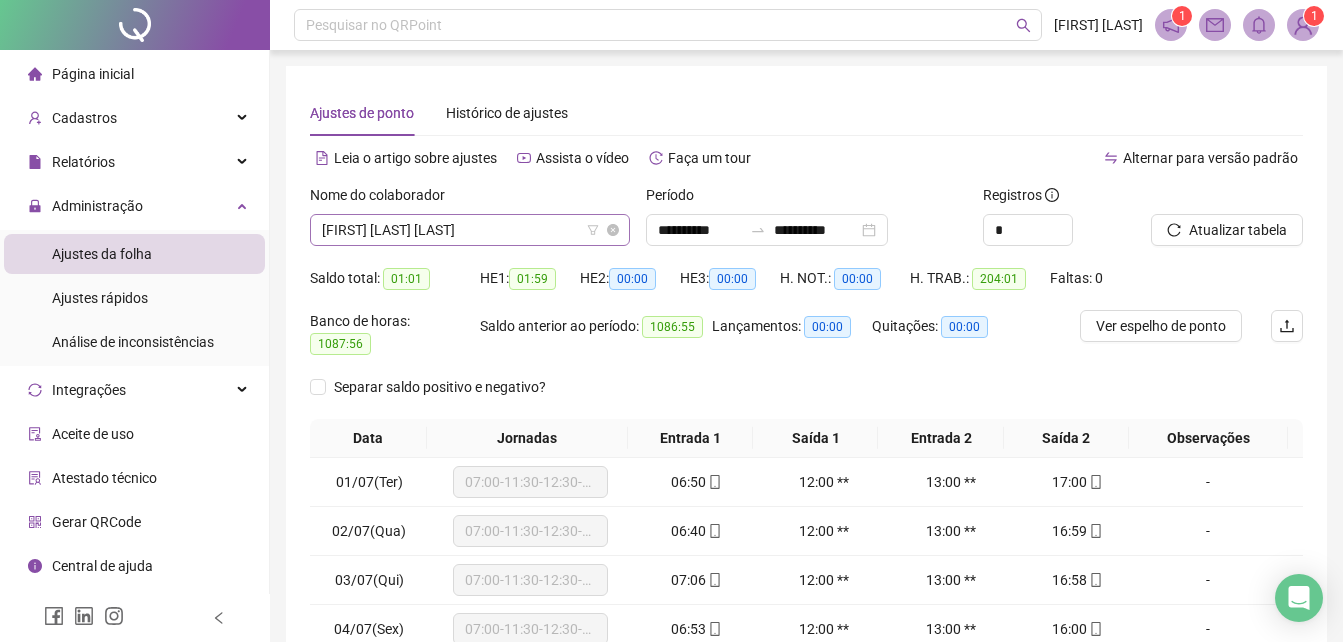 scroll, scrollTop: 608, scrollLeft: 0, axis: vertical 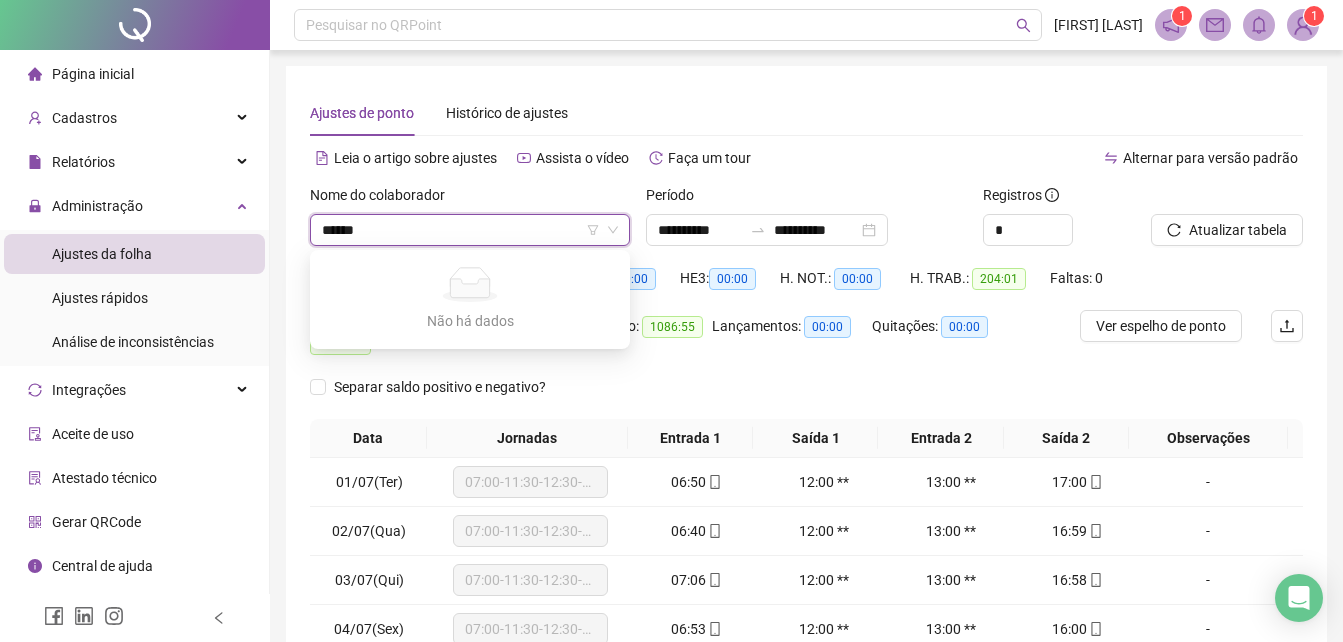 type on "******" 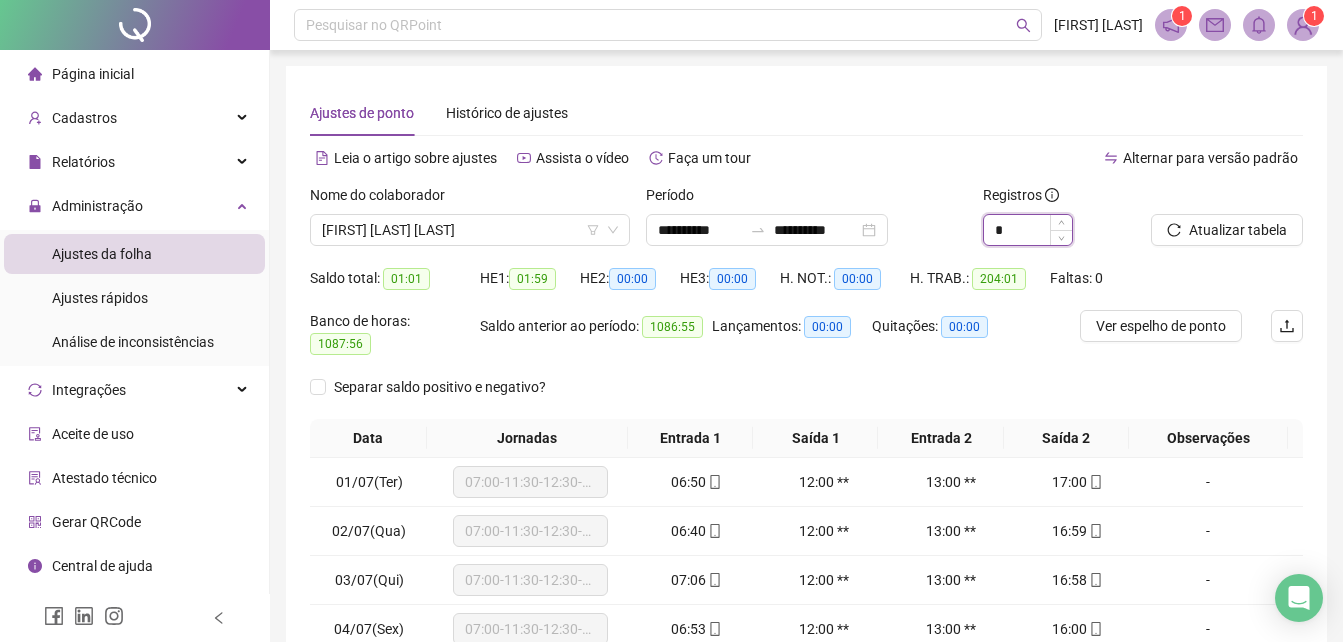 click on "*" at bounding box center [1028, 230] 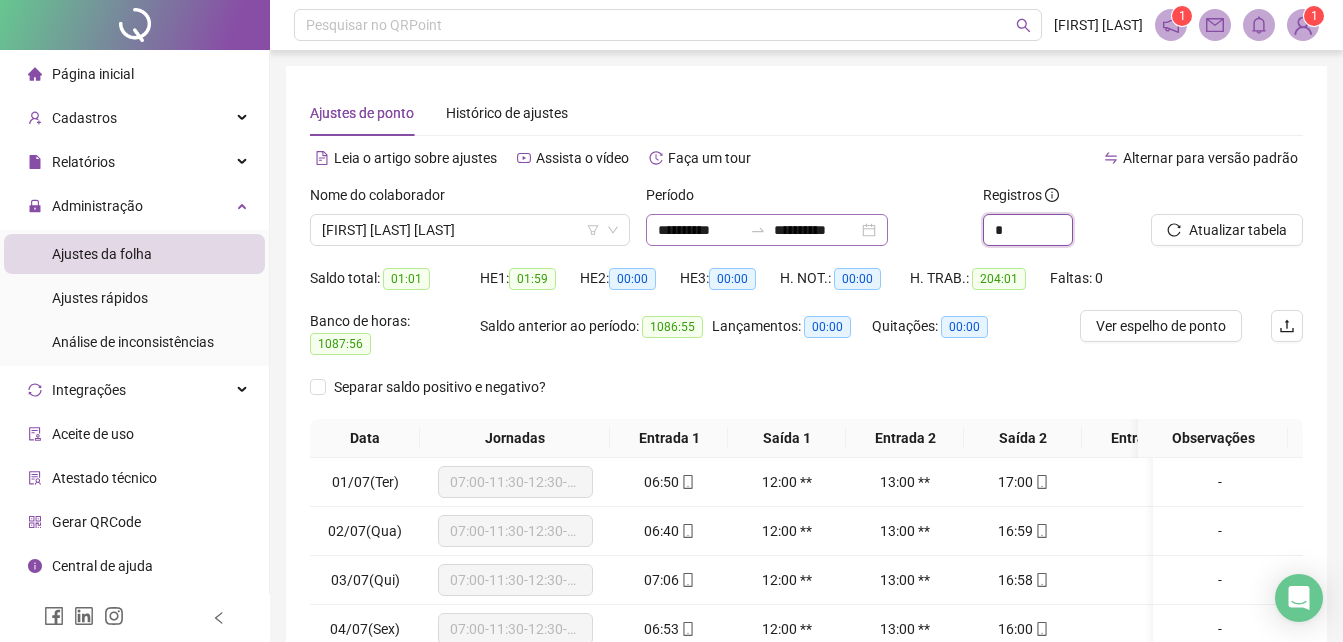 type on "*" 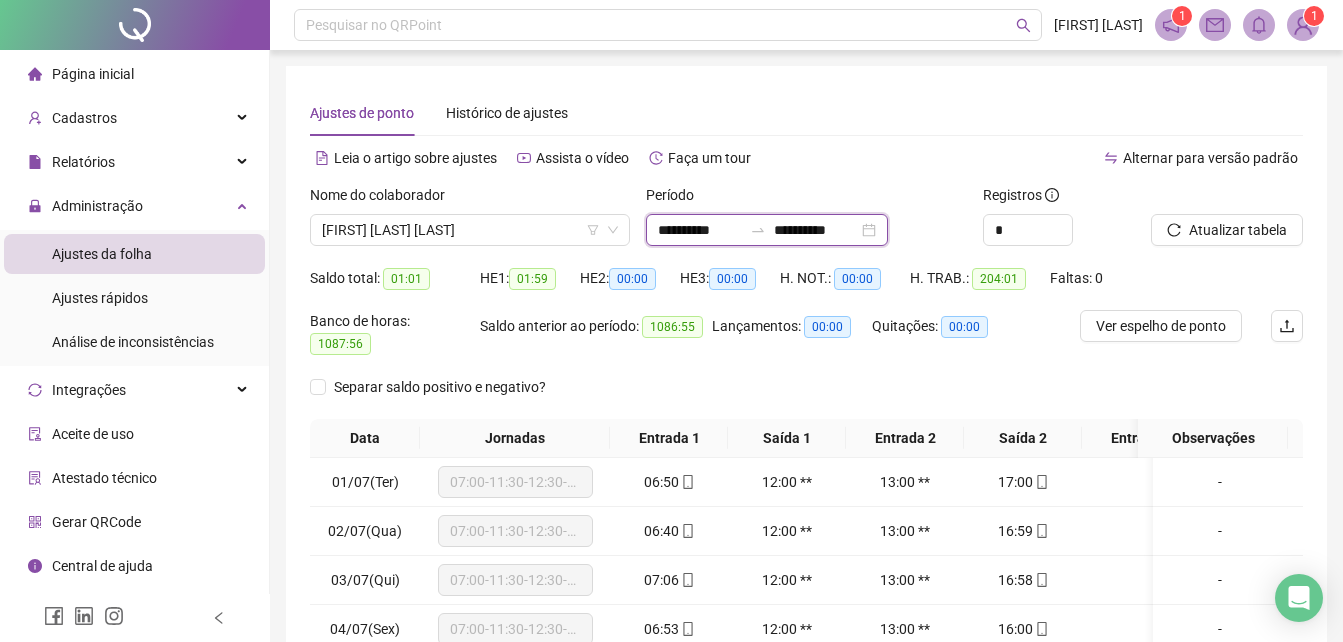 click on "**********" at bounding box center [700, 230] 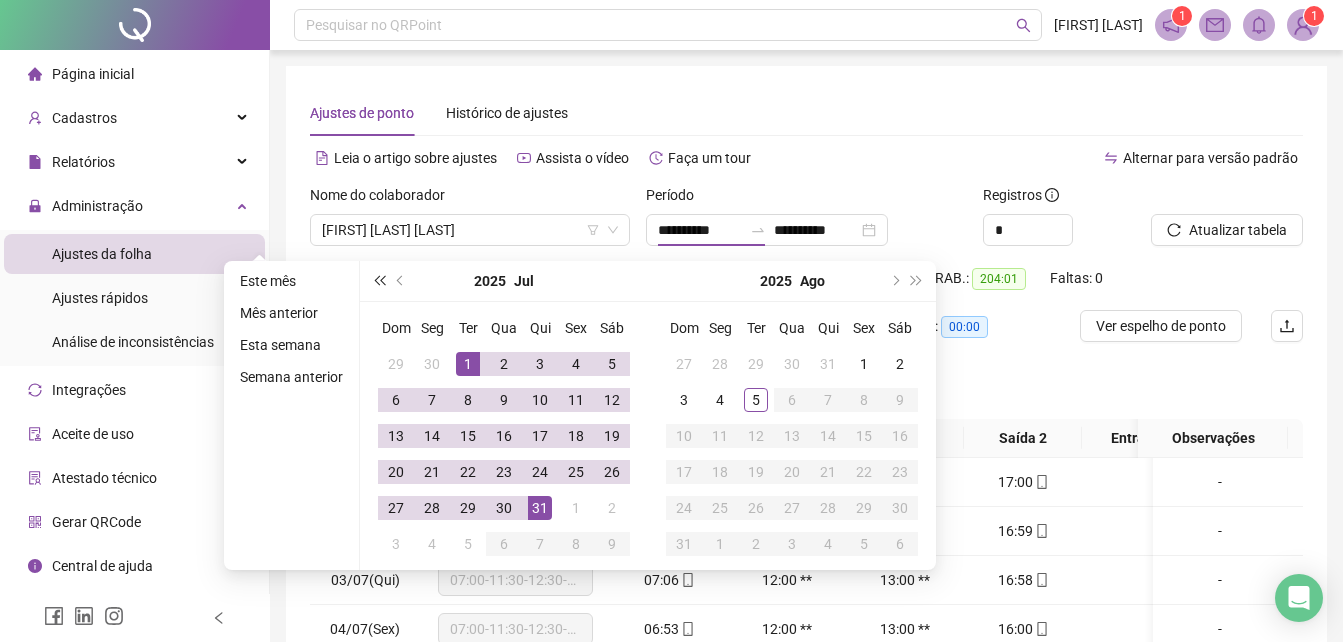 click at bounding box center [379, 281] 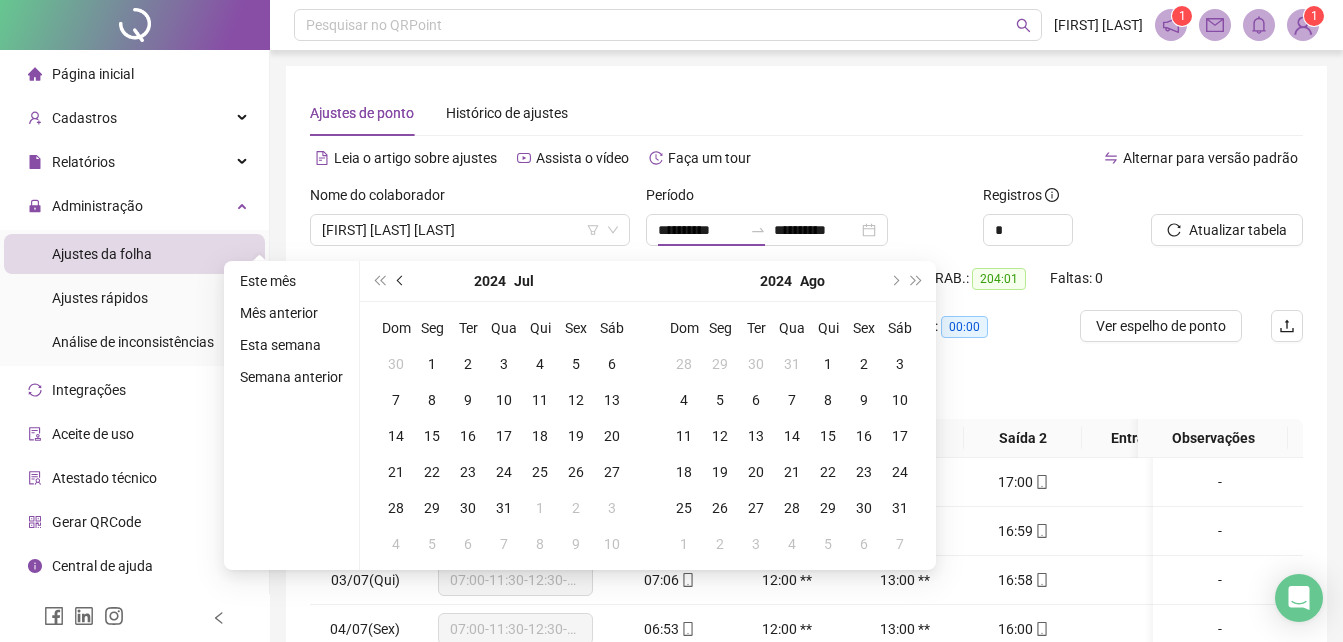 click at bounding box center [402, 281] 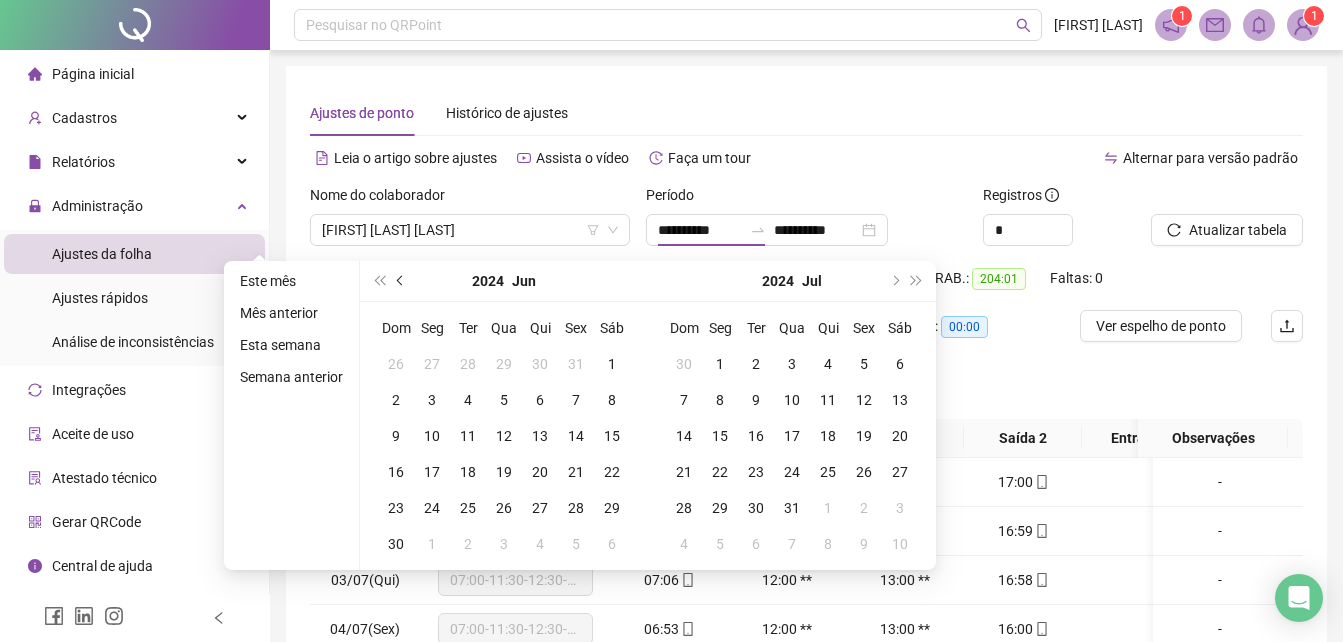 click at bounding box center [402, 281] 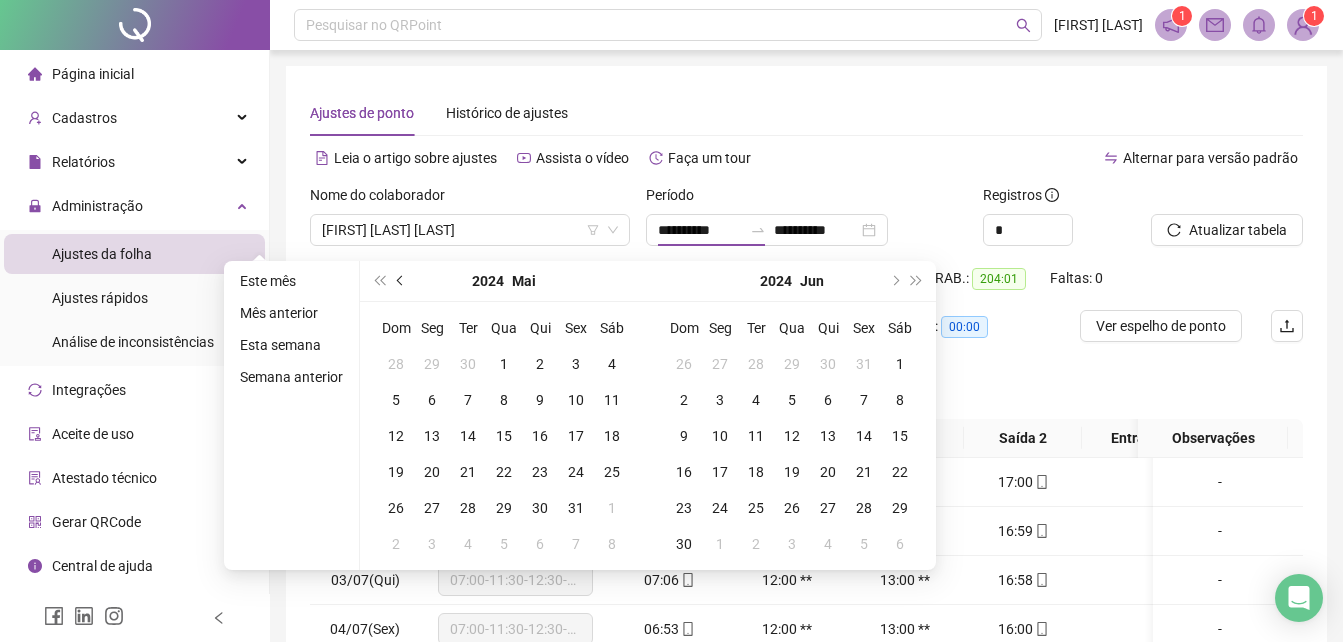 click at bounding box center [402, 281] 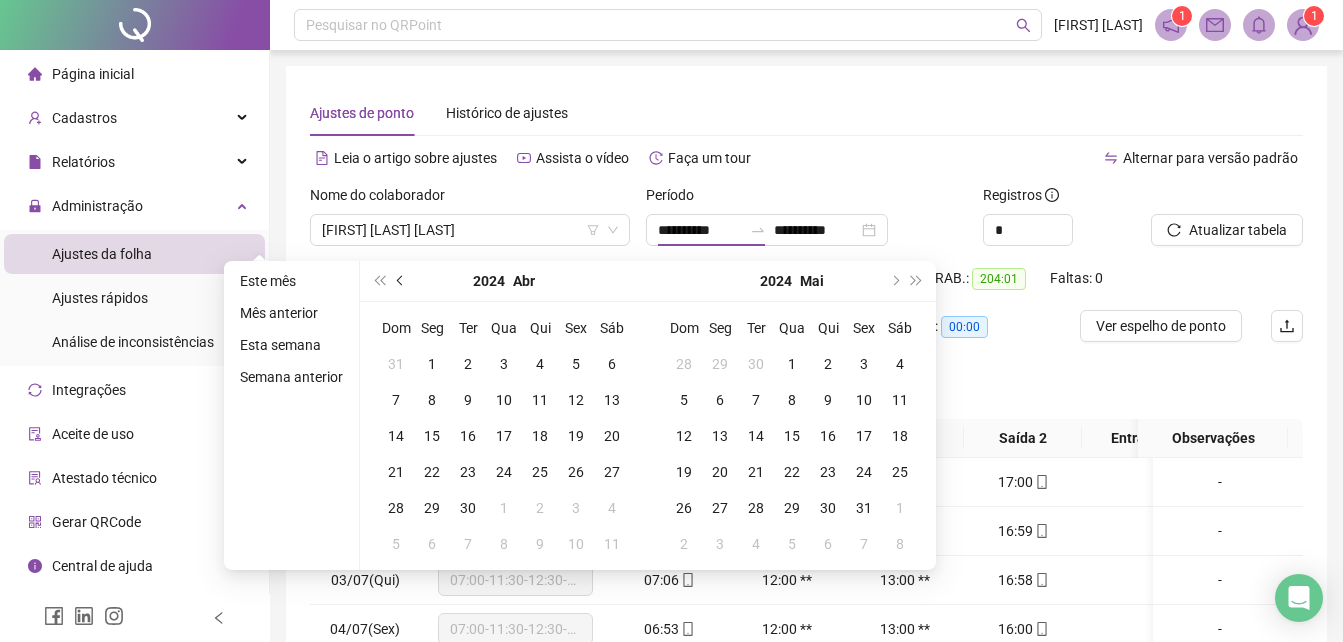 click at bounding box center [402, 281] 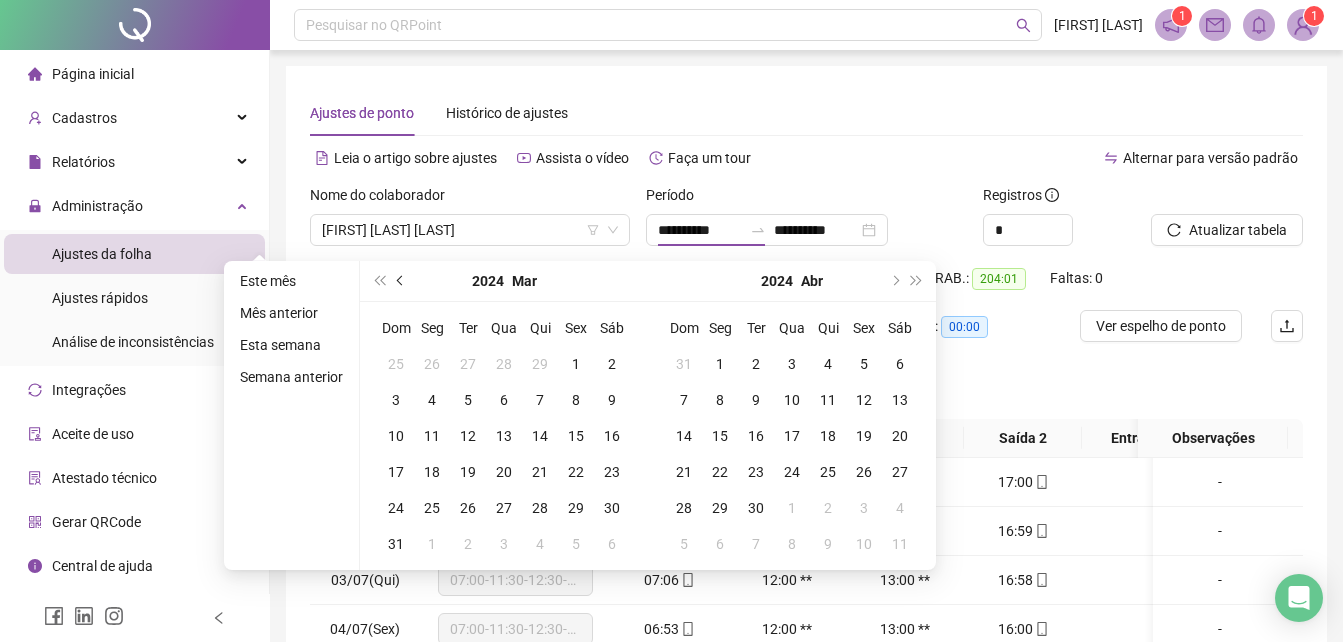 click at bounding box center (402, 281) 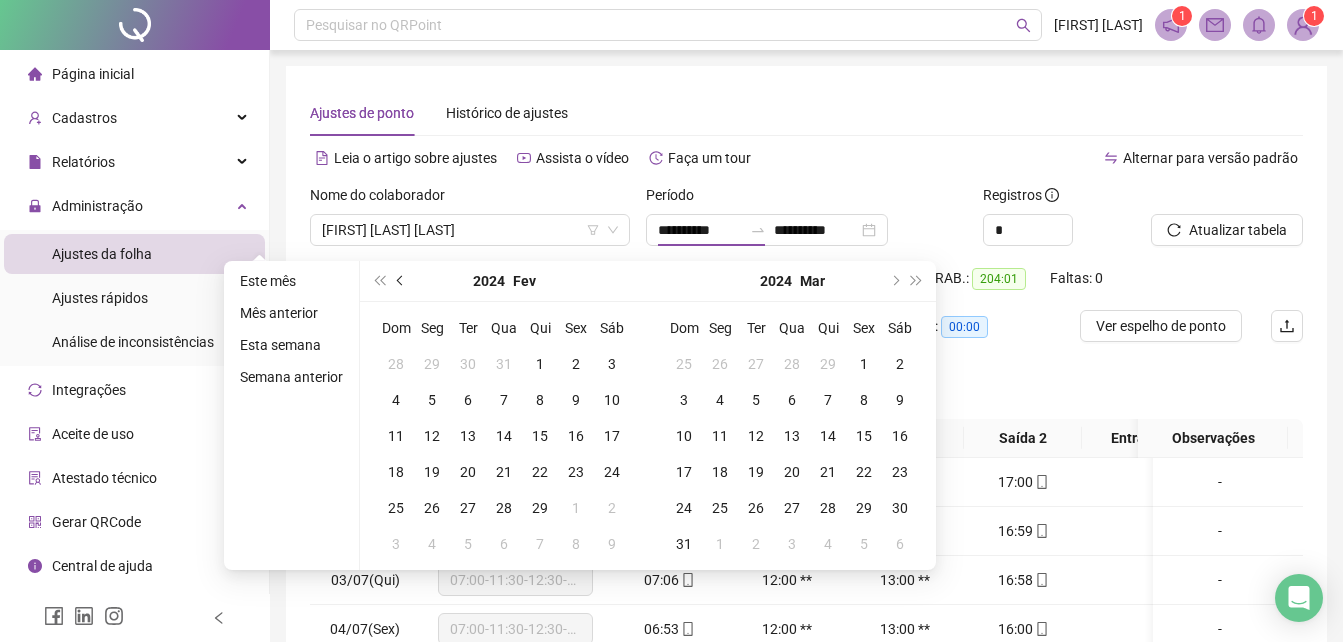 click at bounding box center [402, 281] 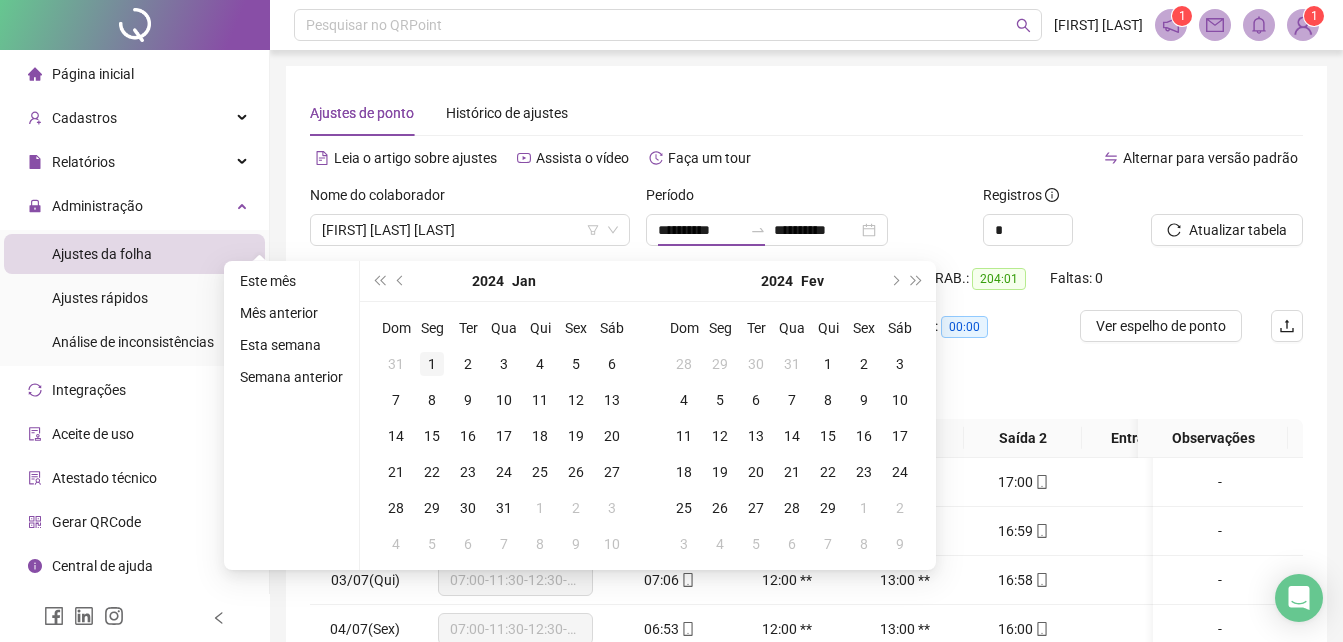 type on "**********" 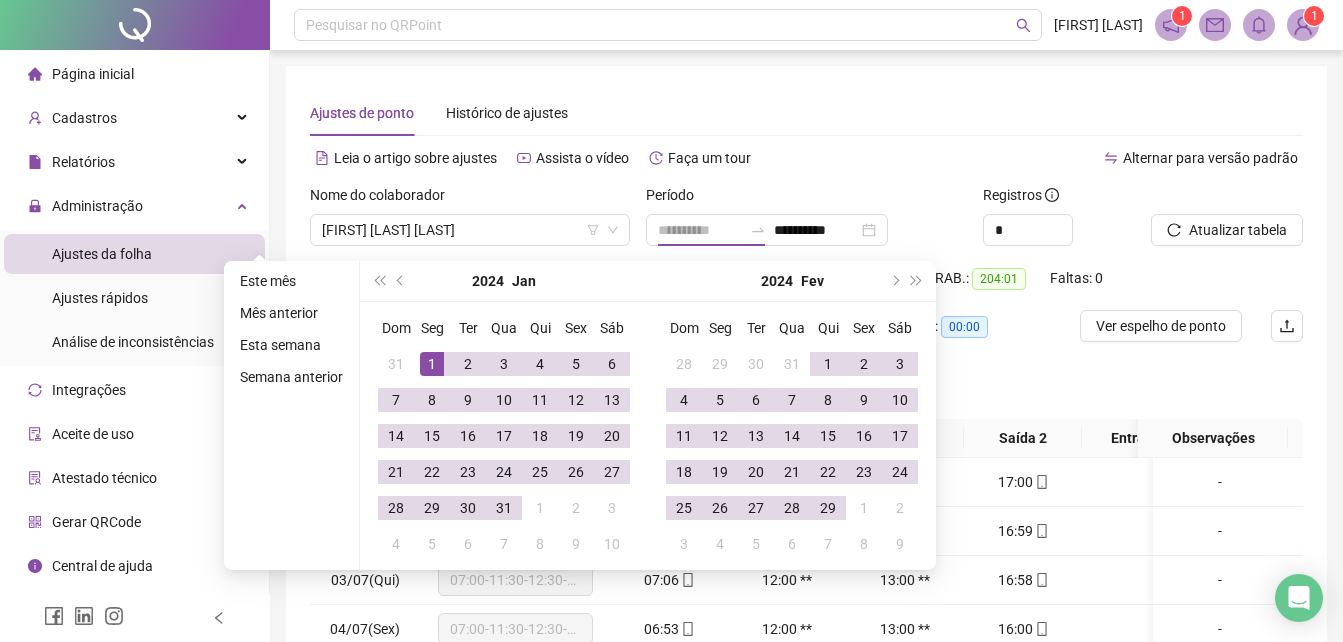 click on "1" at bounding box center [432, 364] 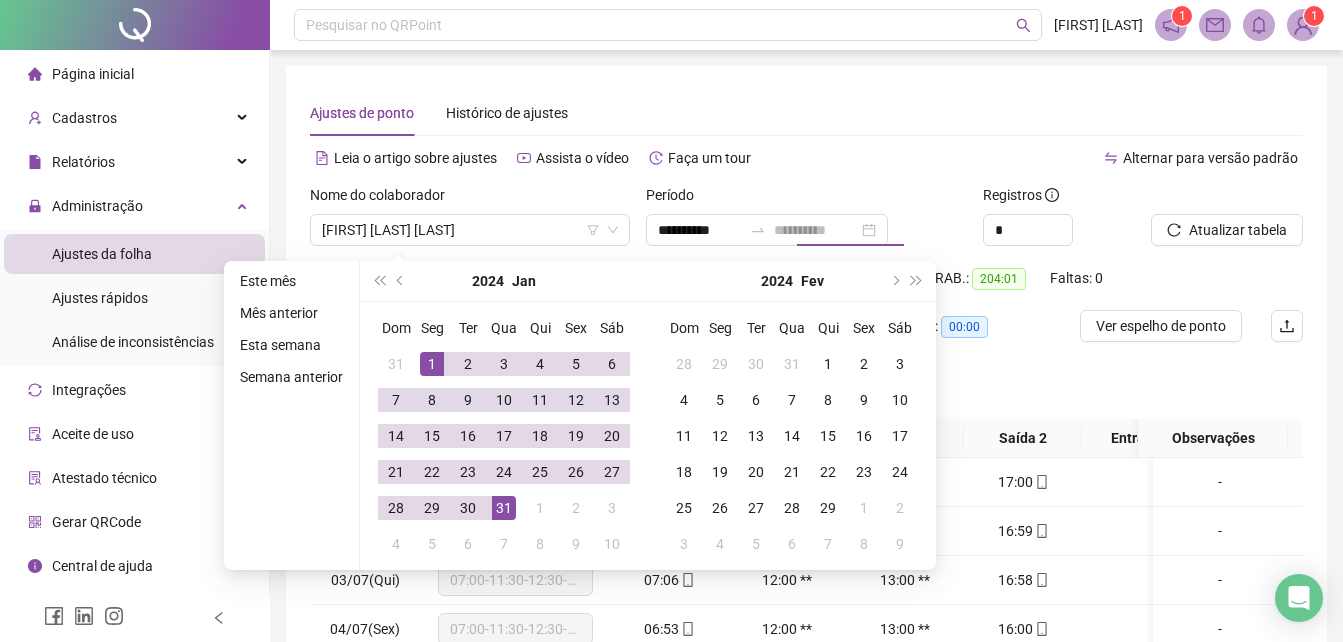 click on "31" at bounding box center (504, 508) 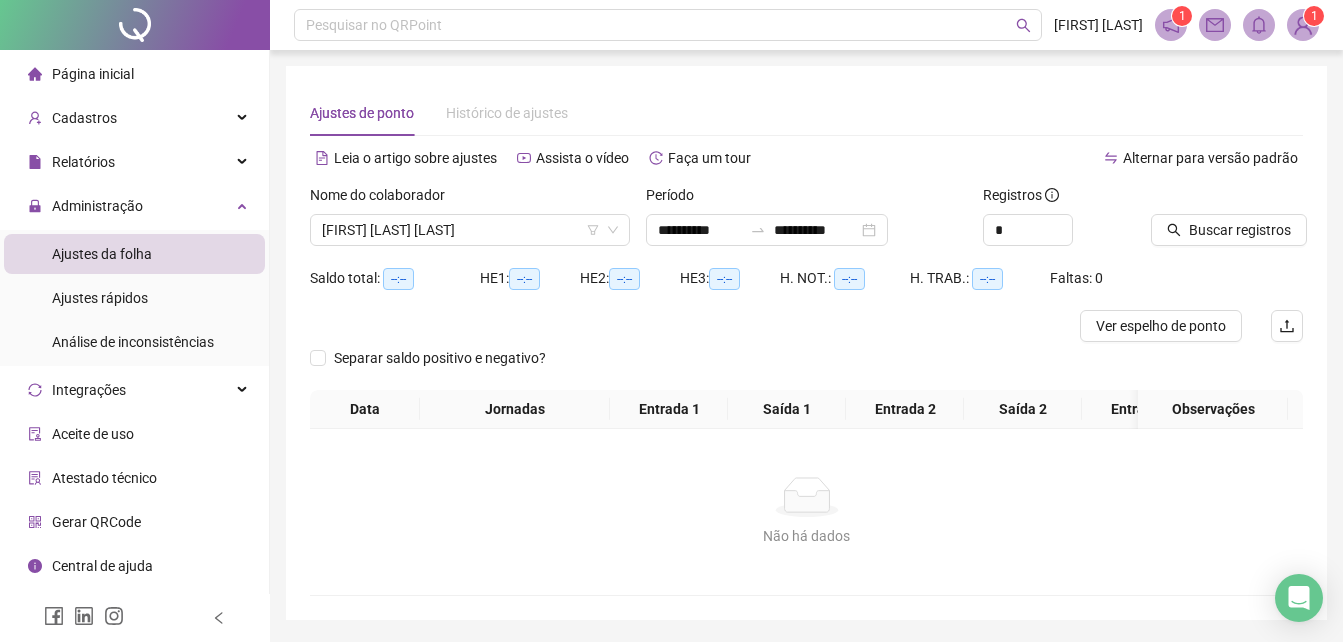 drag, startPoint x: 1122, startPoint y: 330, endPoint x: 1091, endPoint y: 239, distance: 96.13532 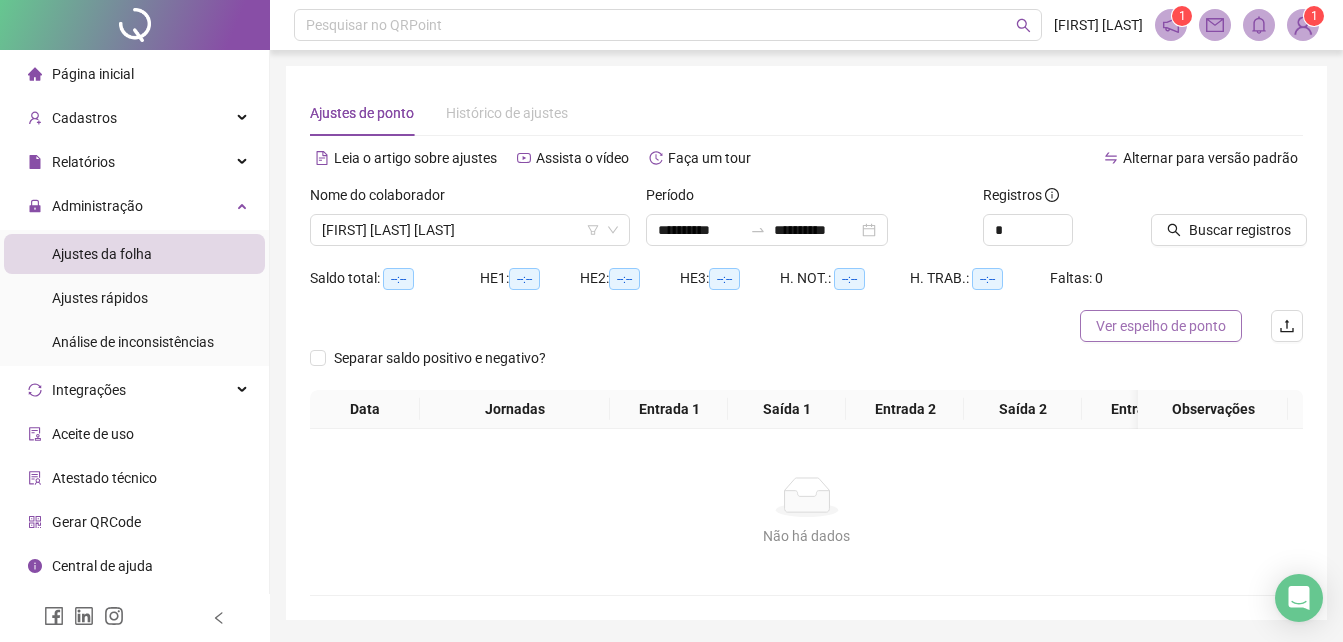 click on "Ver espelho de ponto" at bounding box center (1161, 326) 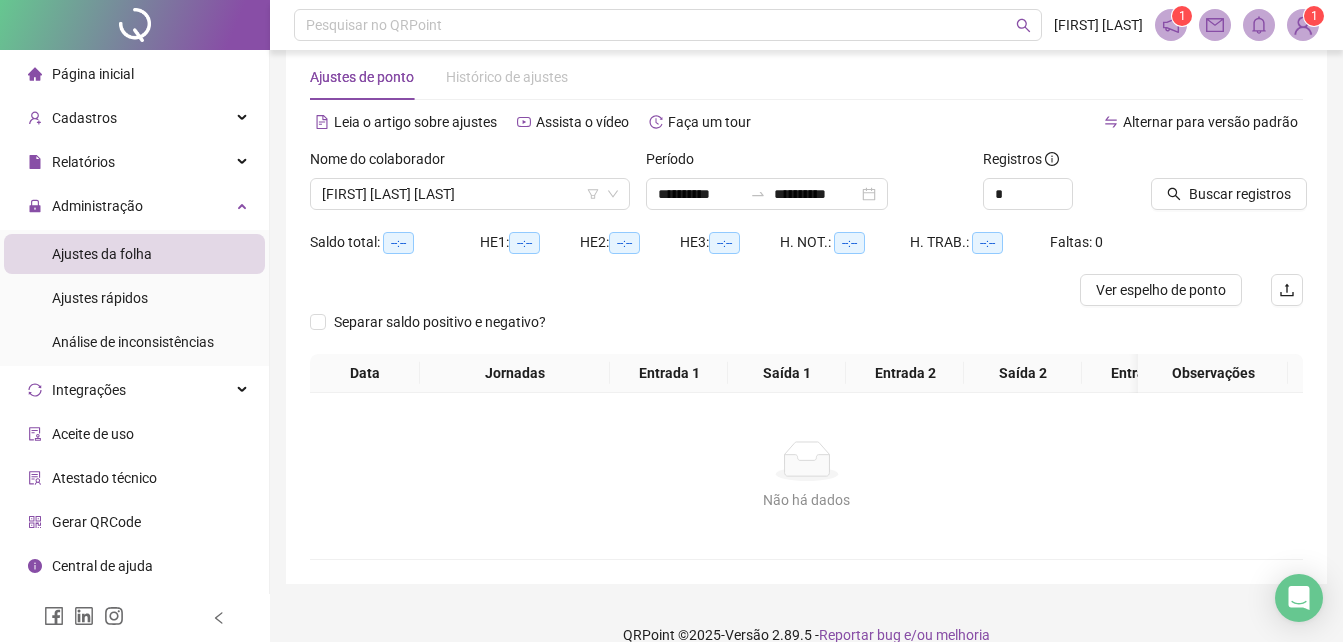 scroll, scrollTop: 0, scrollLeft: 0, axis: both 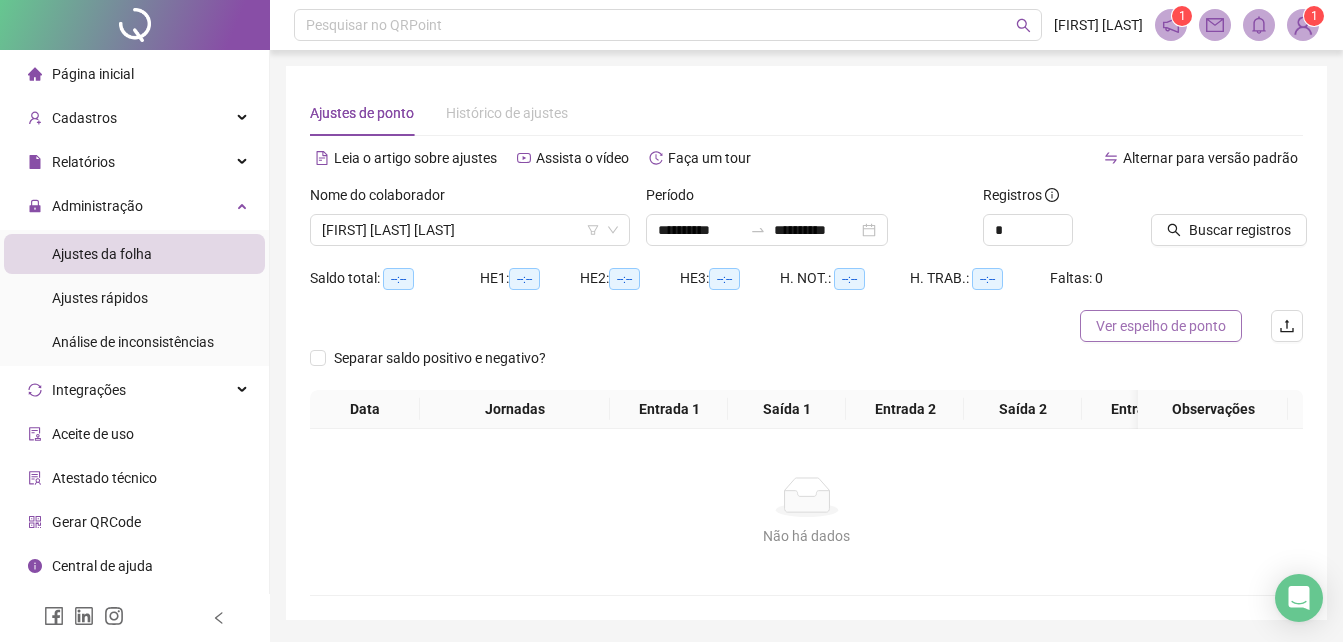 click on "Ver espelho de ponto" at bounding box center (1161, 326) 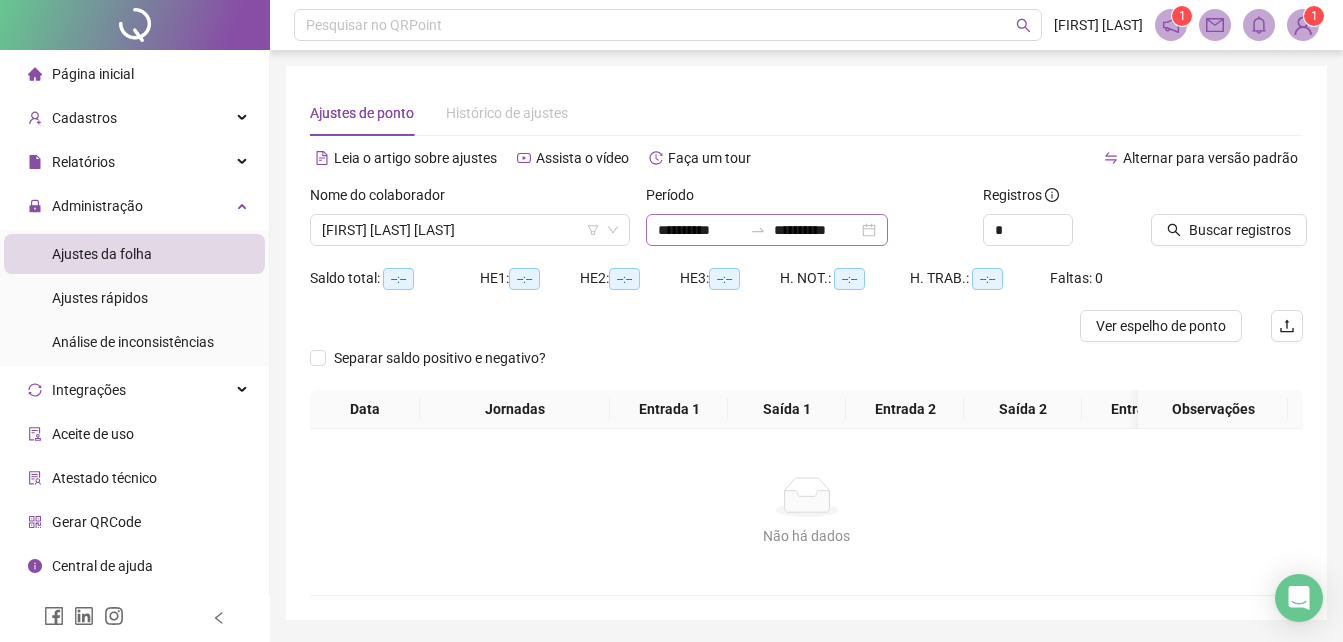 click on "**********" at bounding box center [767, 230] 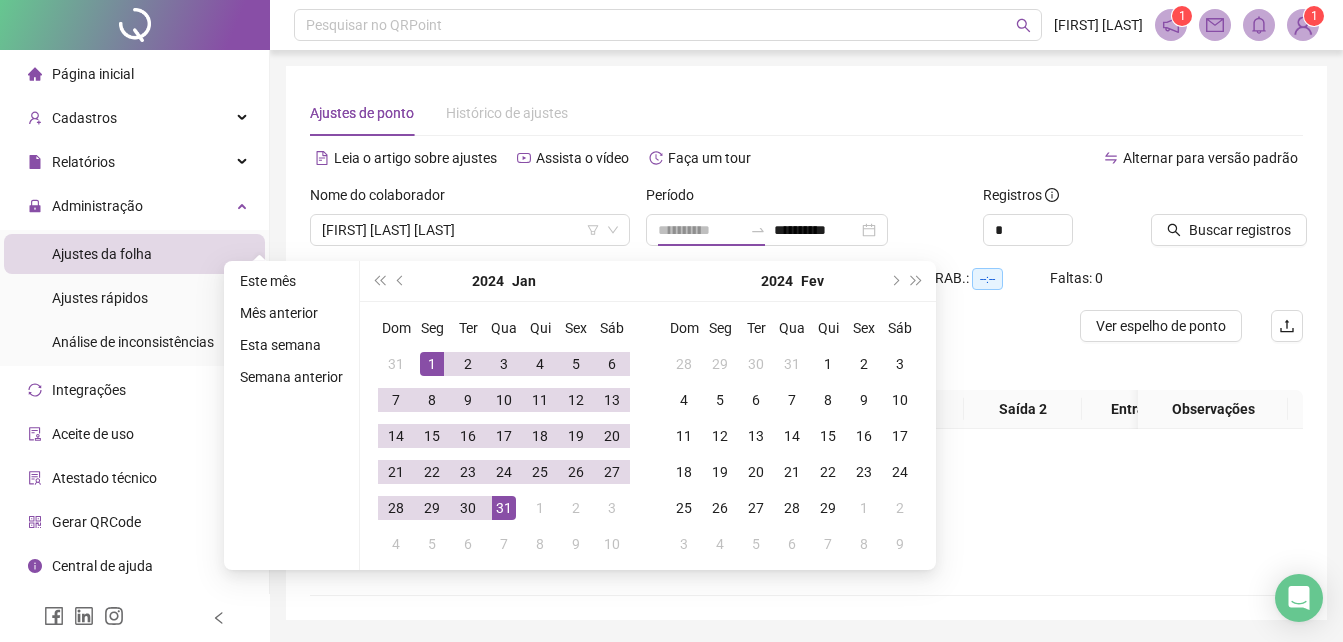 click on "1" at bounding box center (432, 364) 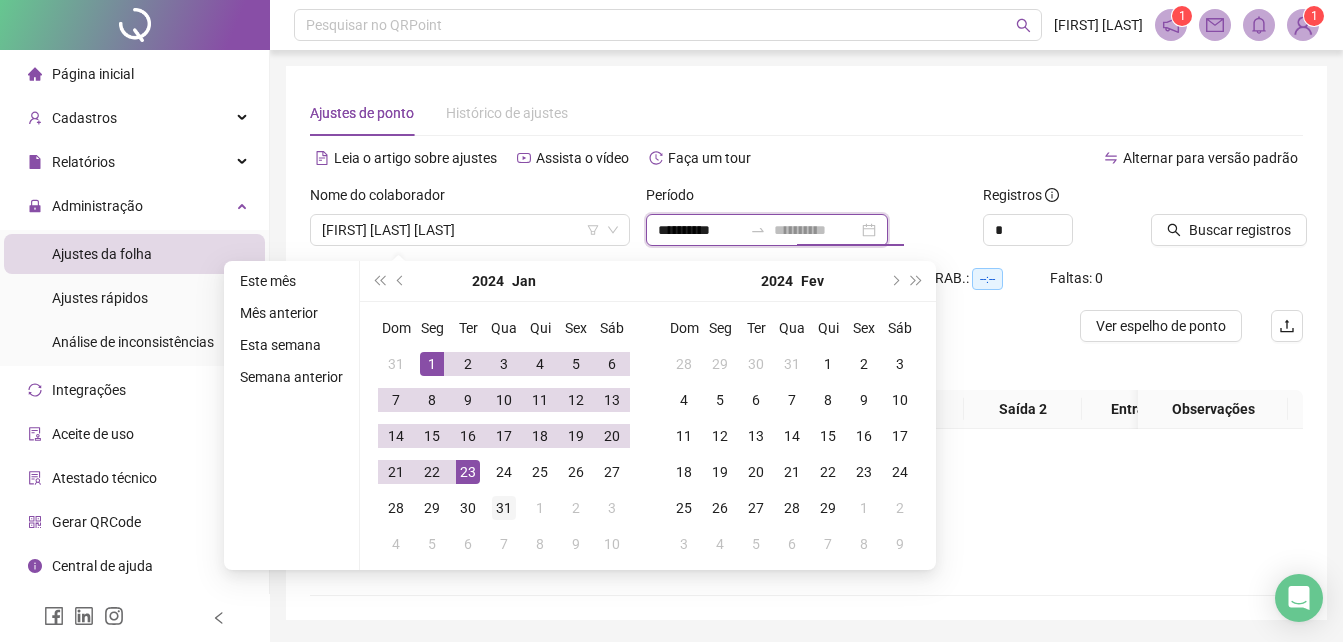 type on "**********" 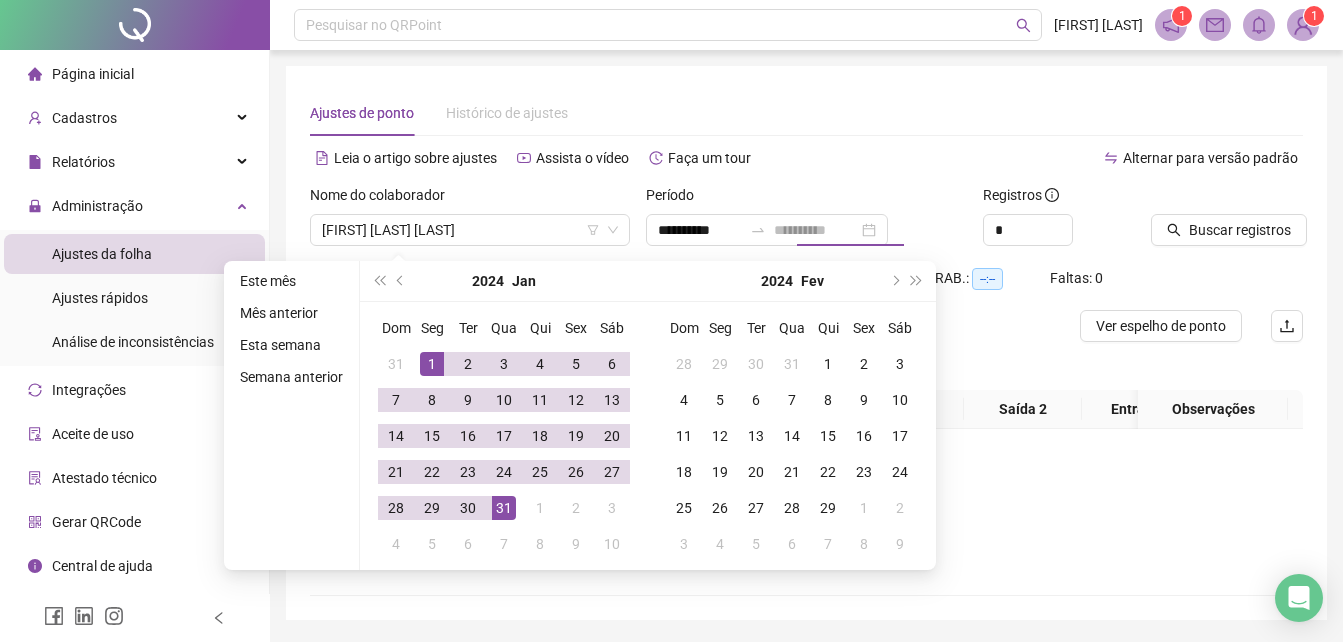 click on "31" at bounding box center (504, 508) 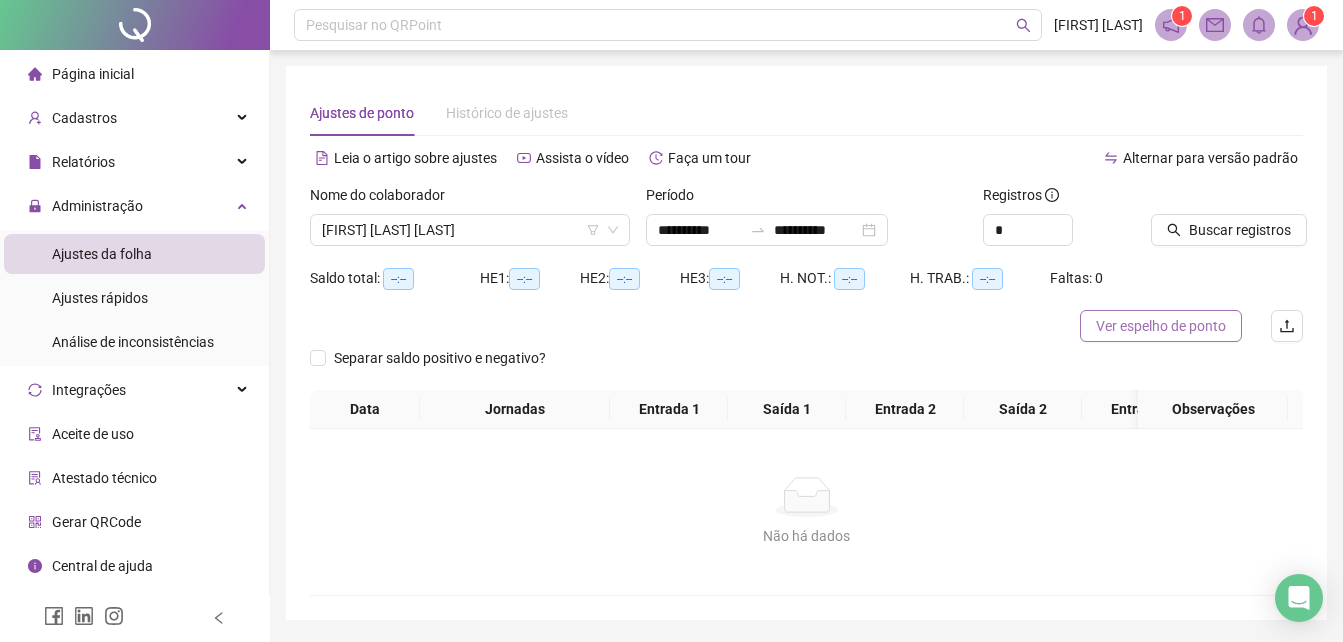 click on "Ver espelho de ponto" at bounding box center [1161, 326] 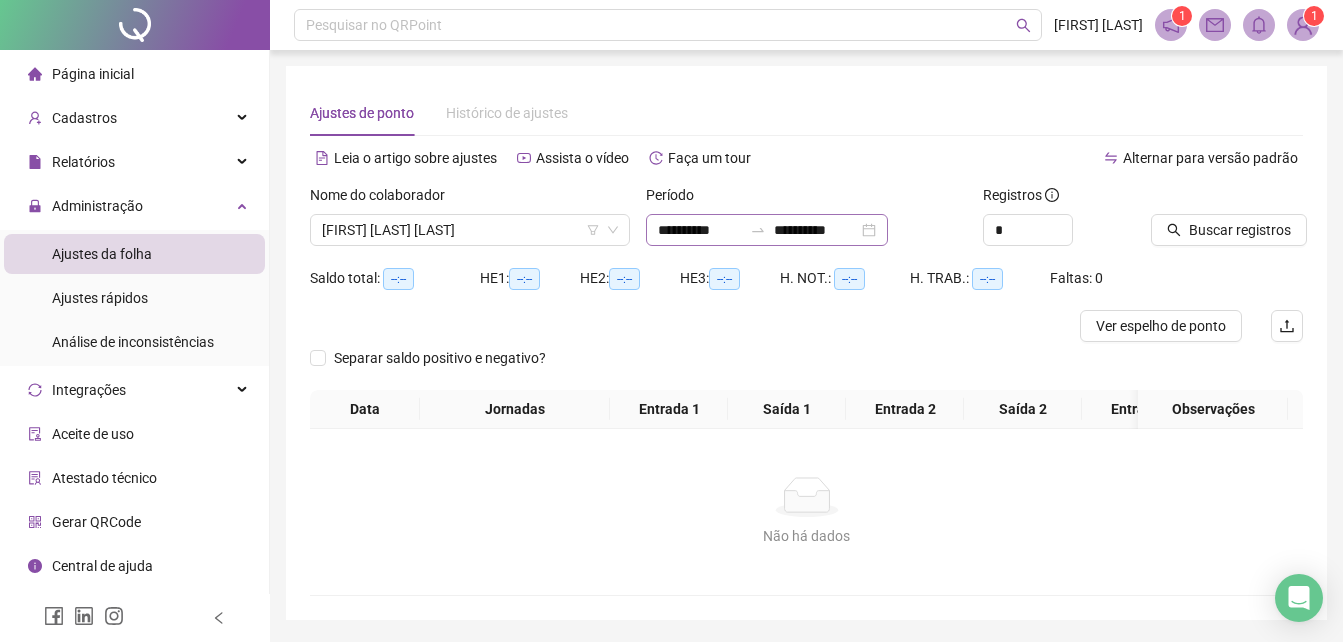 click on "**********" at bounding box center (767, 230) 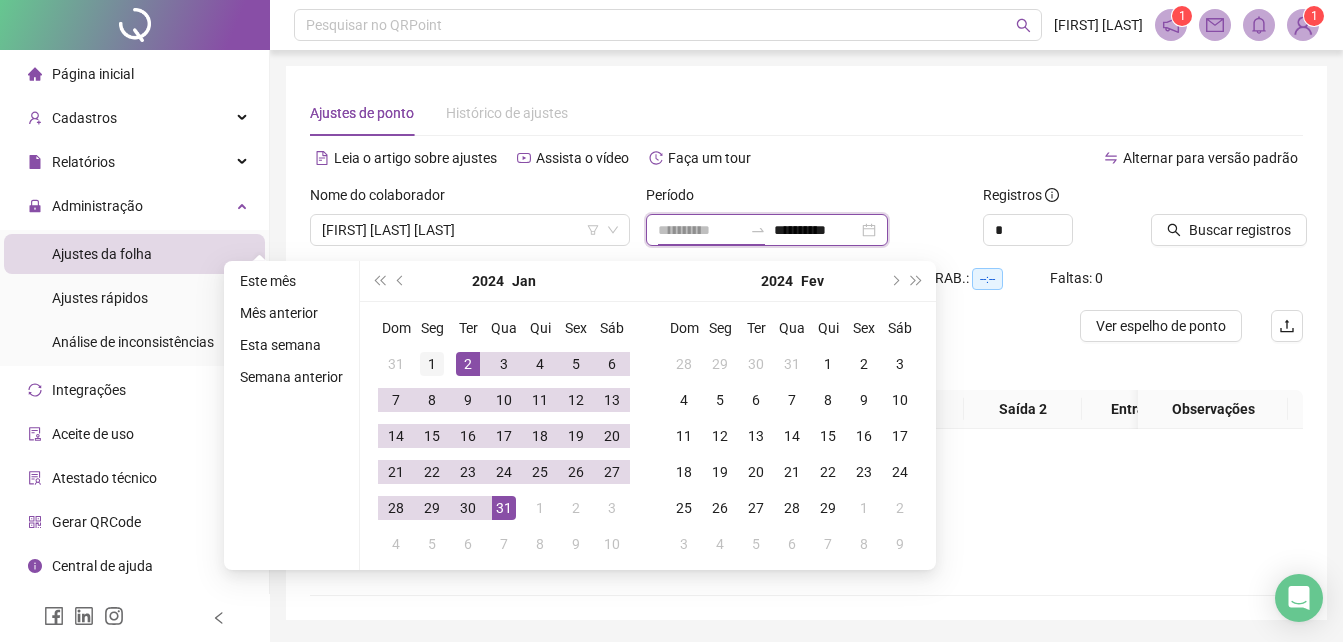type on "**********" 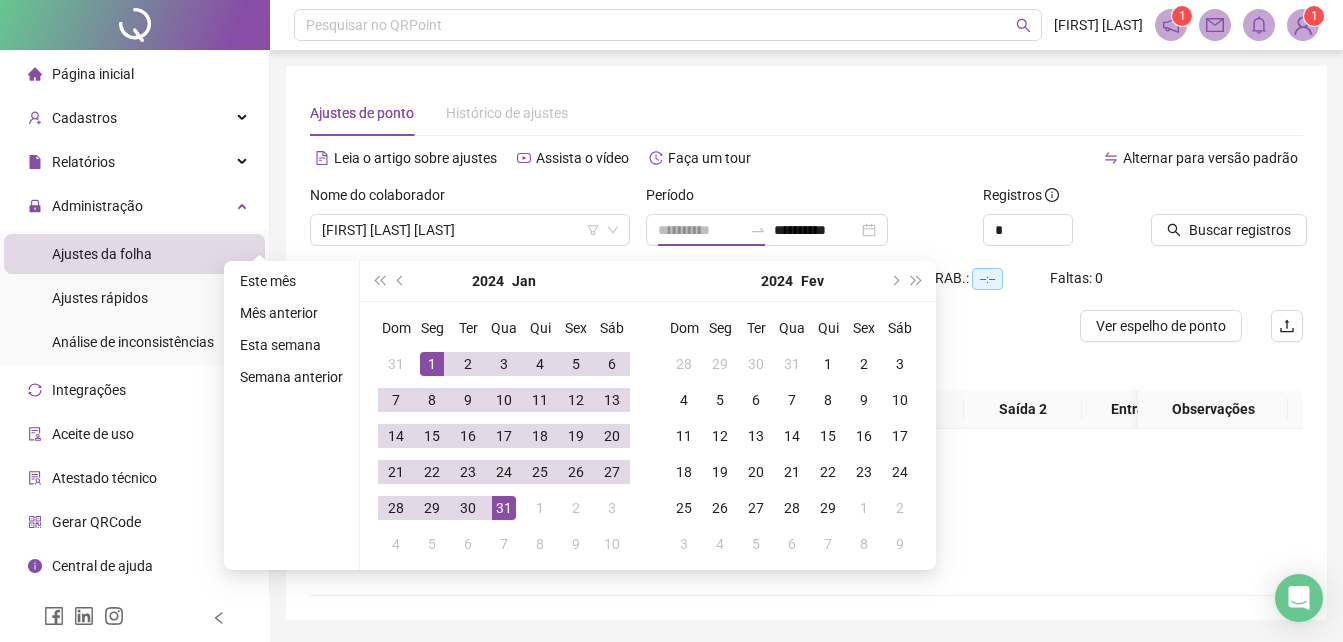 click on "1" at bounding box center [432, 364] 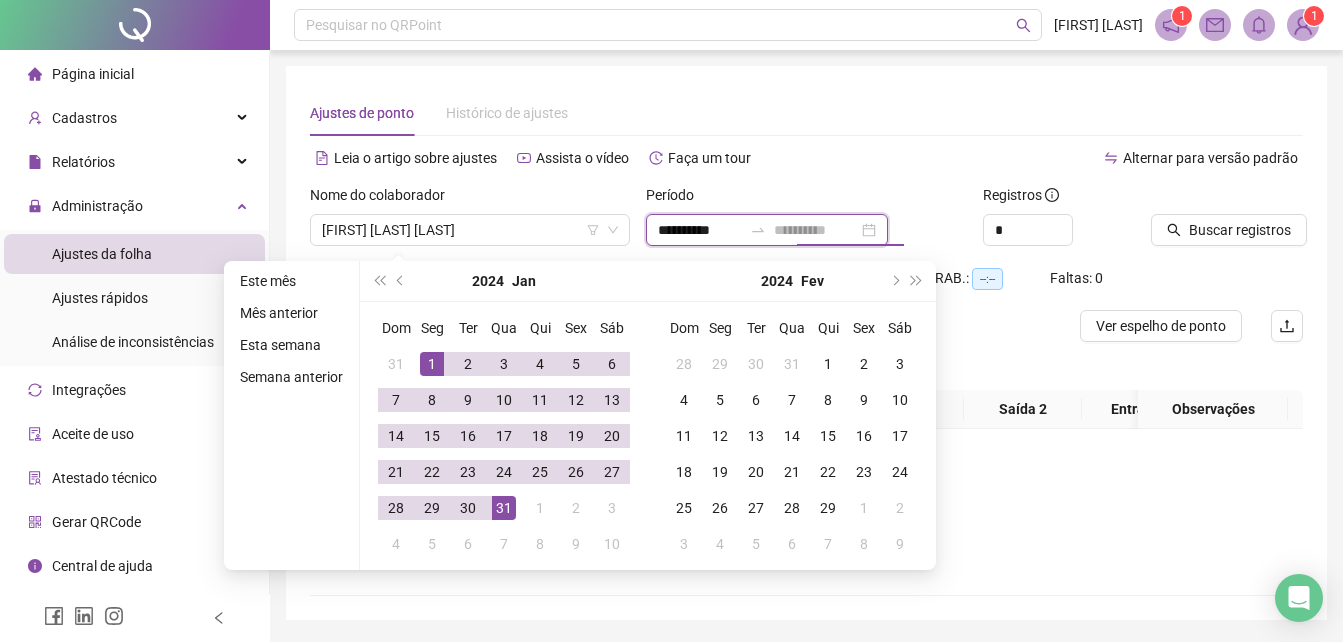 type on "**********" 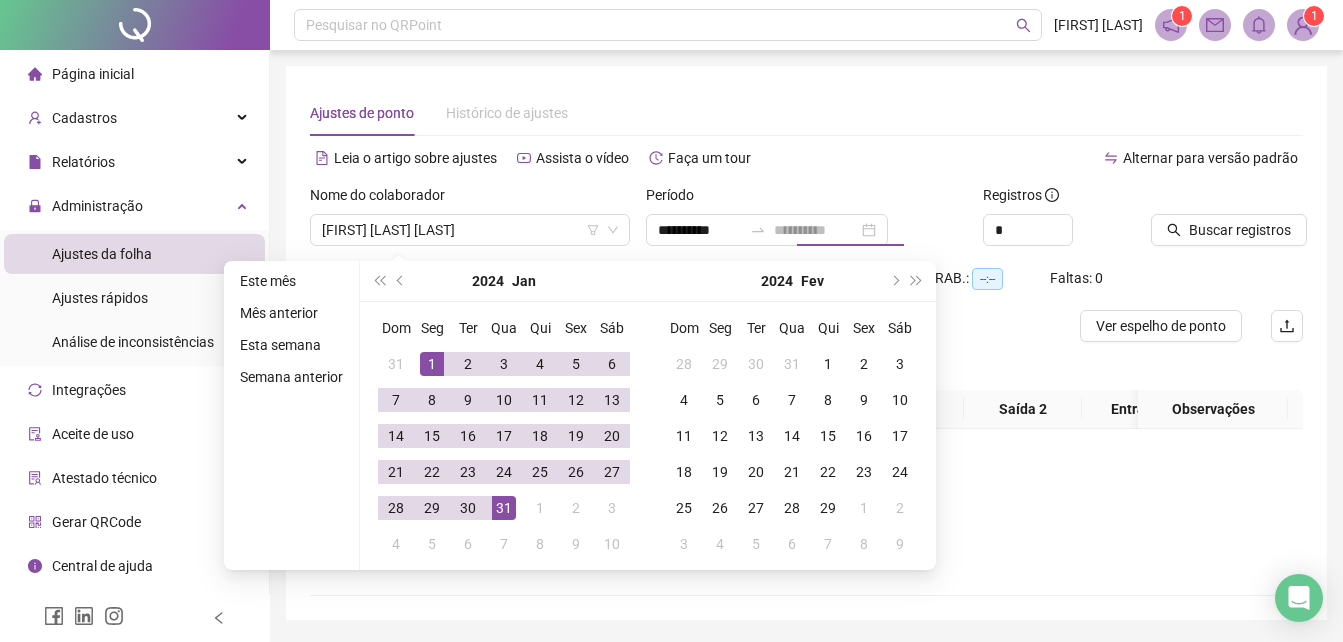 click on "31" at bounding box center (504, 508) 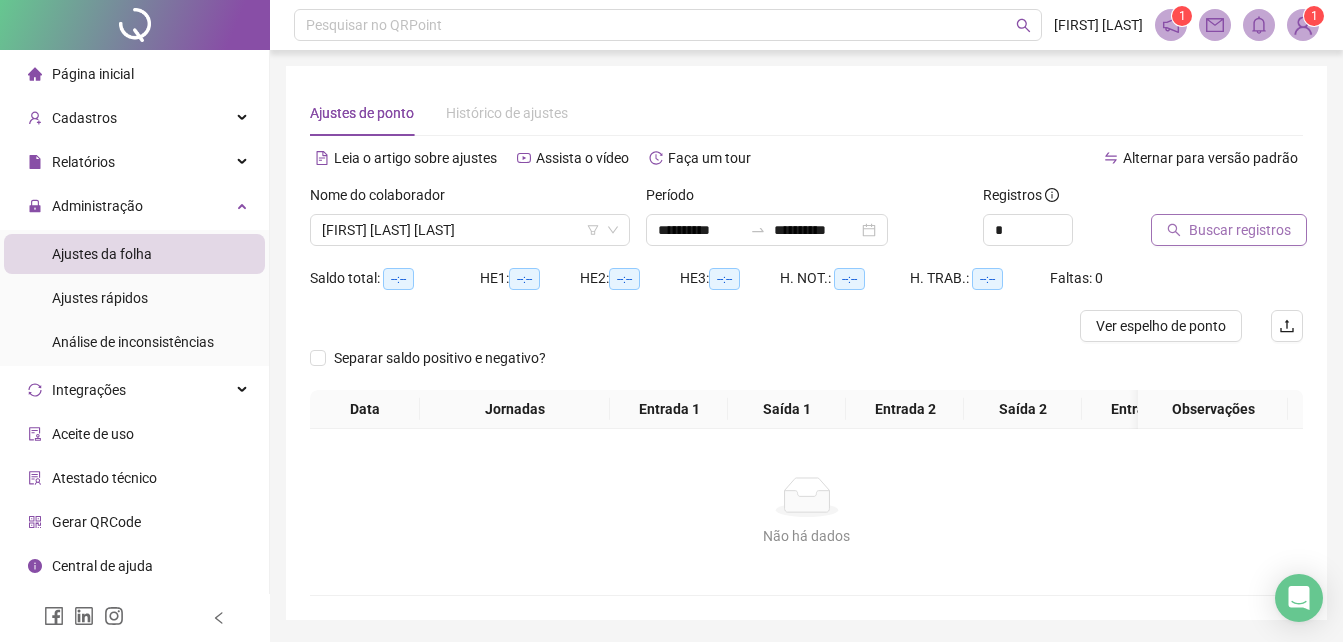 click on "Buscar registros" at bounding box center [1229, 230] 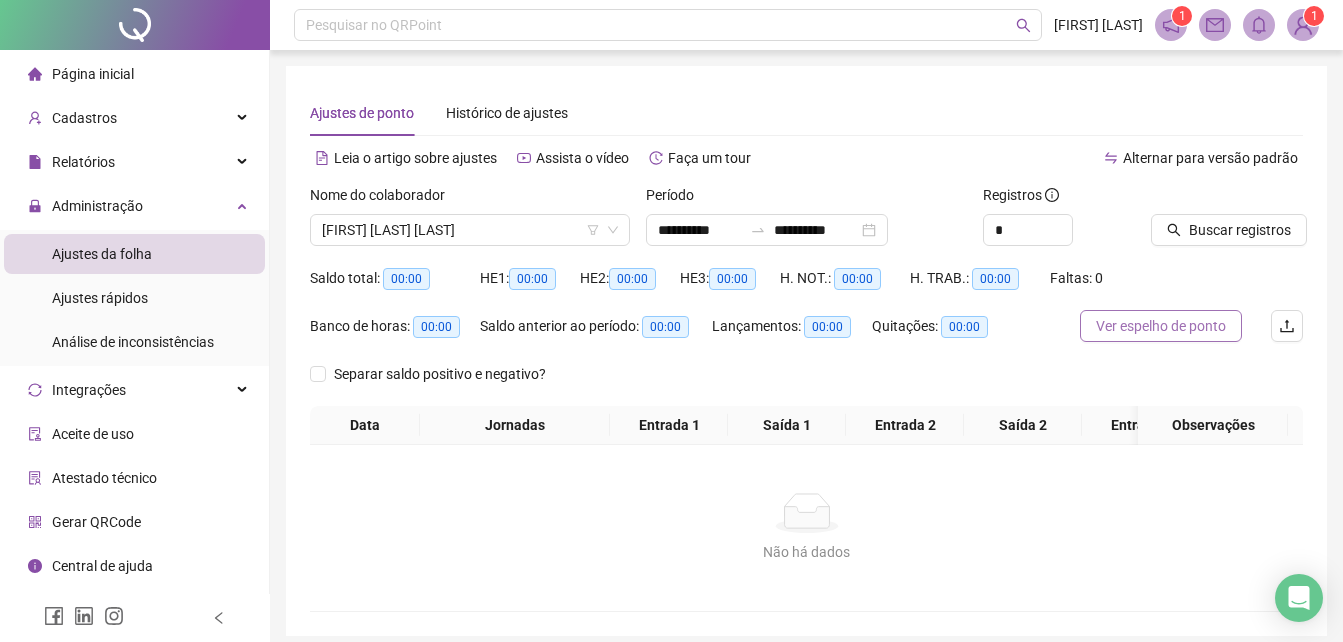 click on "Ver espelho de ponto" at bounding box center [1161, 326] 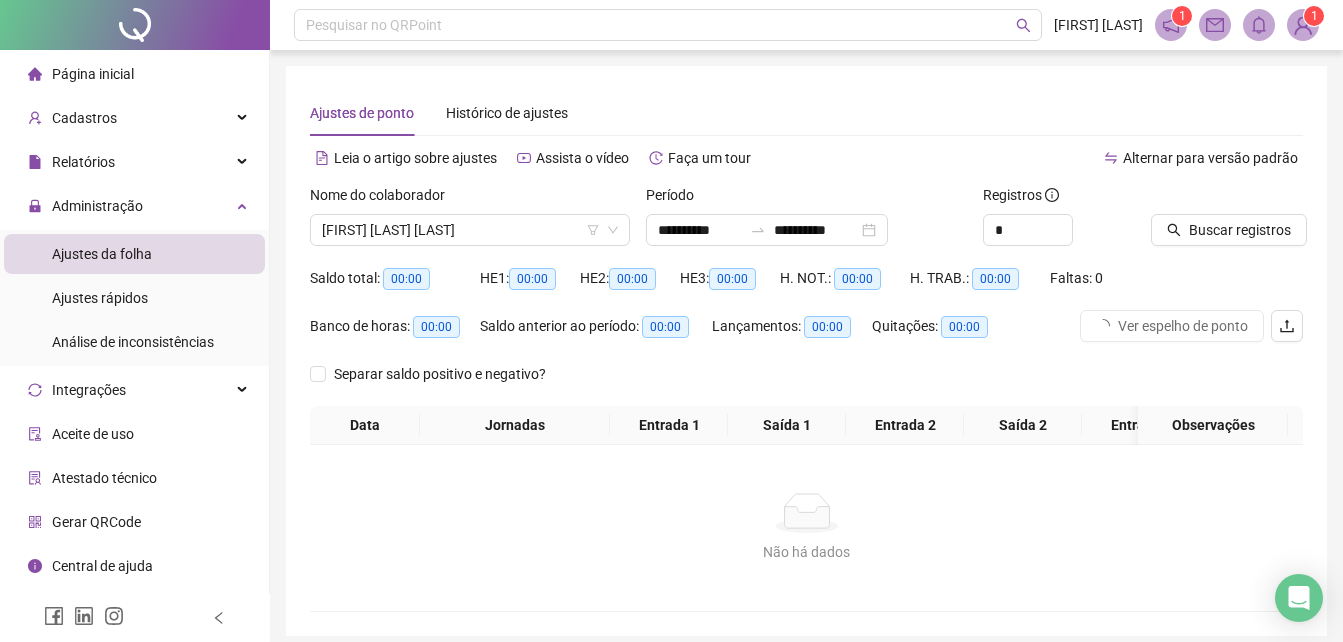 click on "Saldo total:   00:00 HE 1:   00:00 HE 2:   00:00 HE 3:   00:00 H. NOT.:   00:00 H. TRAB.:   00:00 Faltas:   0" at bounding box center (806, 286) 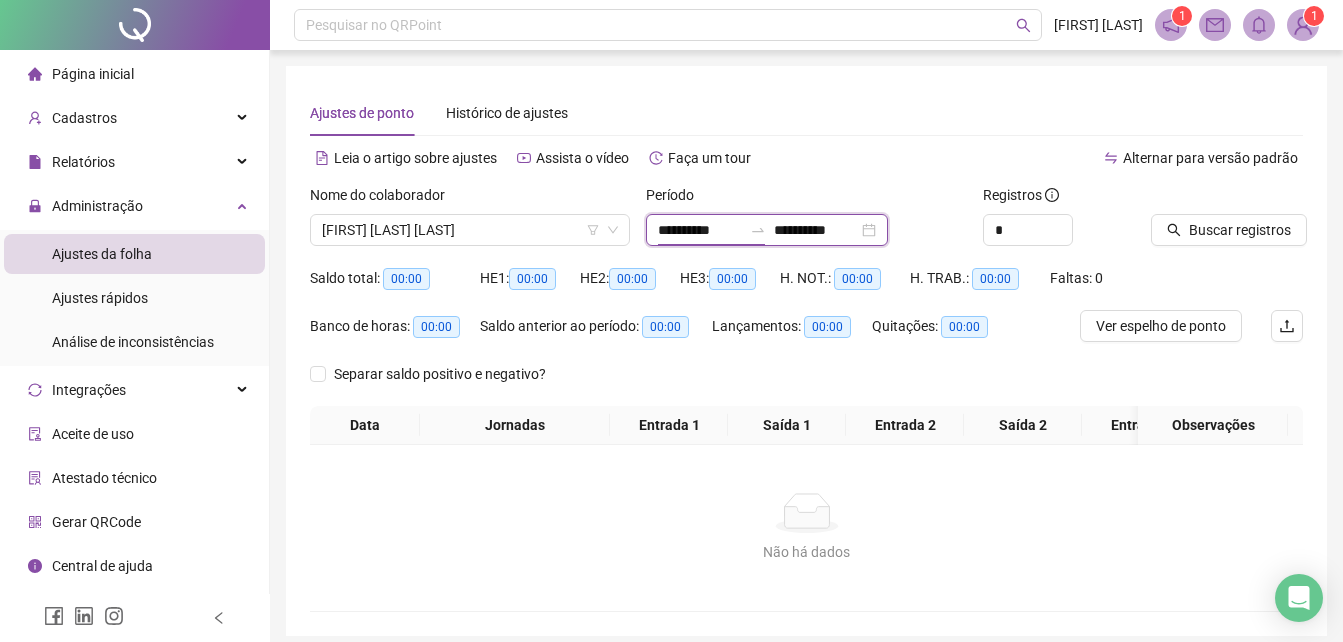 click on "**********" at bounding box center [700, 230] 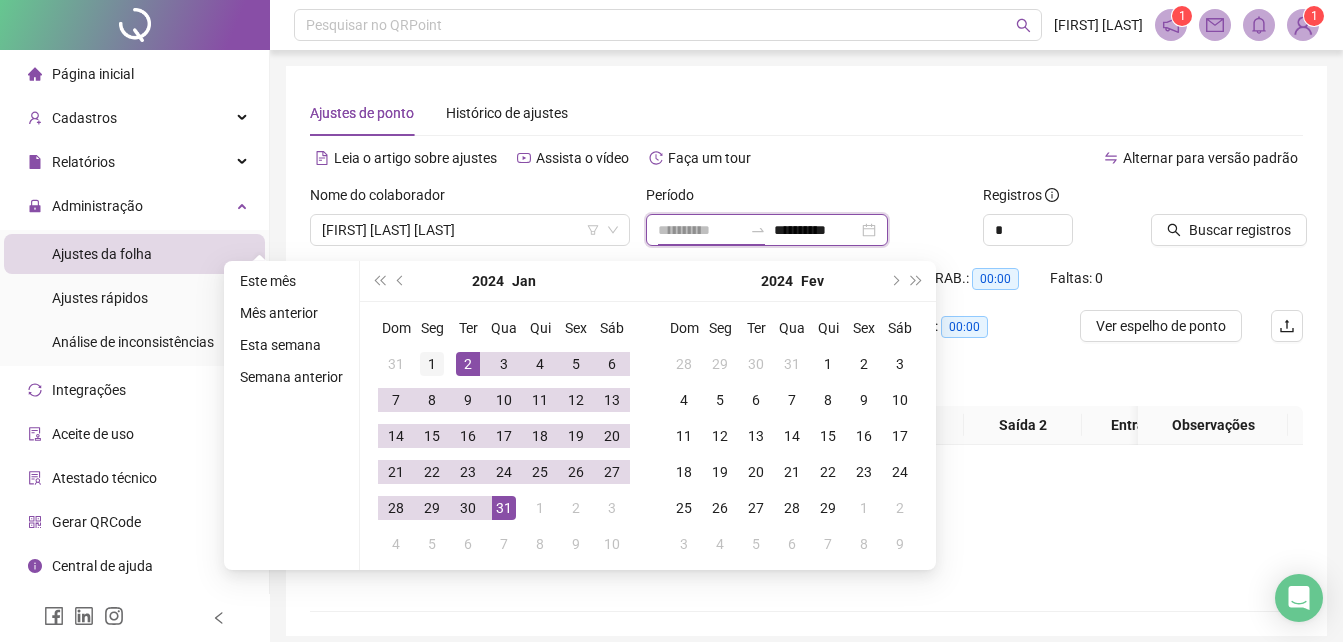 type on "**********" 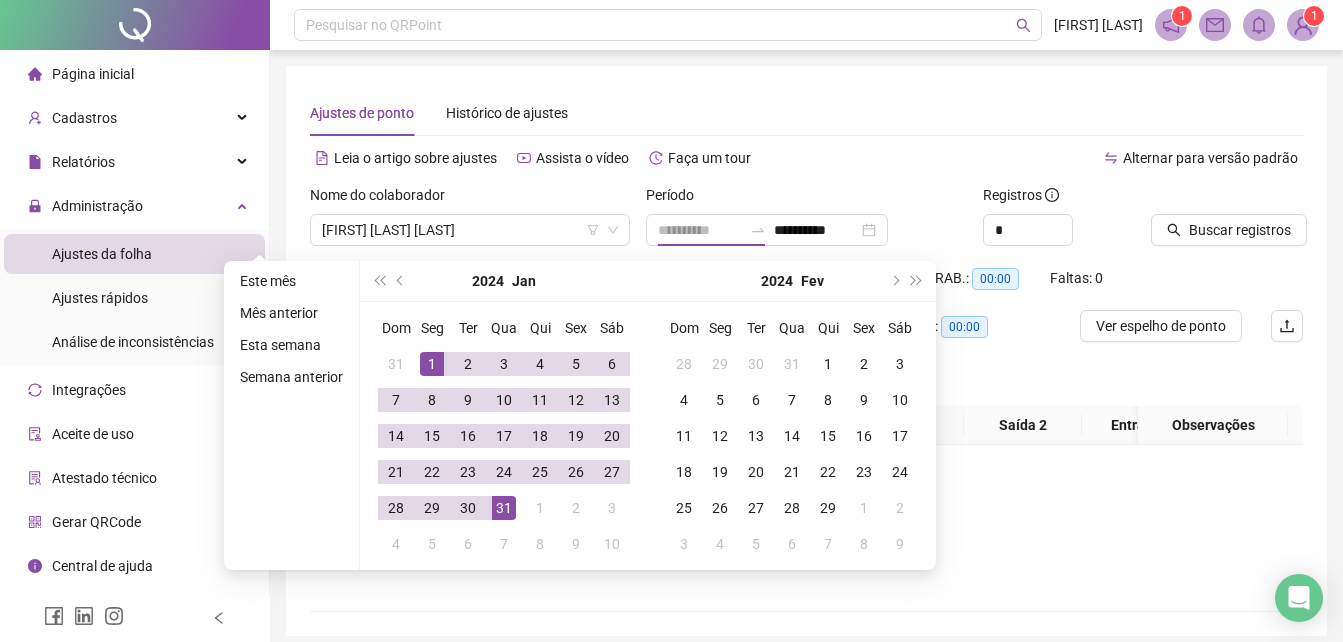 click on "1" at bounding box center [432, 364] 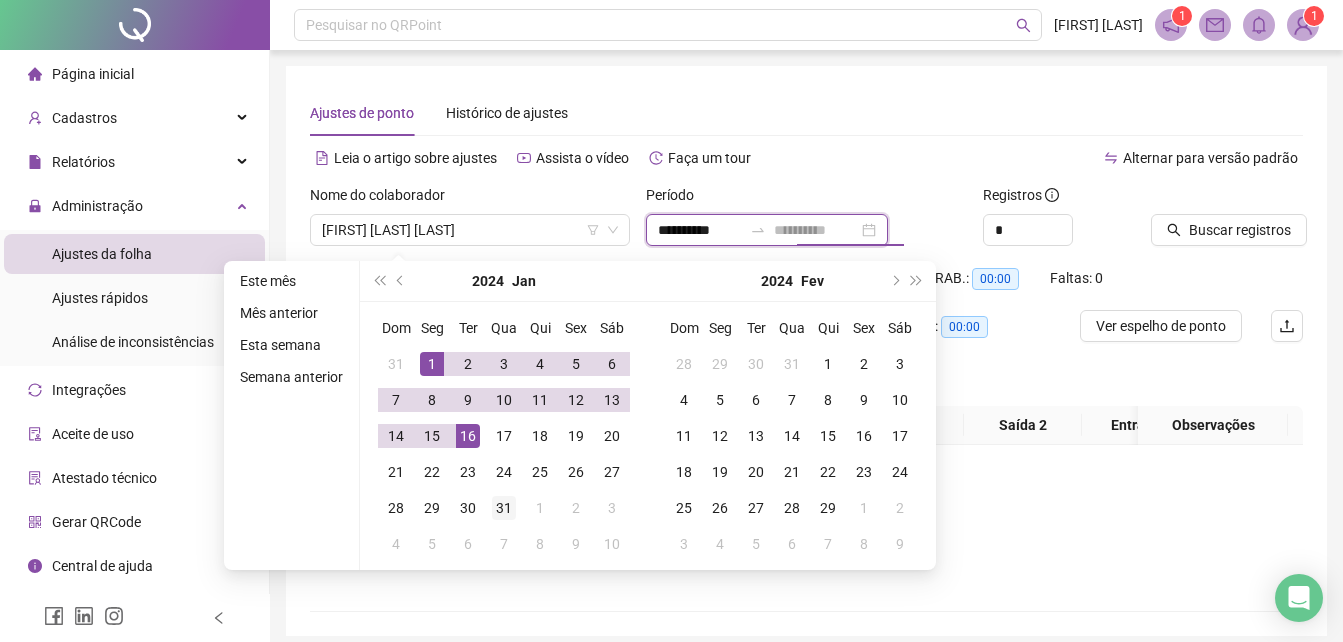 type on "**********" 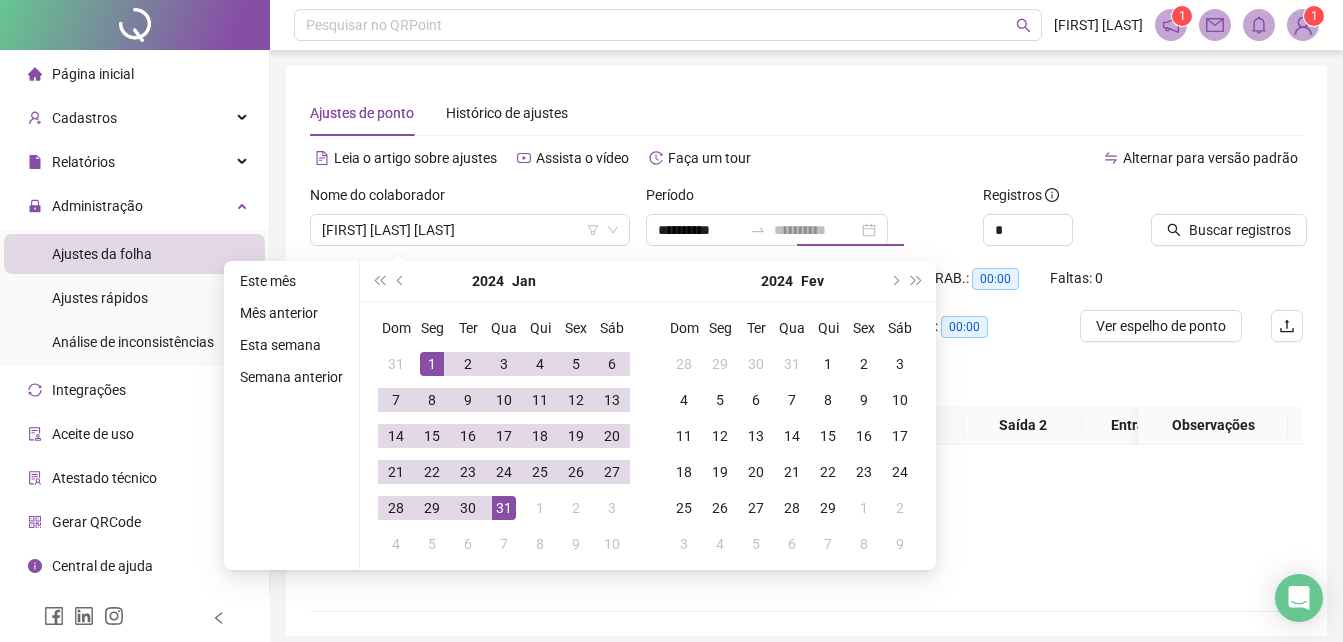click on "31" at bounding box center [504, 508] 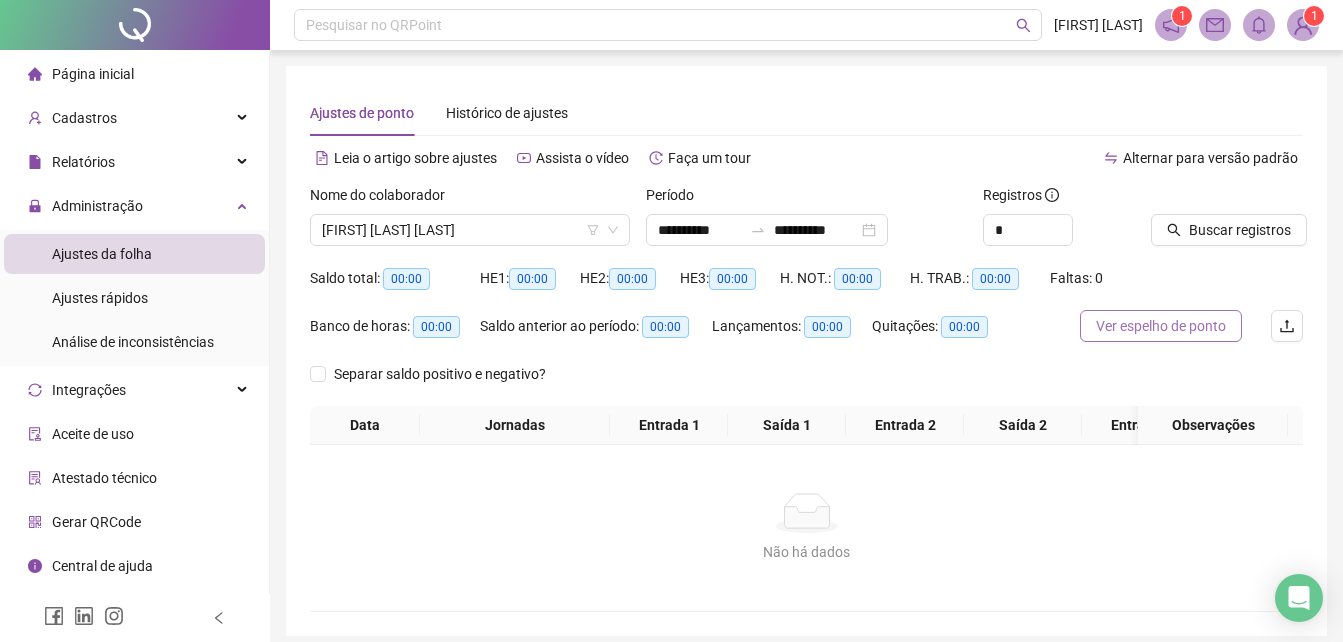 click on "Ver espelho de ponto" at bounding box center (1161, 326) 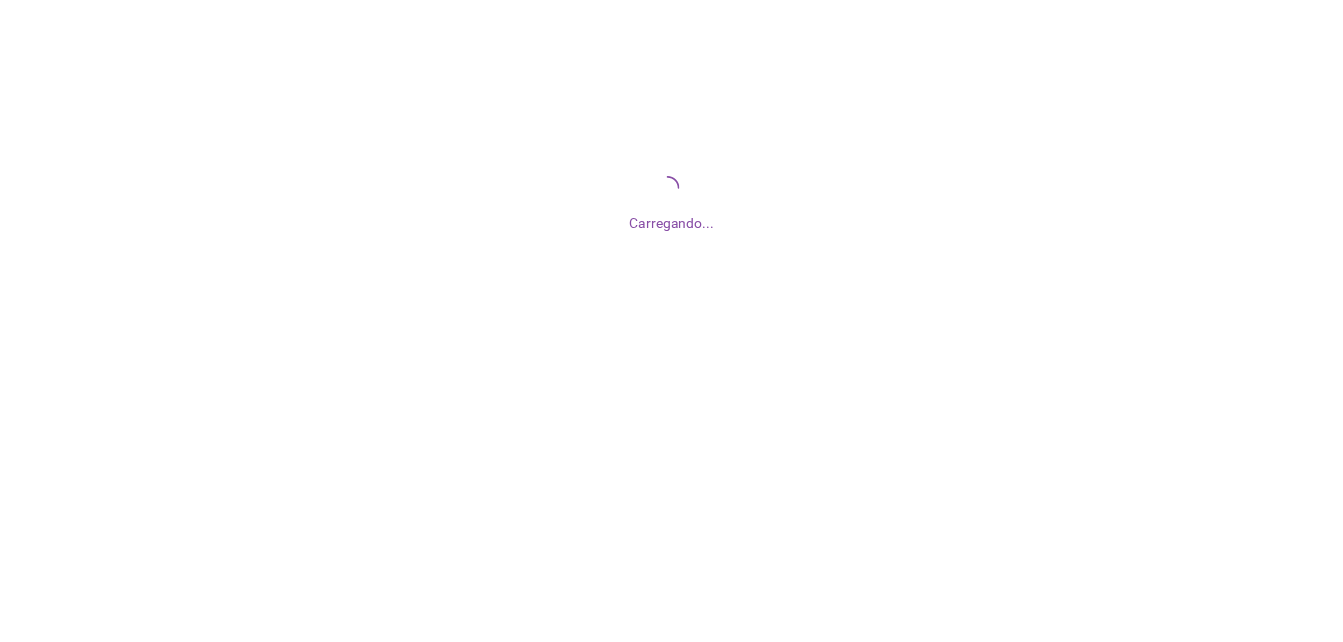 scroll, scrollTop: 0, scrollLeft: 0, axis: both 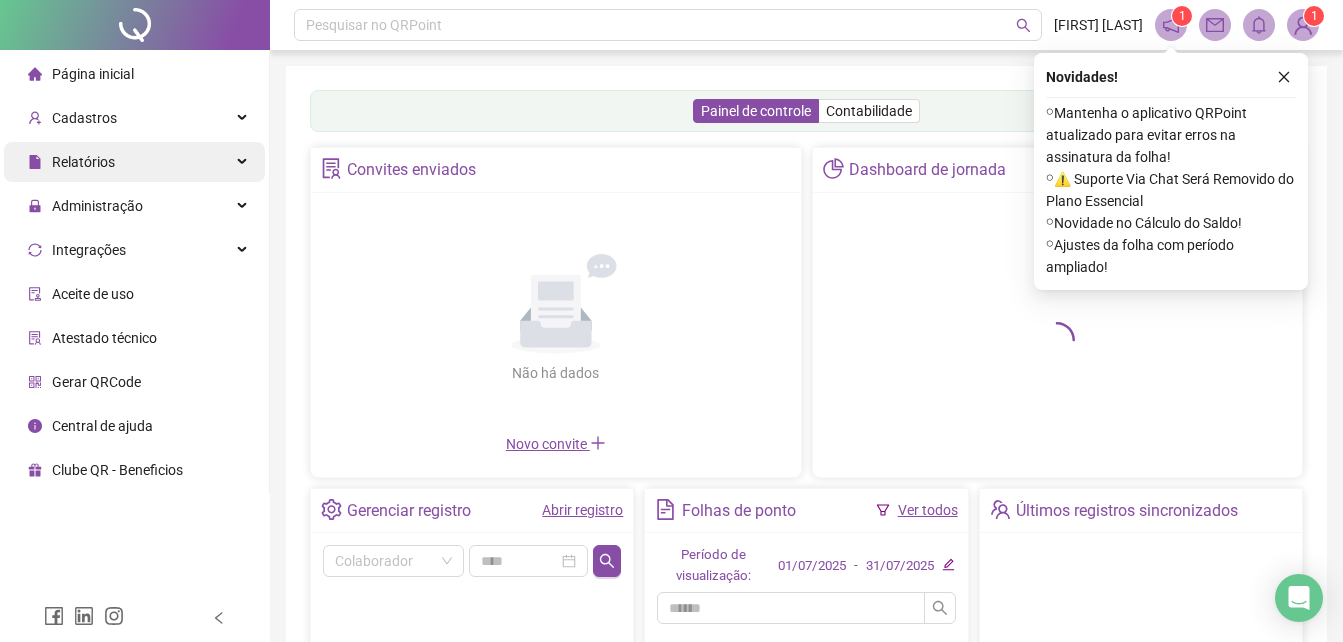click on "Relatórios" at bounding box center (71, 162) 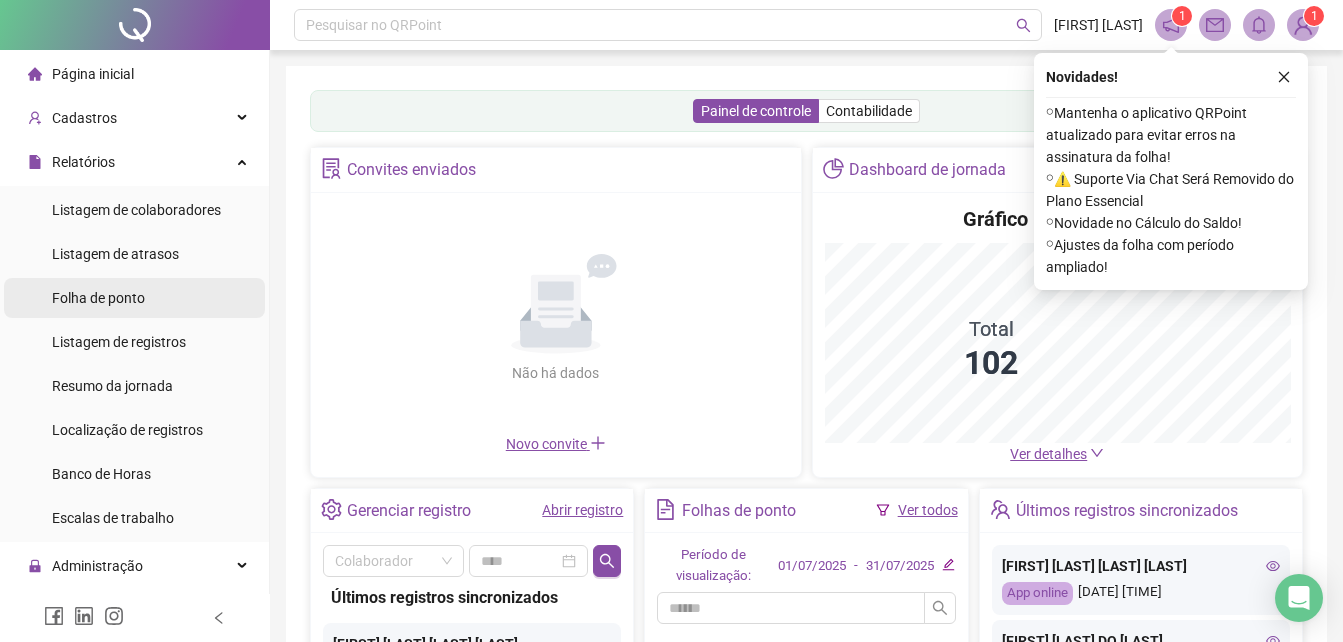 click on "Folha de ponto" at bounding box center (98, 298) 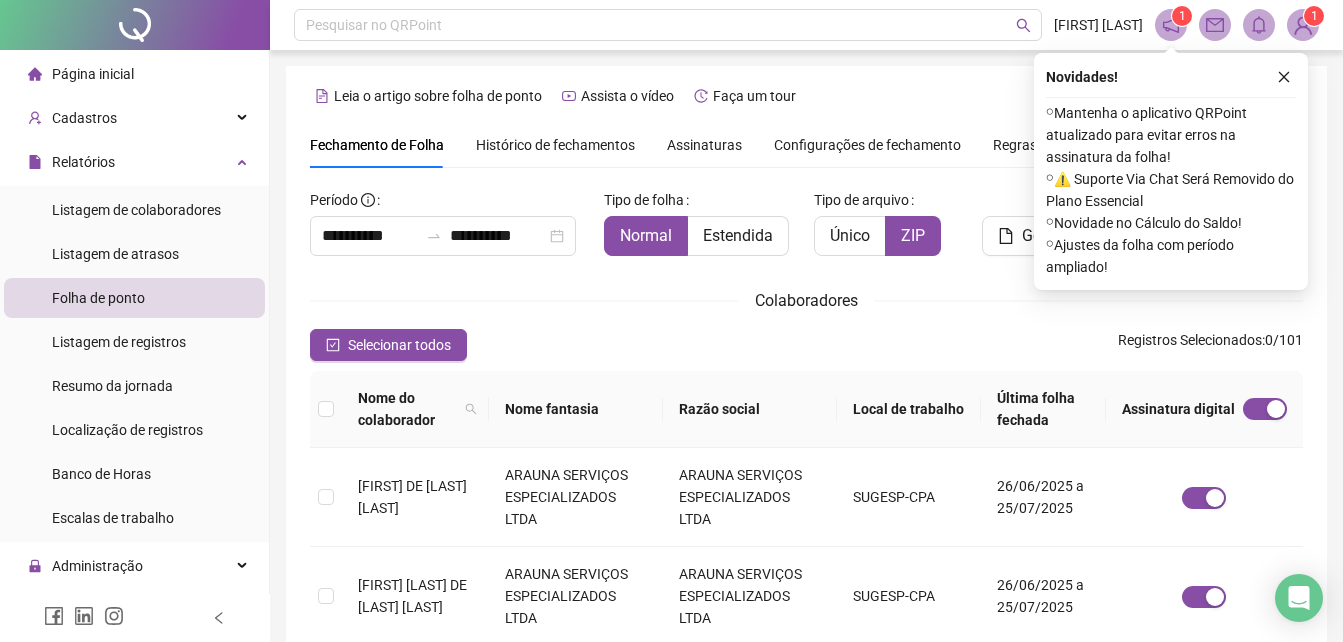 scroll, scrollTop: 89, scrollLeft: 0, axis: vertical 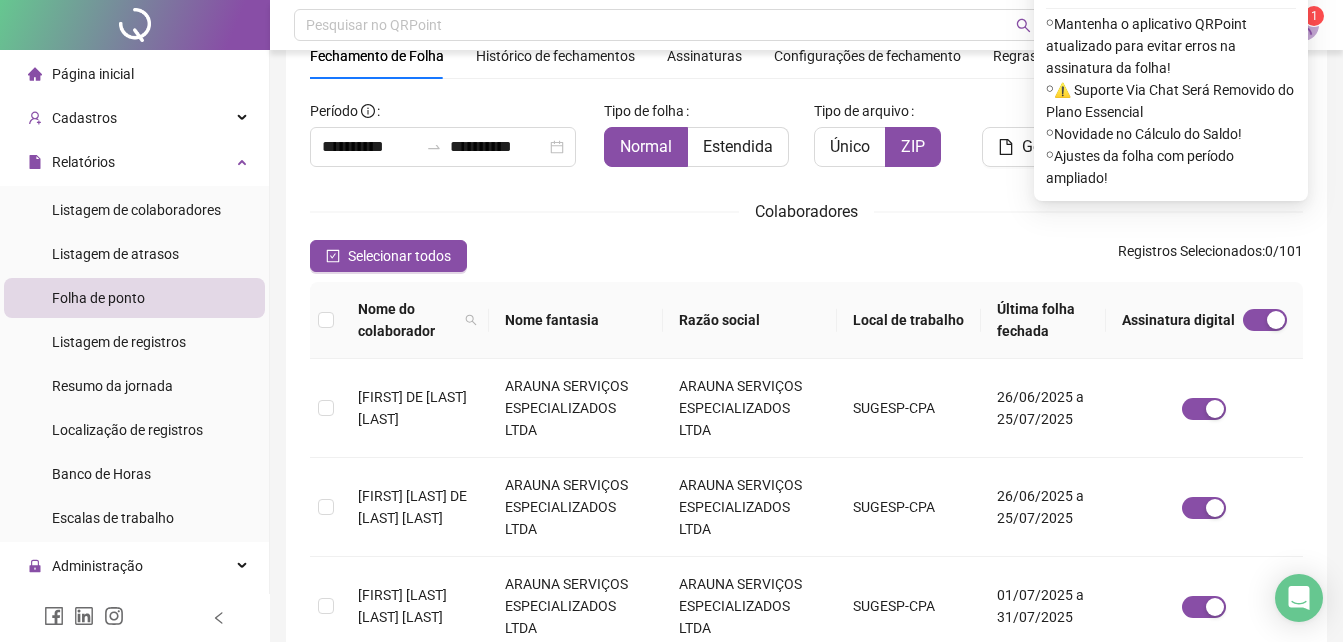 drag, startPoint x: 1223, startPoint y: 262, endPoint x: 1224, endPoint y: 251, distance: 11.045361 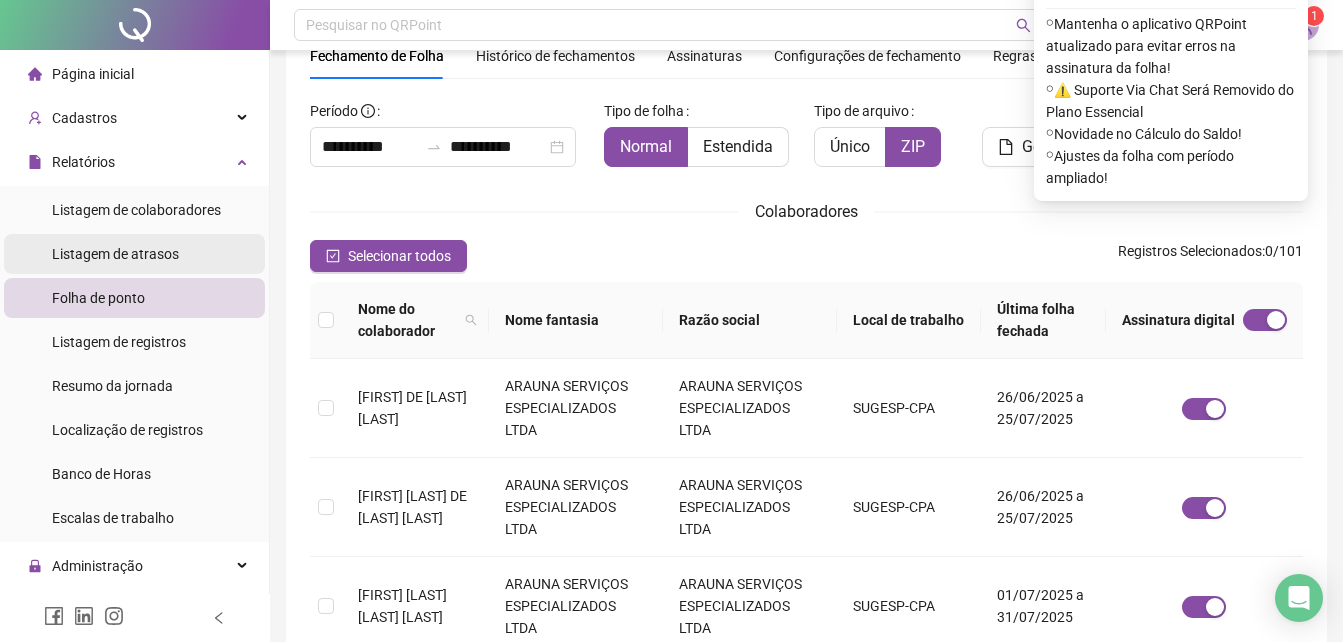 click on "Listagem de atrasos" at bounding box center (115, 254) 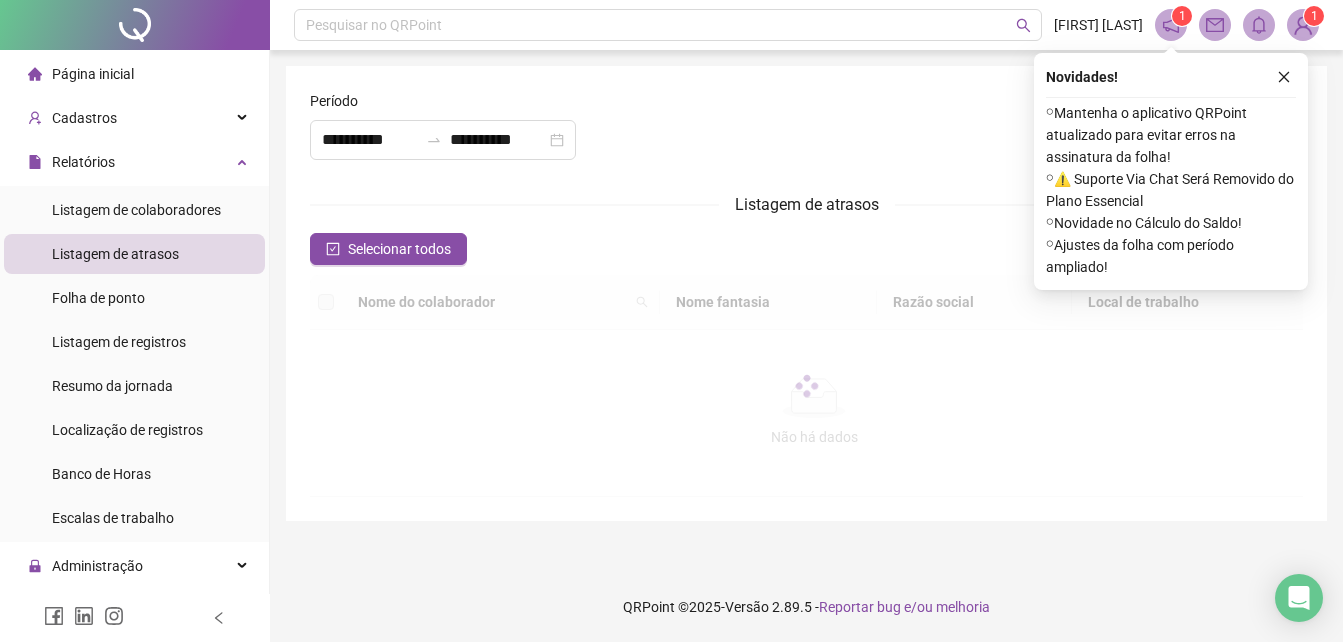 scroll, scrollTop: 0, scrollLeft: 0, axis: both 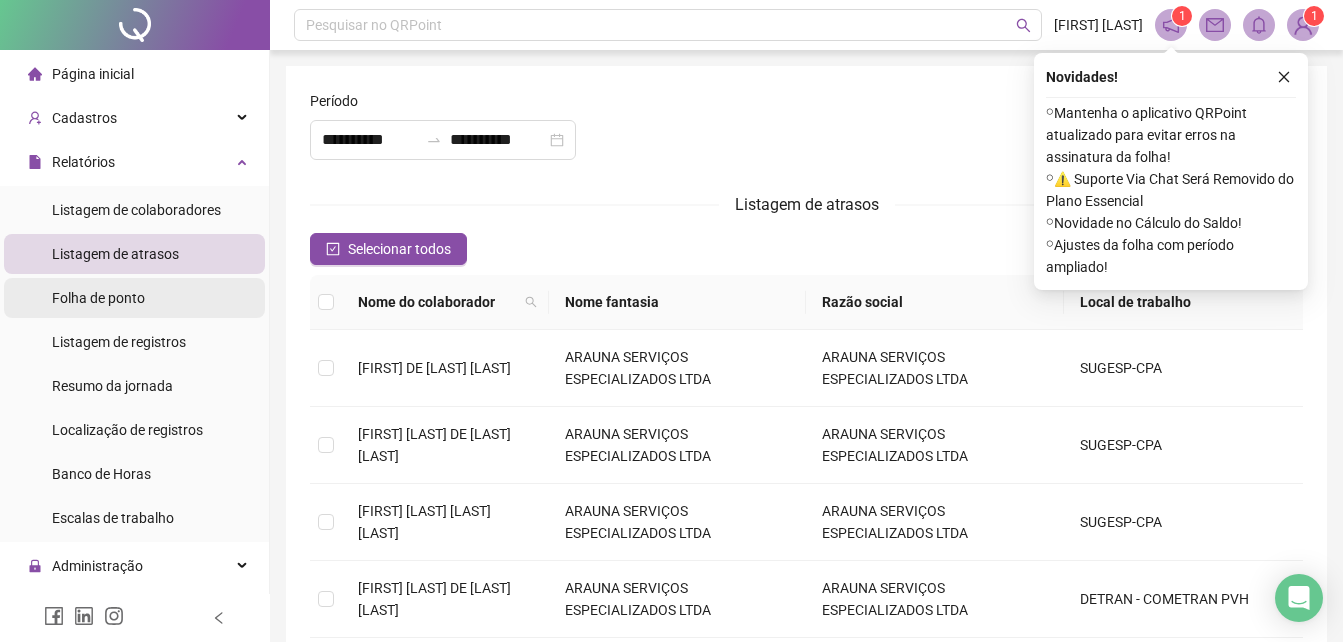click on "Folha de ponto" at bounding box center [98, 298] 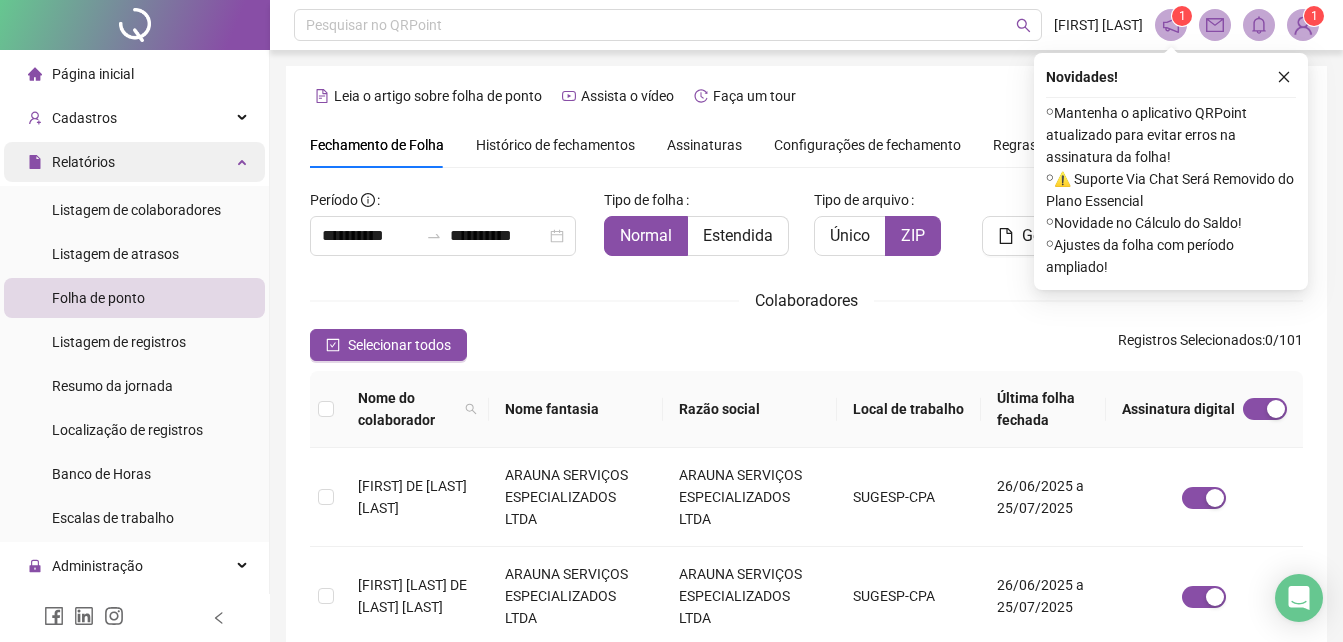 scroll, scrollTop: 89, scrollLeft: 0, axis: vertical 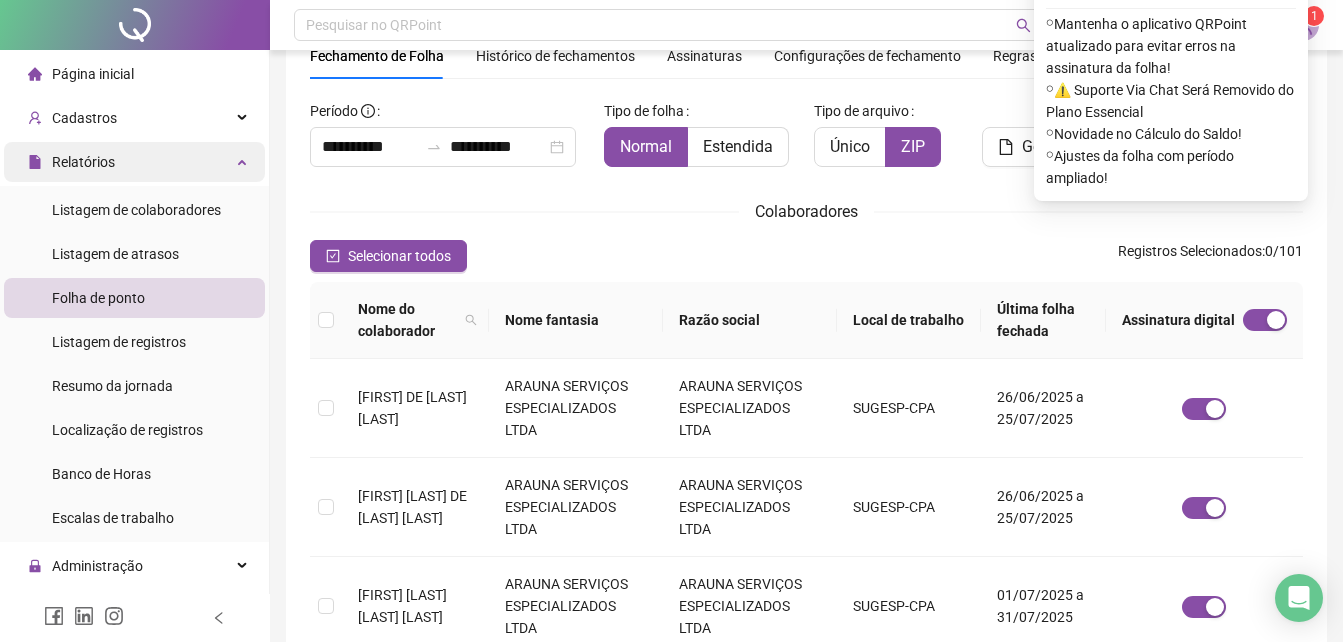 click on "Relatórios" at bounding box center (83, 162) 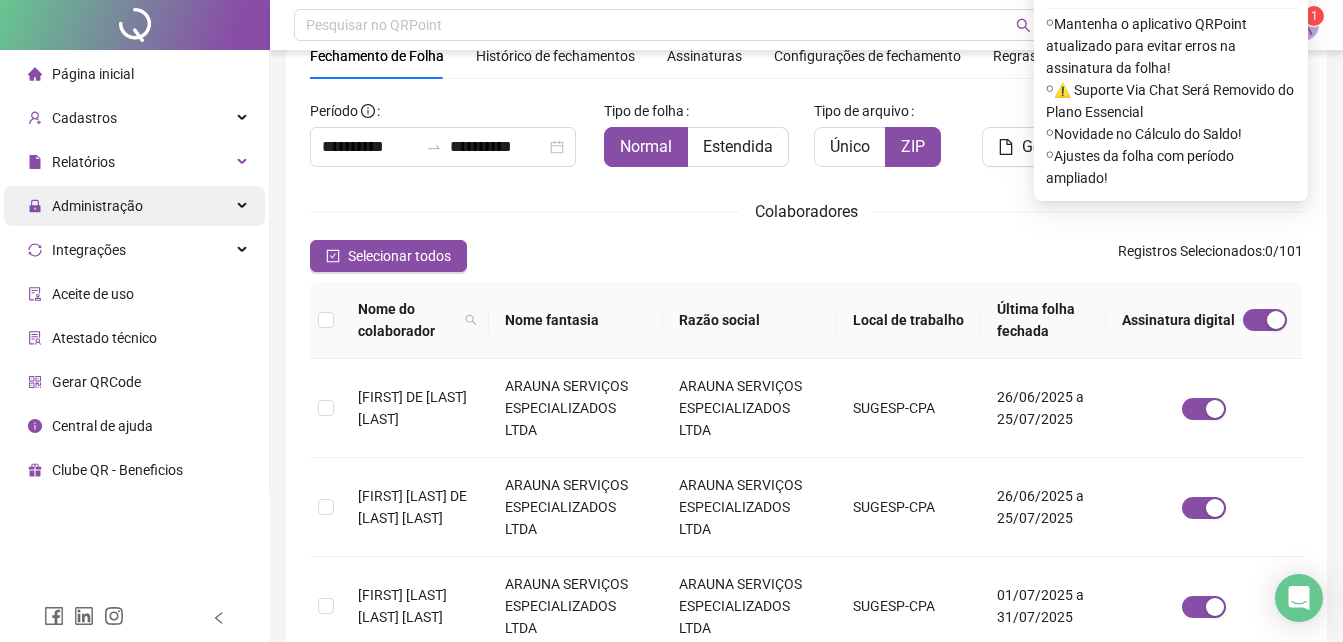 click on "Administração" at bounding box center (97, 206) 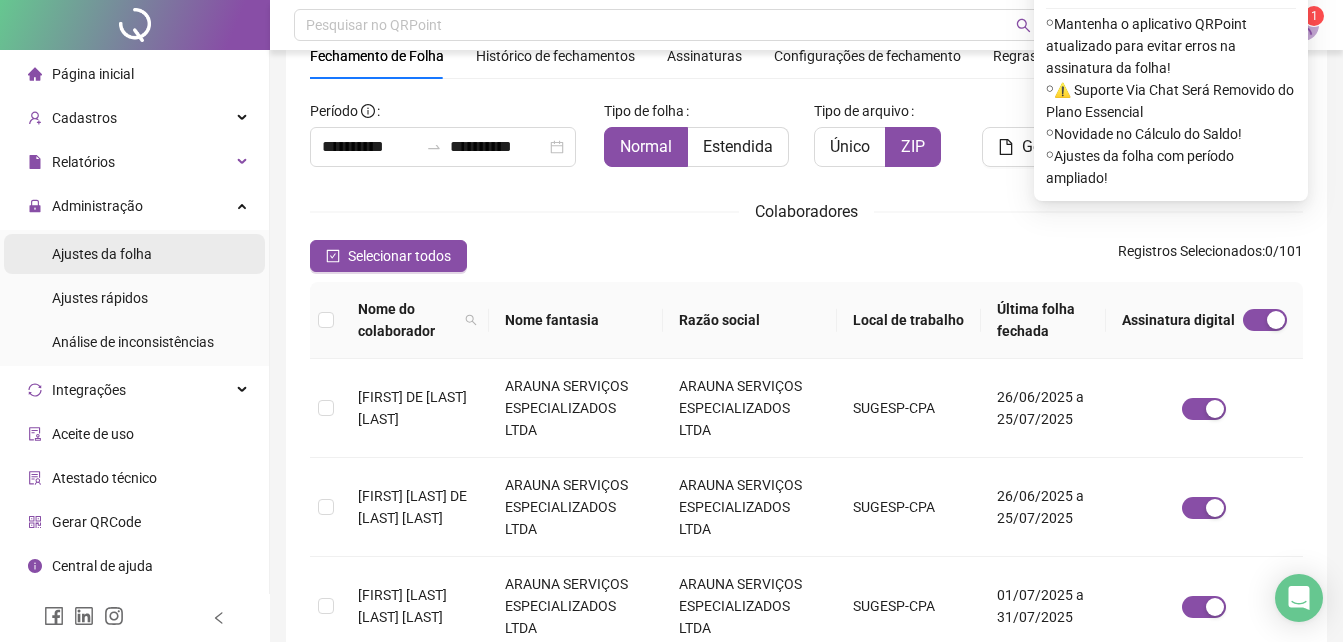 click on "Ajustes da folha" at bounding box center (102, 254) 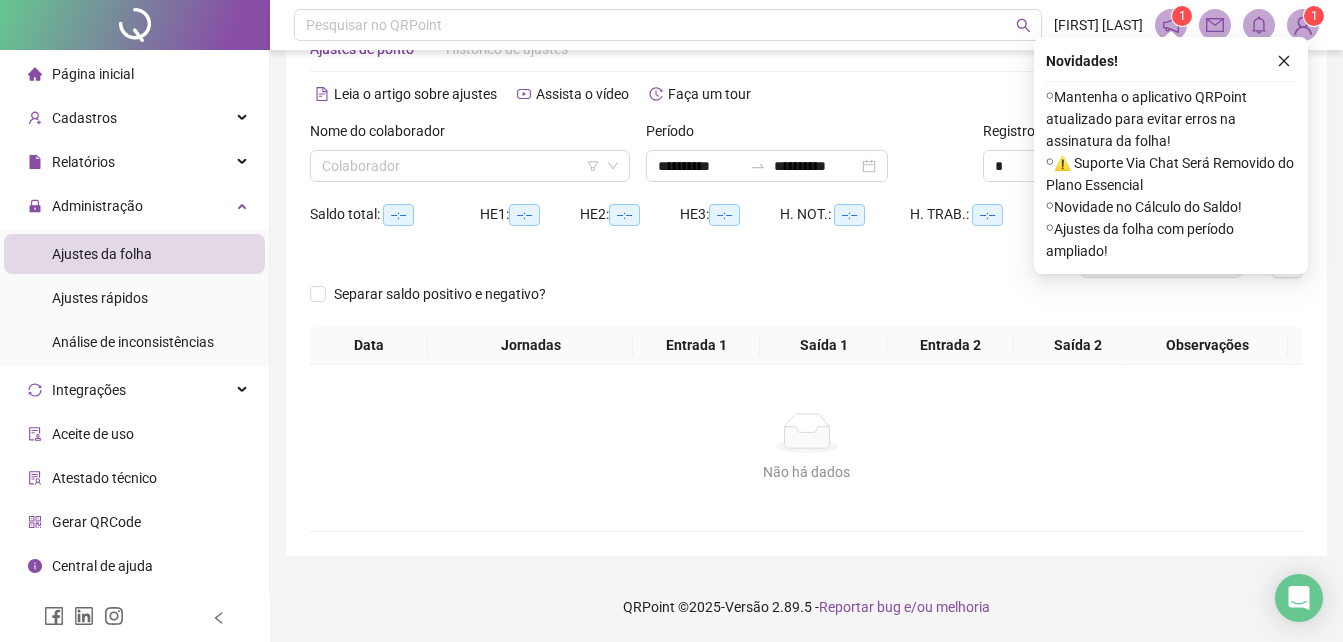 scroll, scrollTop: 48, scrollLeft: 0, axis: vertical 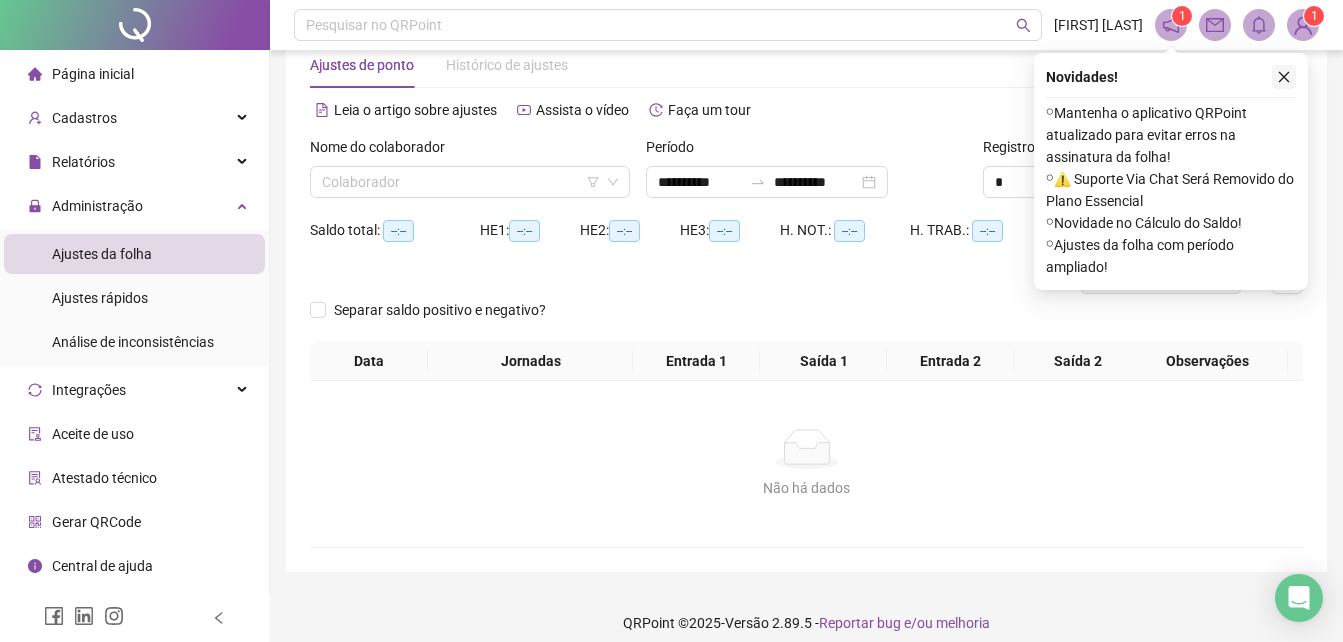 click at bounding box center (1284, 77) 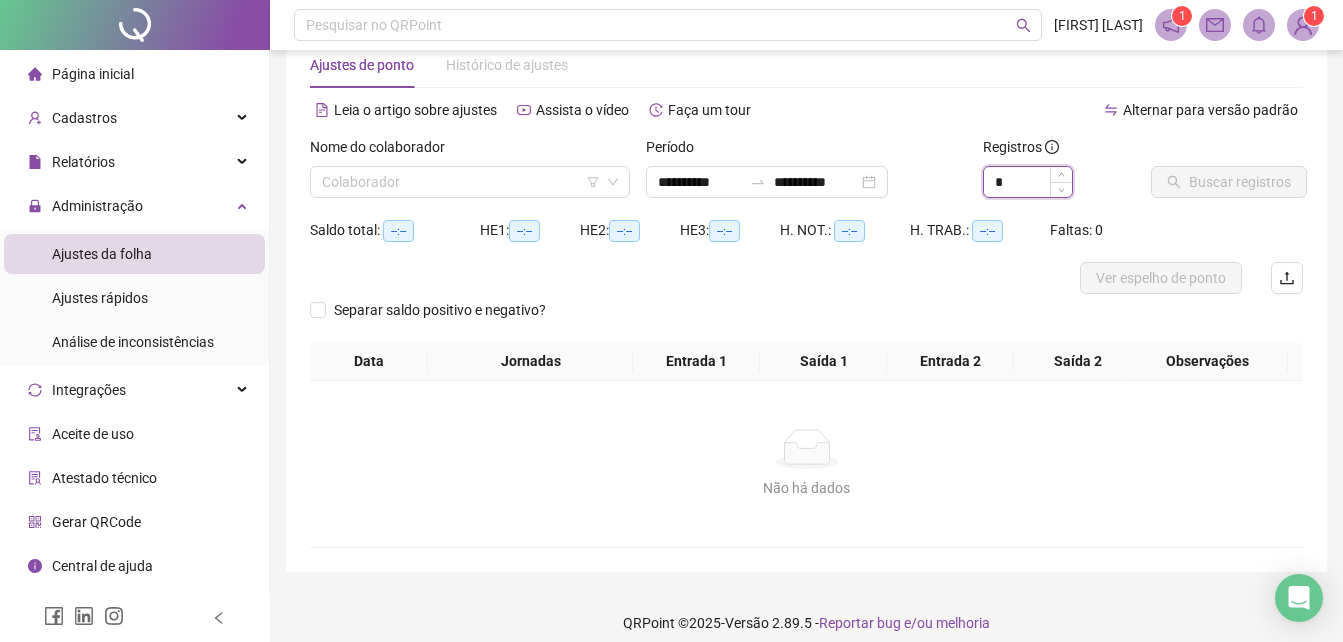 click on "*" at bounding box center (1028, 182) 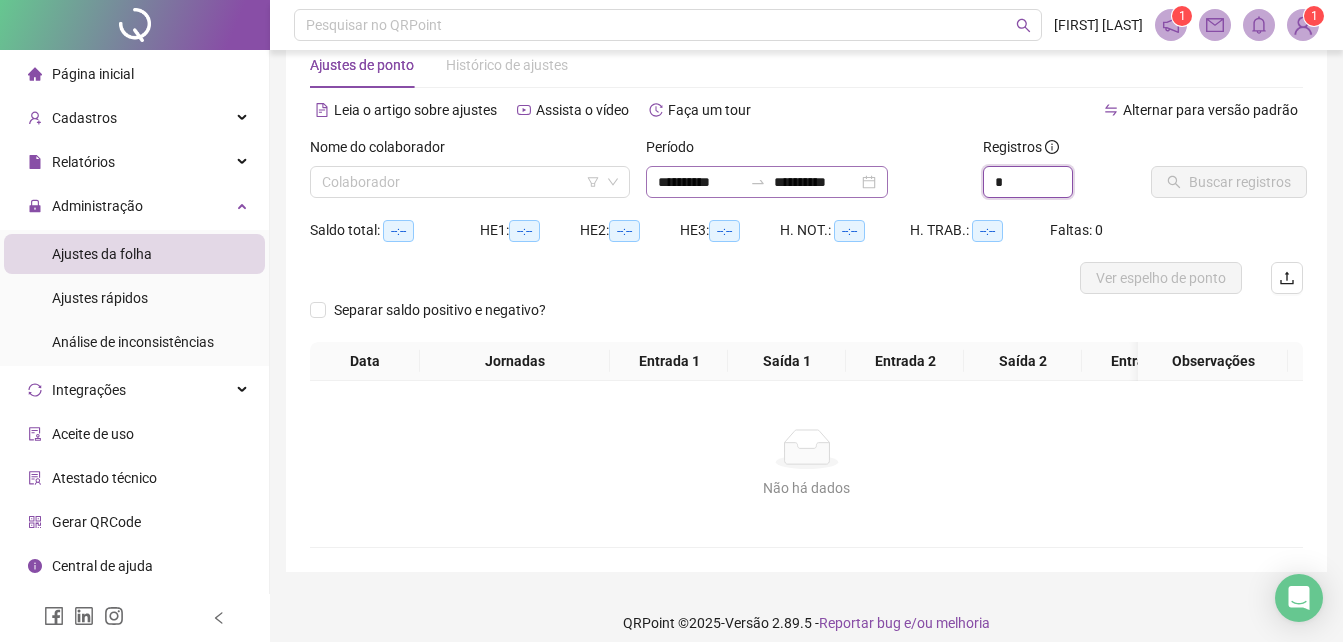 type on "*" 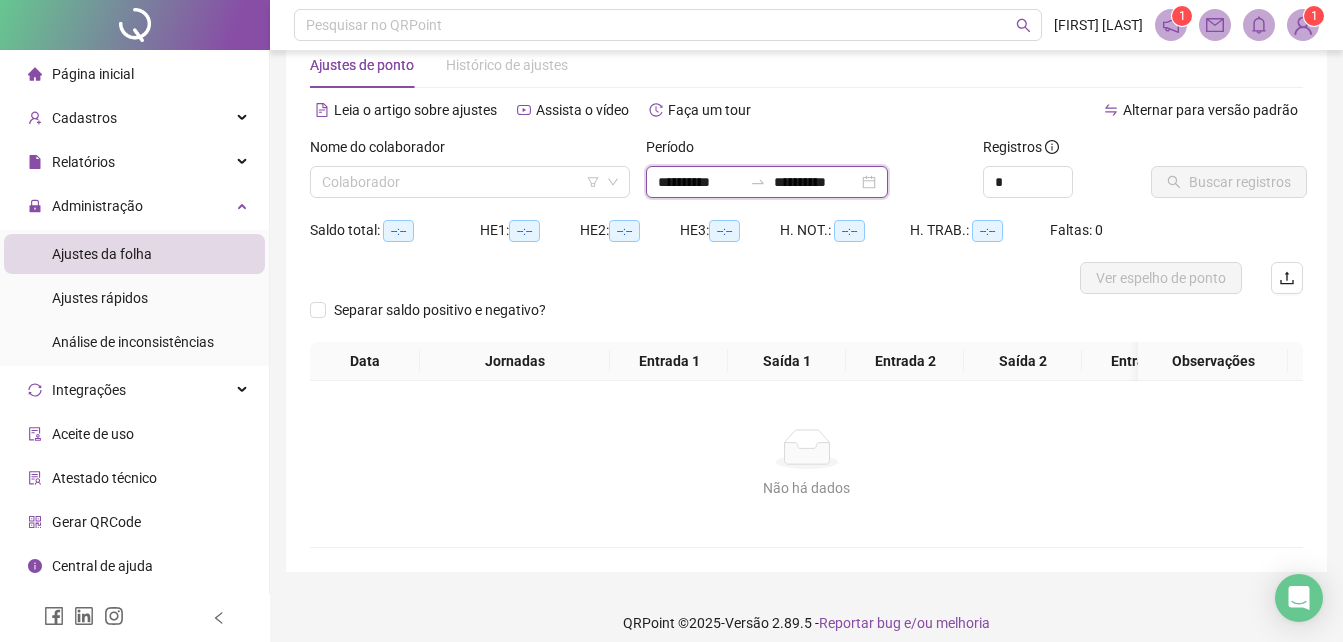 click on "**********" at bounding box center [700, 182] 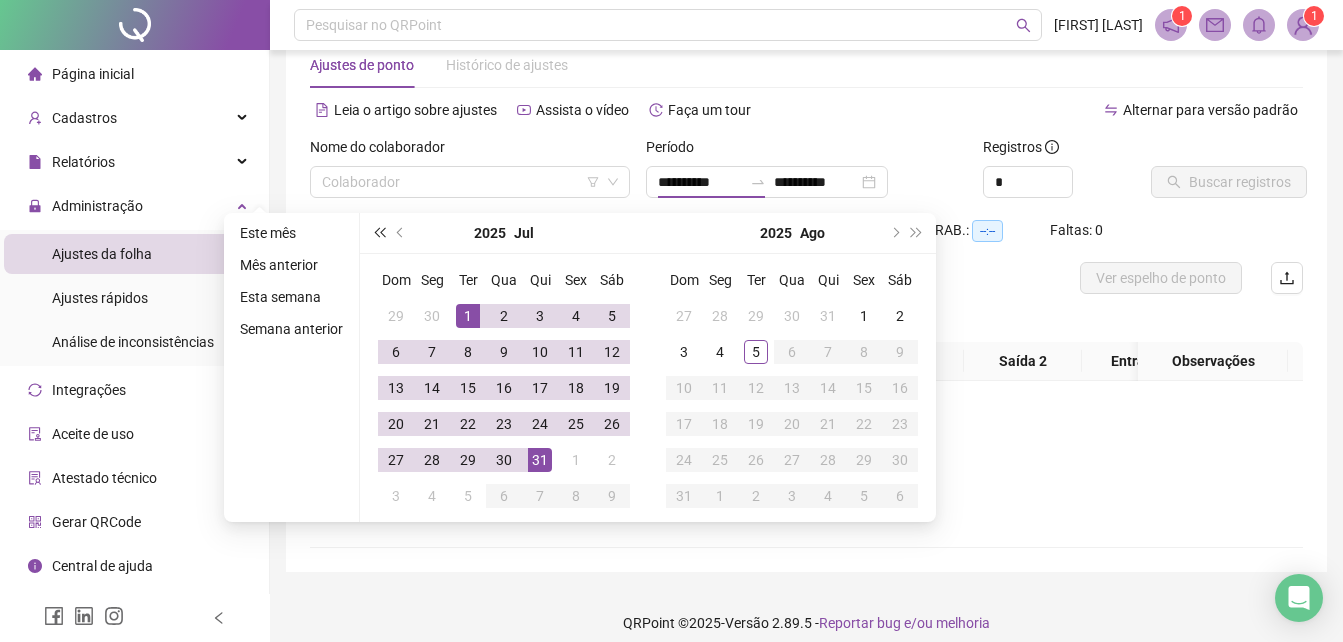click at bounding box center [379, 233] 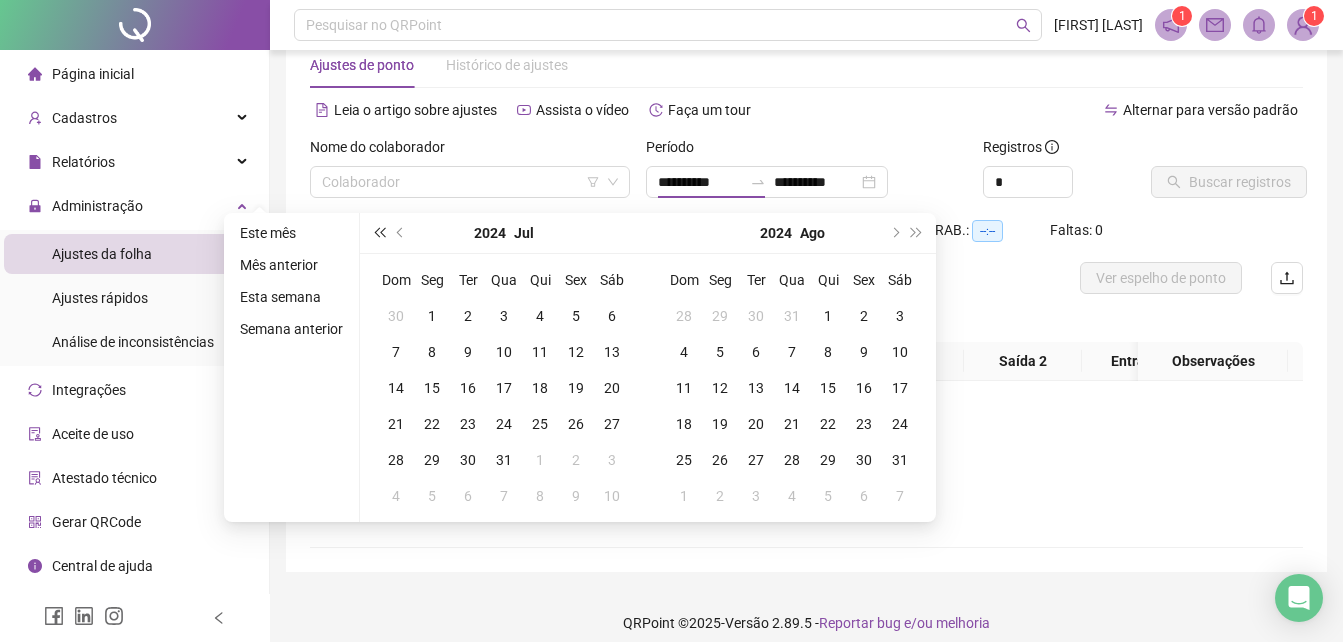 click at bounding box center [379, 233] 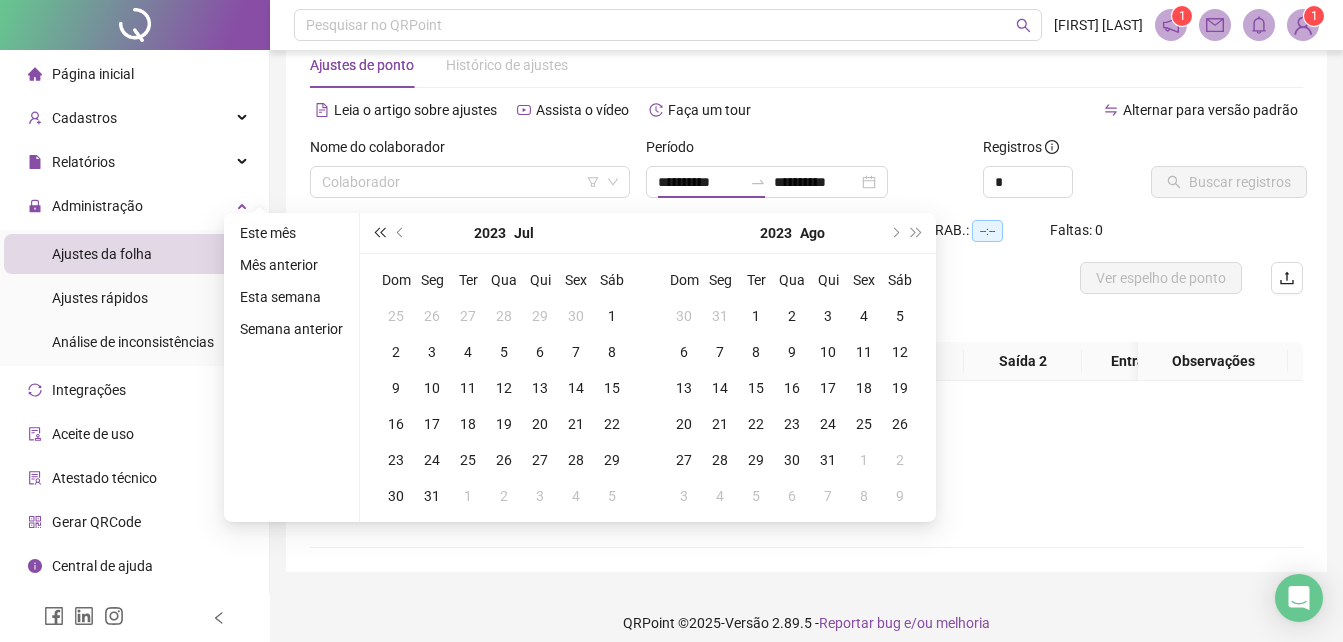 click at bounding box center (379, 233) 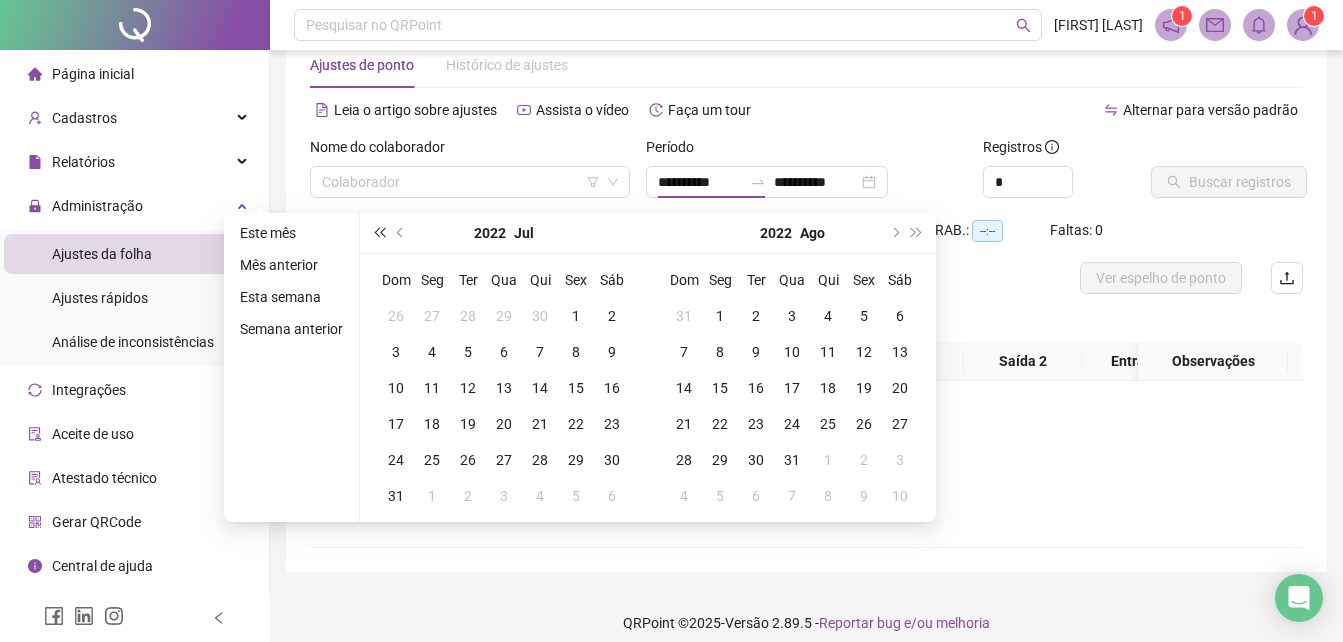 click at bounding box center [379, 233] 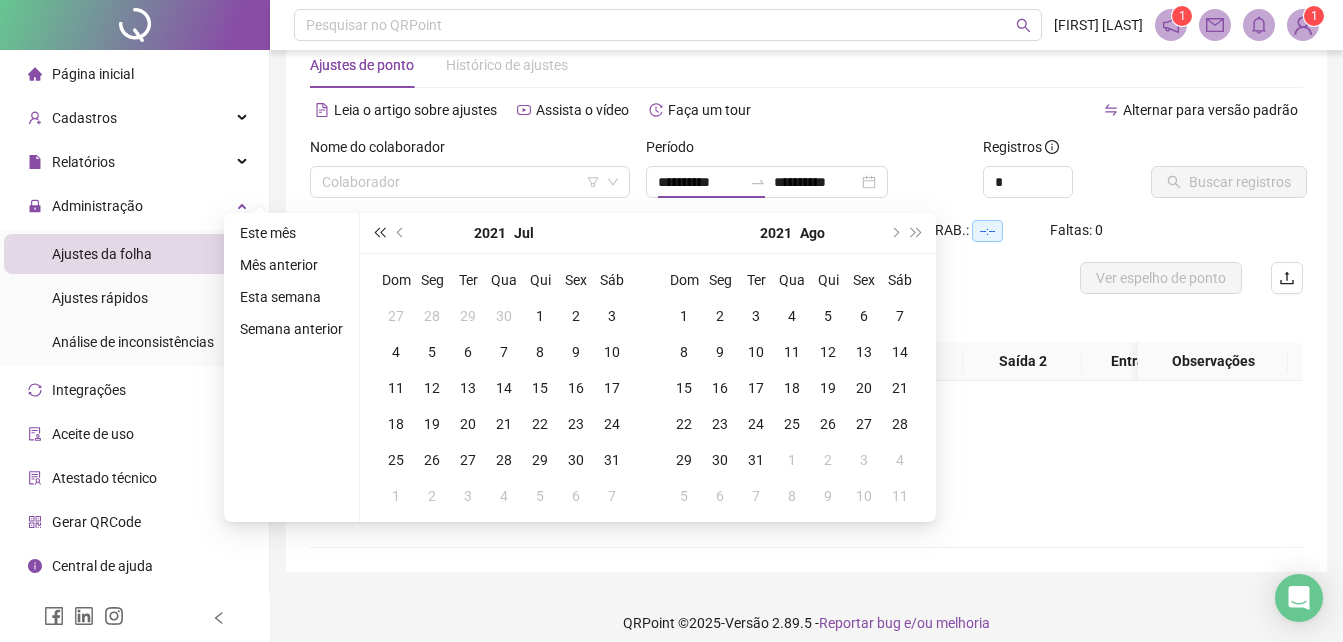 click at bounding box center [379, 233] 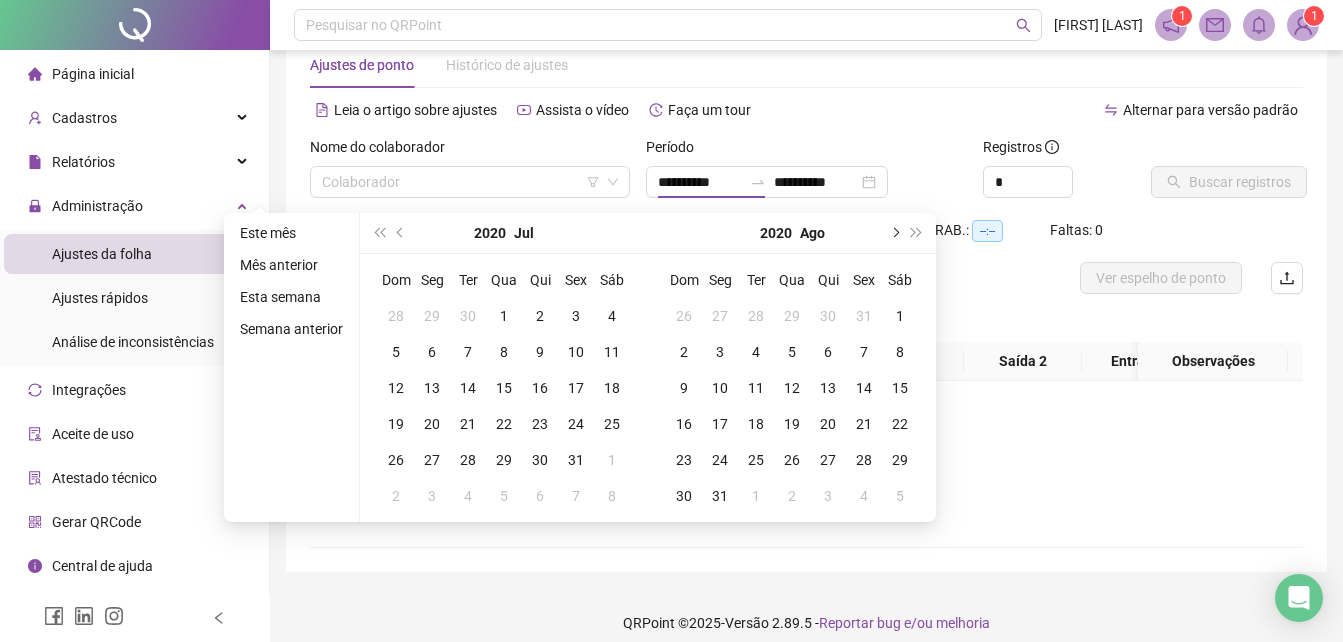 click at bounding box center [894, 233] 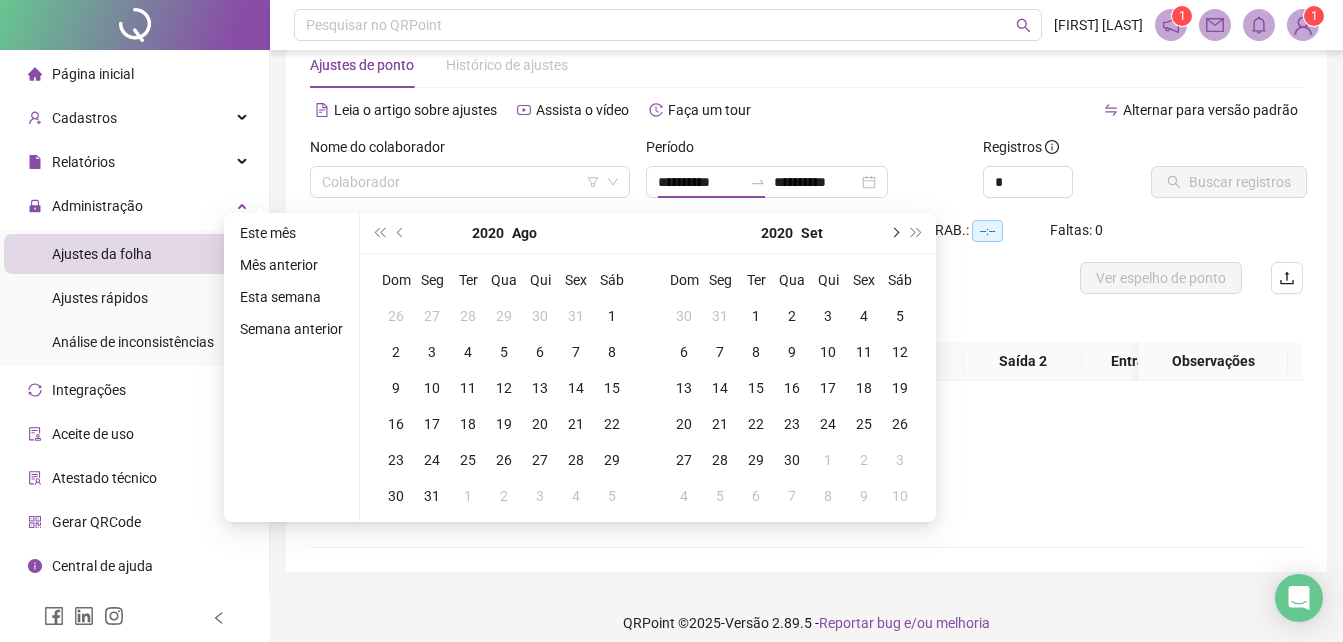 click at bounding box center (894, 233) 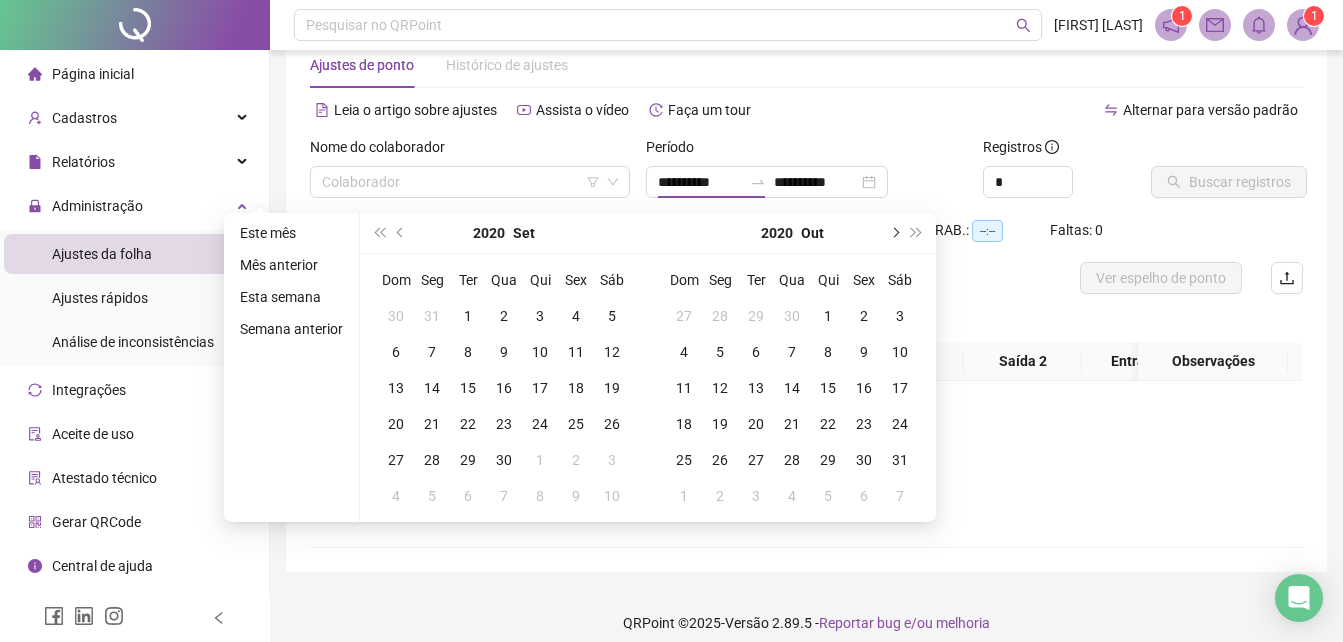 click at bounding box center (894, 233) 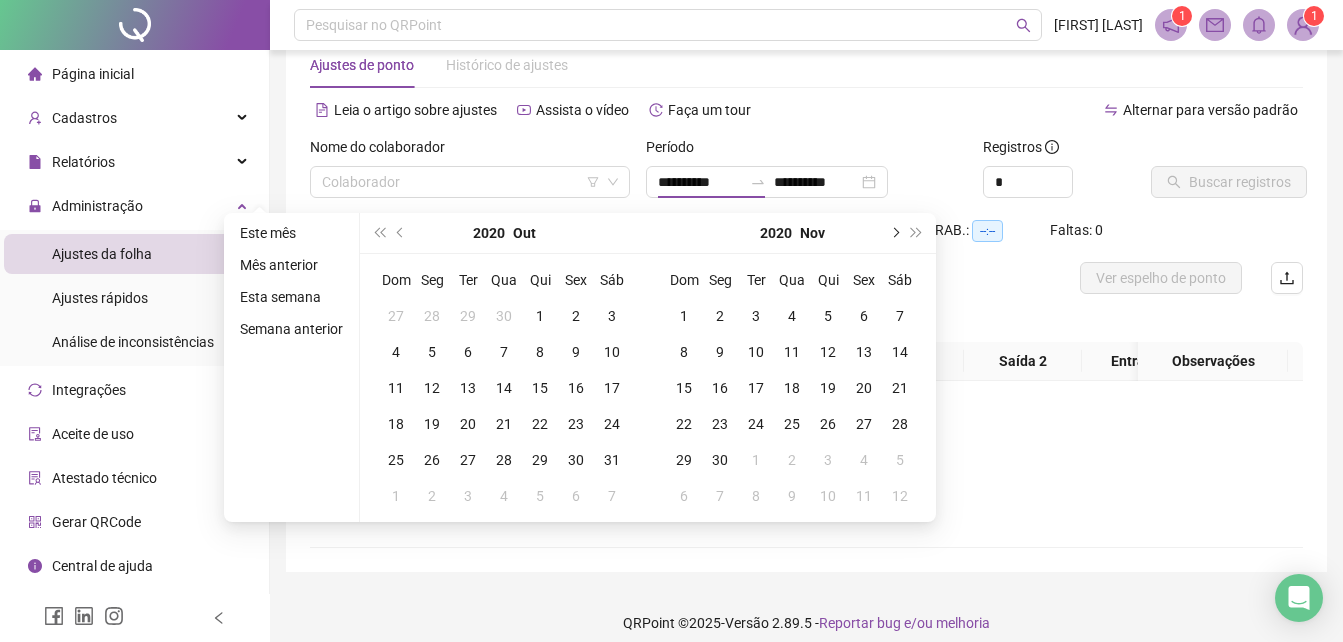 click at bounding box center [894, 233] 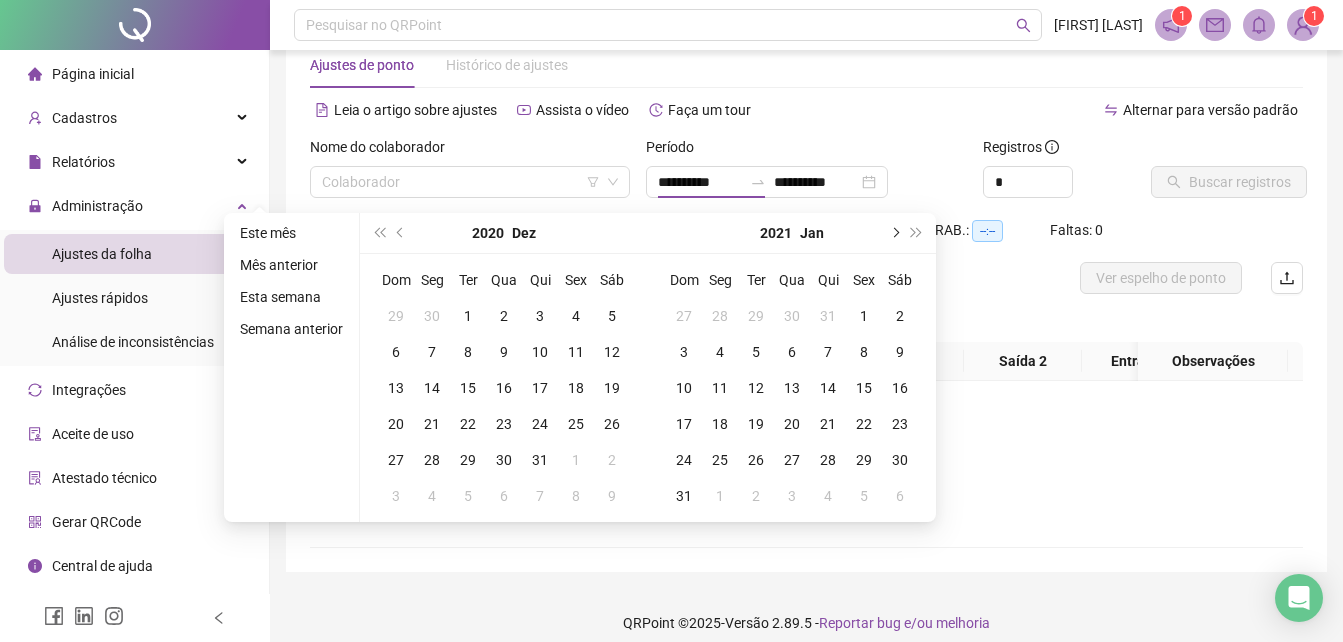 click at bounding box center (894, 233) 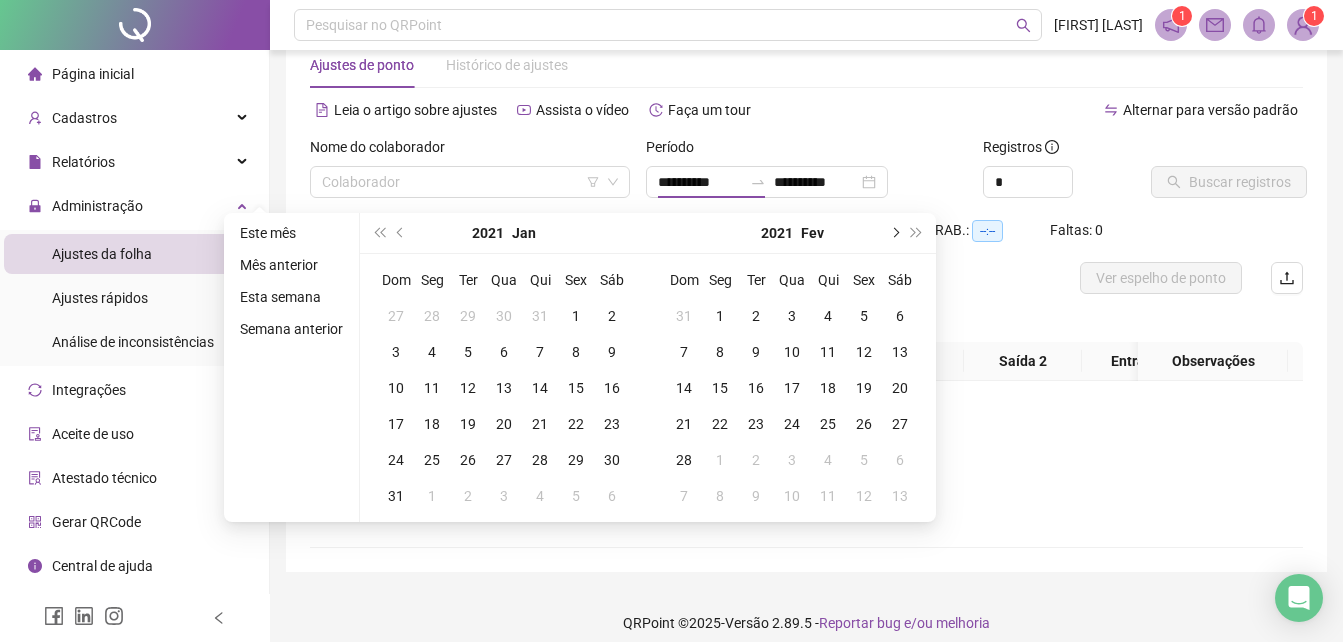 click at bounding box center [894, 233] 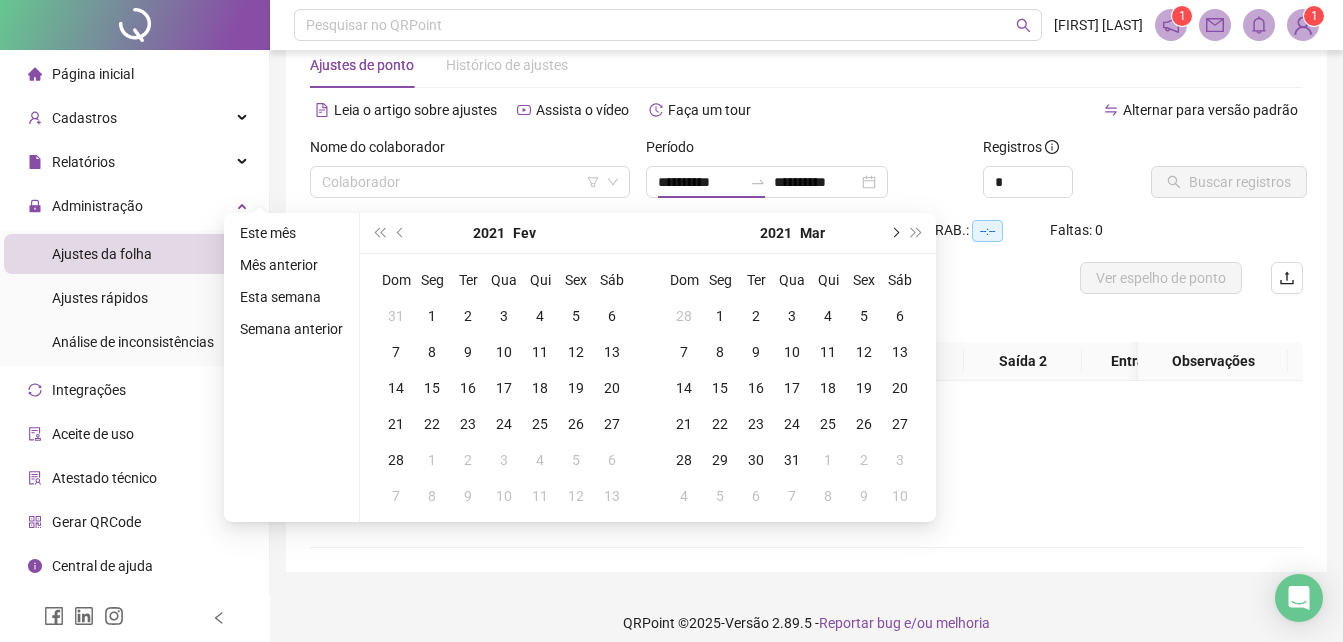 click at bounding box center [894, 233] 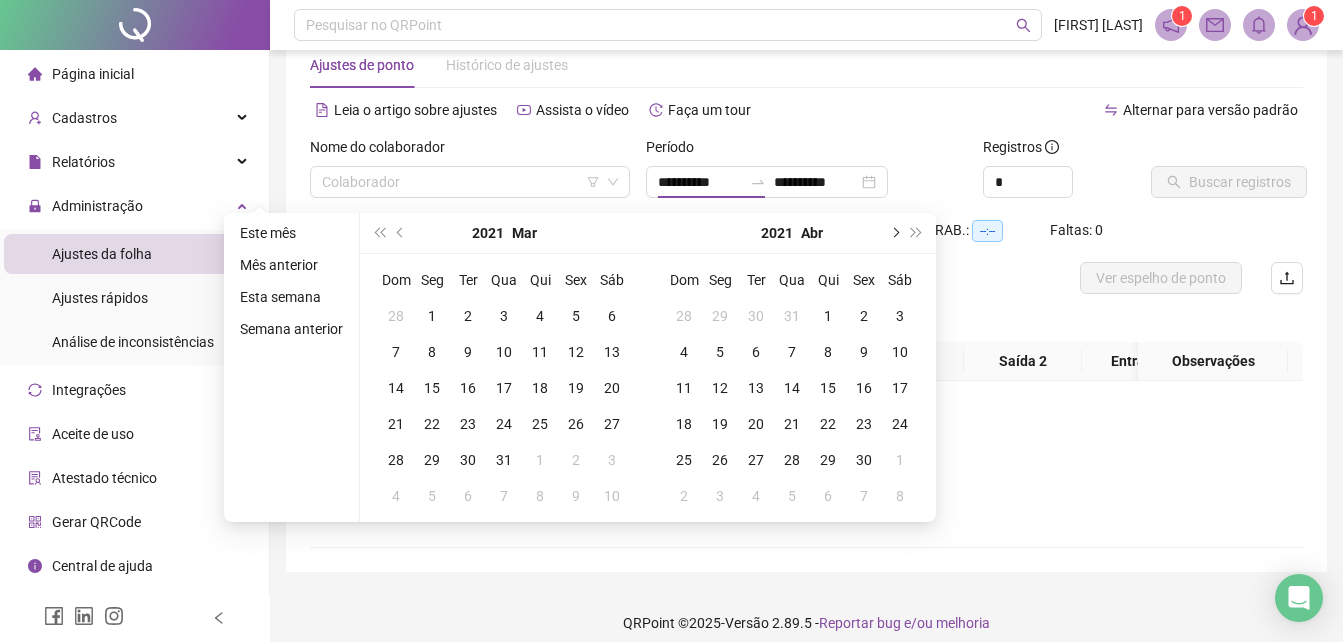 click at bounding box center (894, 233) 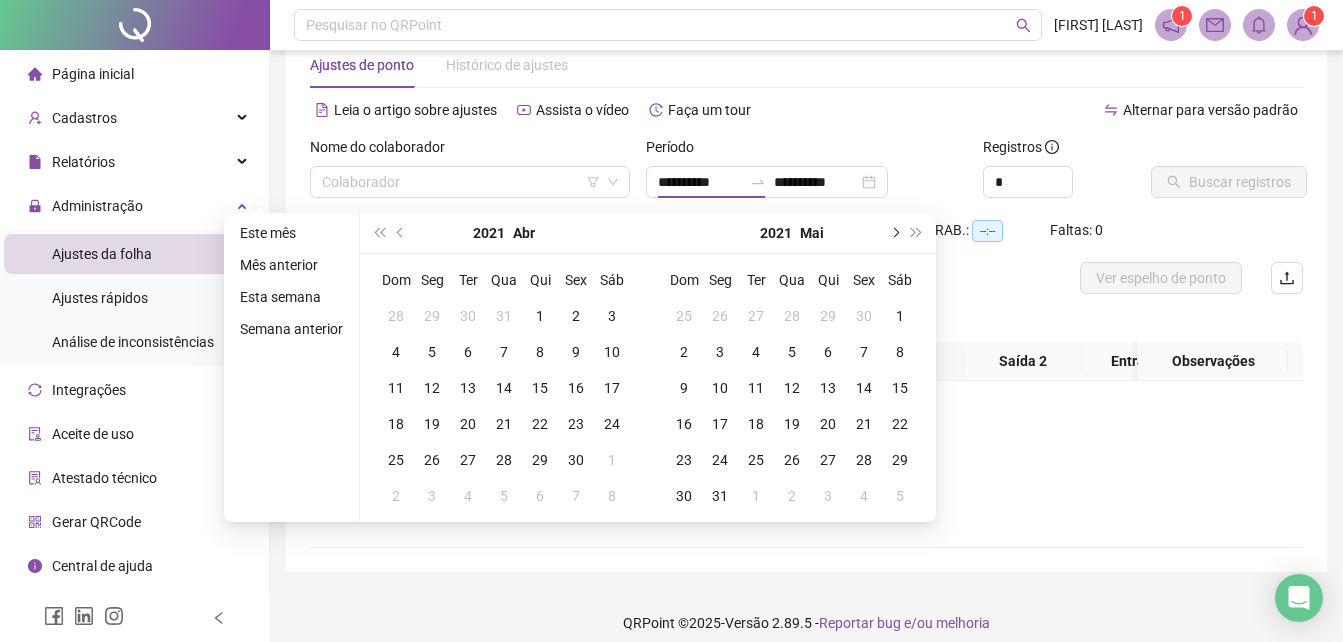click at bounding box center [894, 233] 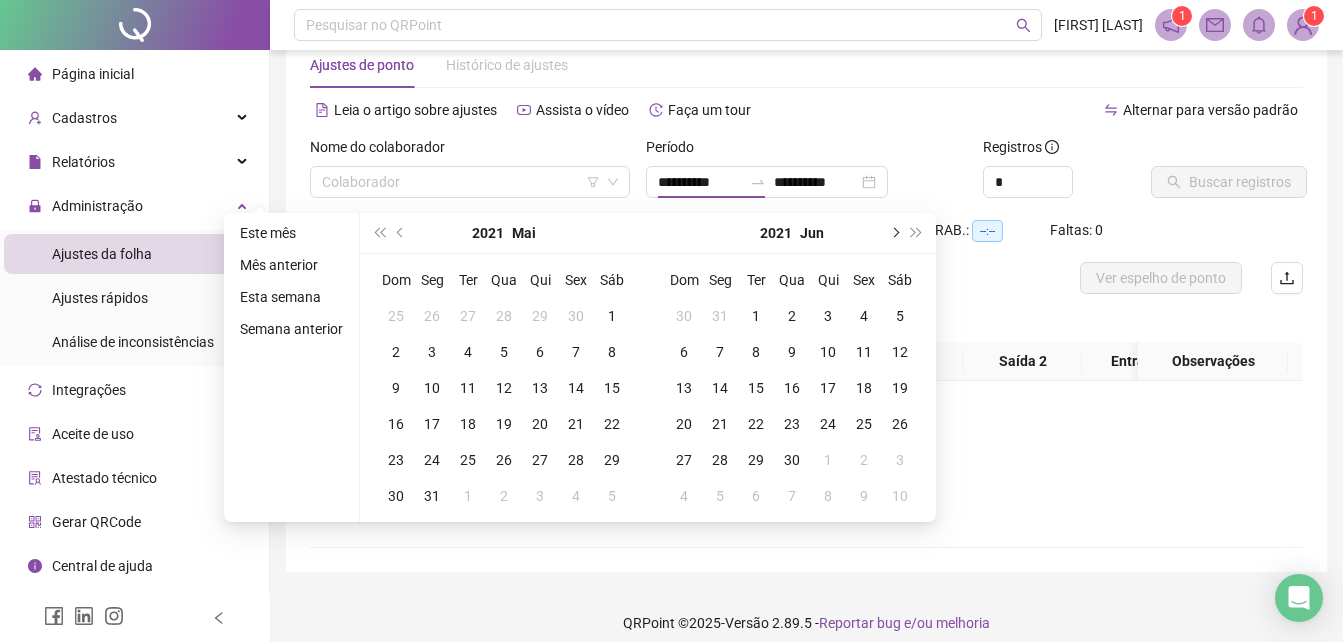 click at bounding box center (894, 233) 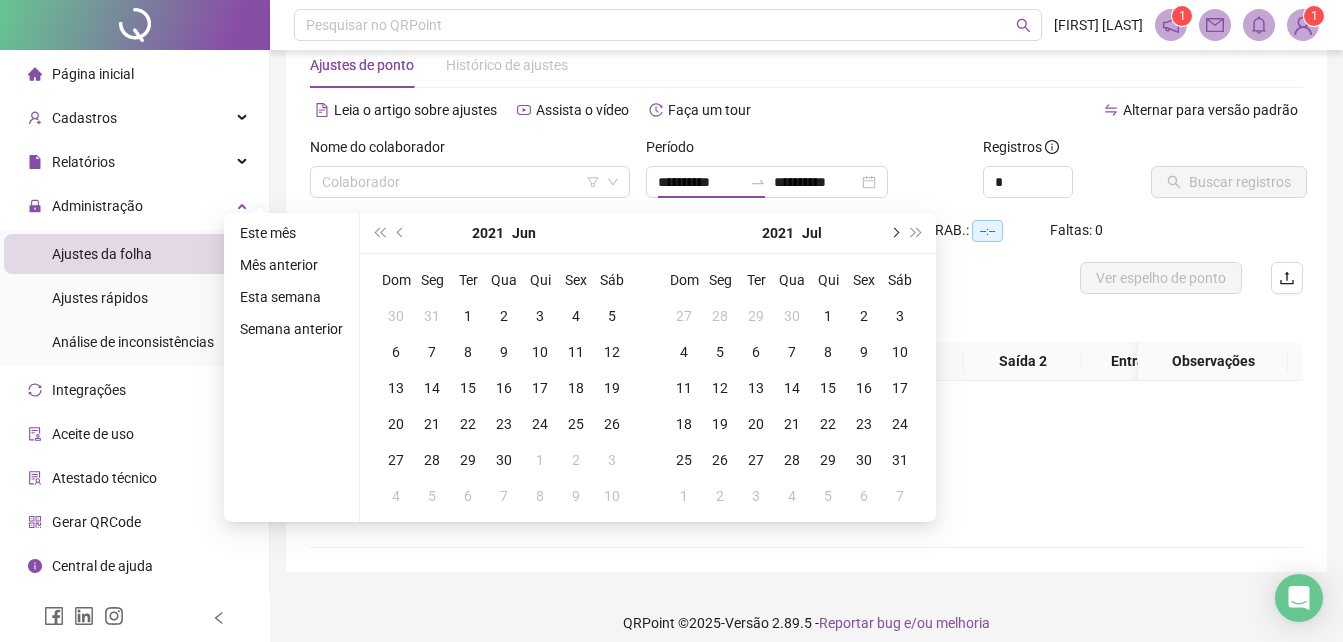 click at bounding box center (894, 233) 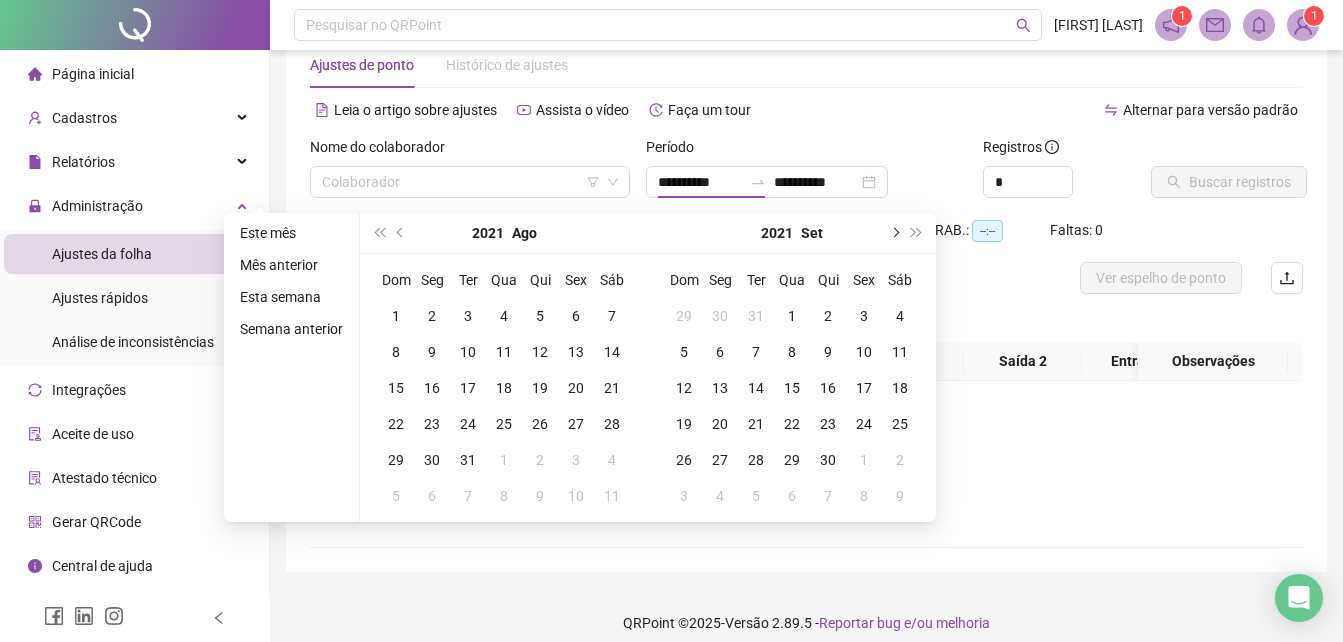 click at bounding box center [894, 233] 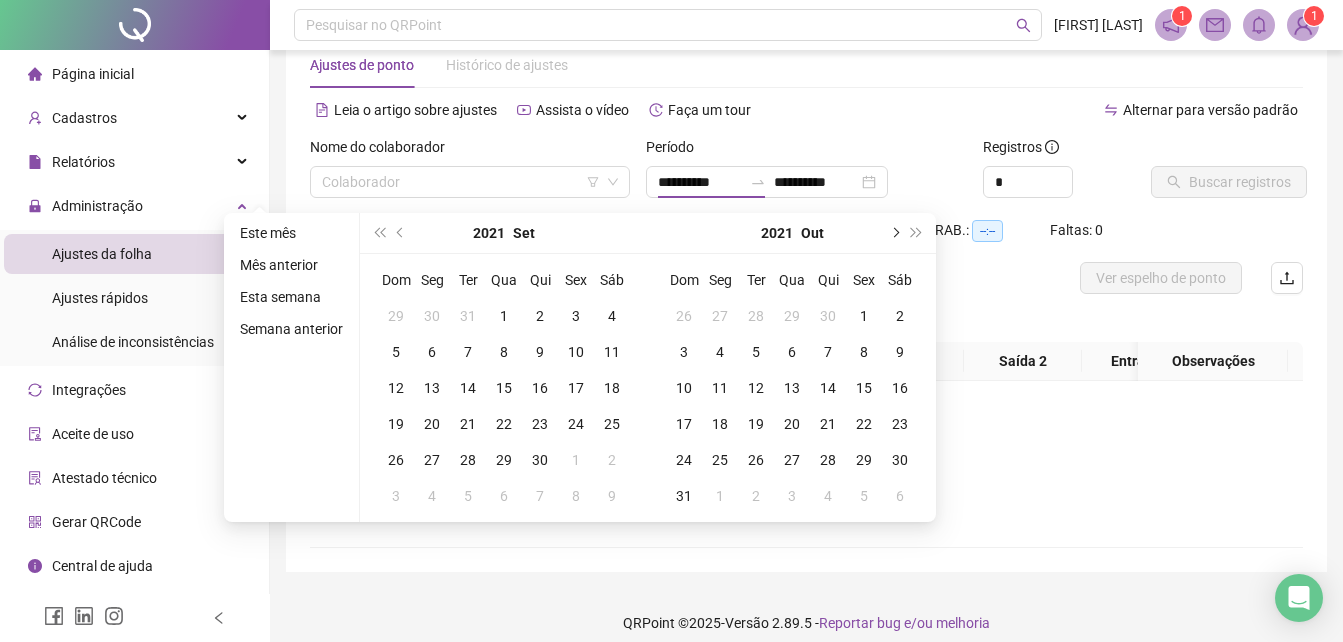 click at bounding box center [894, 233] 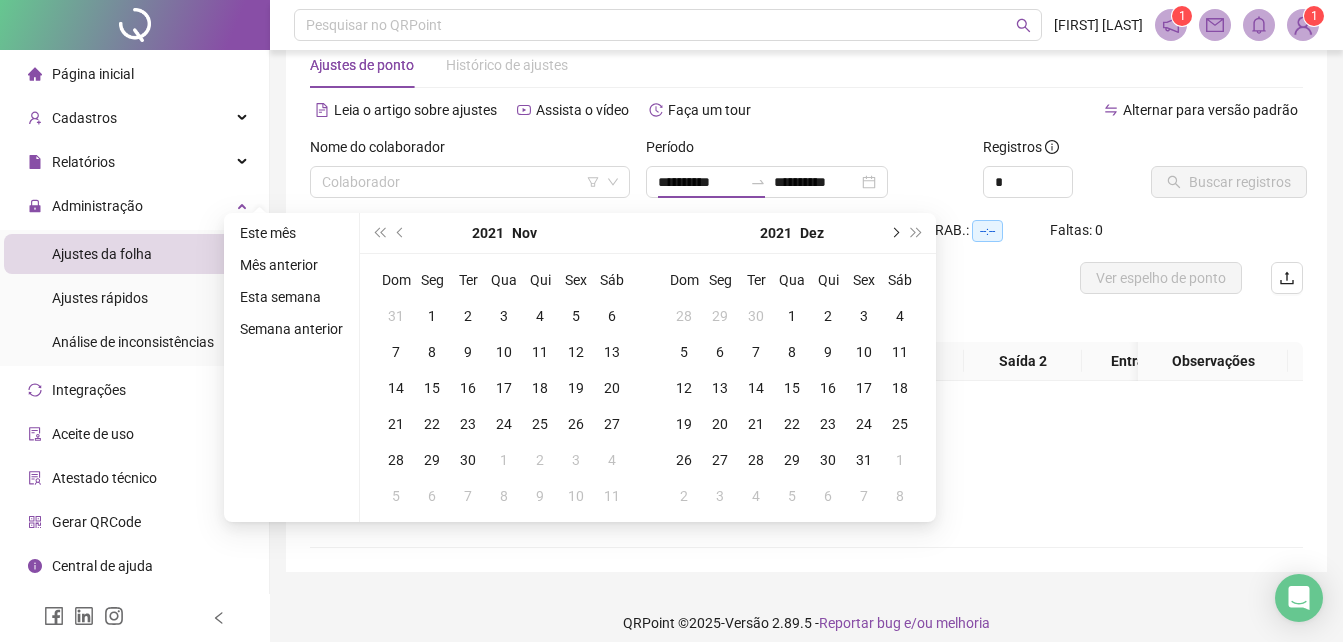 click at bounding box center (894, 233) 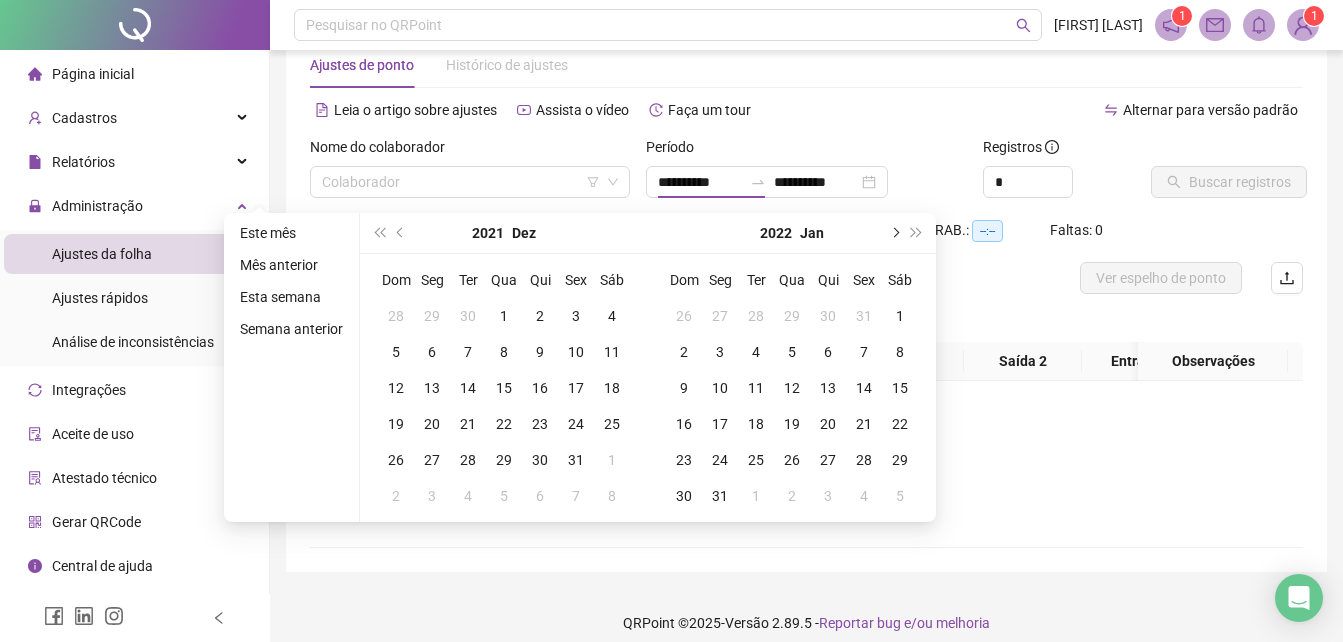 click at bounding box center (894, 233) 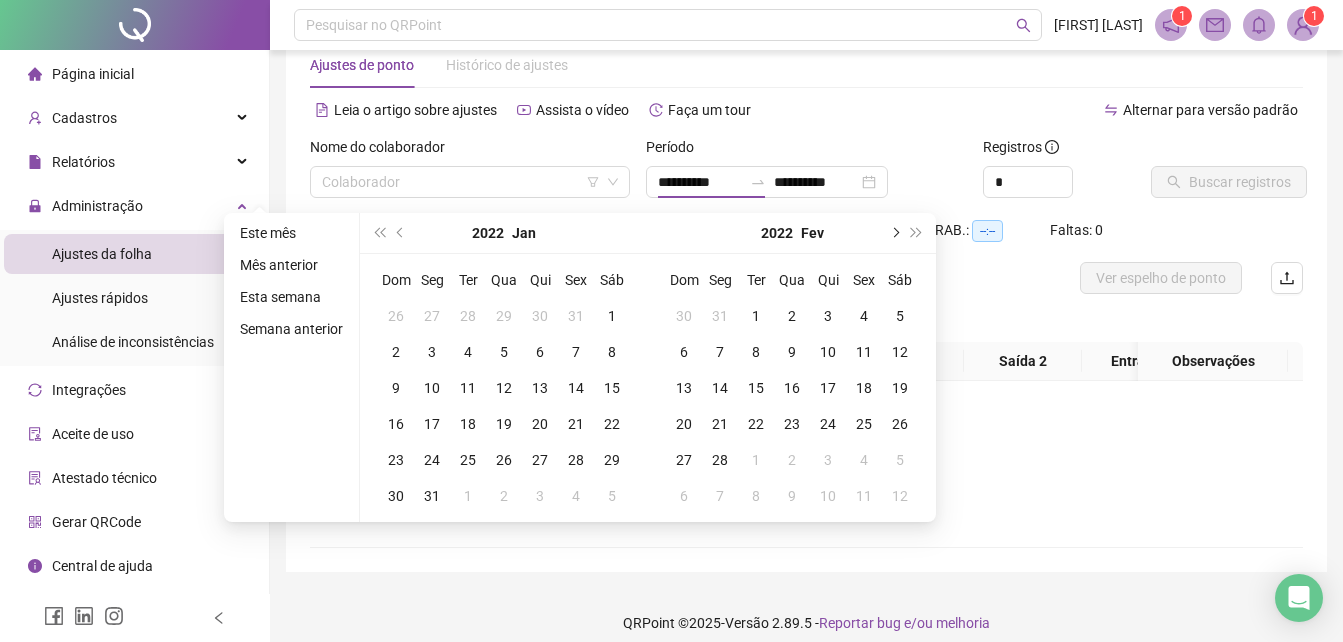 click at bounding box center [894, 233] 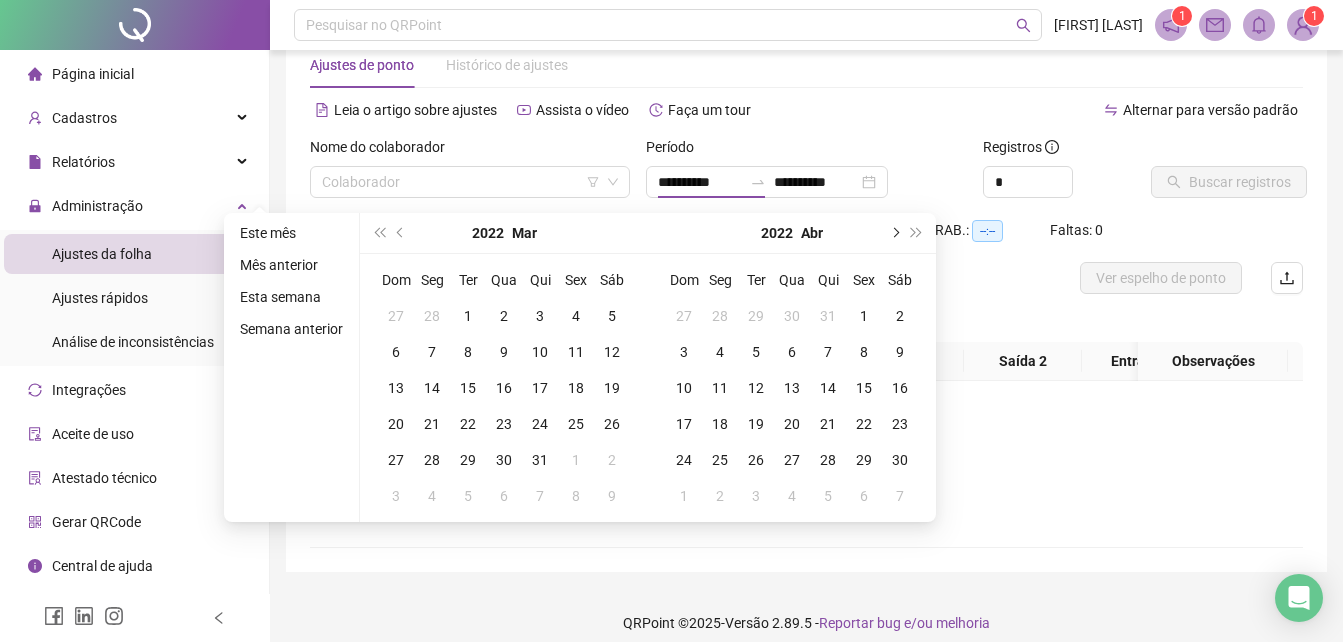 click at bounding box center (894, 233) 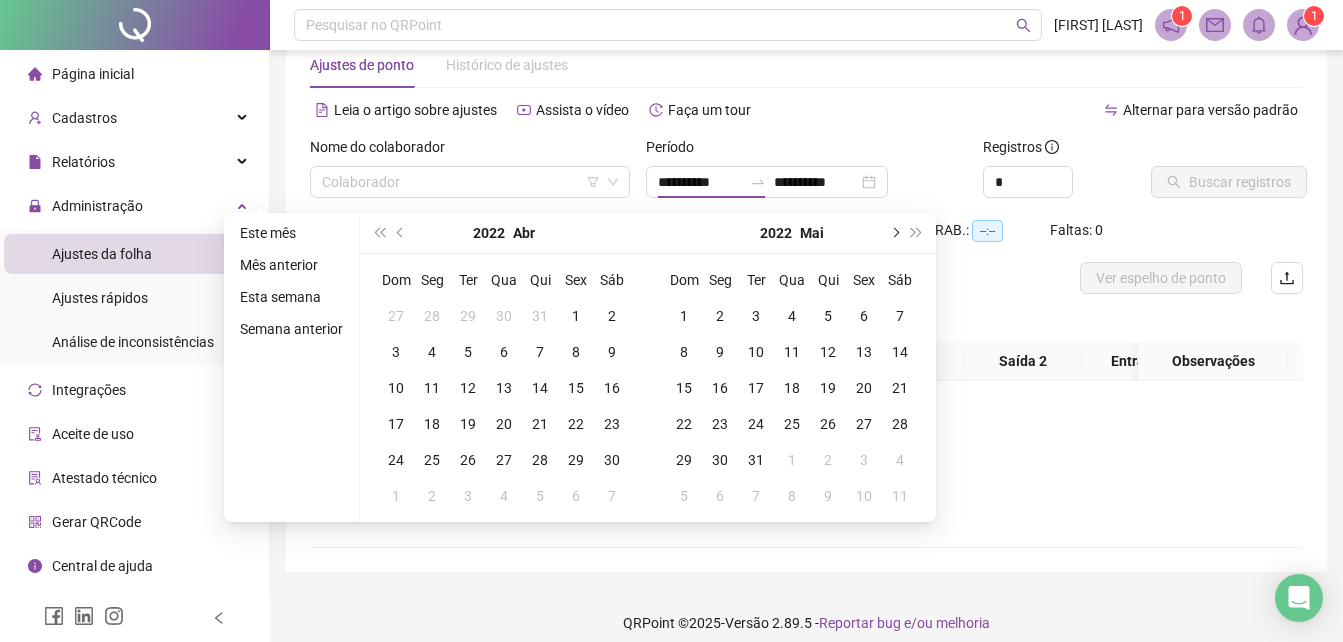 click at bounding box center [894, 233] 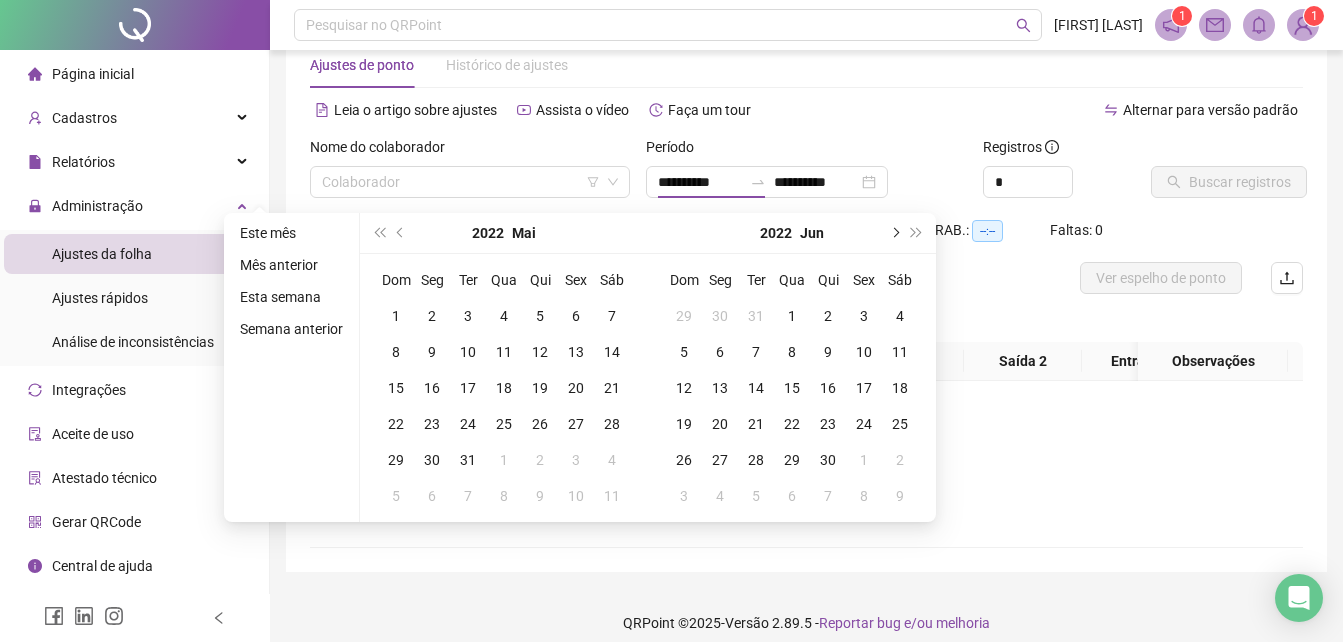click at bounding box center [894, 233] 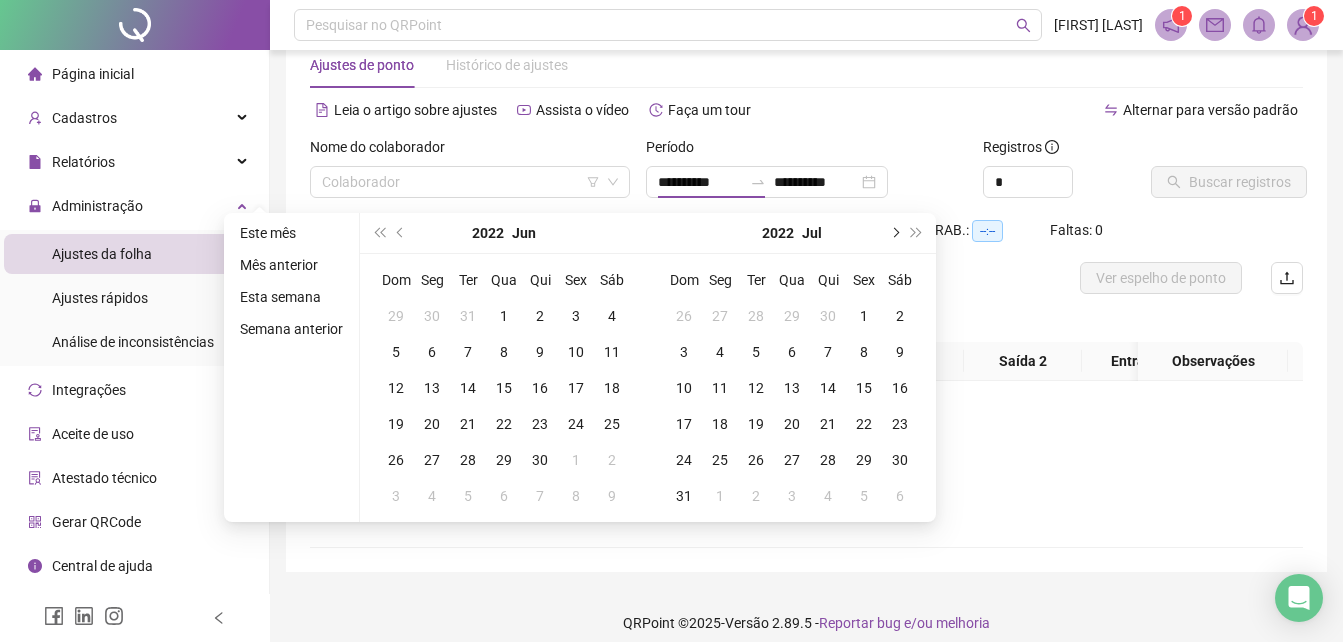 click at bounding box center [894, 233] 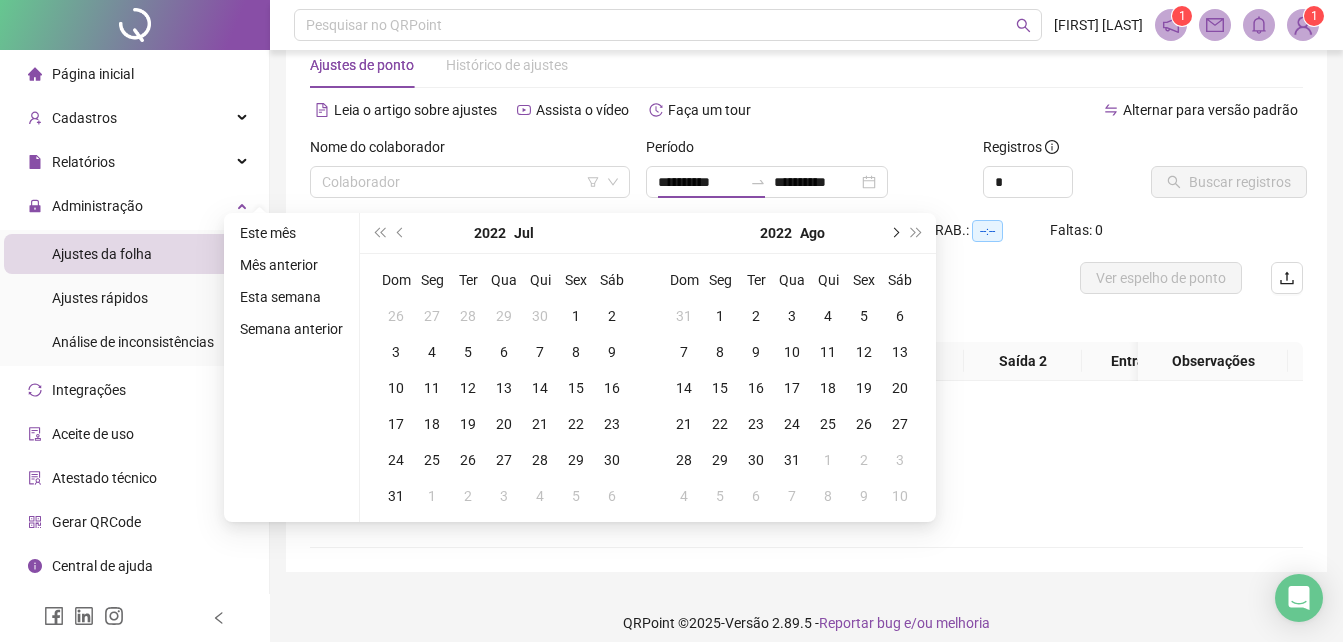 click at bounding box center (894, 233) 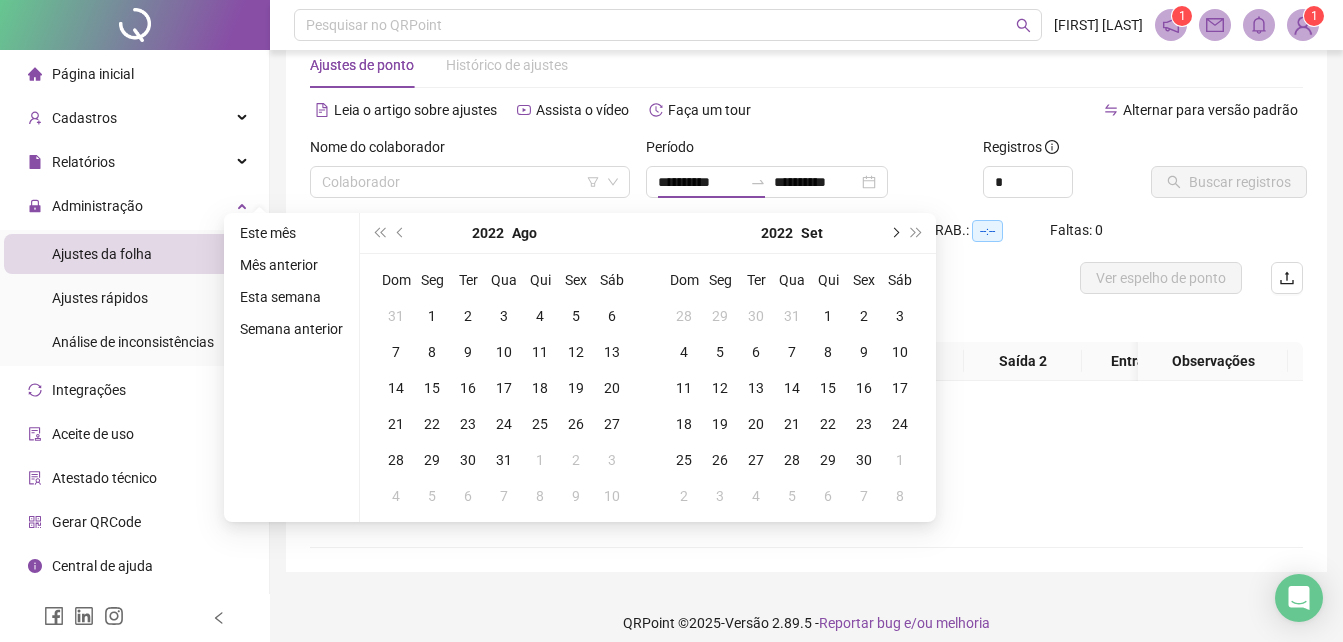 click at bounding box center (894, 233) 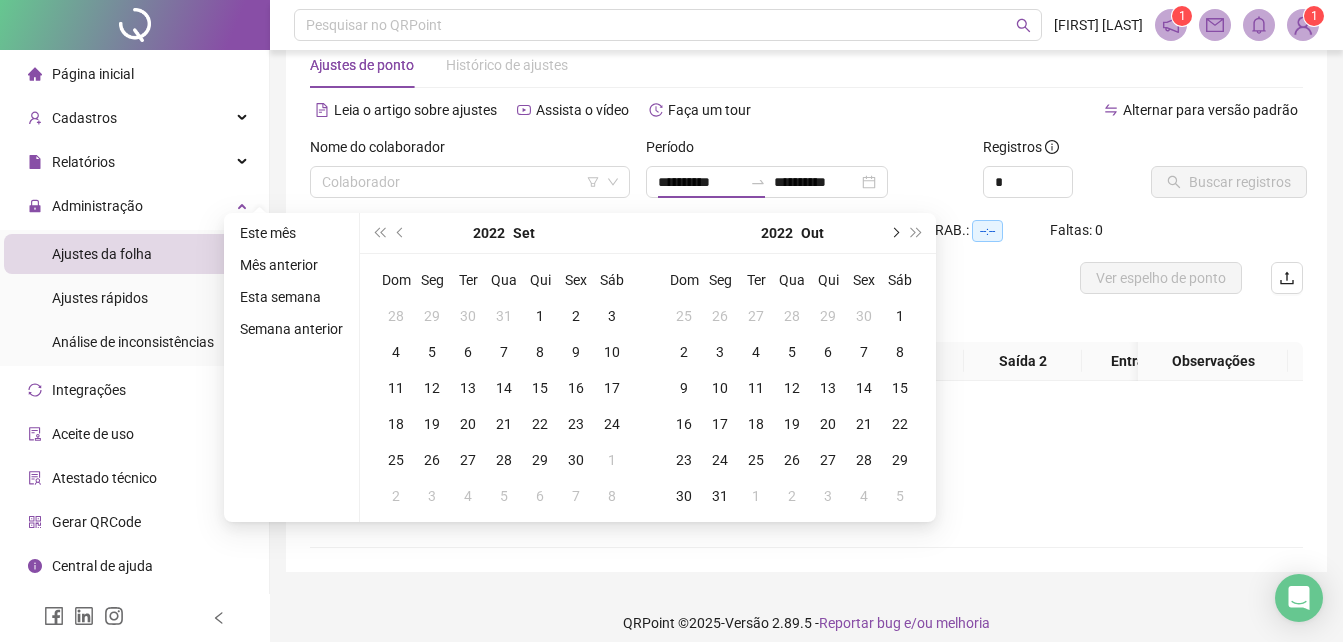 click at bounding box center [894, 233] 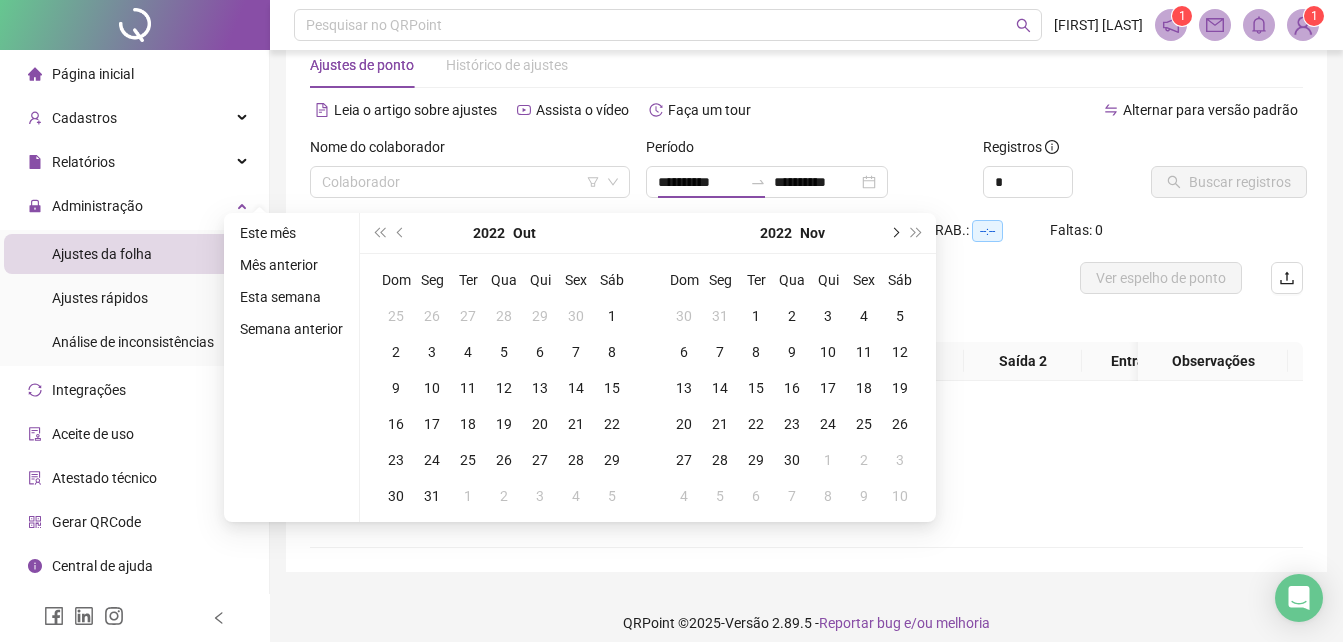 click at bounding box center [894, 233] 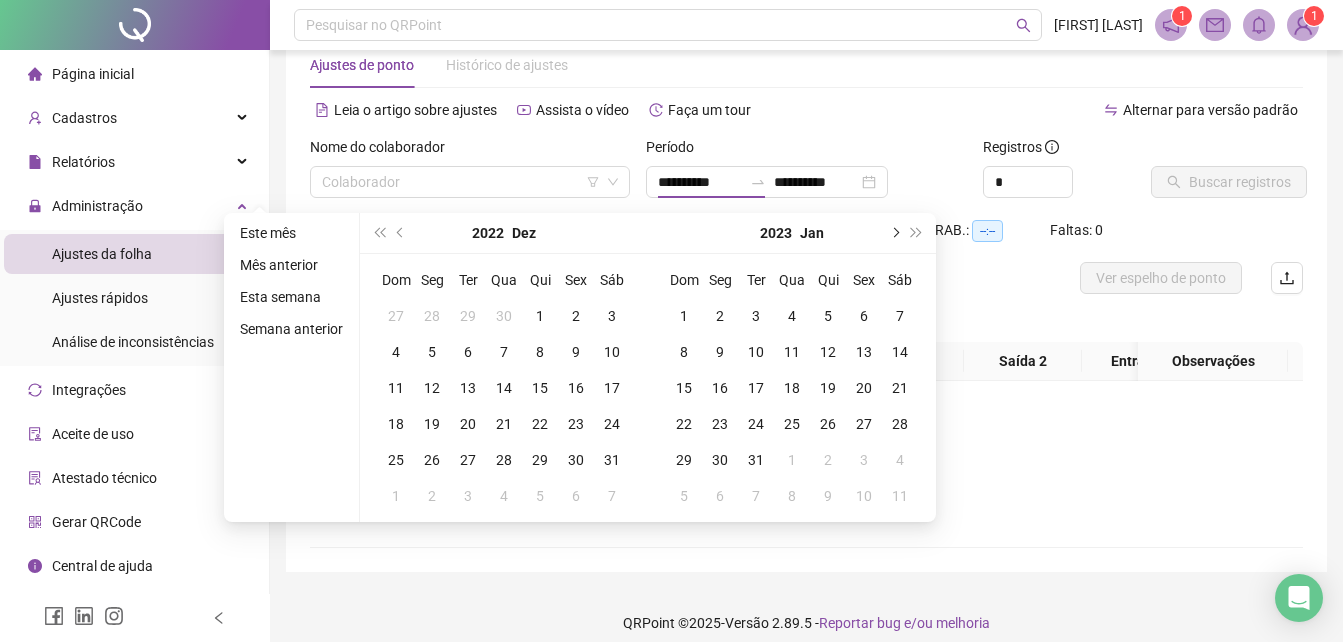 click at bounding box center (894, 233) 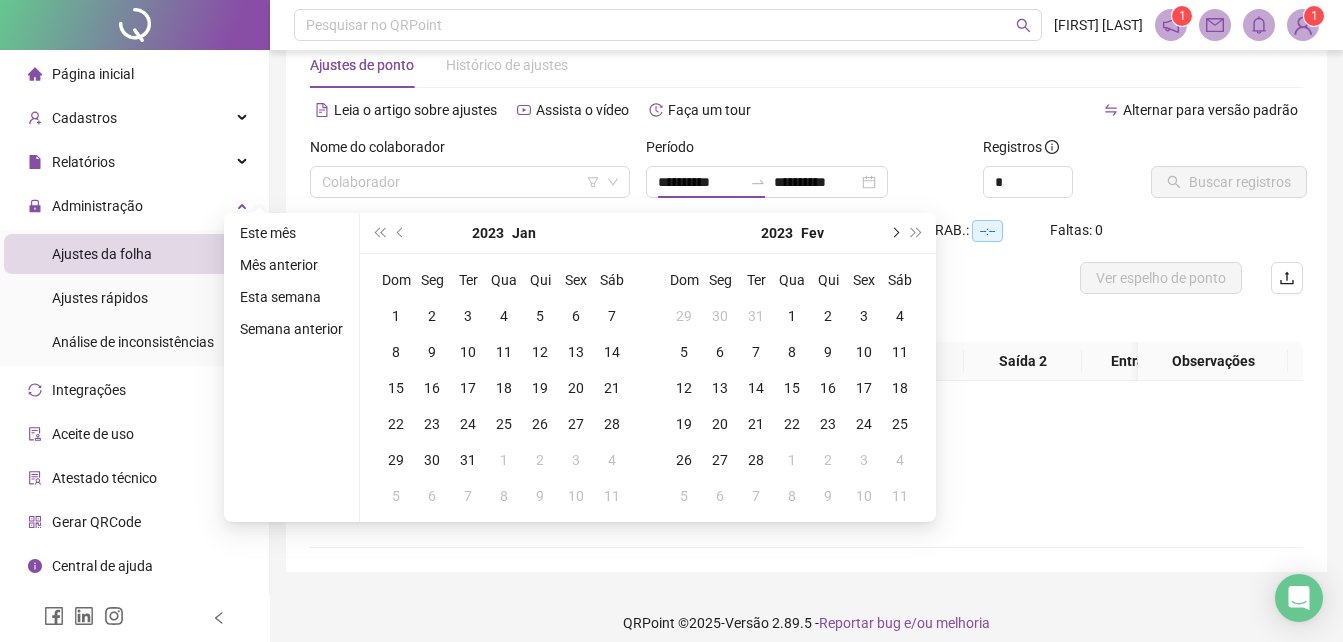 click at bounding box center [894, 233] 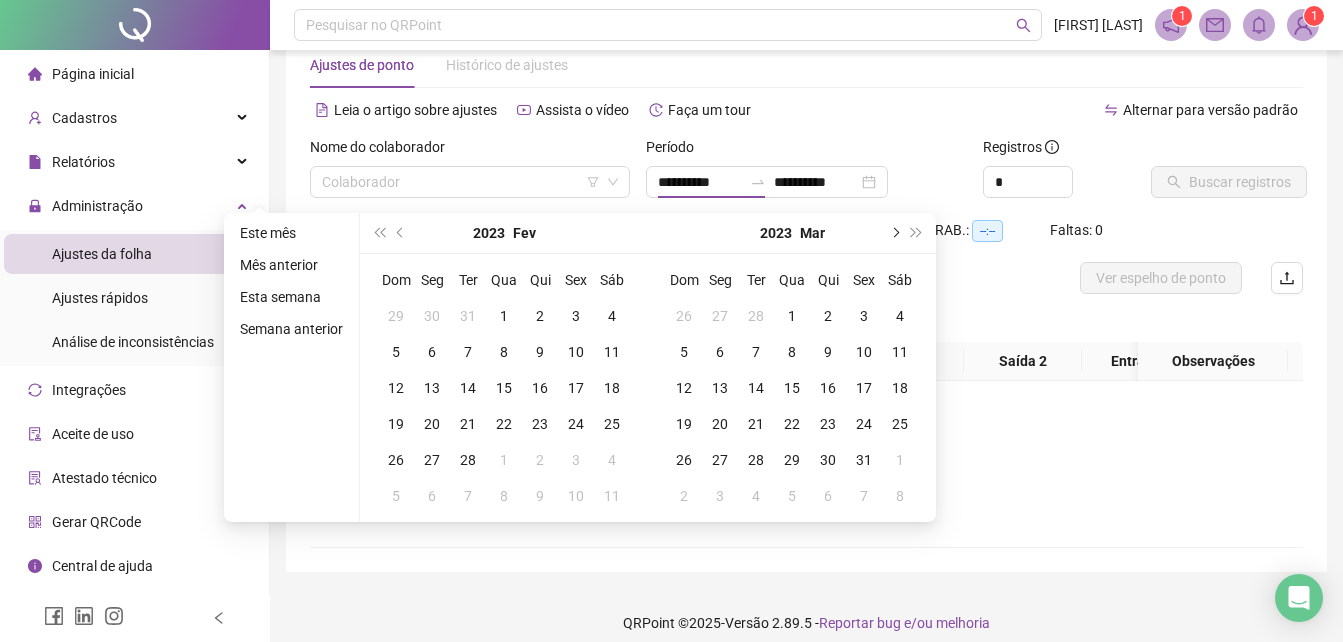 click at bounding box center (894, 233) 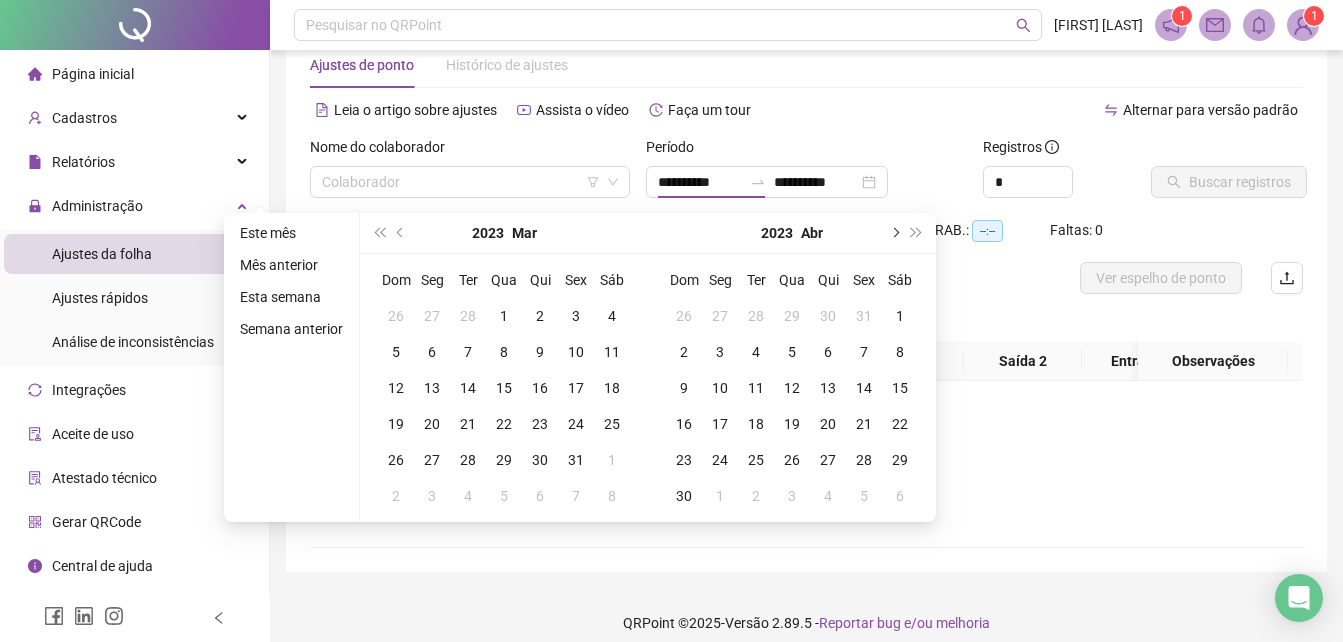 click at bounding box center [894, 233] 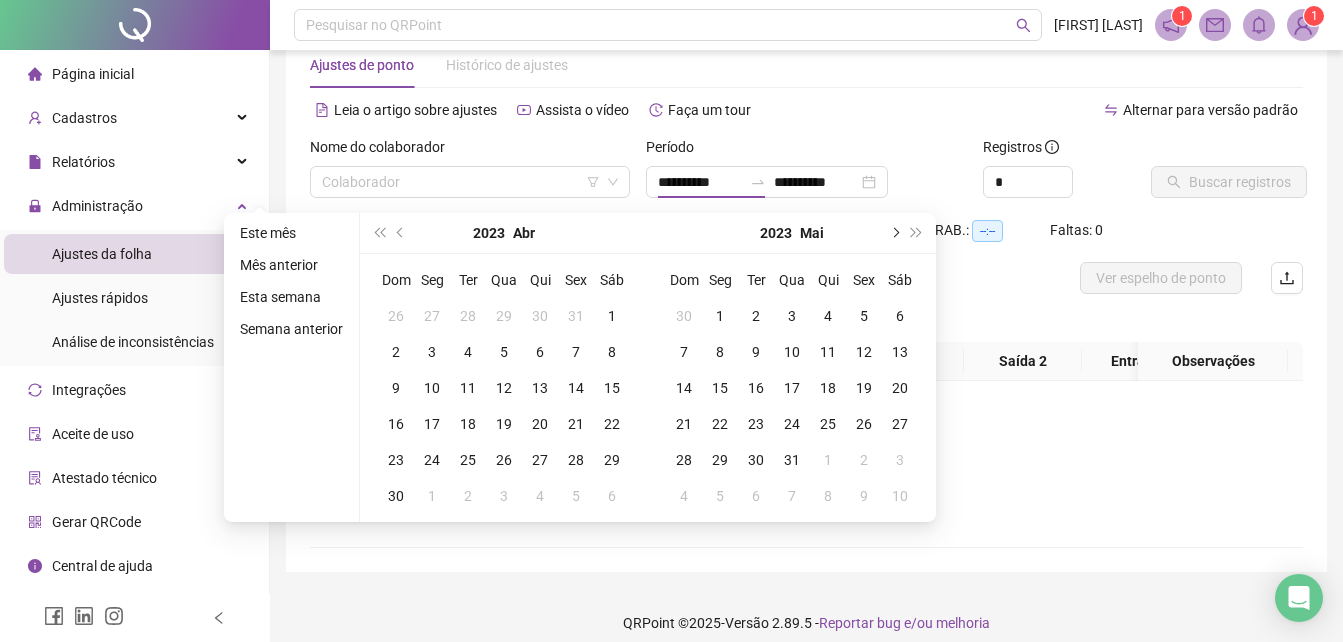 click at bounding box center (894, 233) 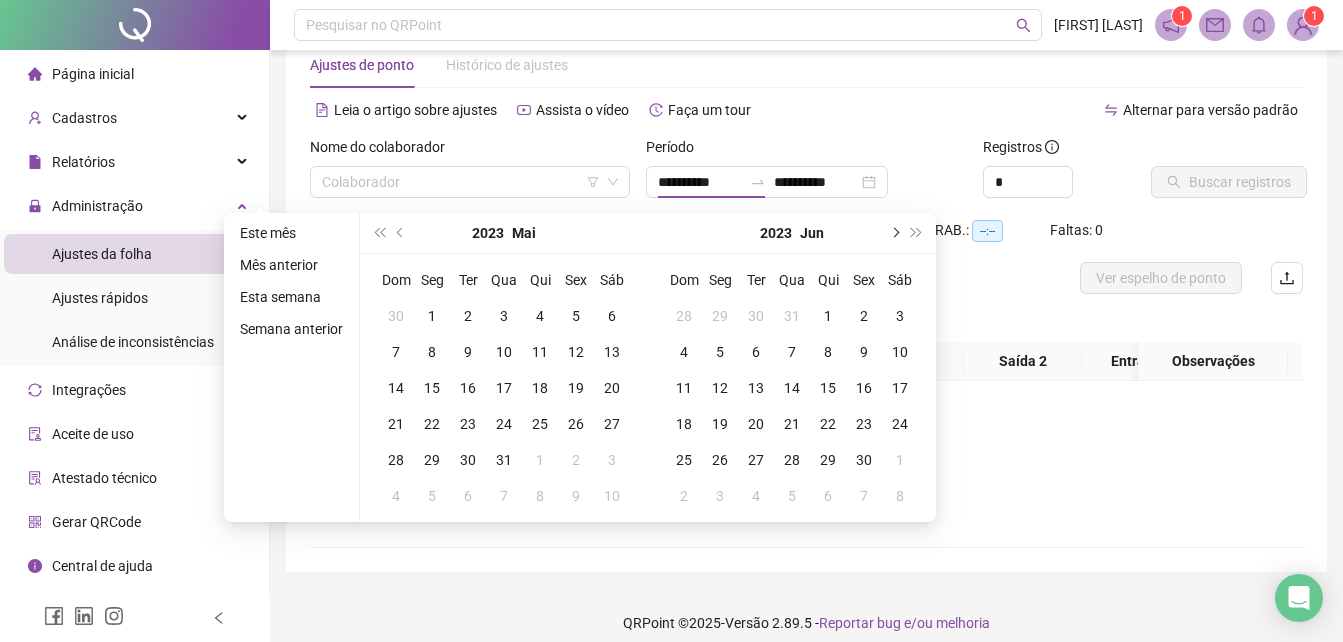 click at bounding box center [894, 233] 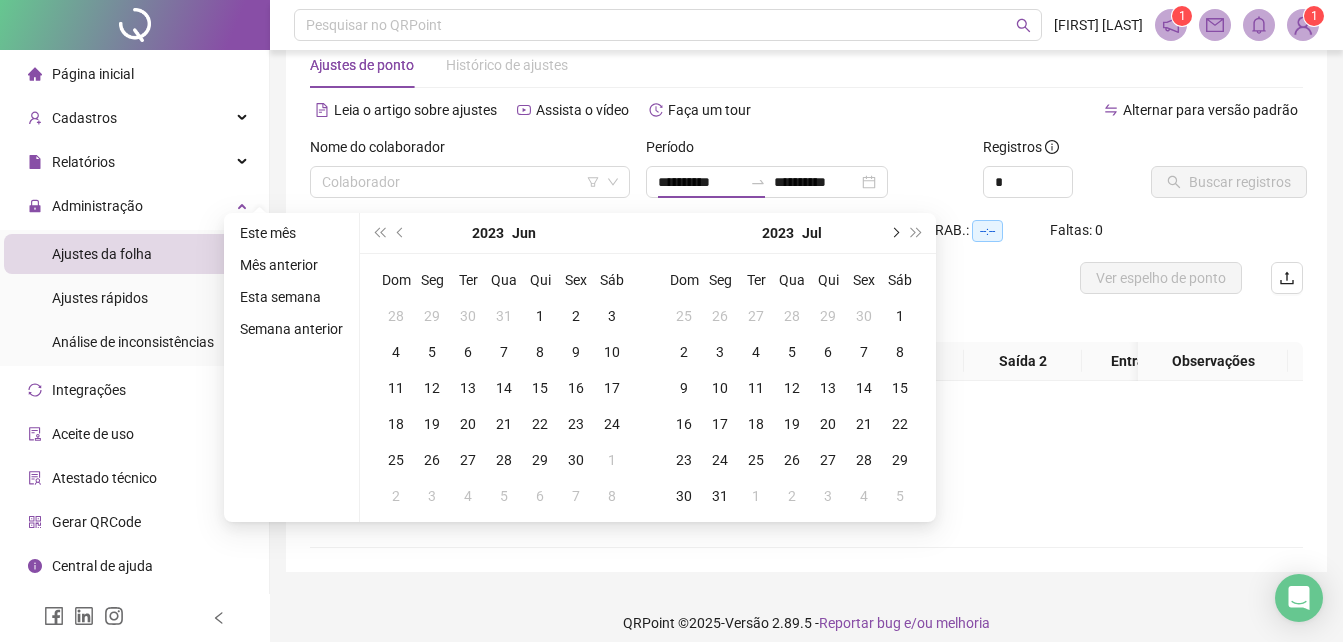 click at bounding box center (894, 233) 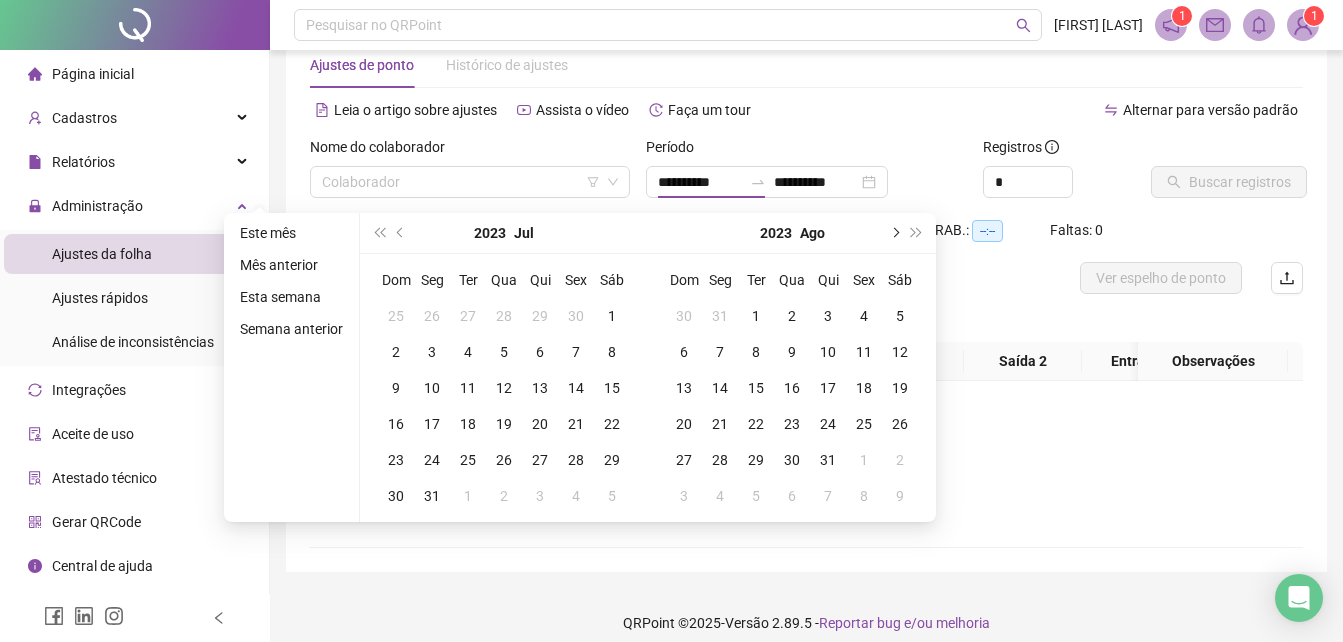 click at bounding box center (894, 233) 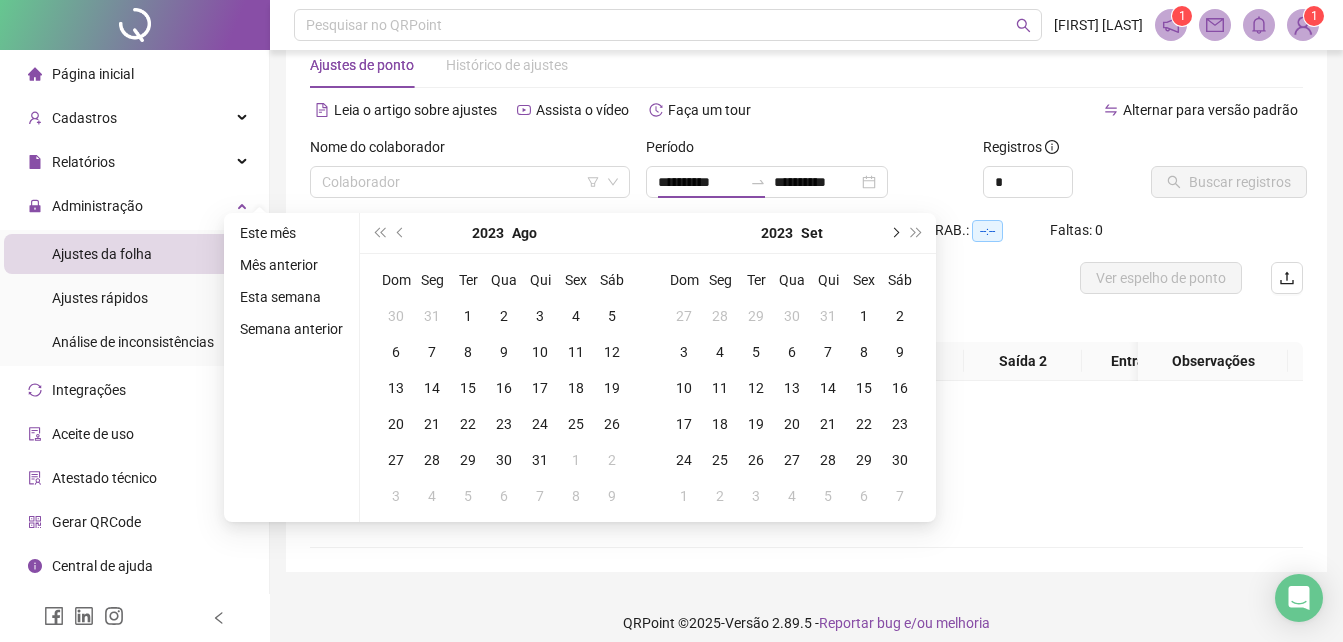 click at bounding box center (894, 233) 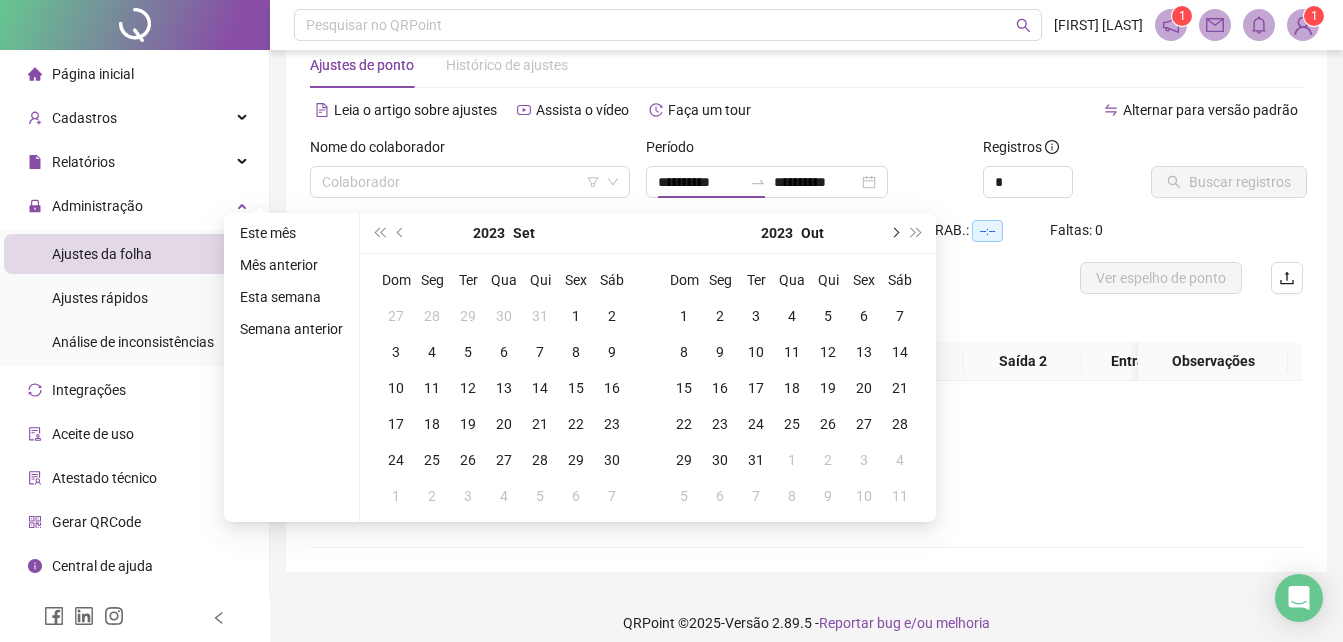 click at bounding box center (894, 233) 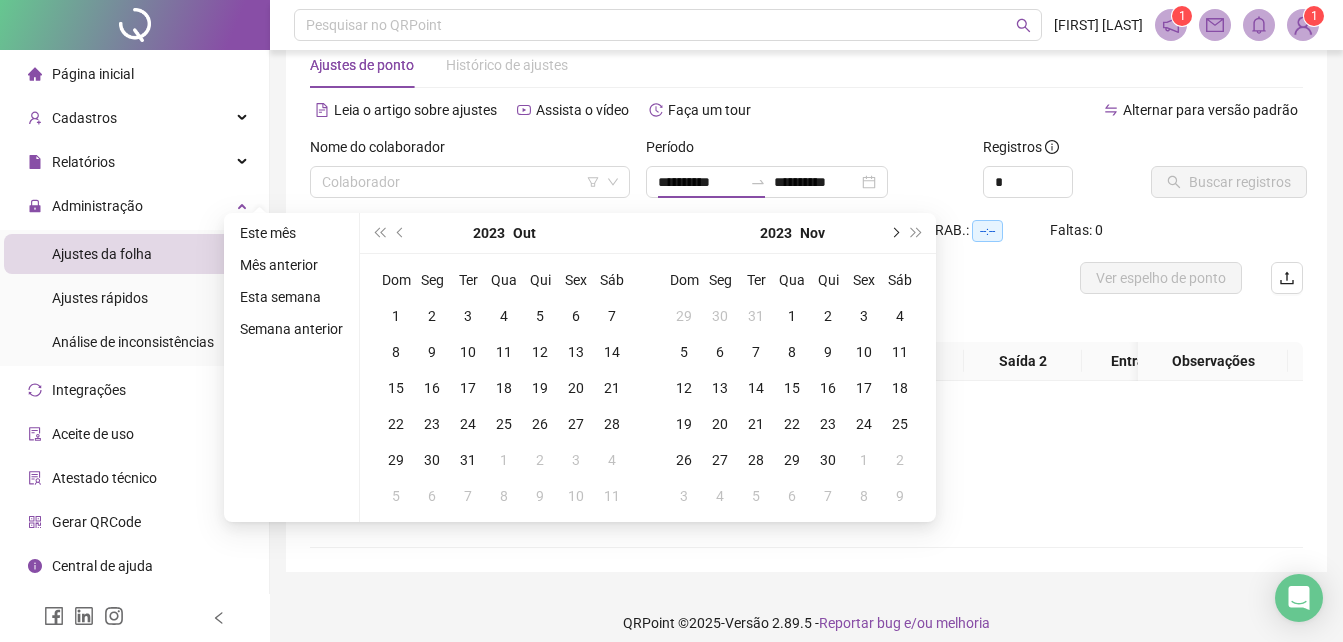 click at bounding box center [894, 233] 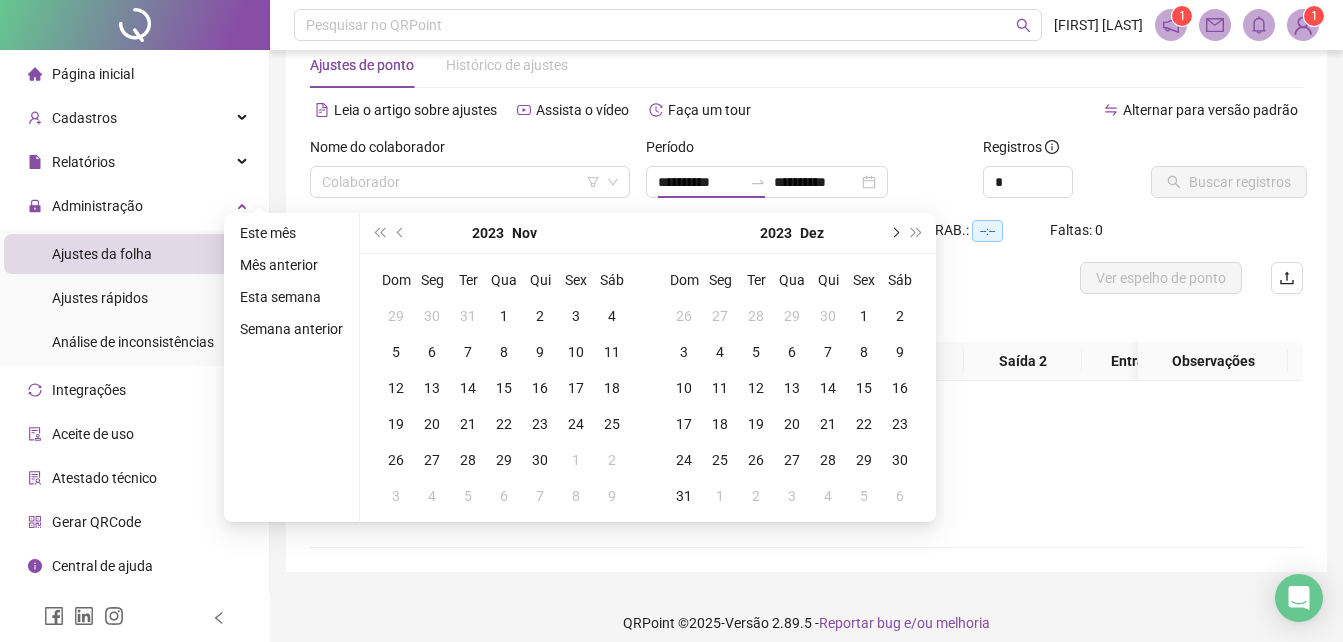 click at bounding box center [894, 233] 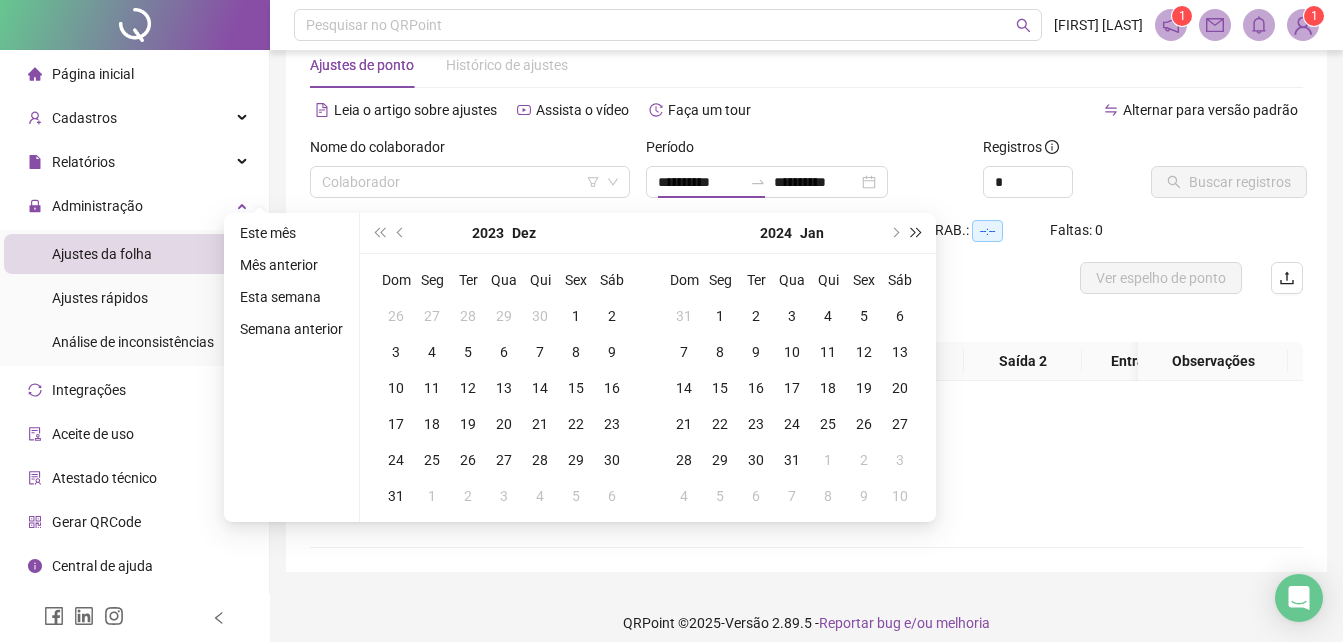 click at bounding box center (917, 233) 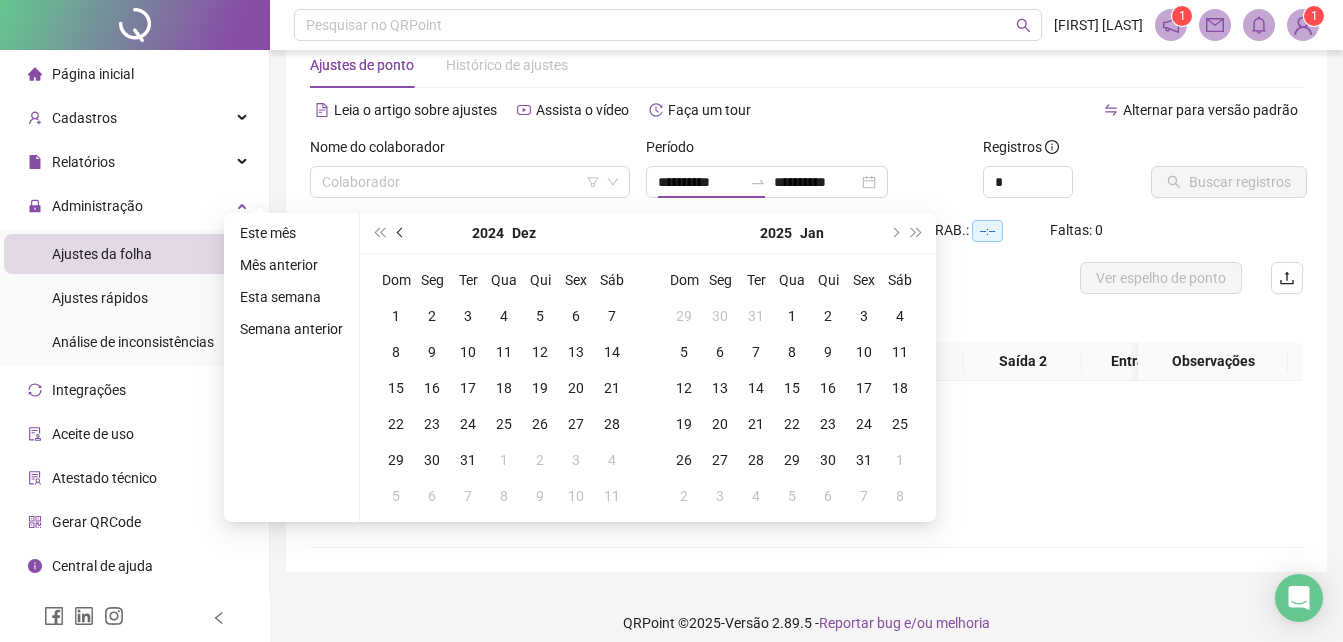 click at bounding box center [401, 233] 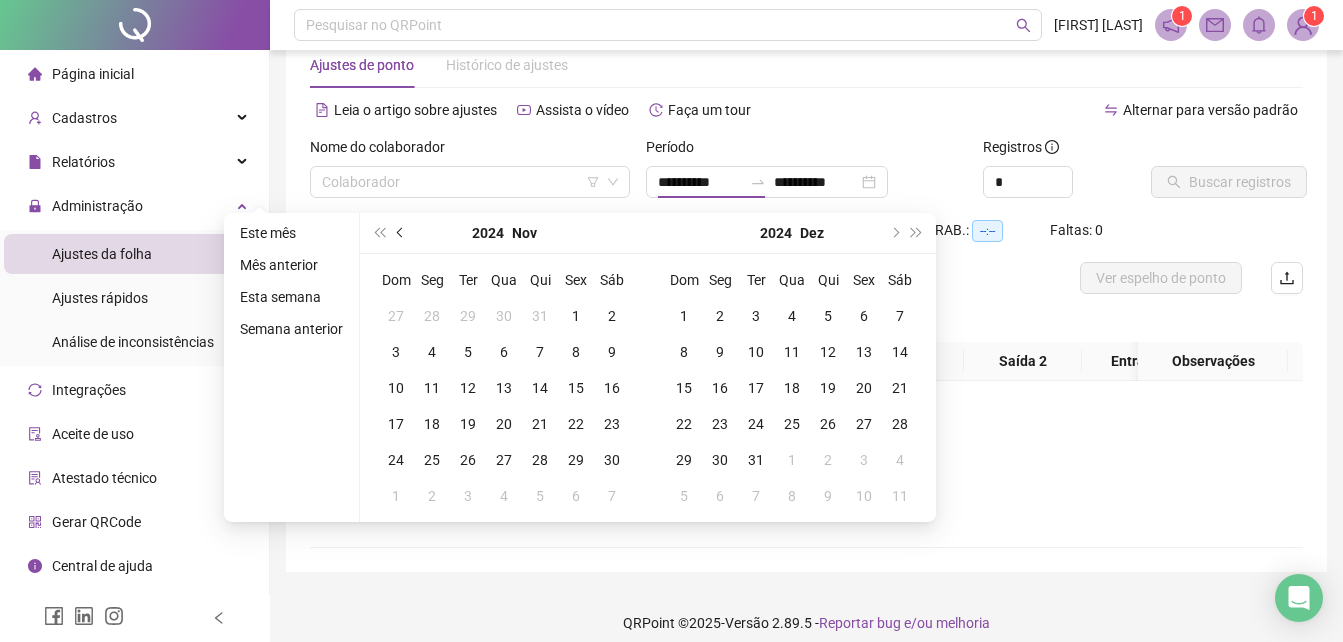 click at bounding box center (401, 233) 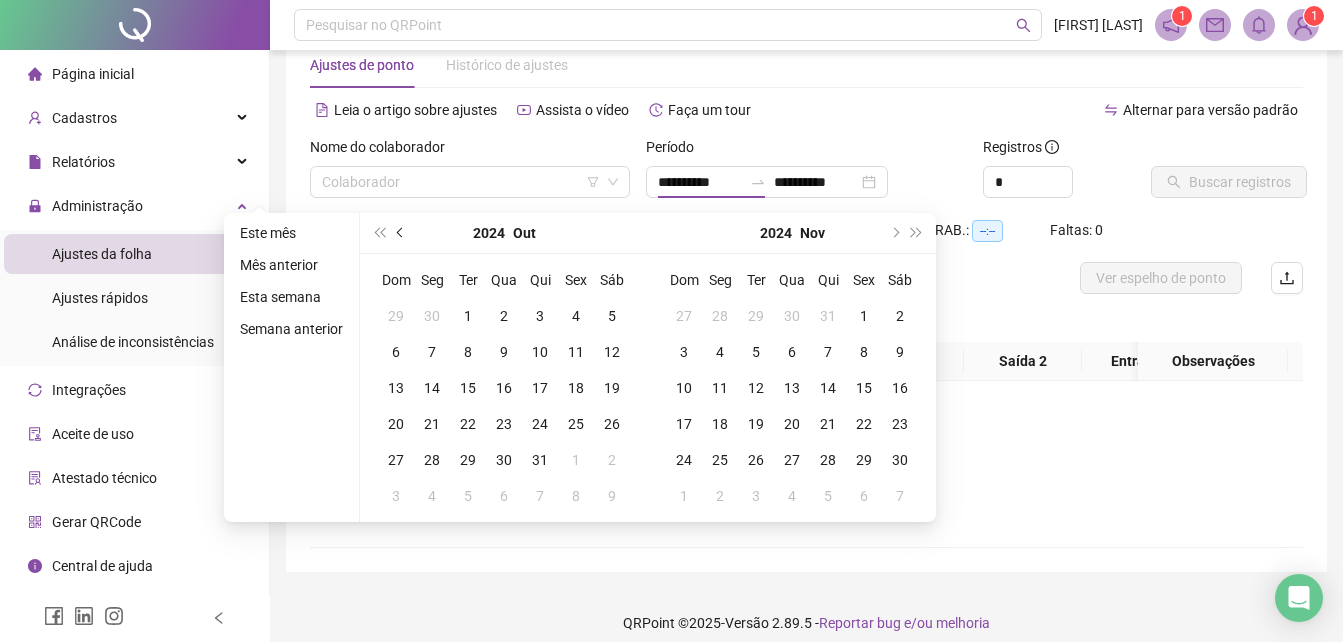 click at bounding box center [401, 233] 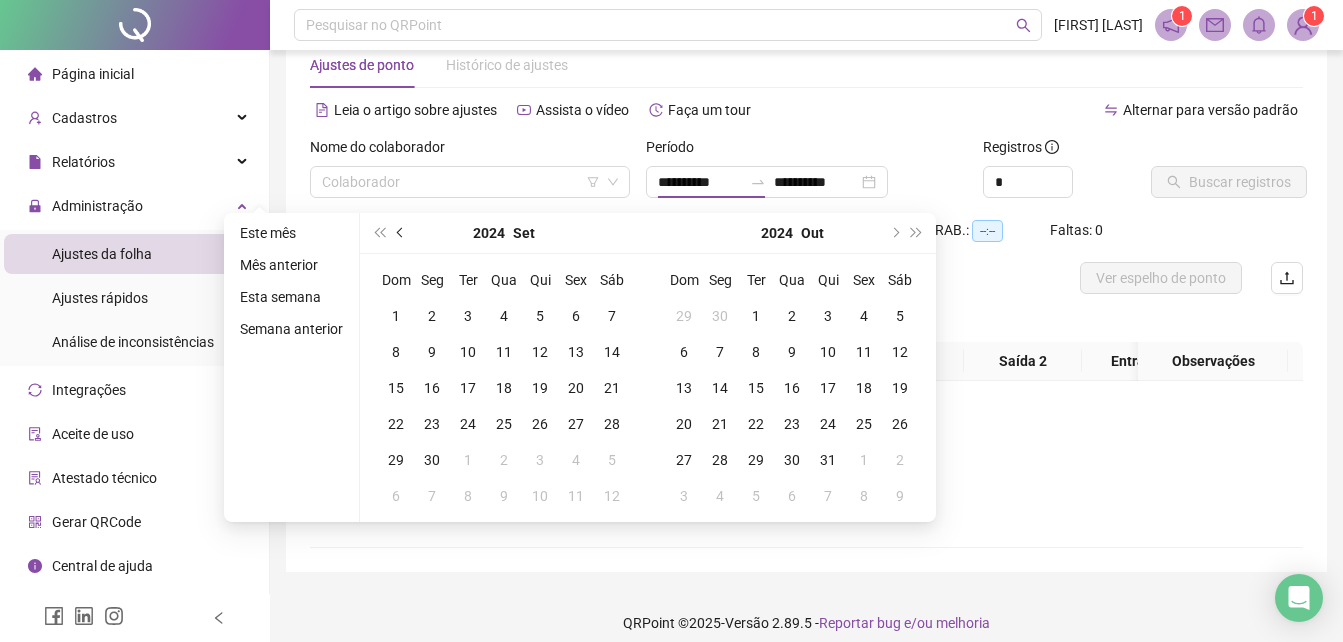 click at bounding box center (401, 233) 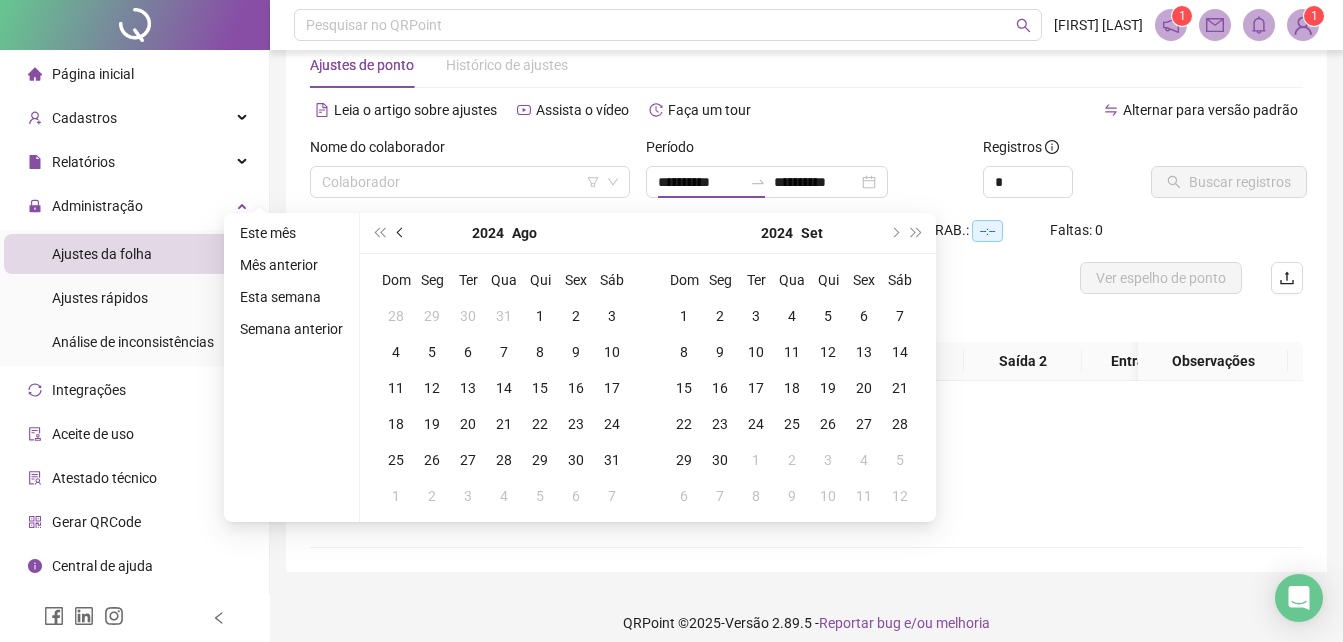 click at bounding box center [401, 233] 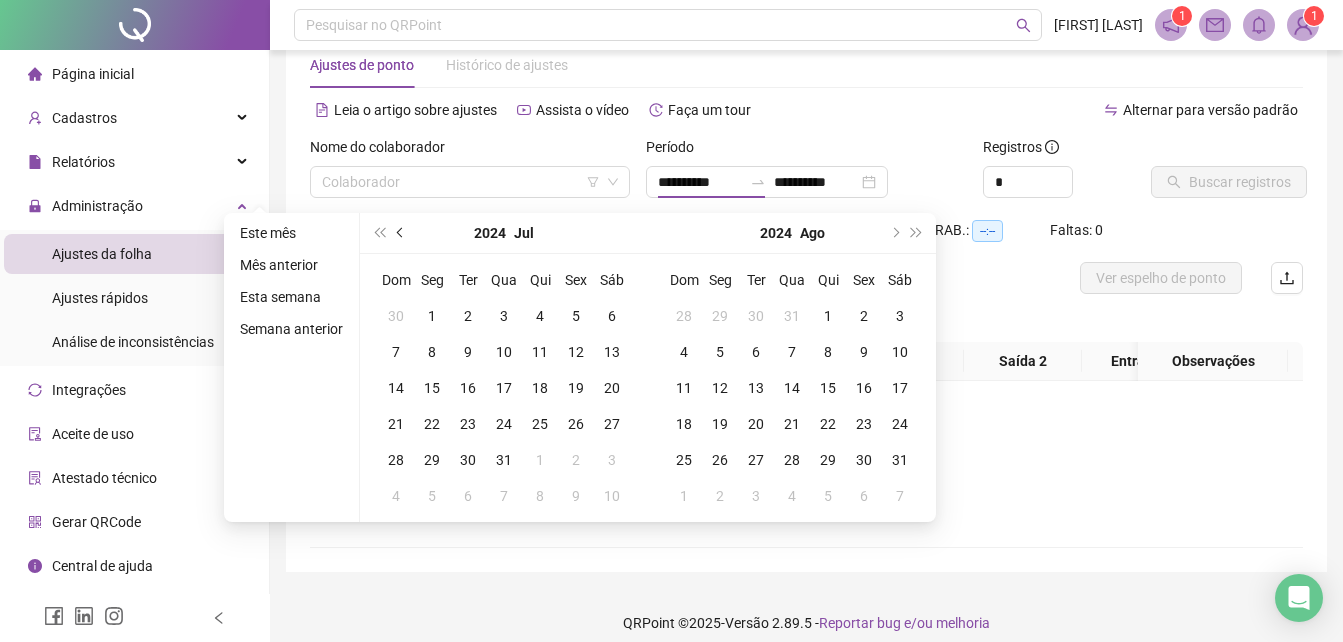 click at bounding box center [401, 233] 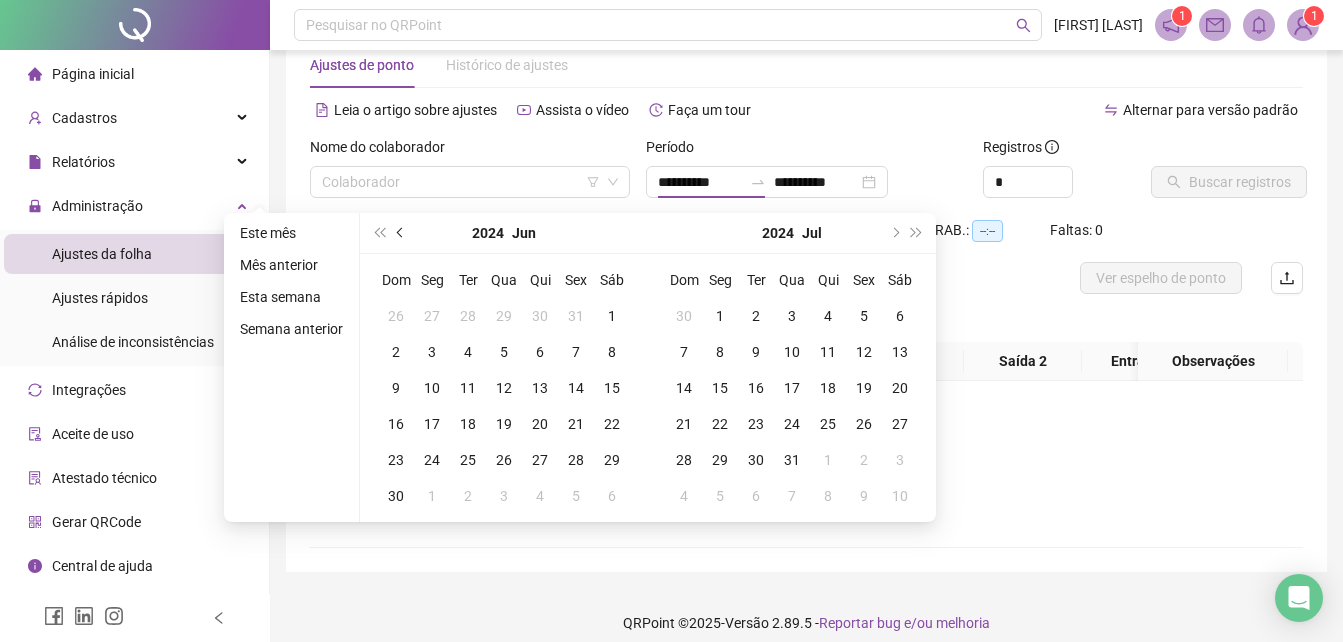 click at bounding box center (401, 233) 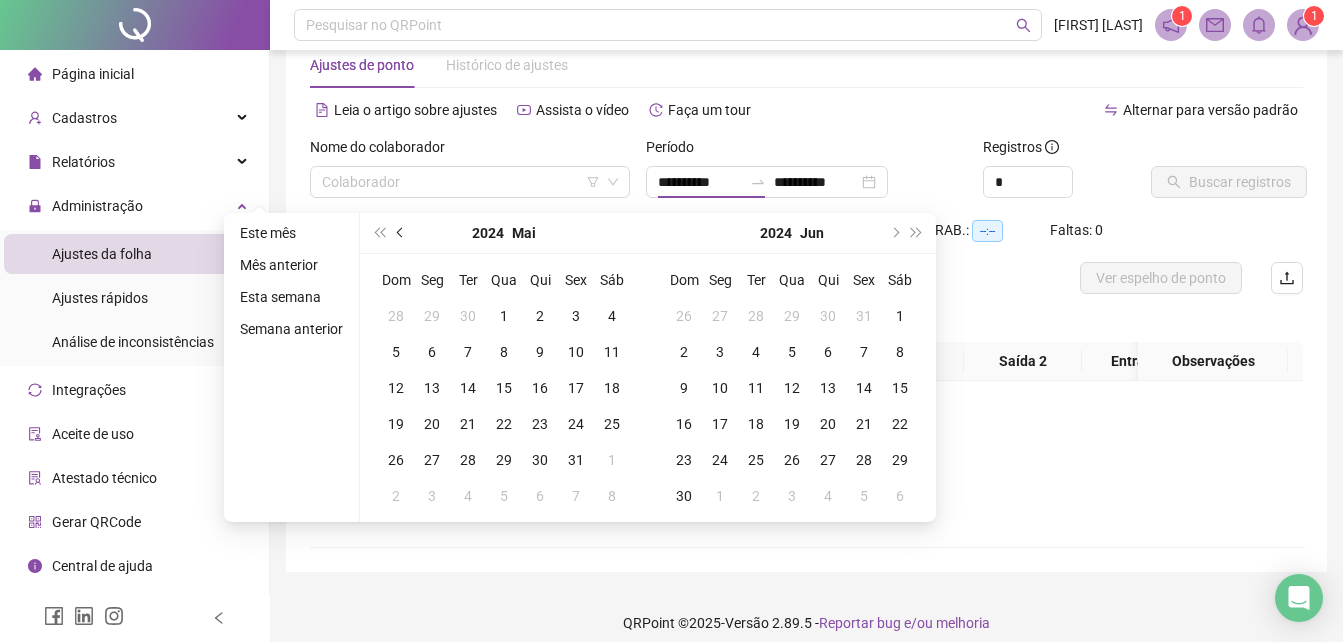 click at bounding box center (401, 233) 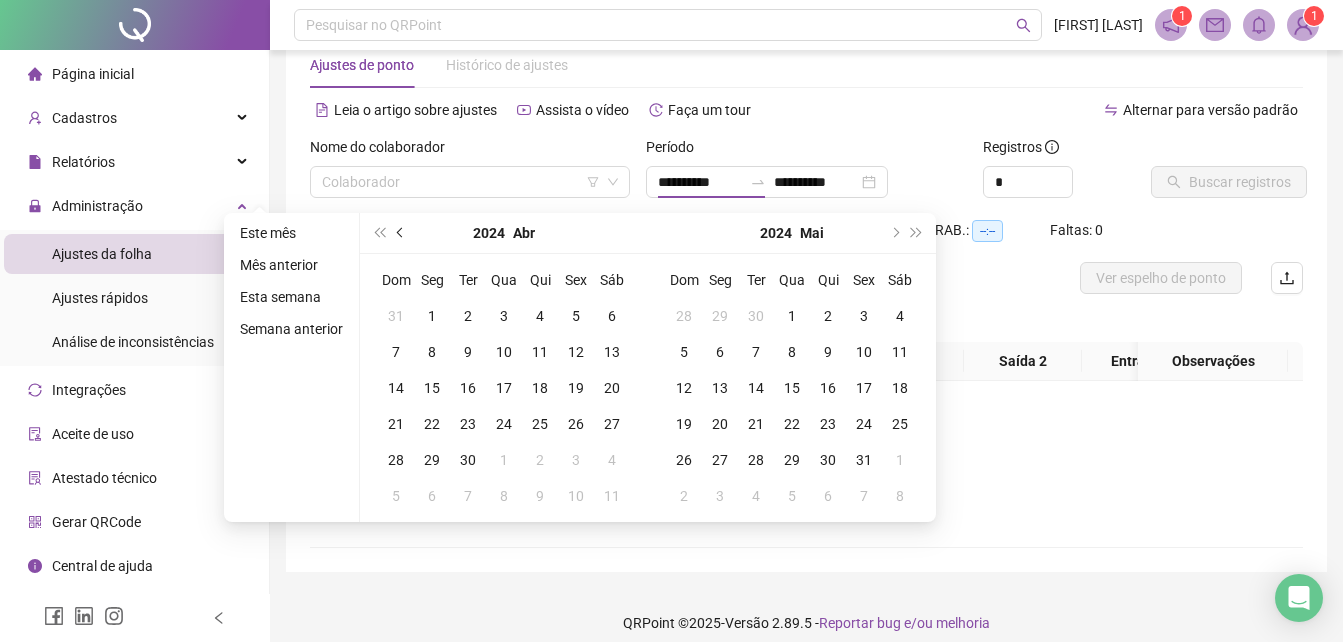 click at bounding box center [401, 233] 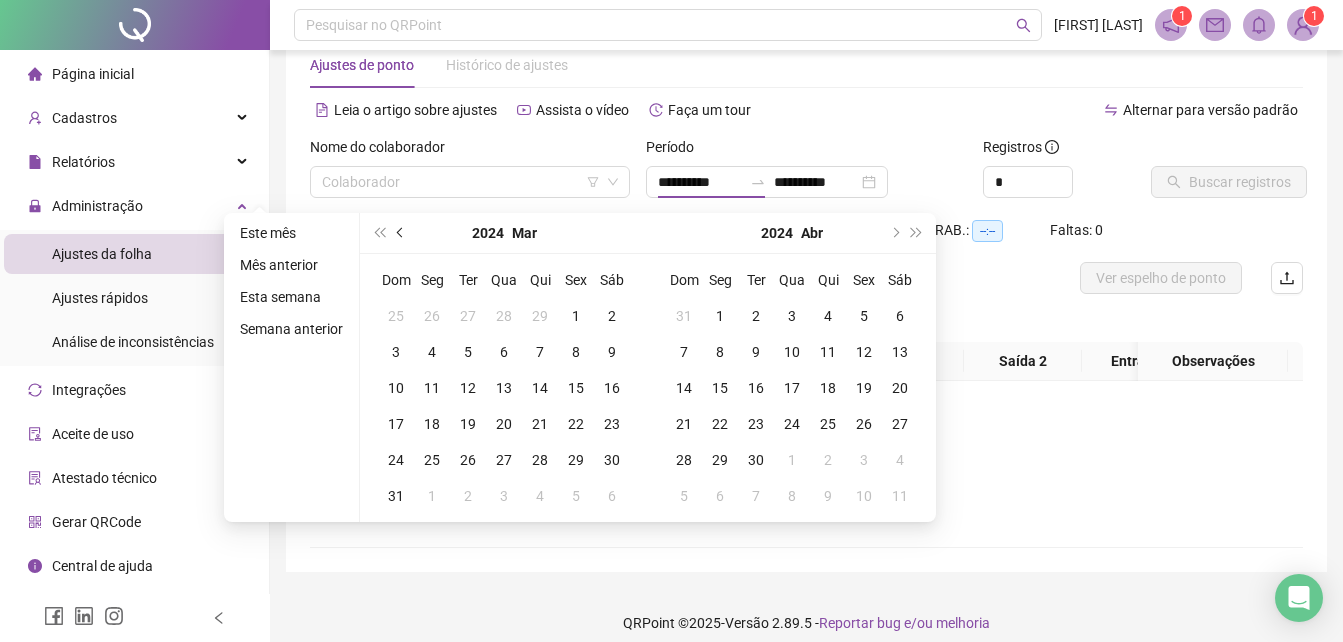 click at bounding box center [401, 233] 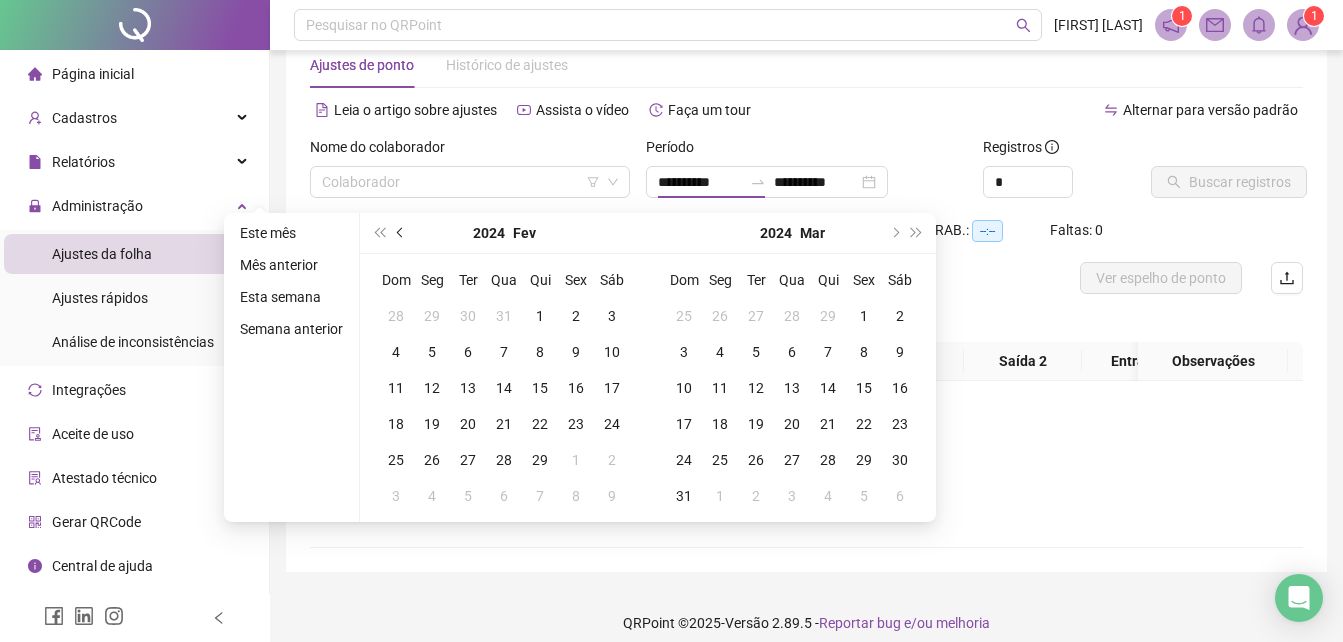click at bounding box center [401, 233] 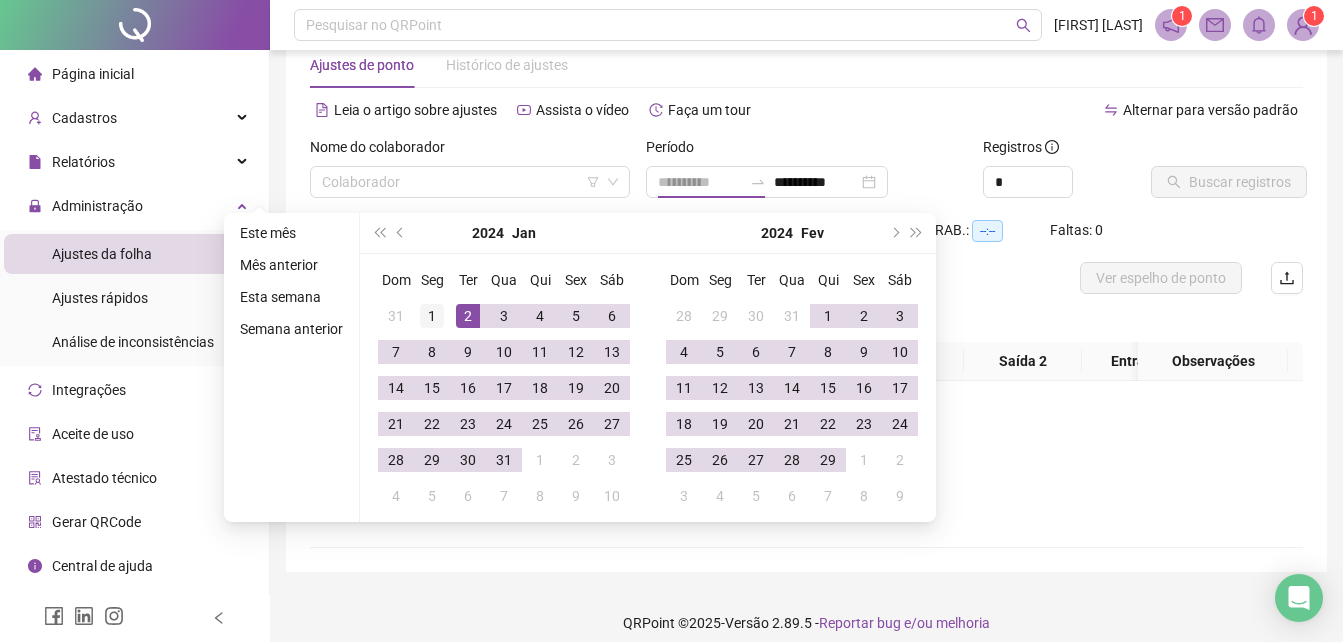 type on "**********" 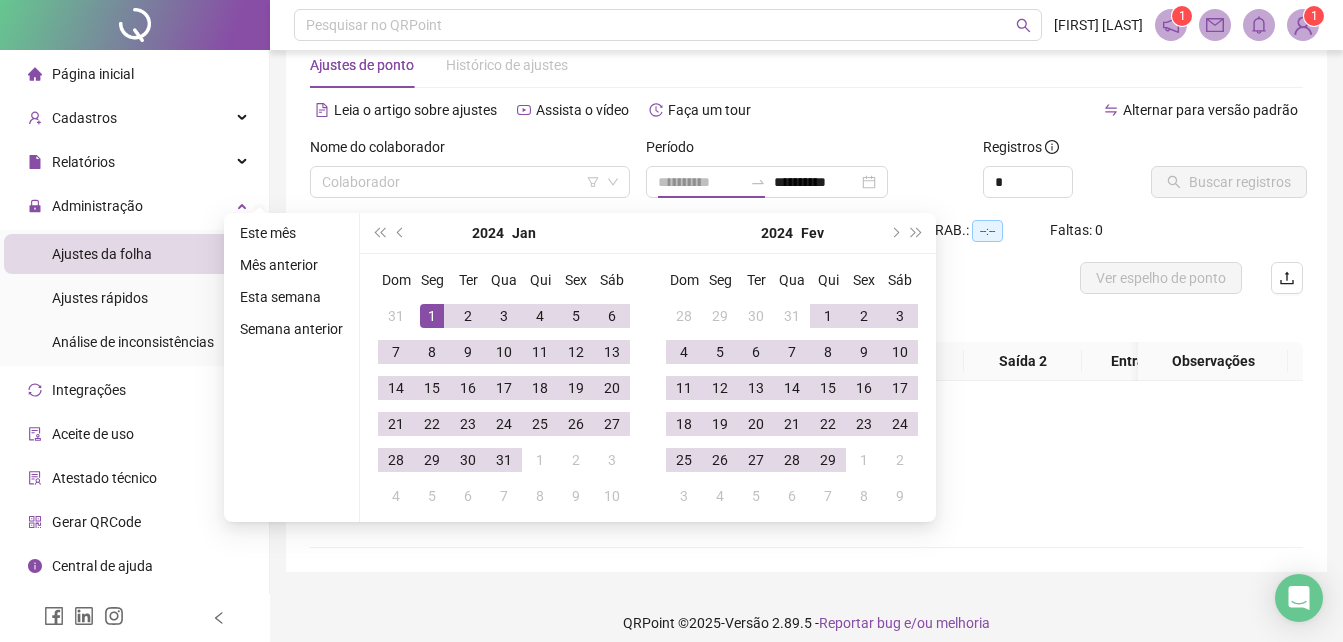 click on "1" at bounding box center (432, 316) 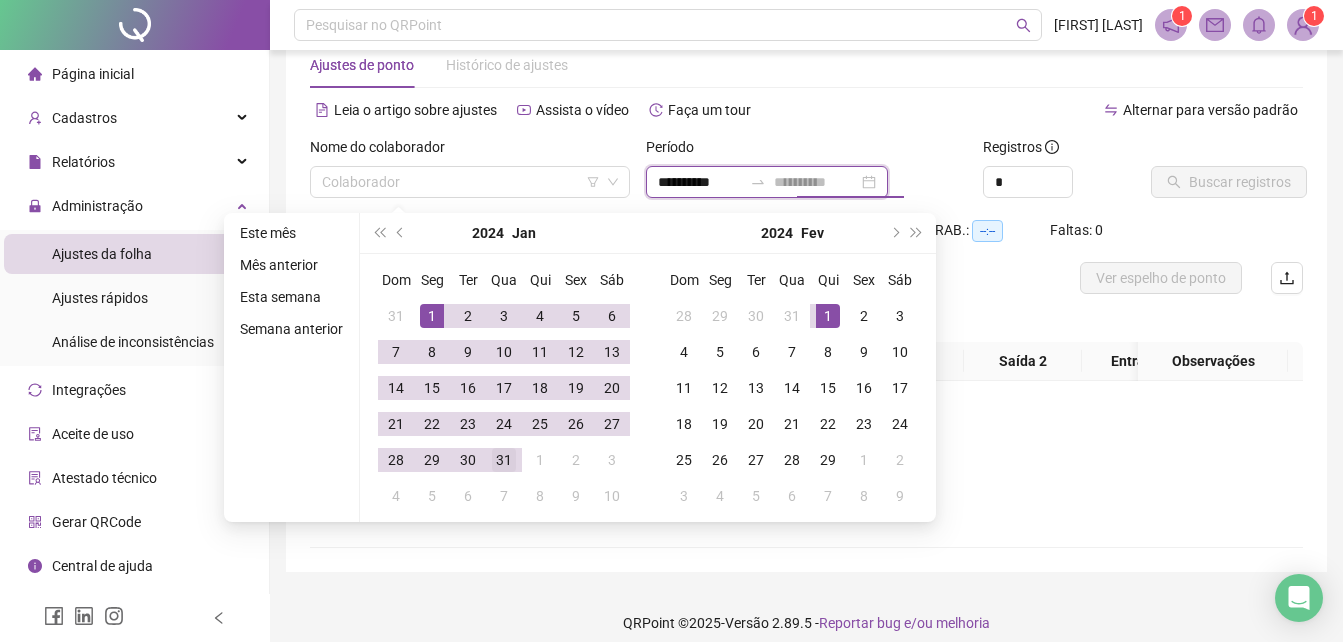type on "**********" 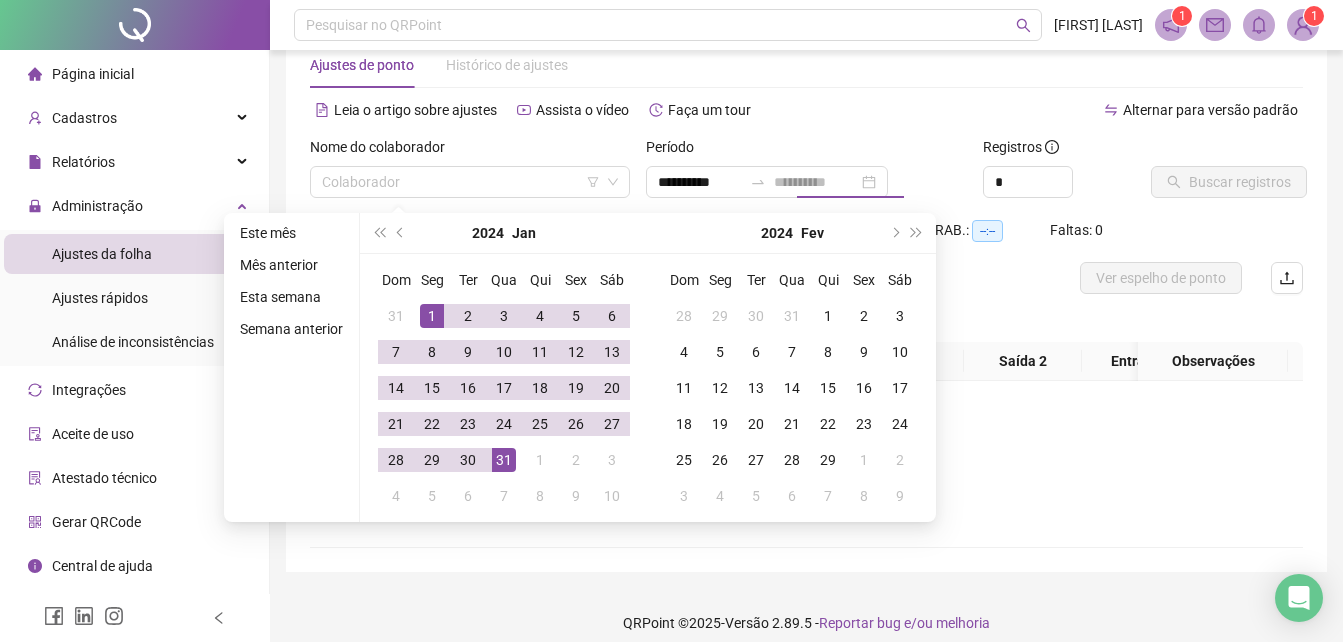 click on "31" at bounding box center (504, 460) 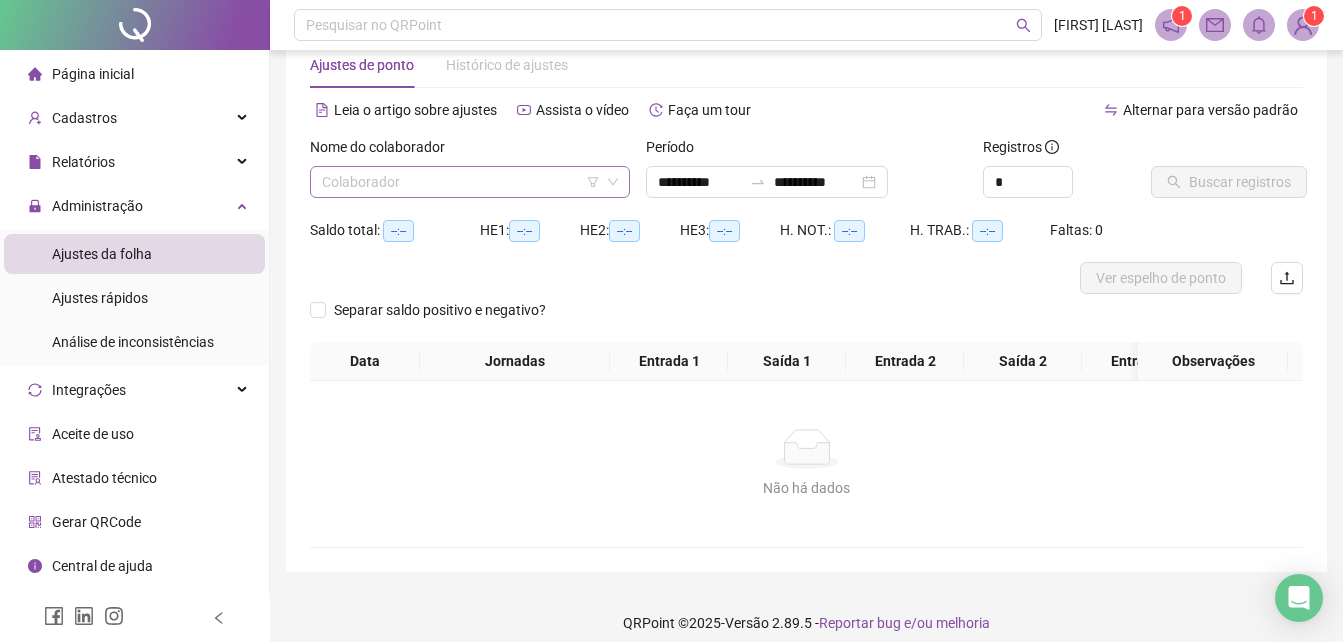 click at bounding box center [461, 182] 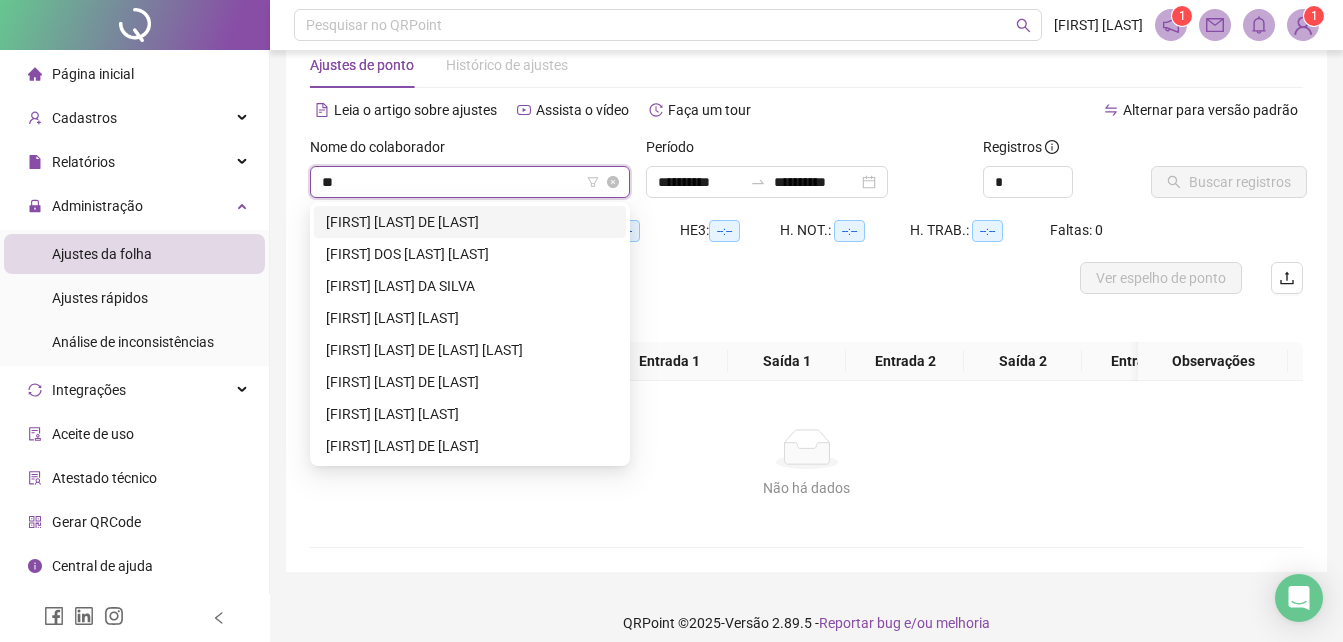 type on "***" 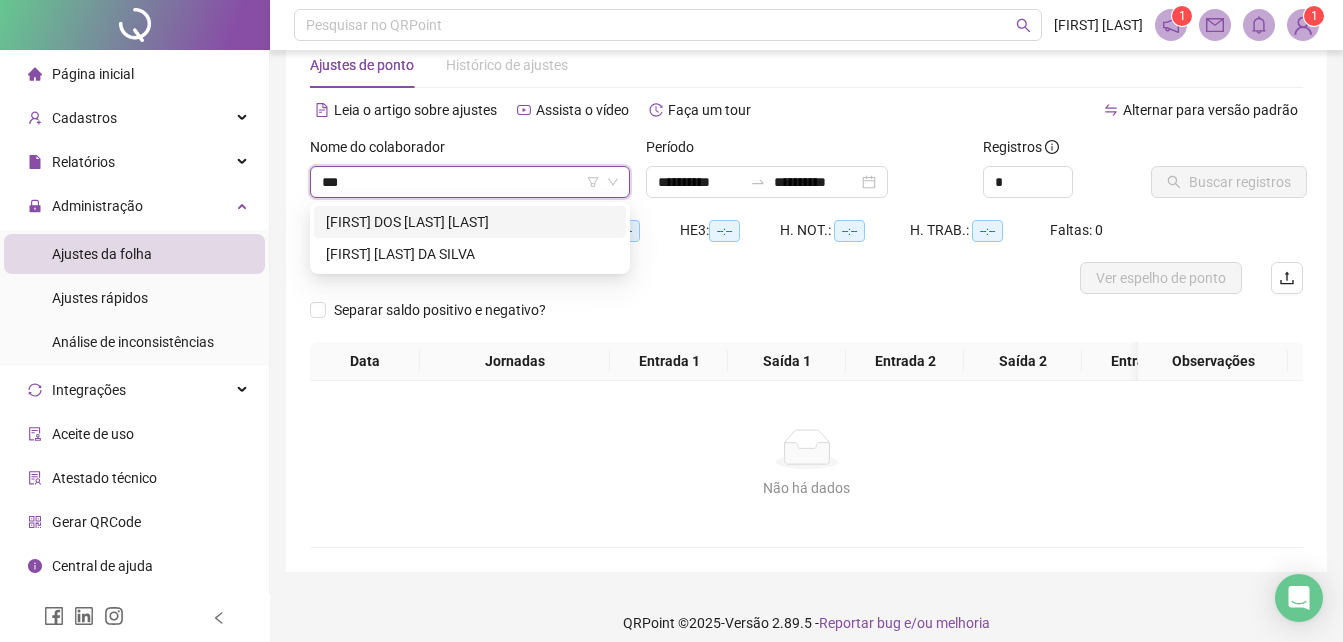 click on "[FIRST] DOS [LAST] [LAST]" at bounding box center (470, 222) 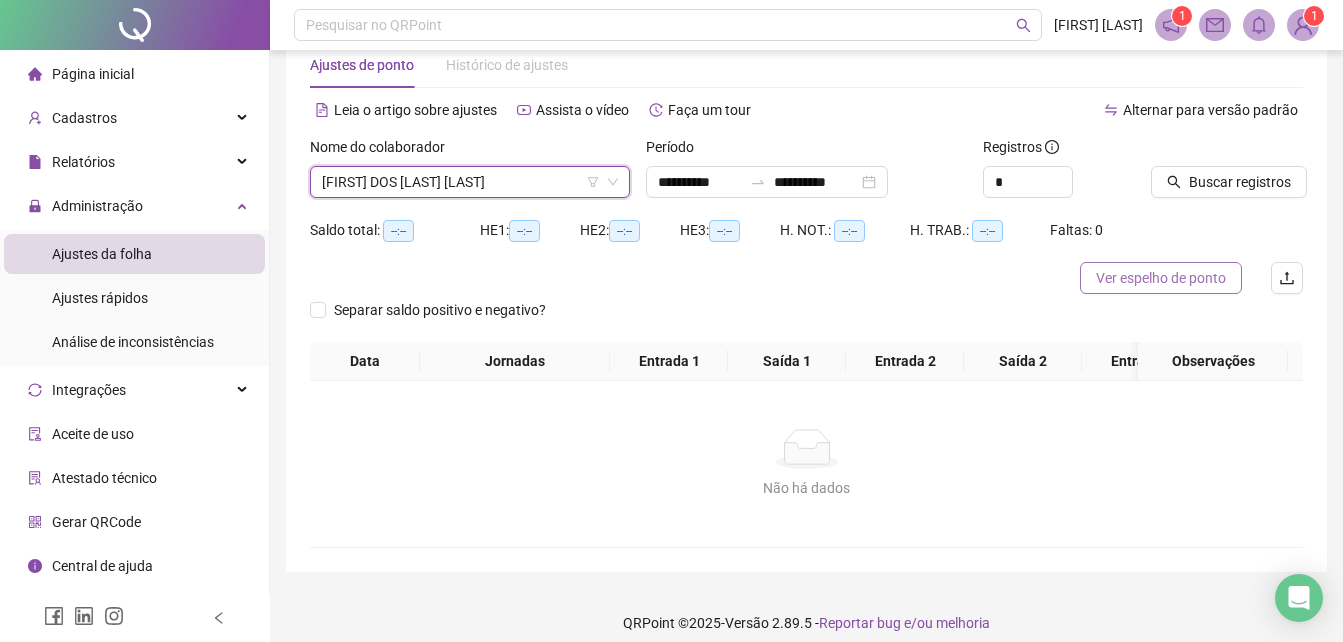 click on "Ver espelho de ponto" at bounding box center (1161, 278) 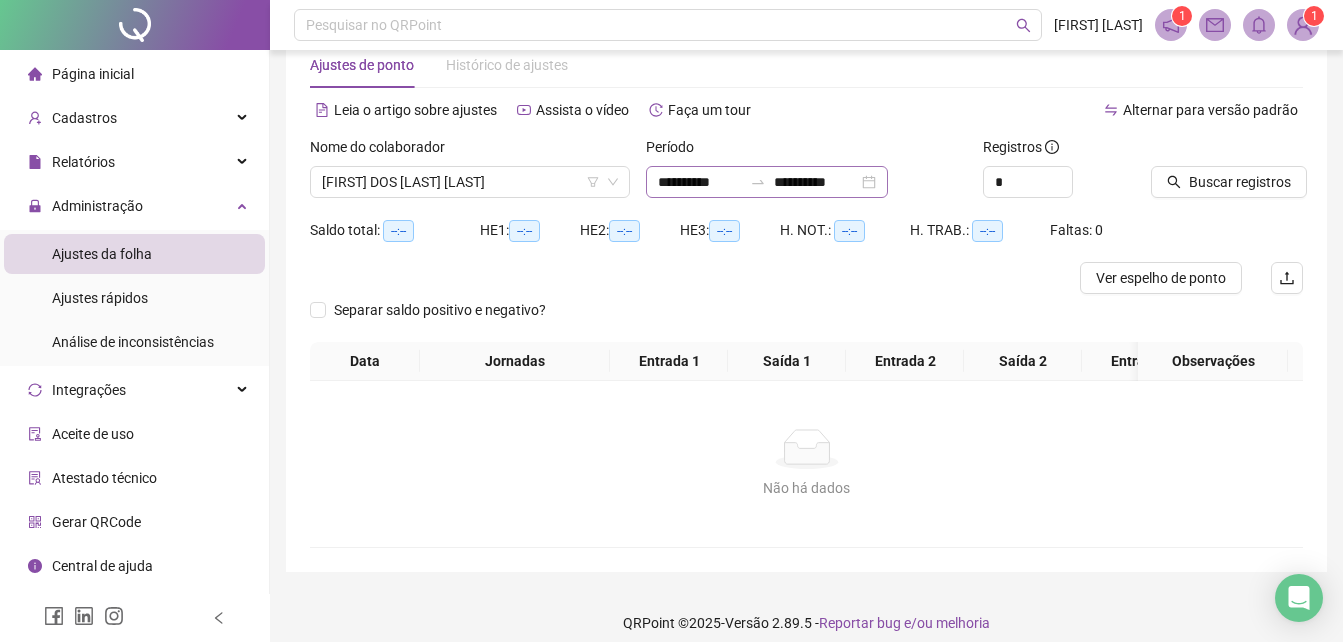 click at bounding box center (758, 182) 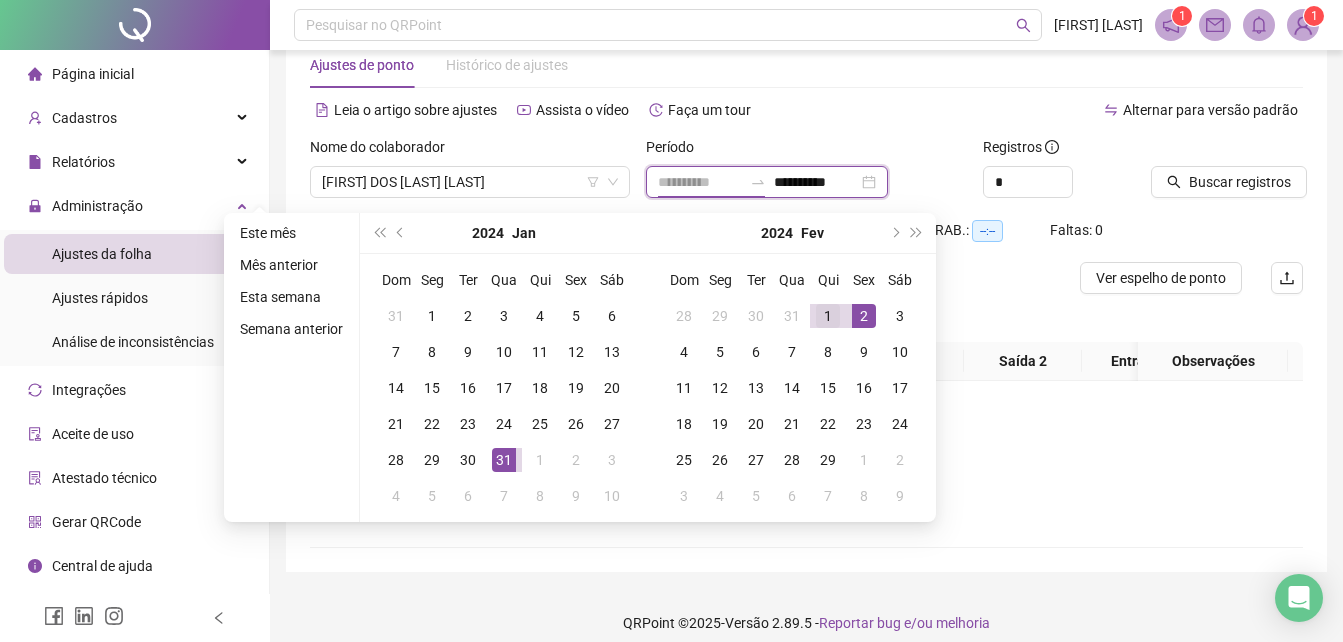 type on "**********" 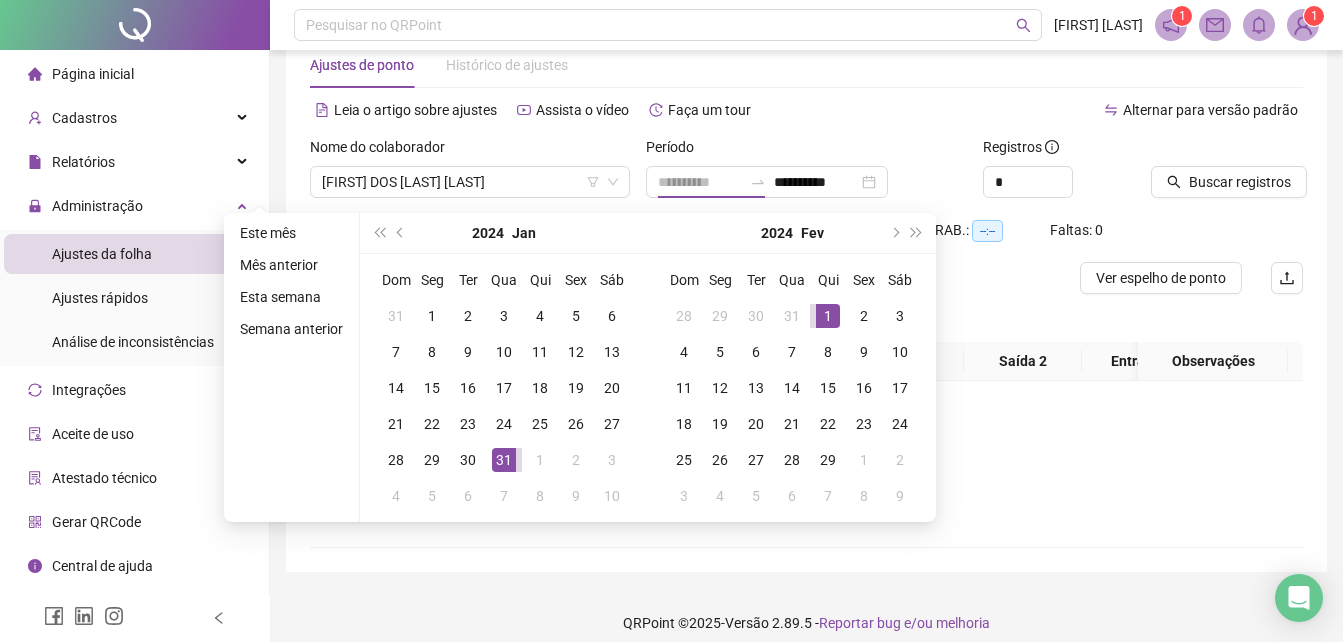 click on "1" at bounding box center (828, 316) 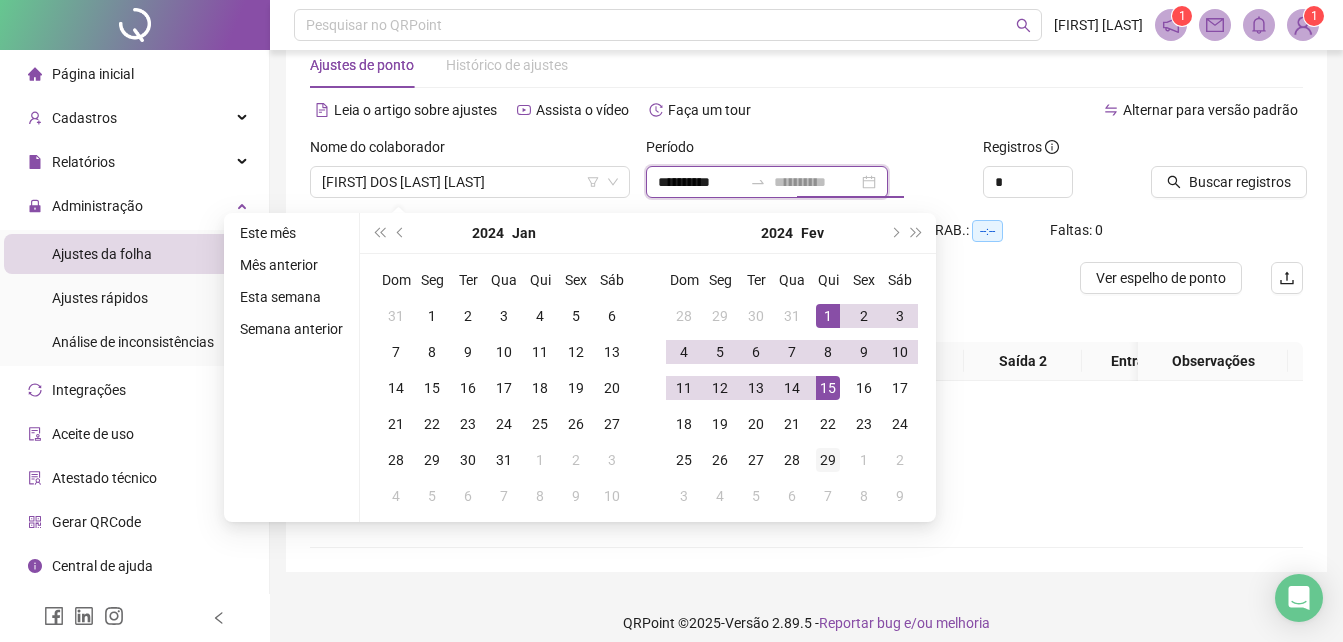 type on "**********" 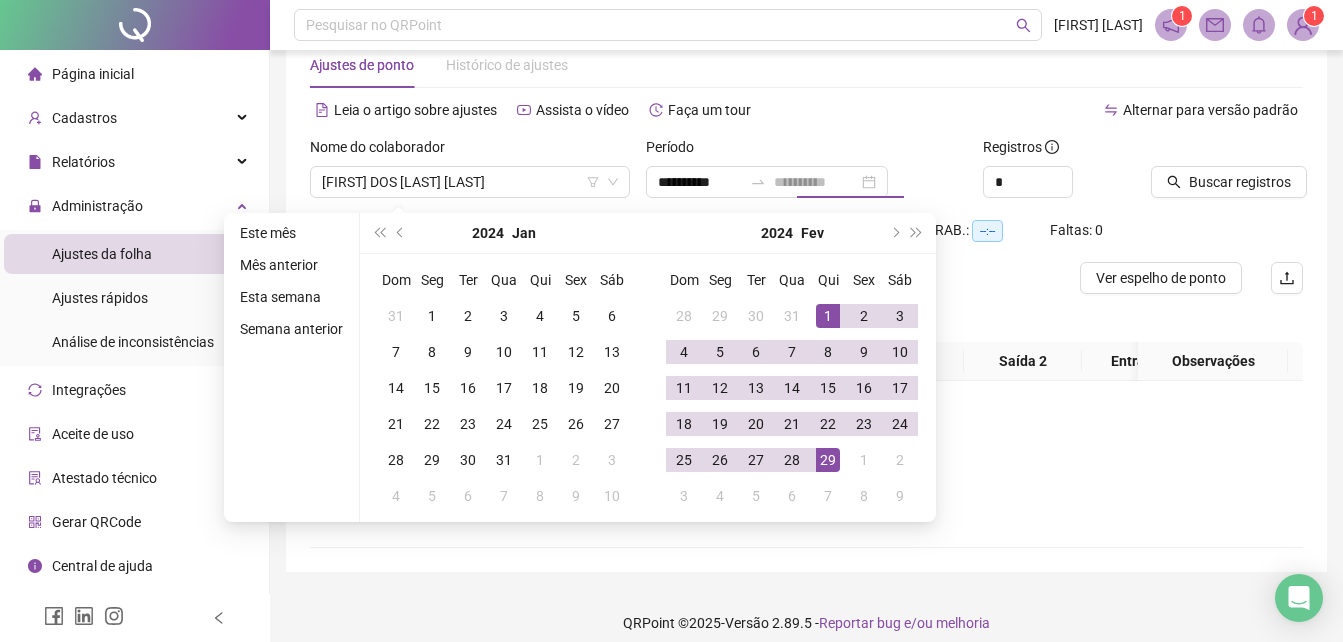 click on "29" at bounding box center [828, 460] 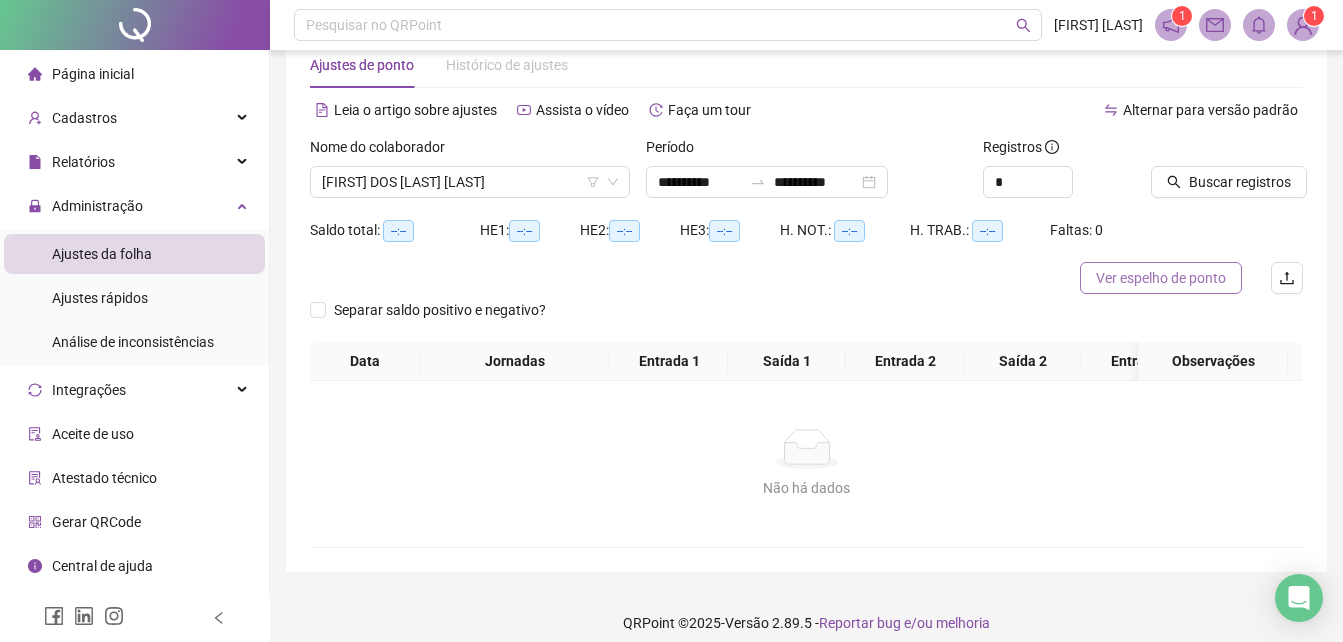 click on "Ver espelho de ponto" at bounding box center [1161, 278] 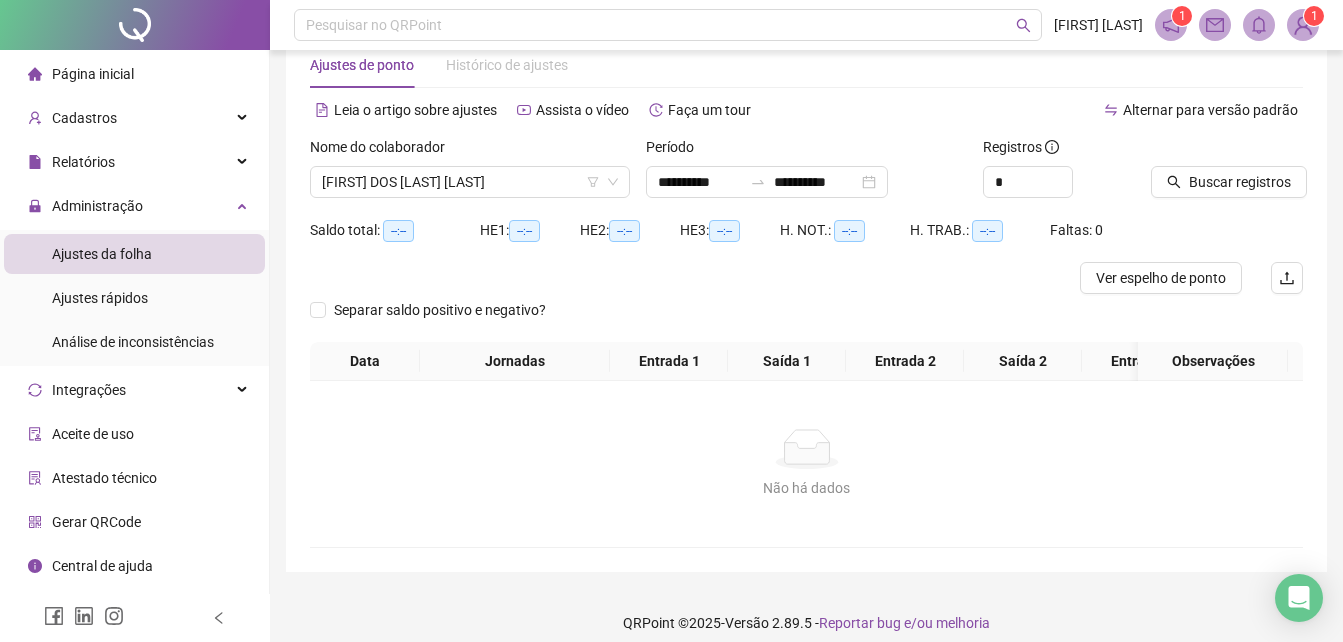 click on "Período" at bounding box center (806, 151) 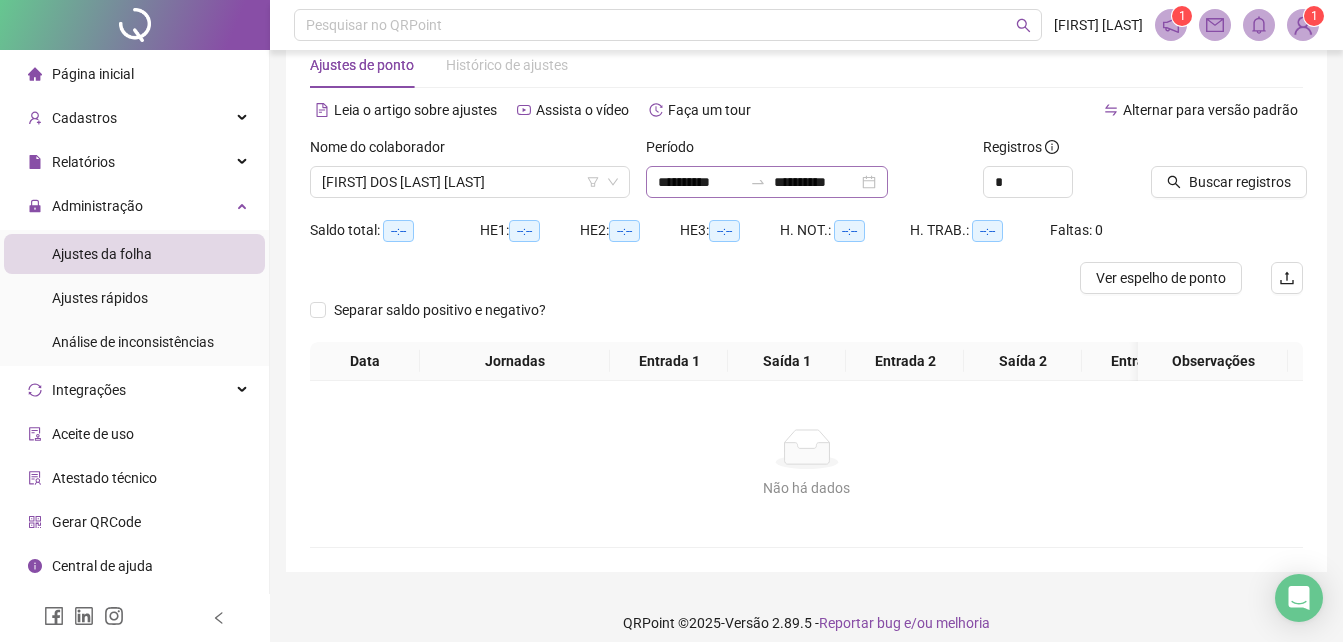 click on "**********" at bounding box center (767, 182) 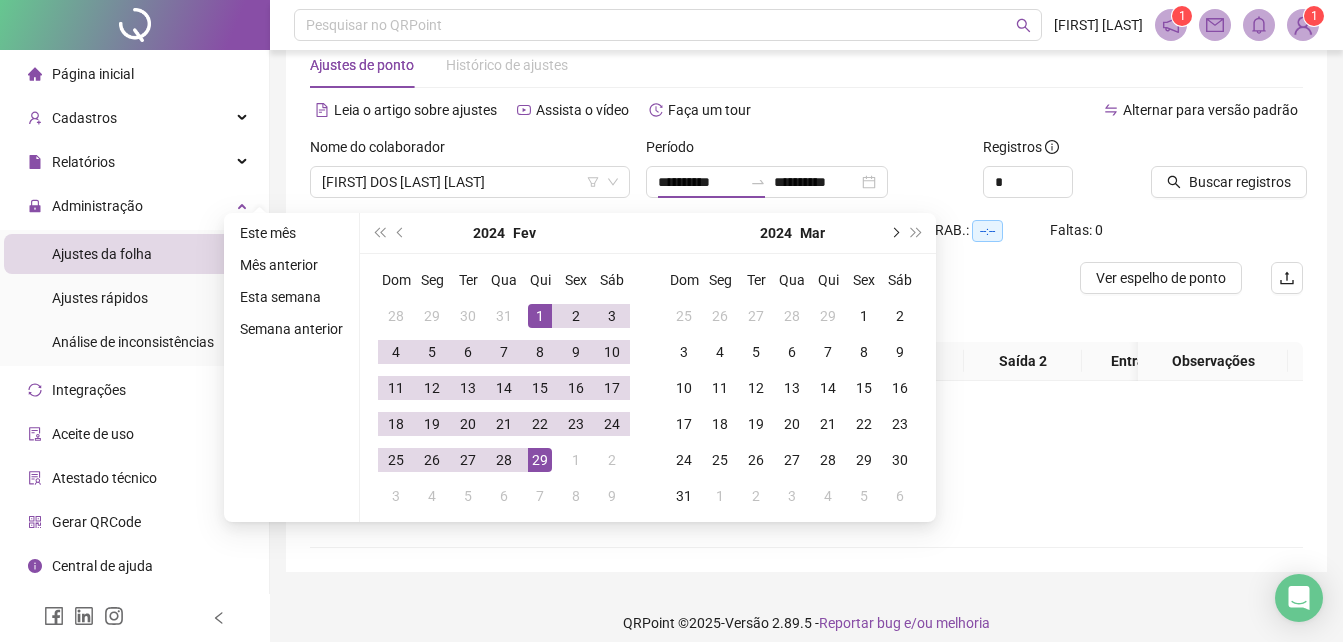click at bounding box center [894, 233] 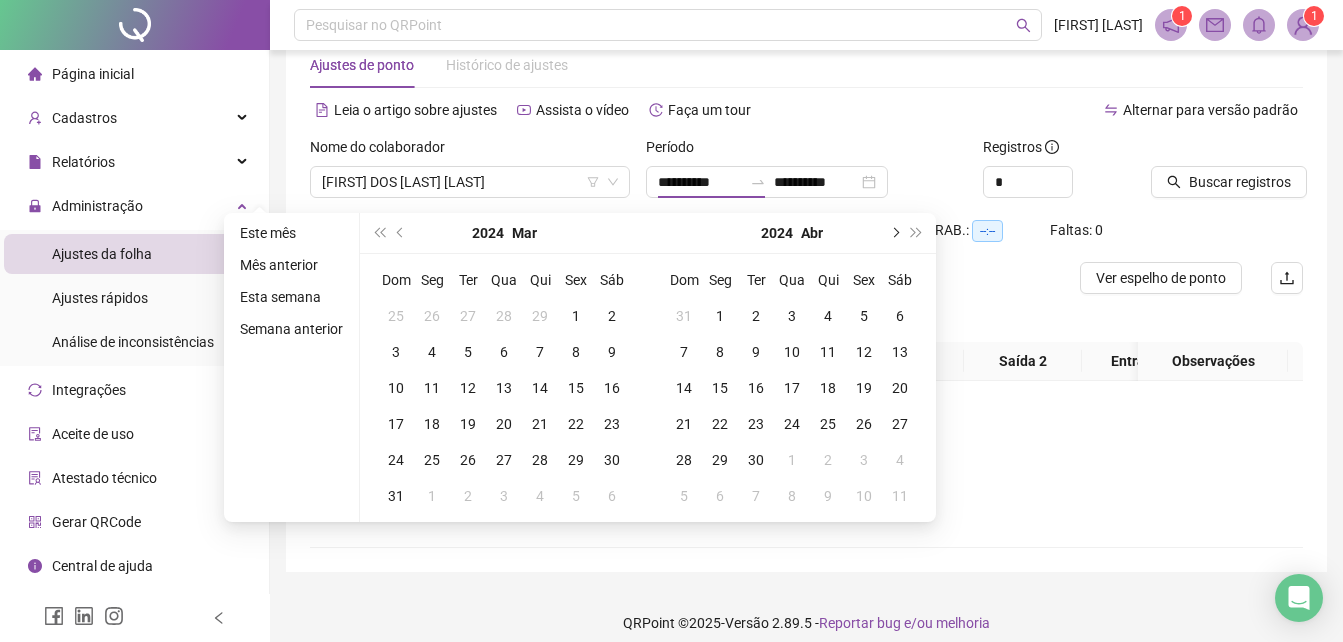 click at bounding box center (894, 233) 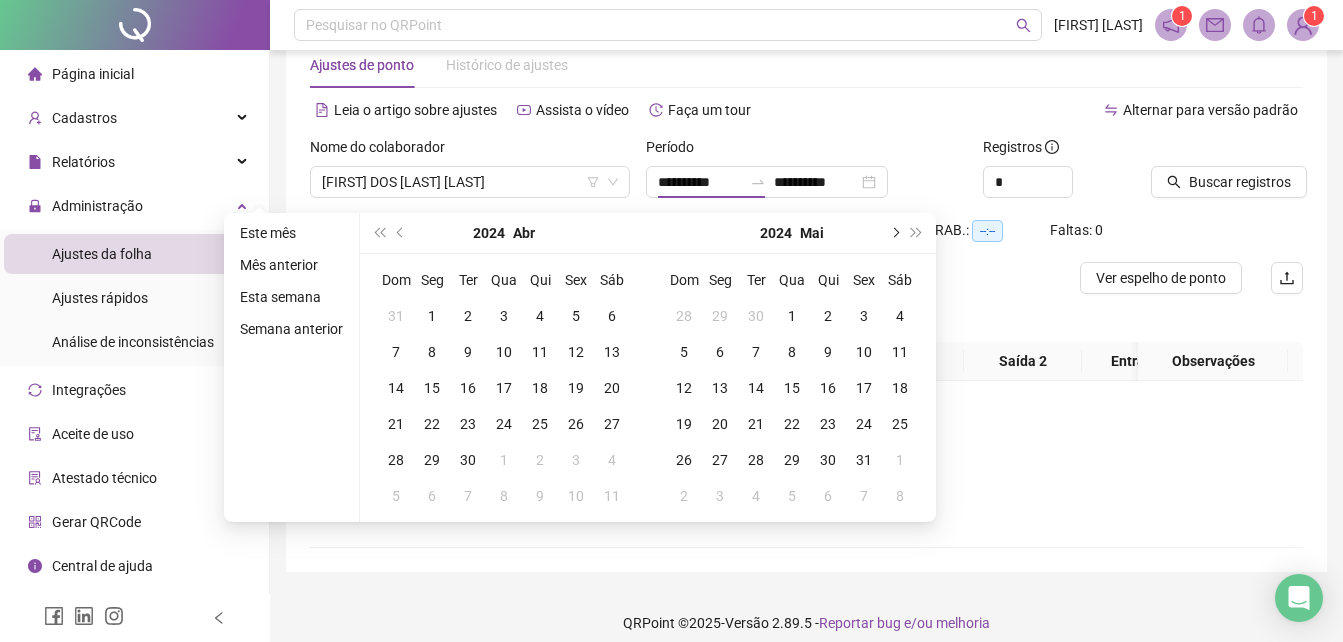 click at bounding box center [894, 233] 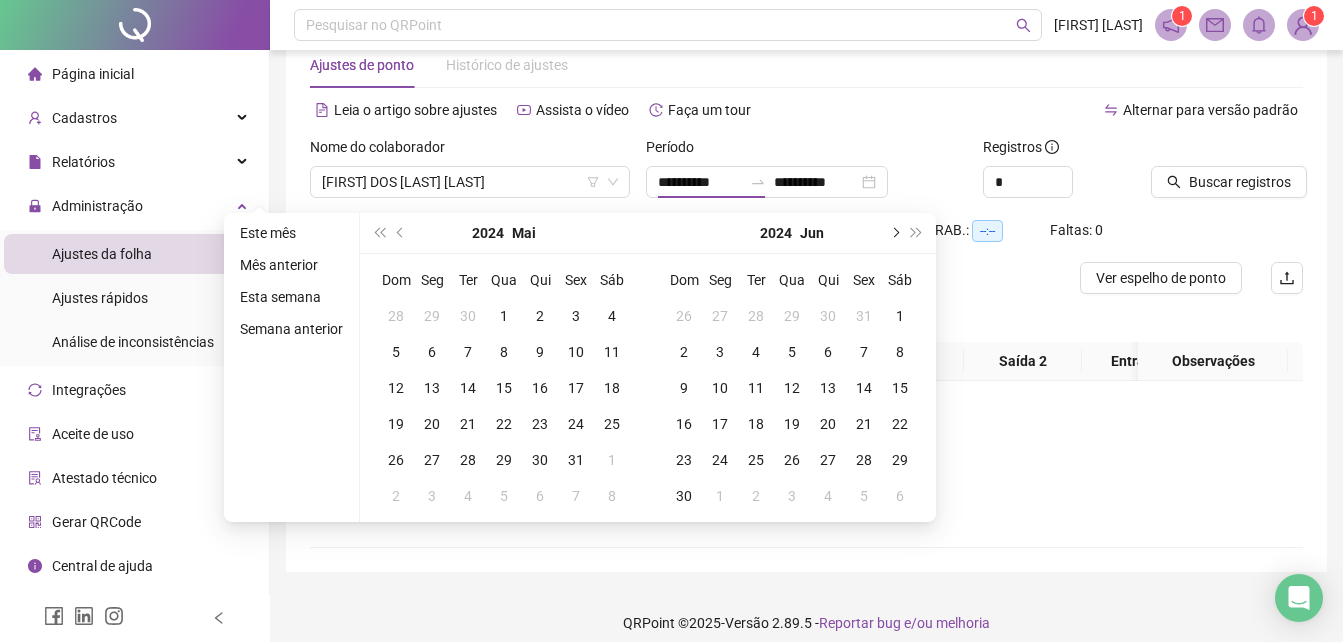 click at bounding box center [894, 233] 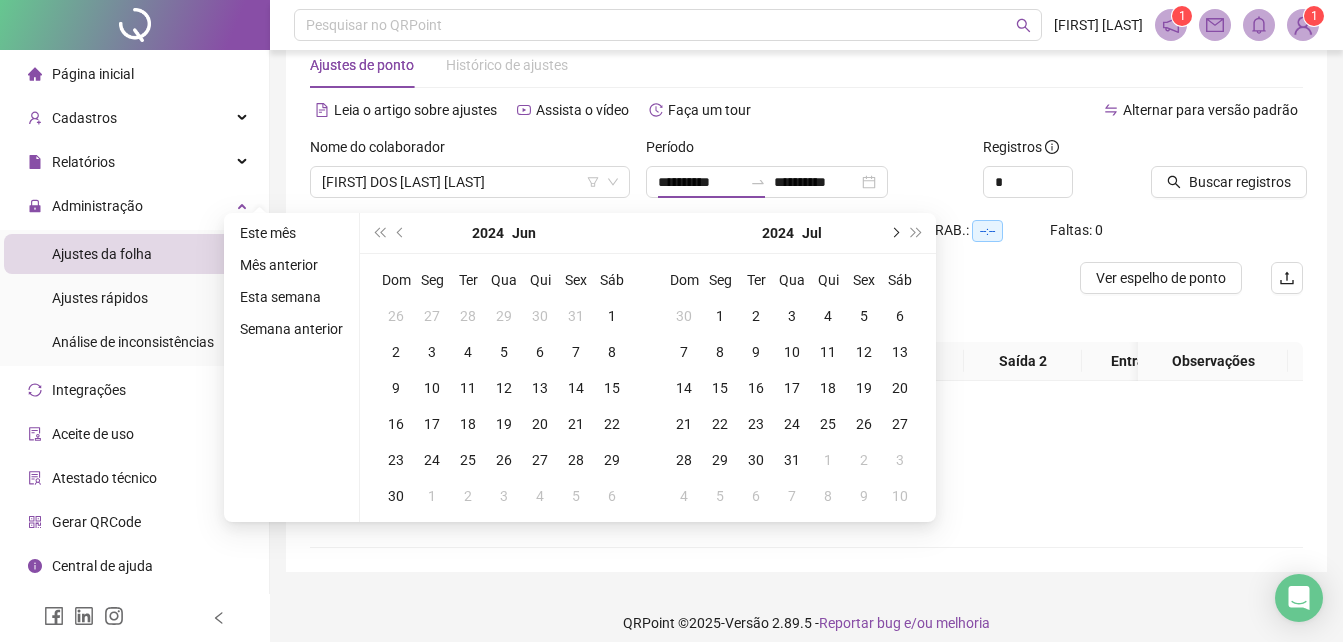click at bounding box center (894, 233) 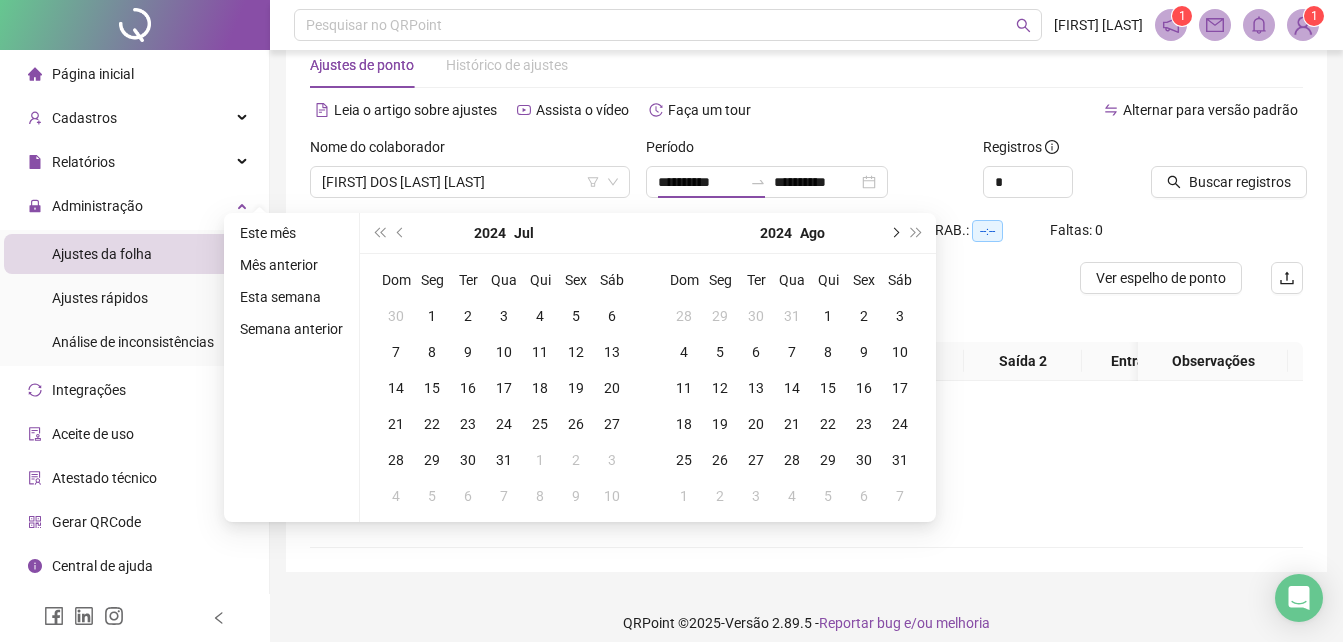 click at bounding box center [894, 233] 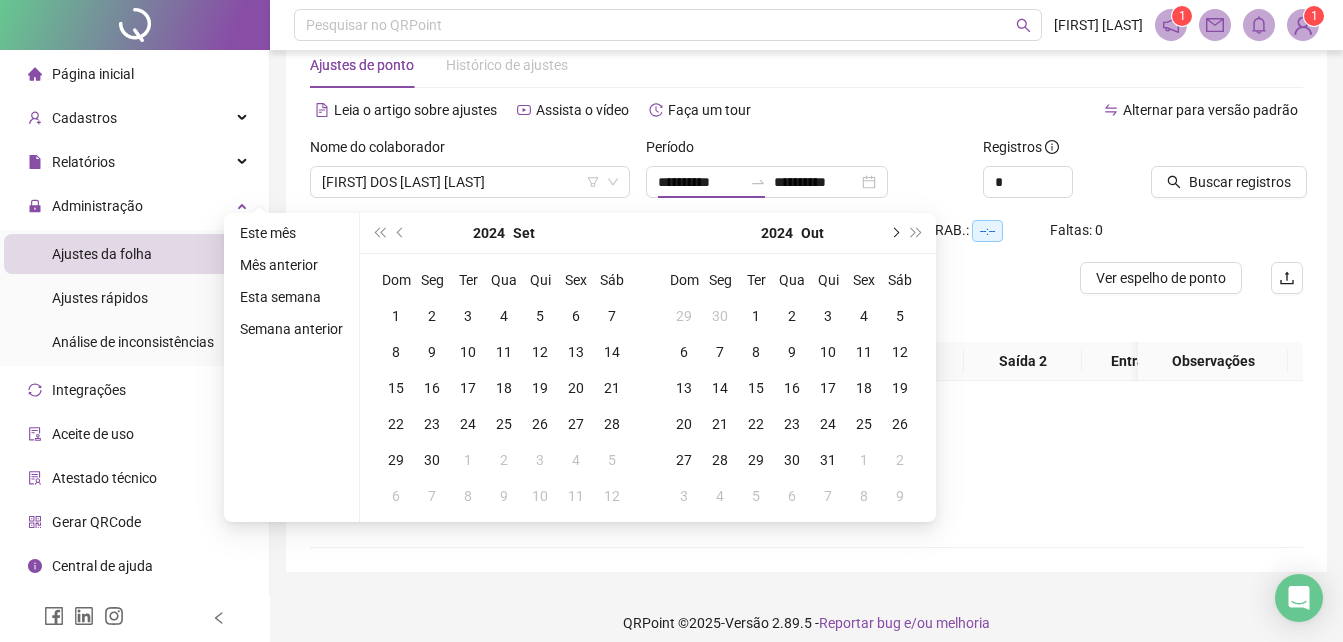 click at bounding box center [894, 233] 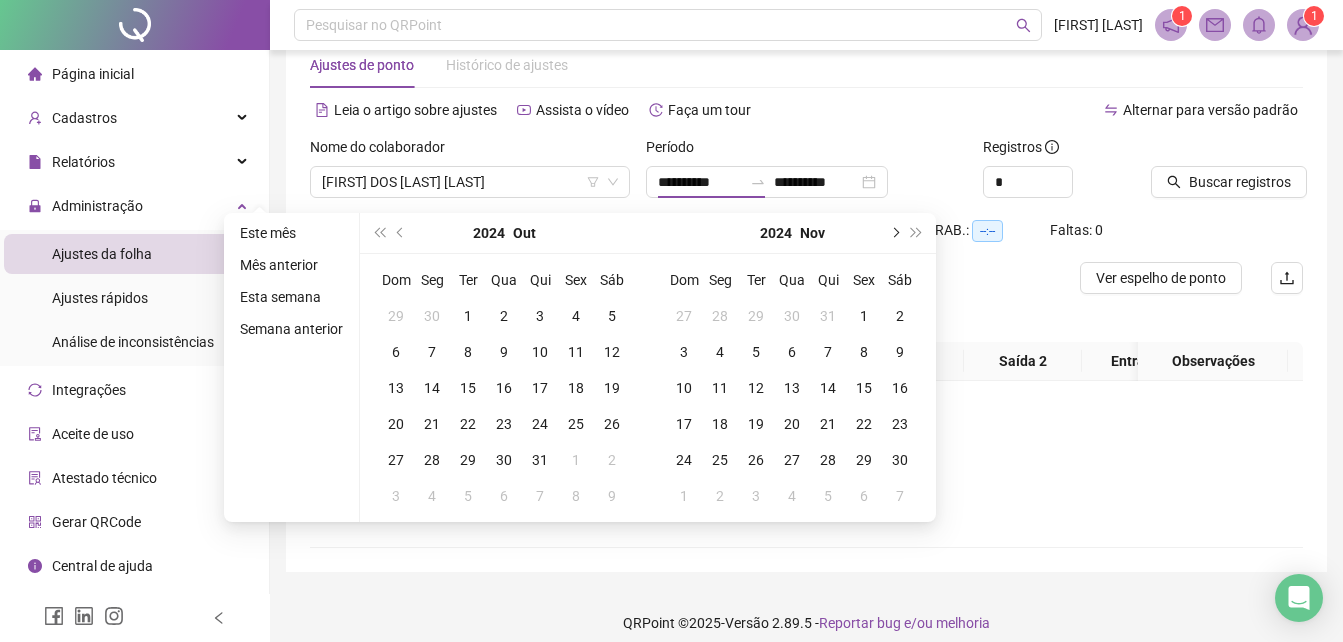 click at bounding box center (894, 233) 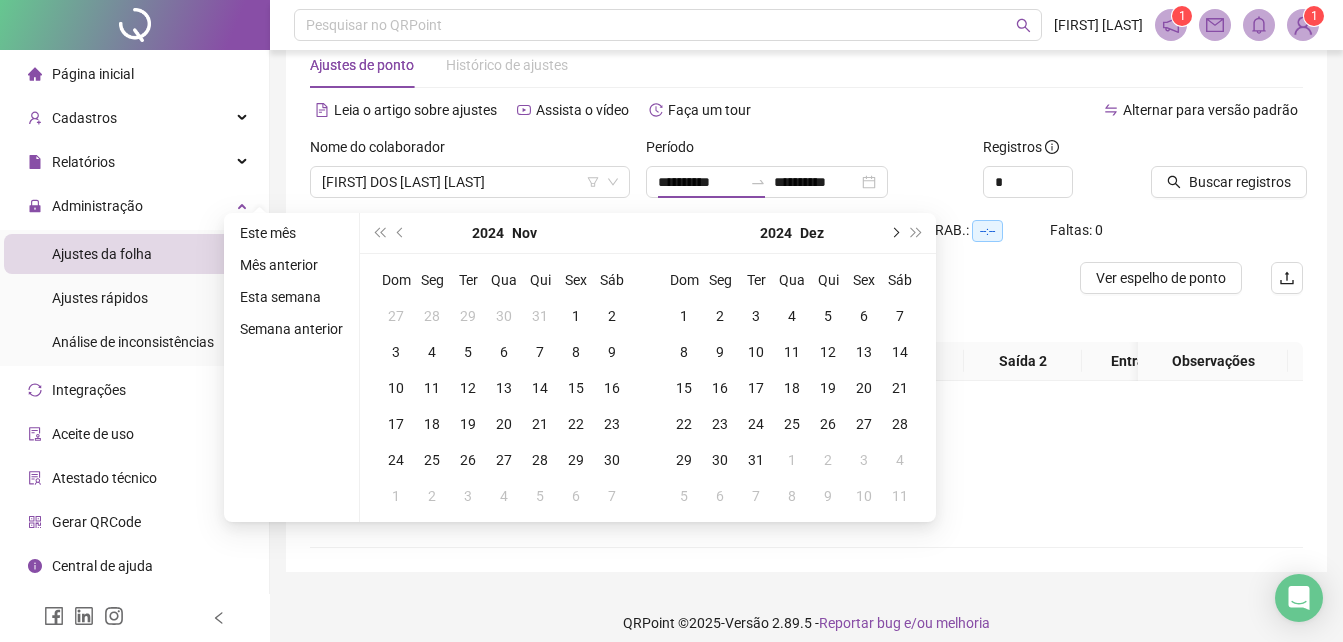 click at bounding box center (894, 233) 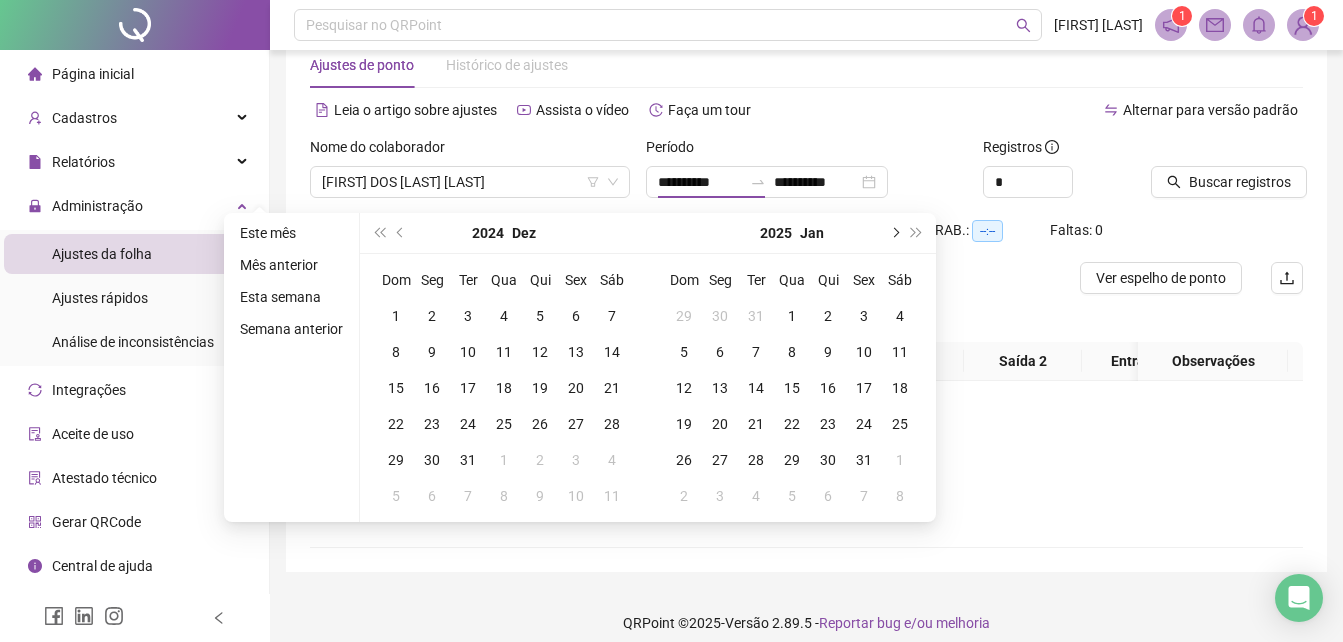 click at bounding box center (894, 233) 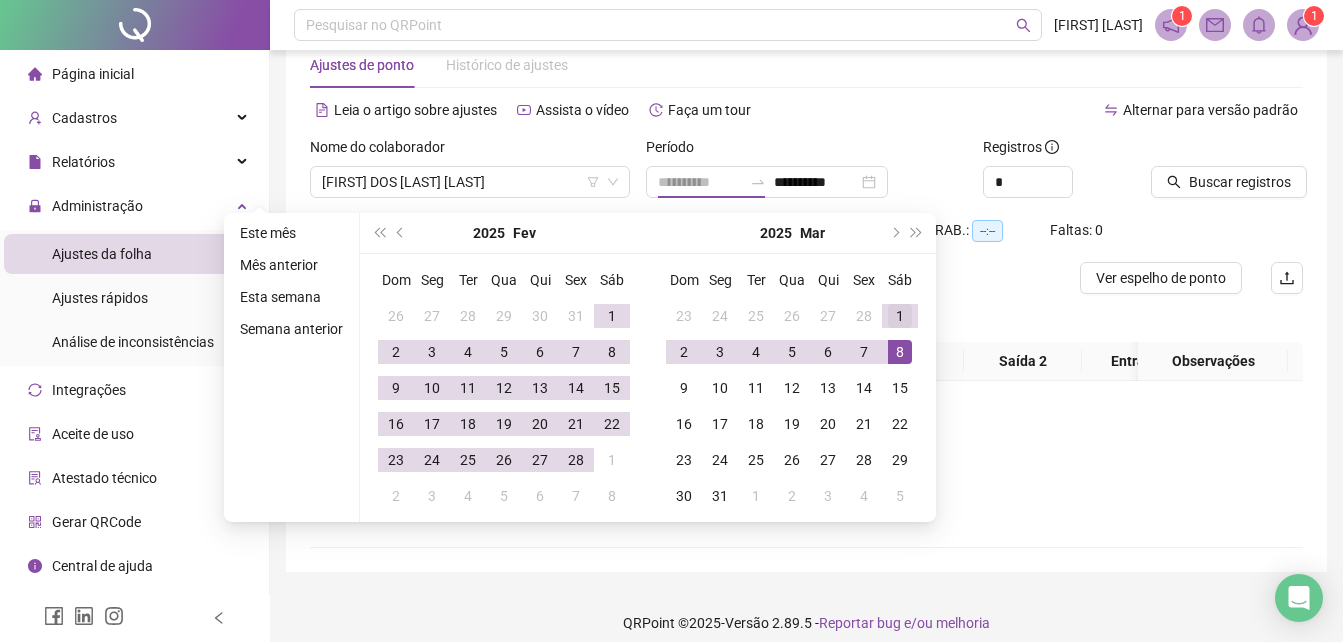 type on "**********" 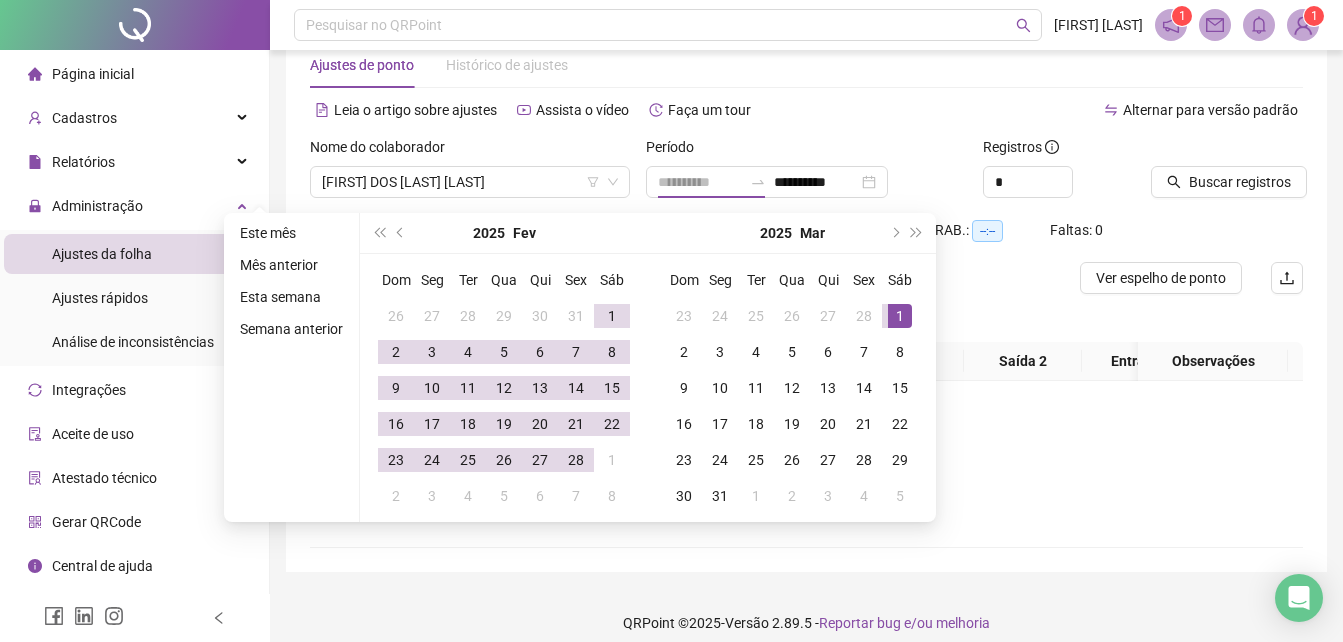 click on "1" at bounding box center (900, 316) 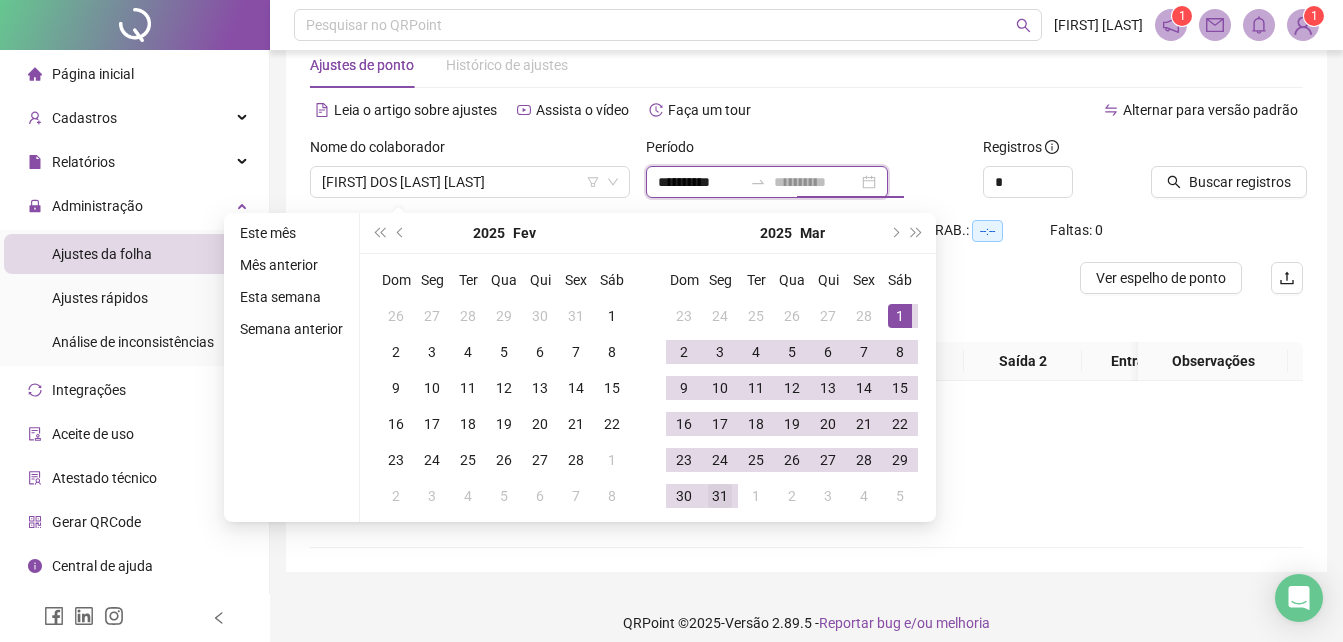 type on "**********" 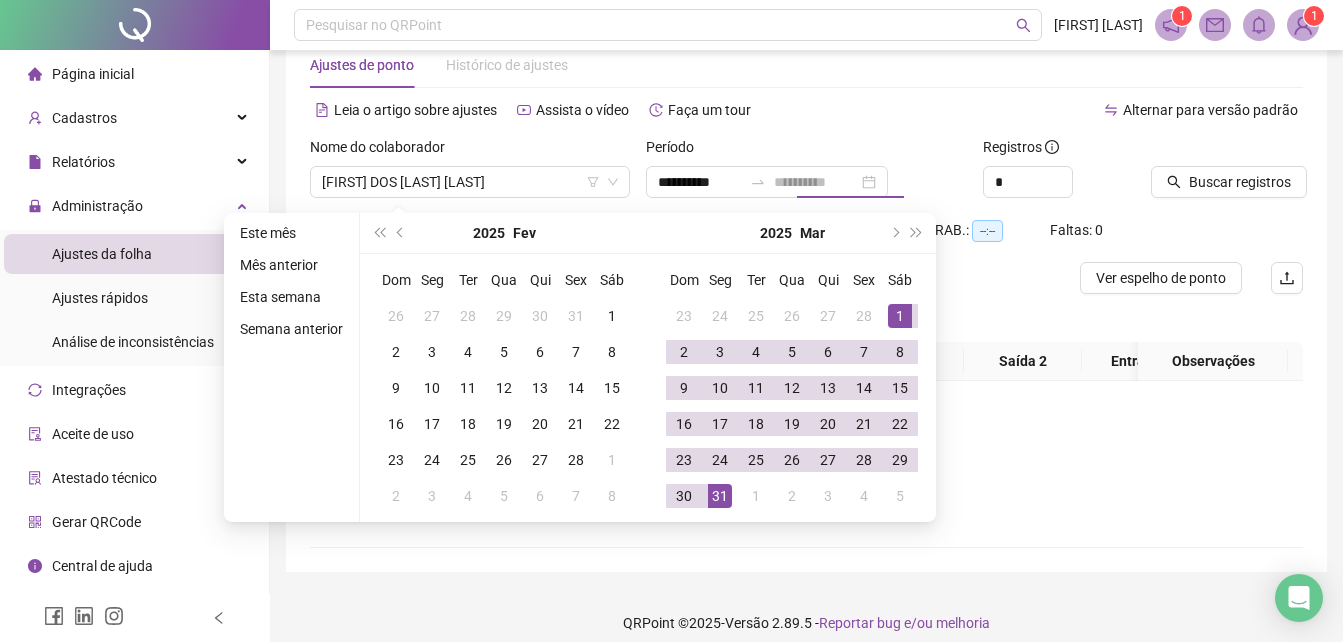 click on "31" at bounding box center (720, 496) 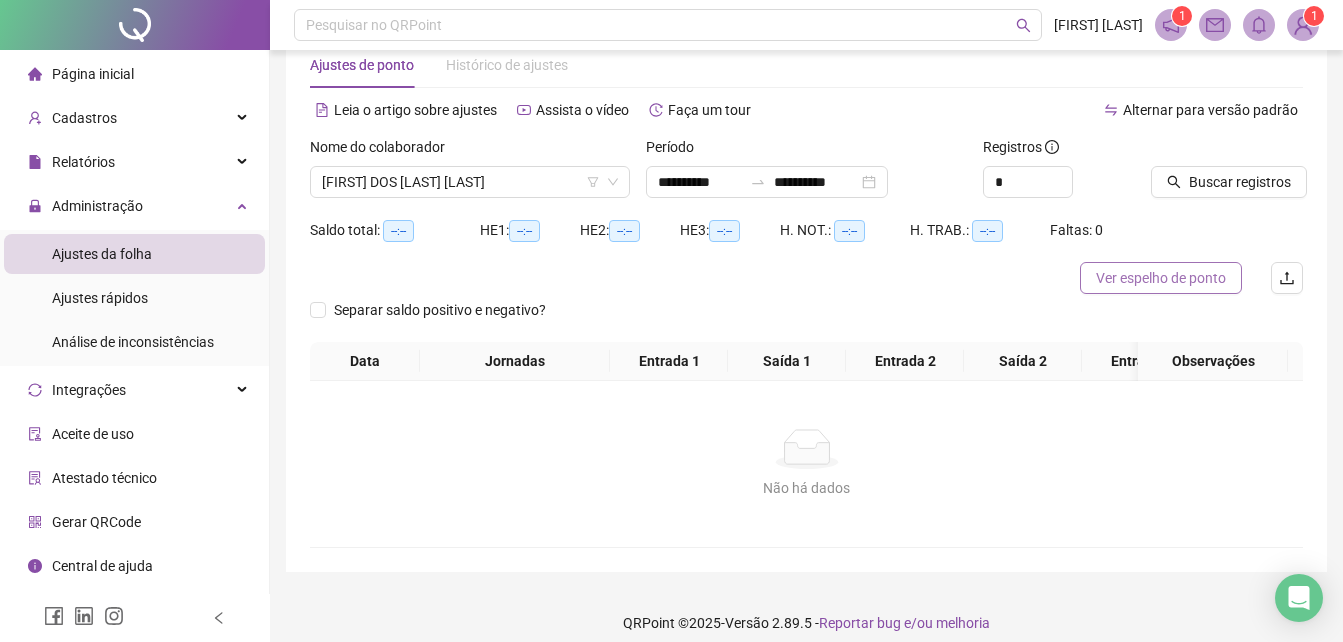 click on "Ver espelho de ponto" at bounding box center [1161, 278] 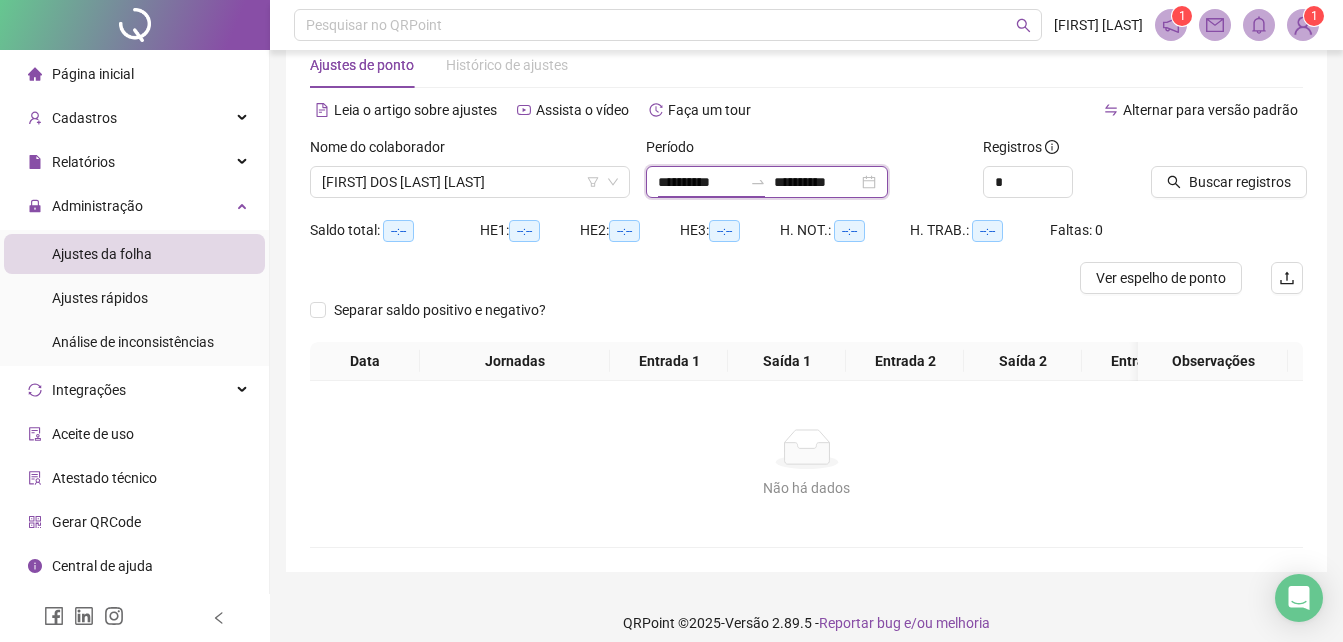 click on "**********" at bounding box center (700, 182) 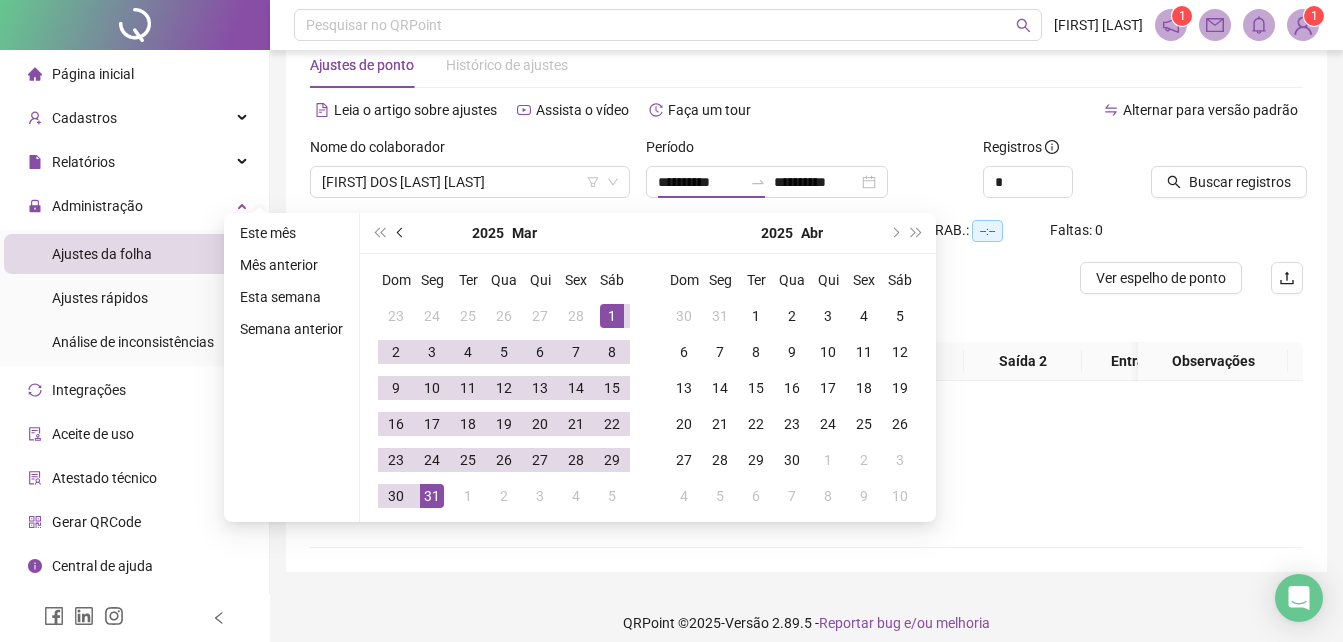 click at bounding box center (401, 233) 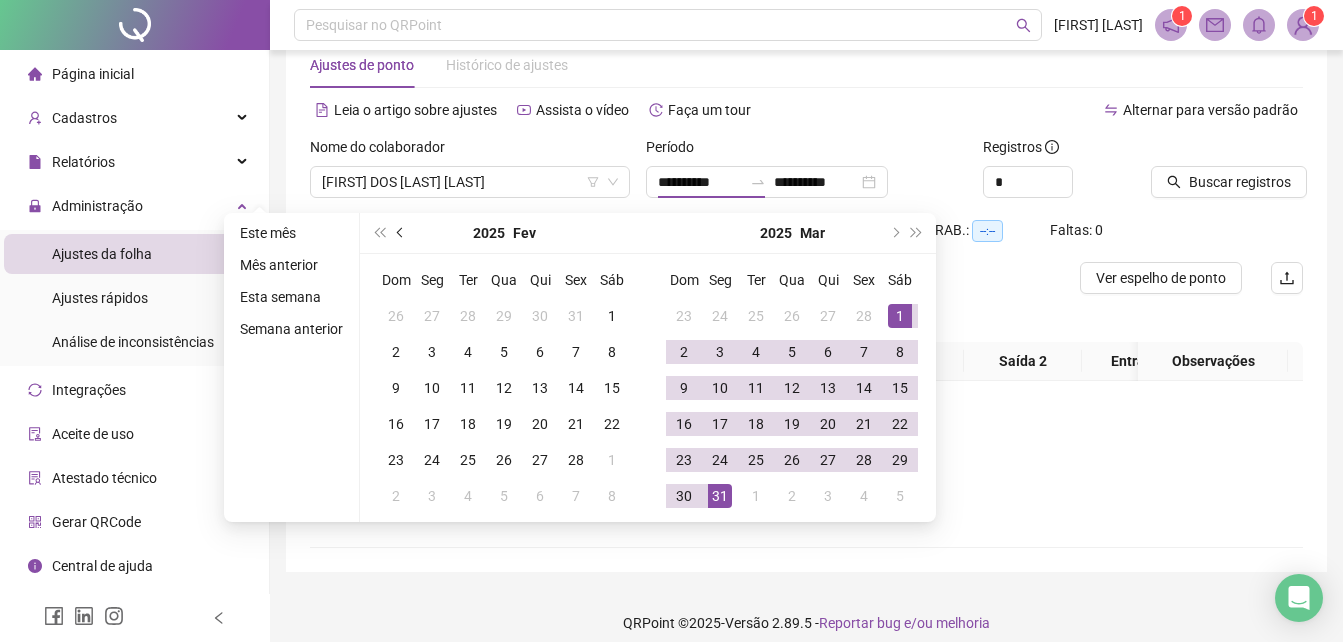 click at bounding box center (401, 233) 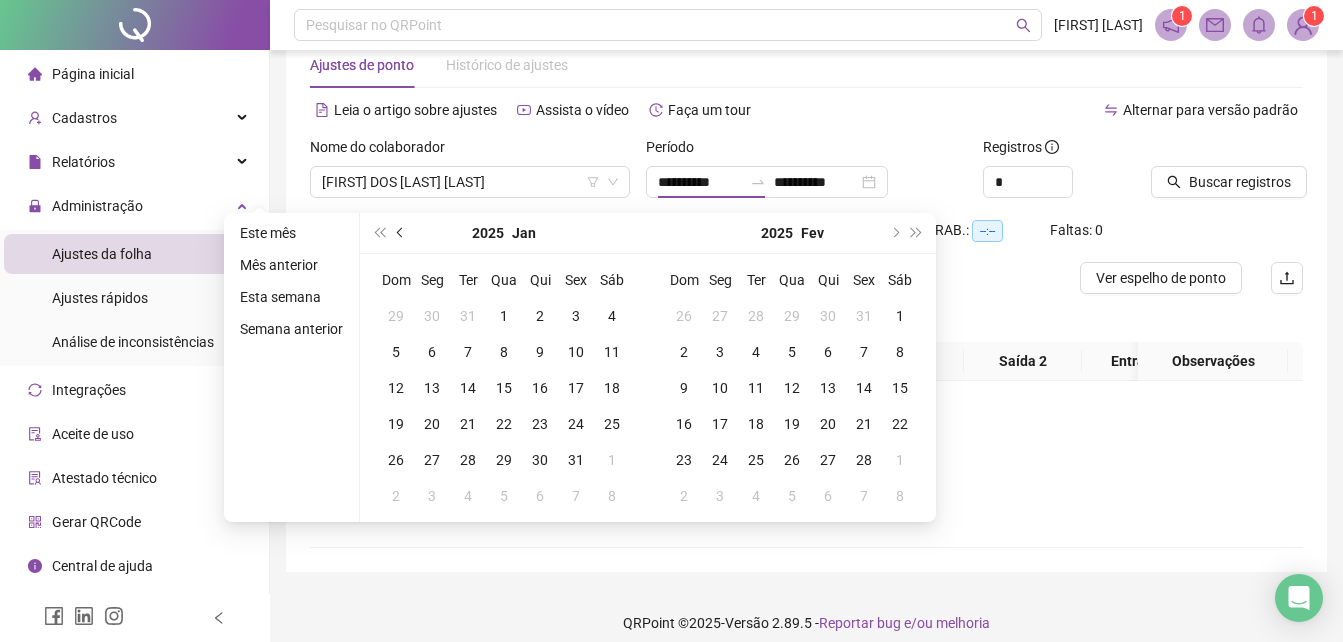 click at bounding box center [401, 233] 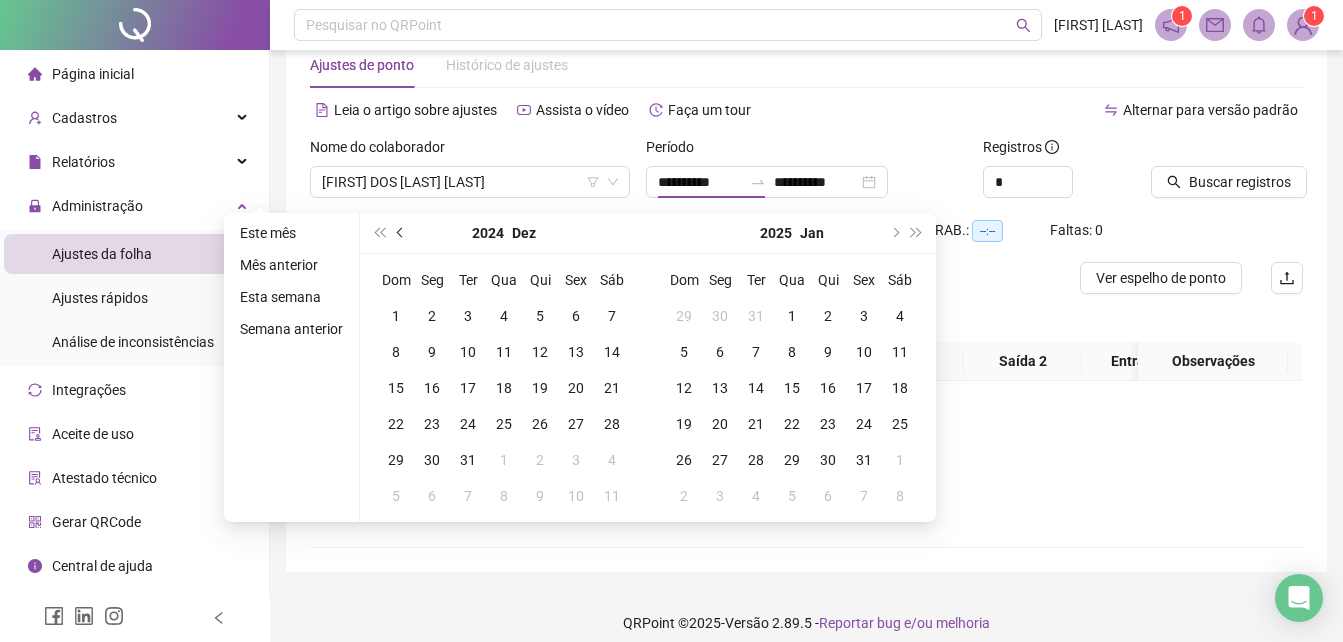 click at bounding box center [401, 233] 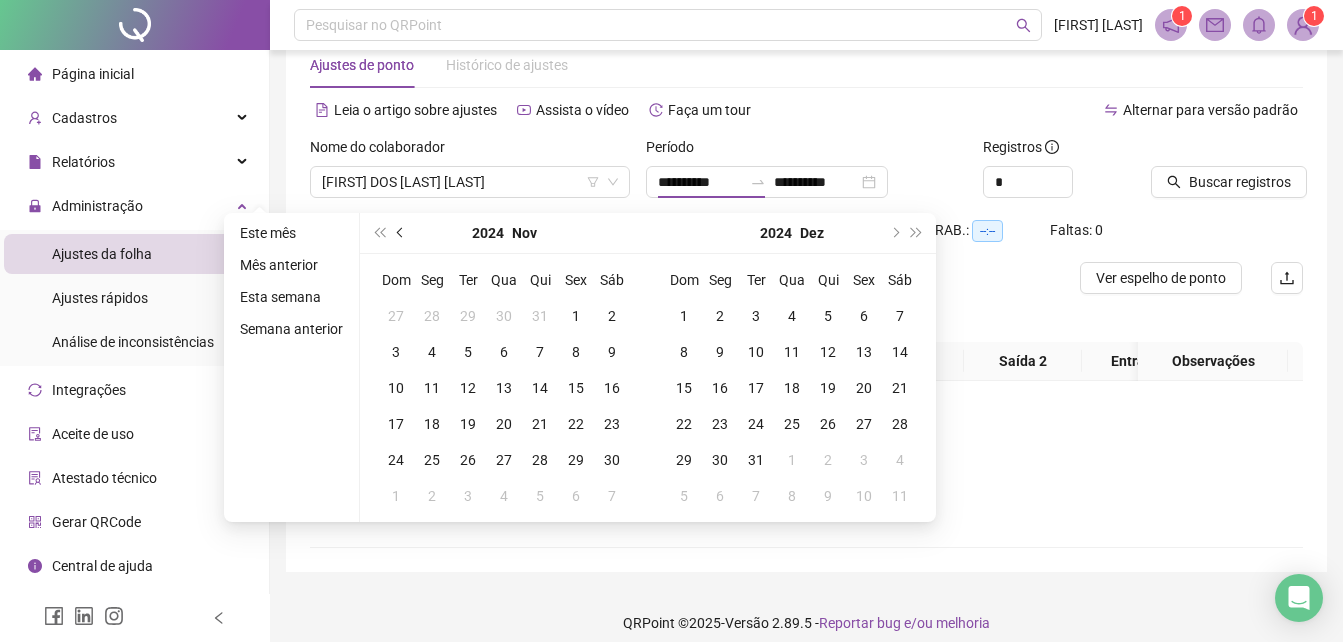 click at bounding box center [401, 233] 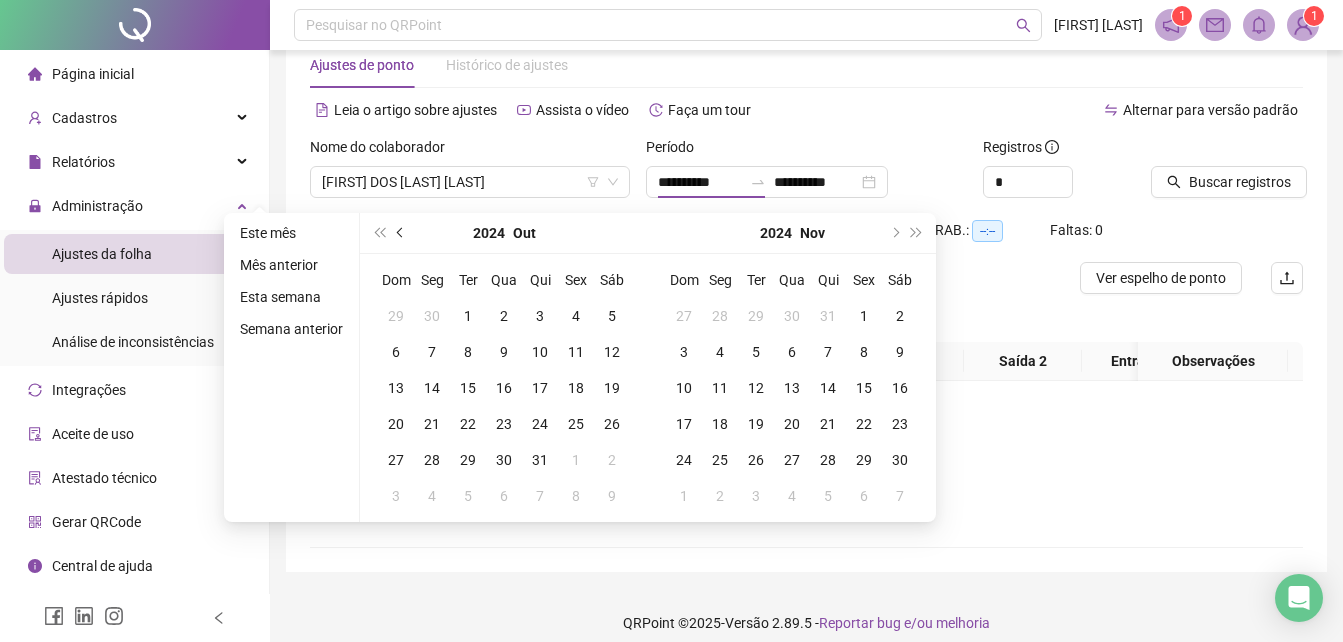 click at bounding box center (401, 233) 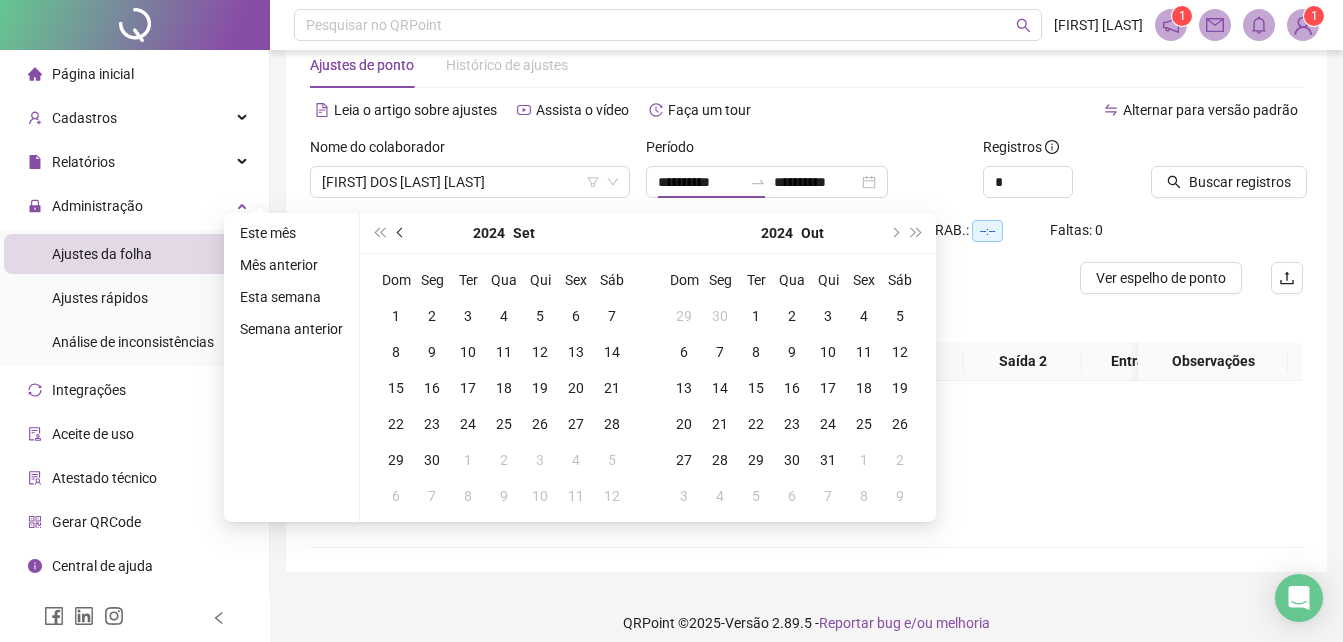 click at bounding box center [401, 233] 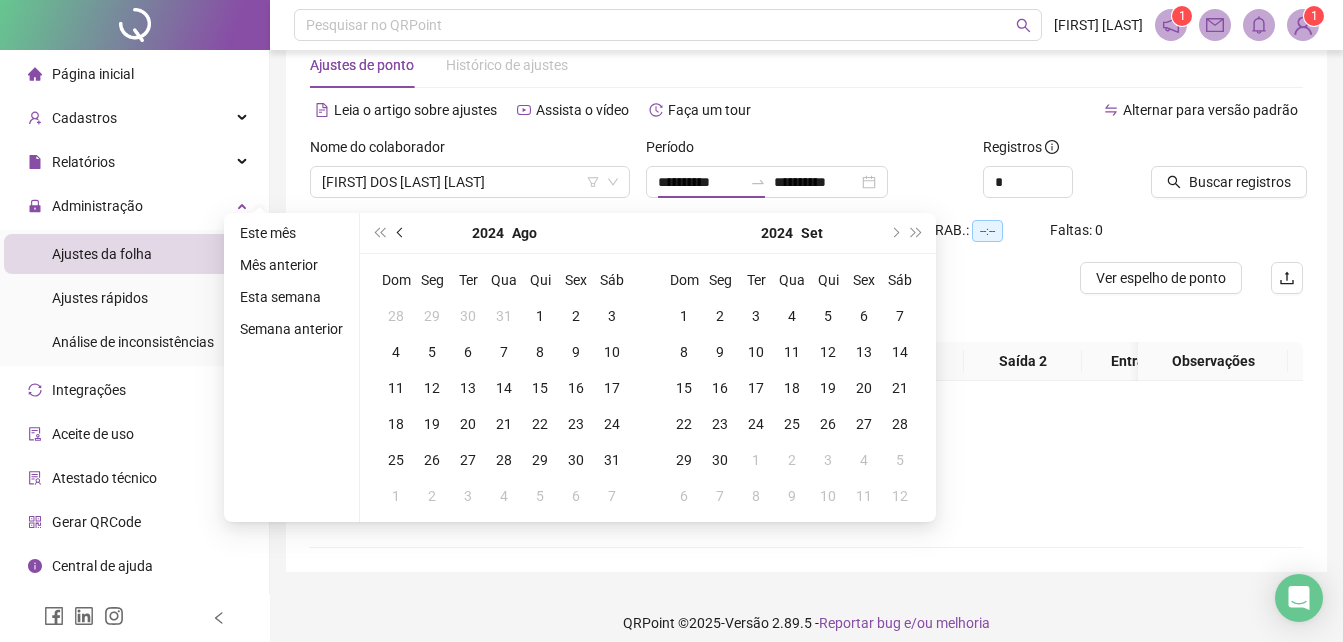 click at bounding box center [401, 233] 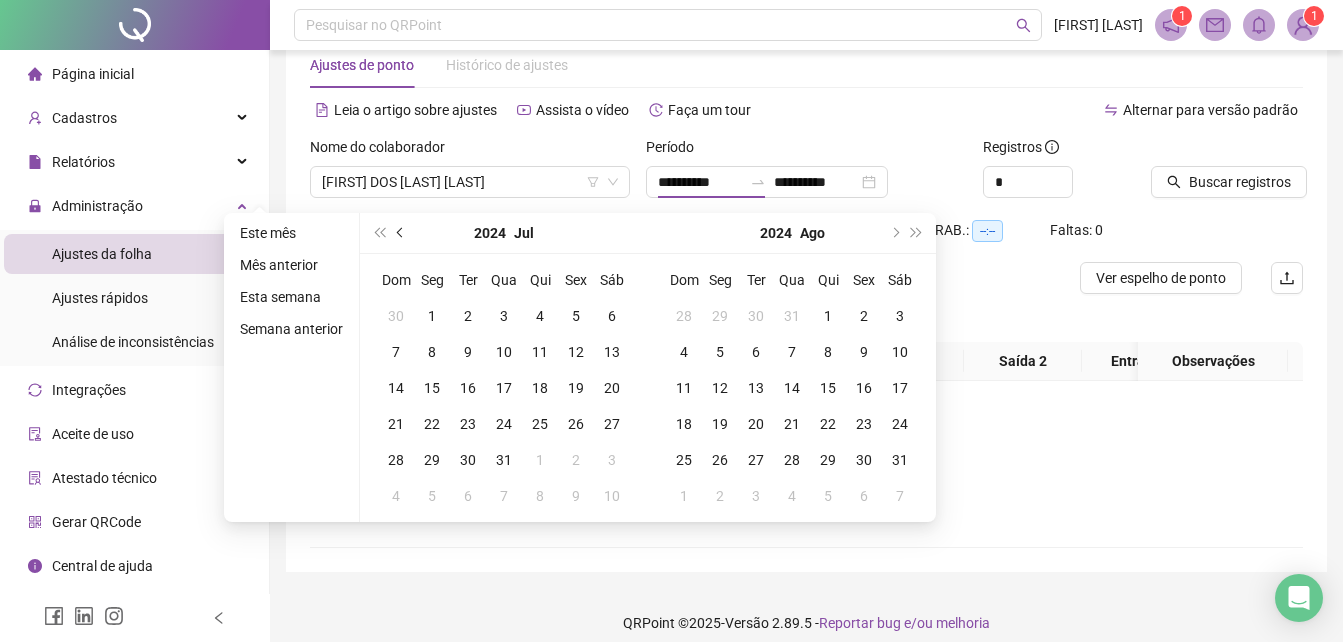 click at bounding box center [401, 233] 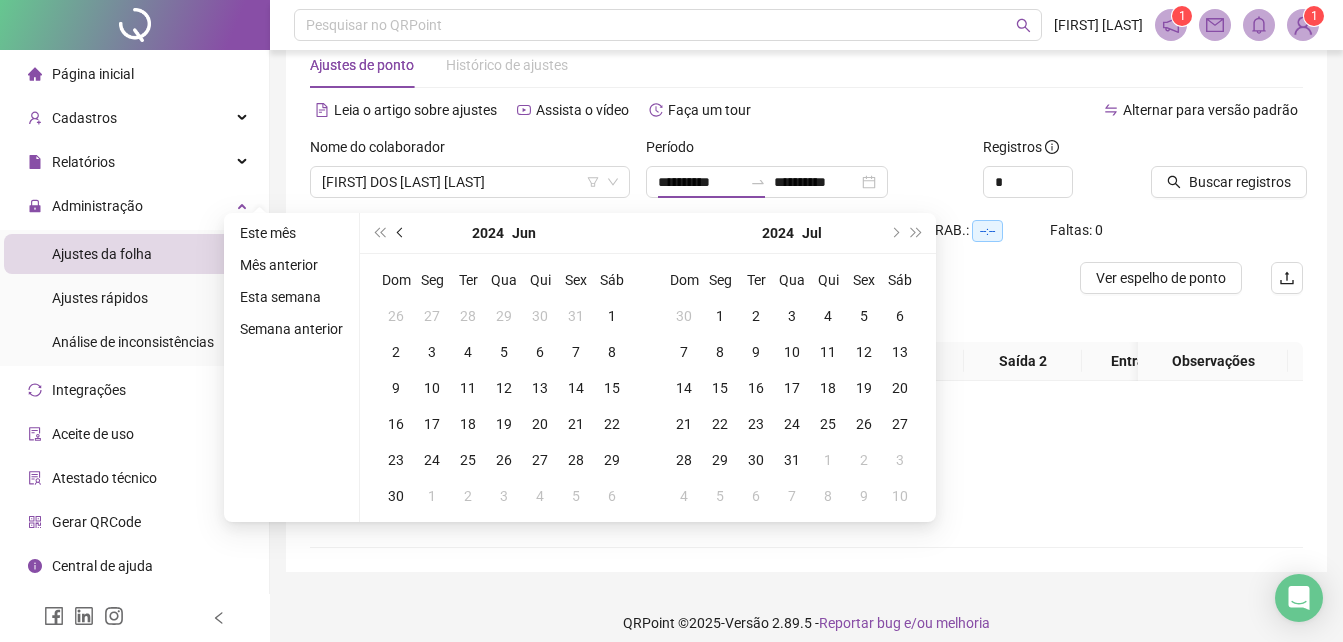 click at bounding box center [401, 233] 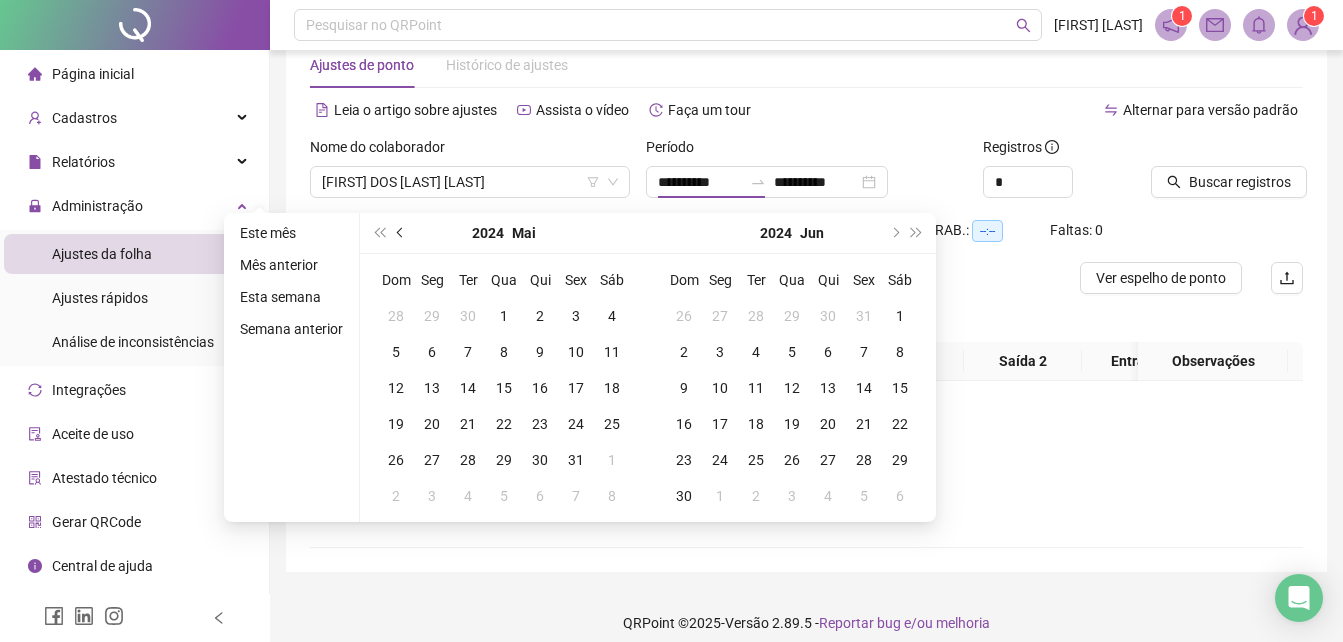 click at bounding box center [401, 233] 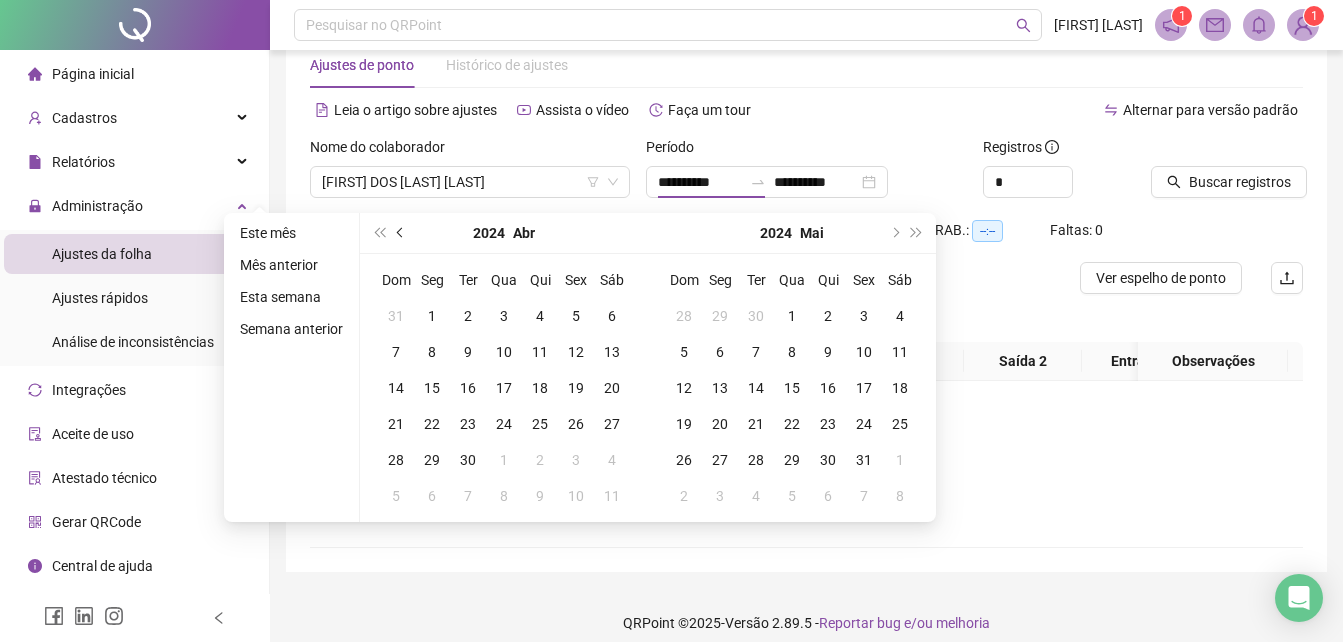 click at bounding box center [401, 233] 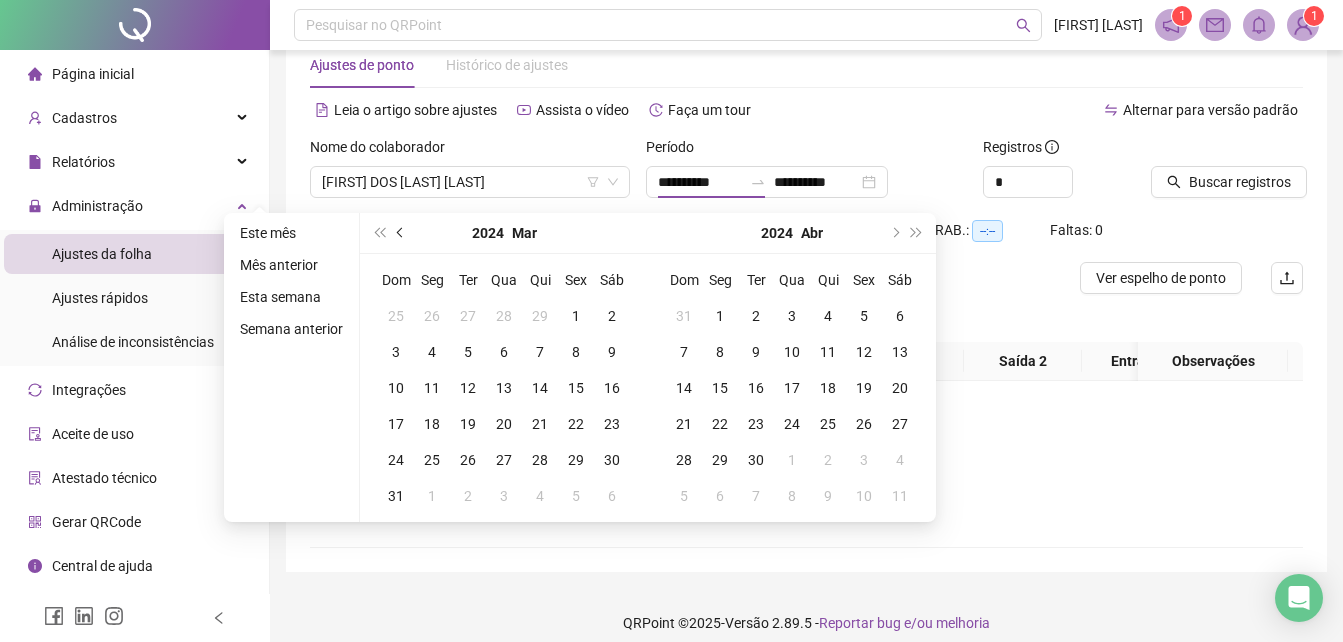 click at bounding box center [401, 233] 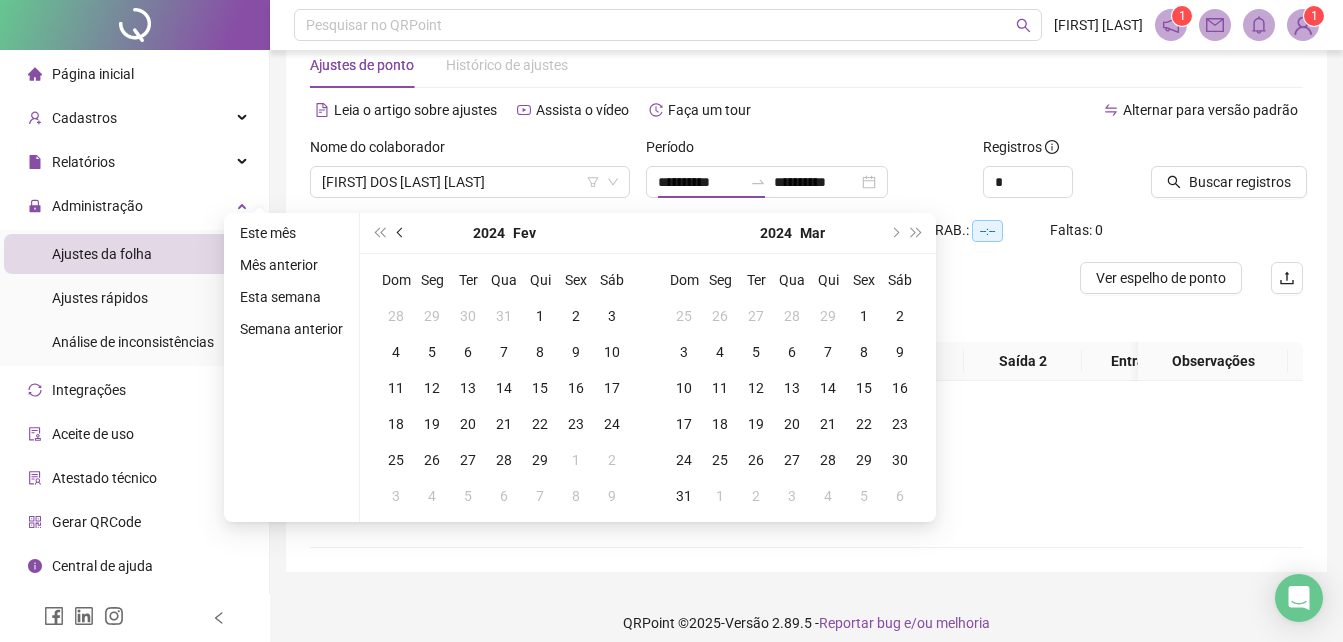 click at bounding box center (401, 233) 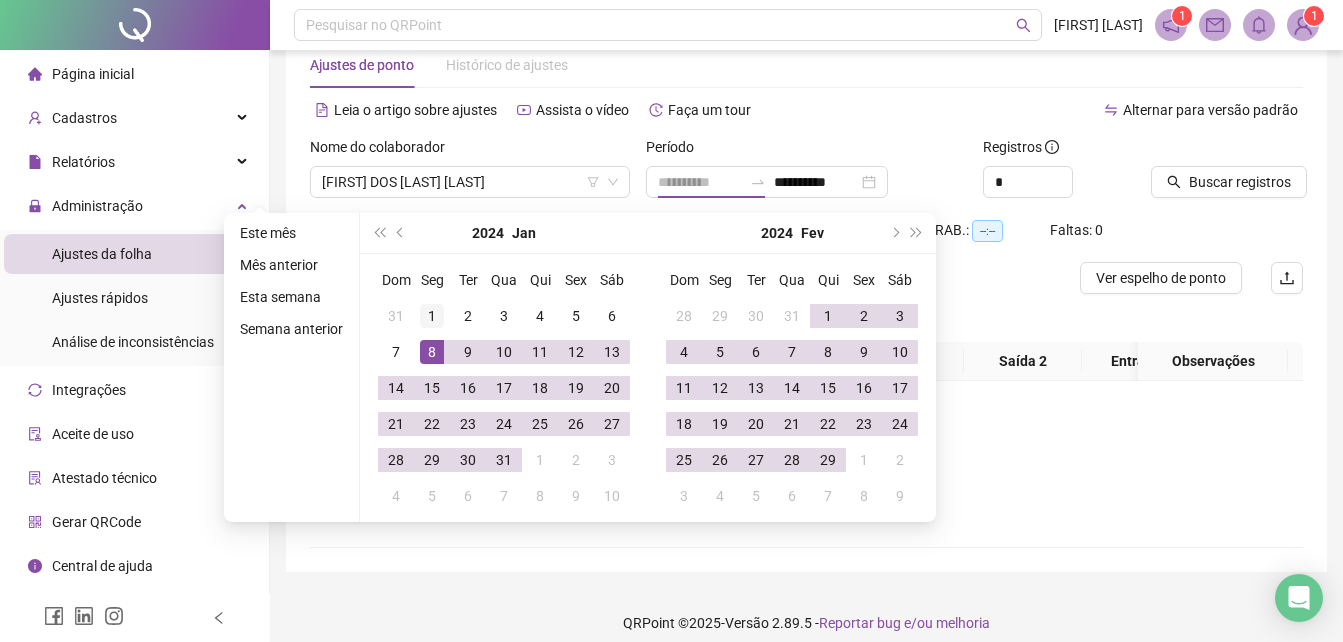 type on "**********" 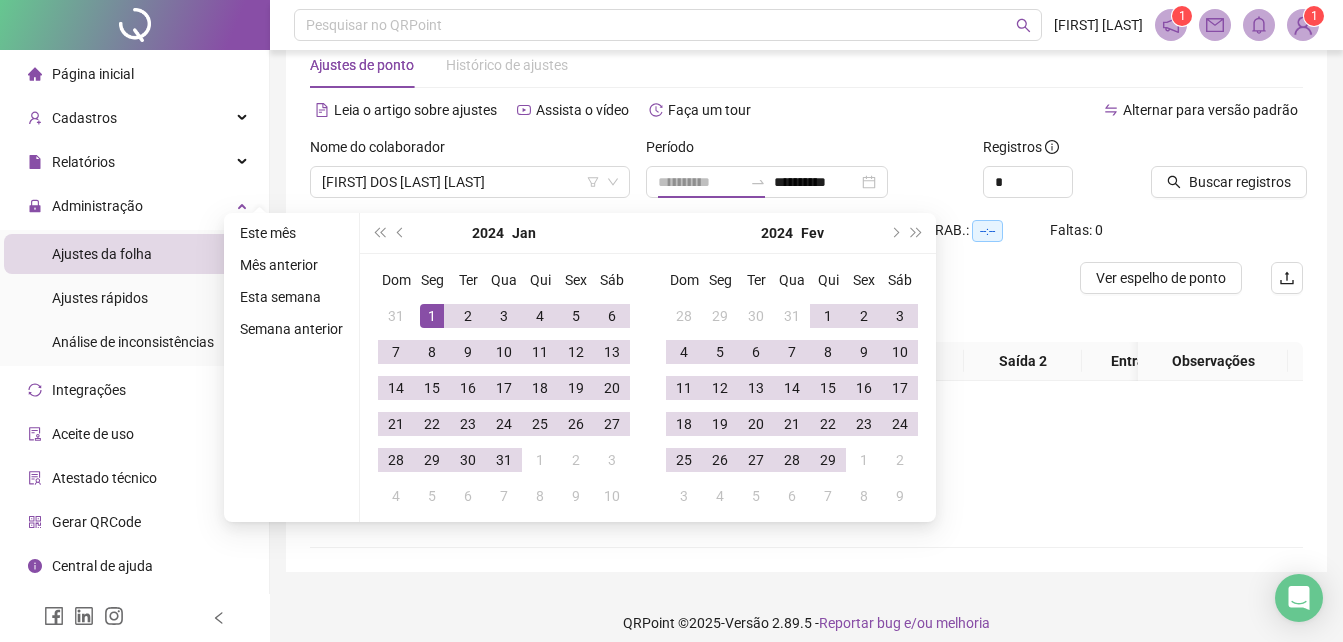 click on "1" at bounding box center (432, 316) 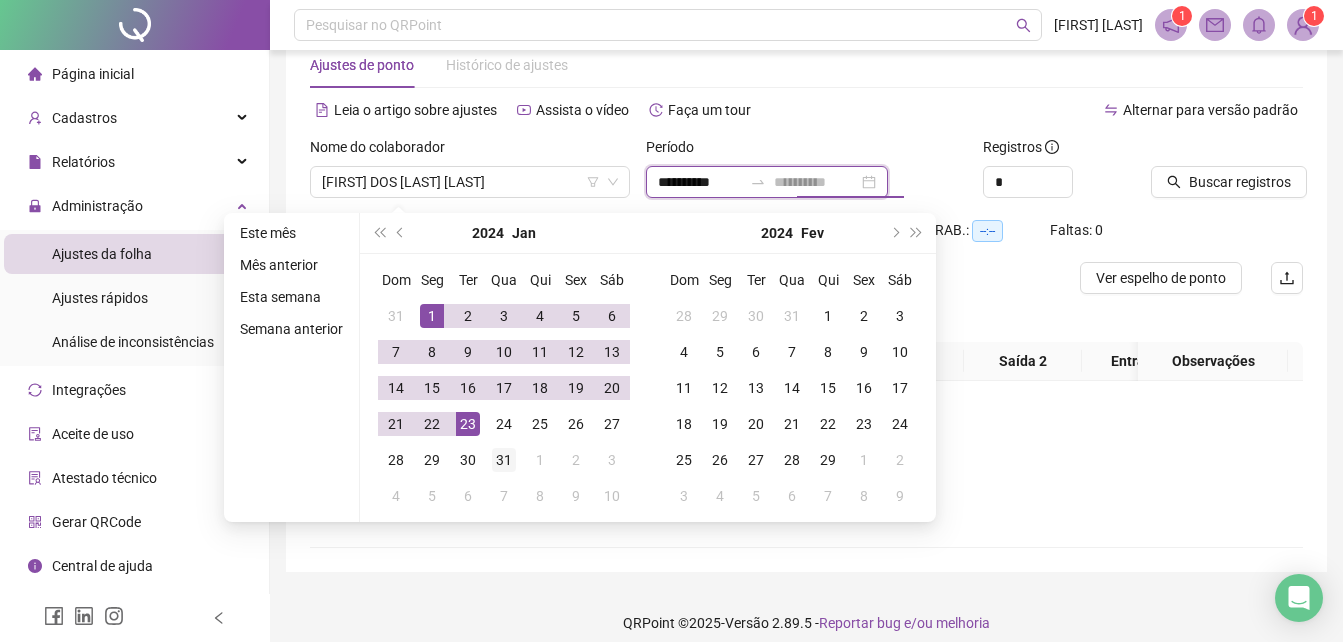 type on "**********" 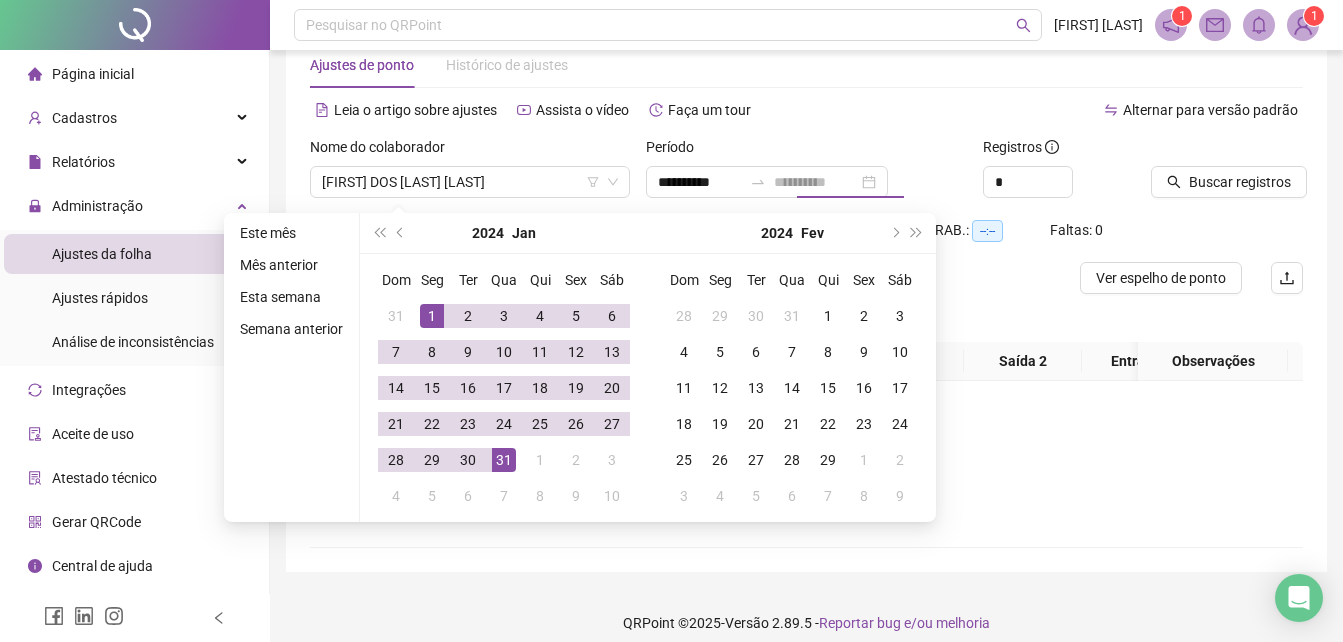 click on "31" at bounding box center (504, 460) 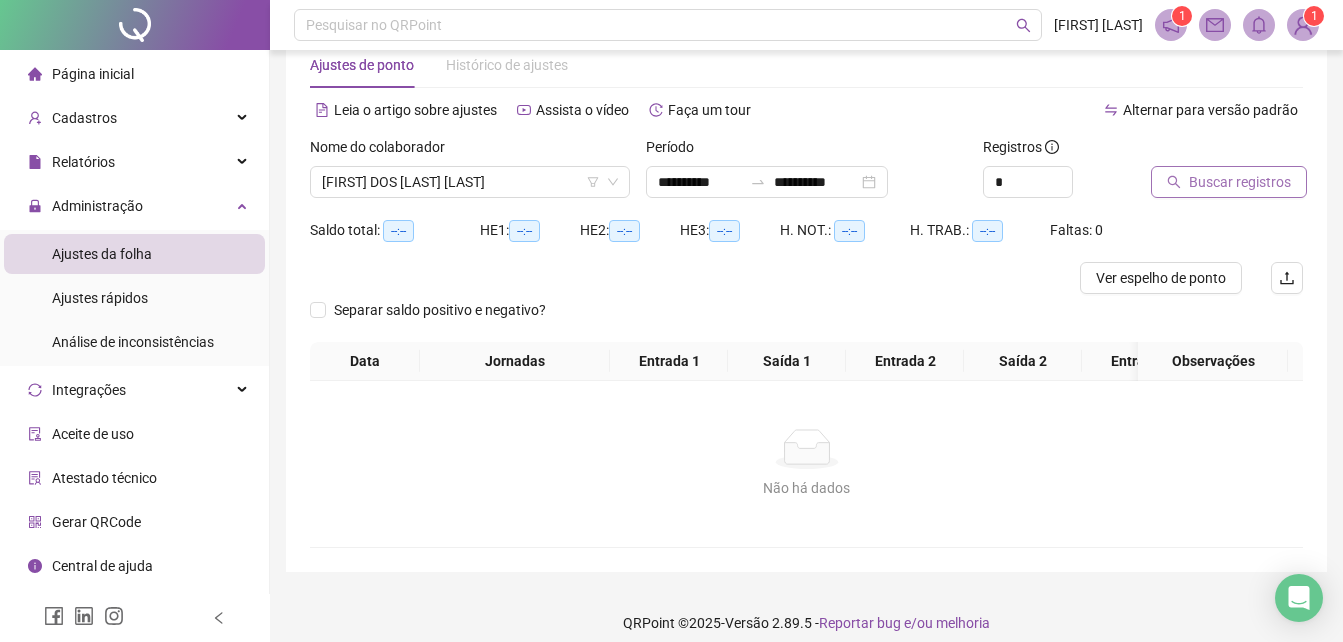 click on "Buscar registros" at bounding box center (1240, 182) 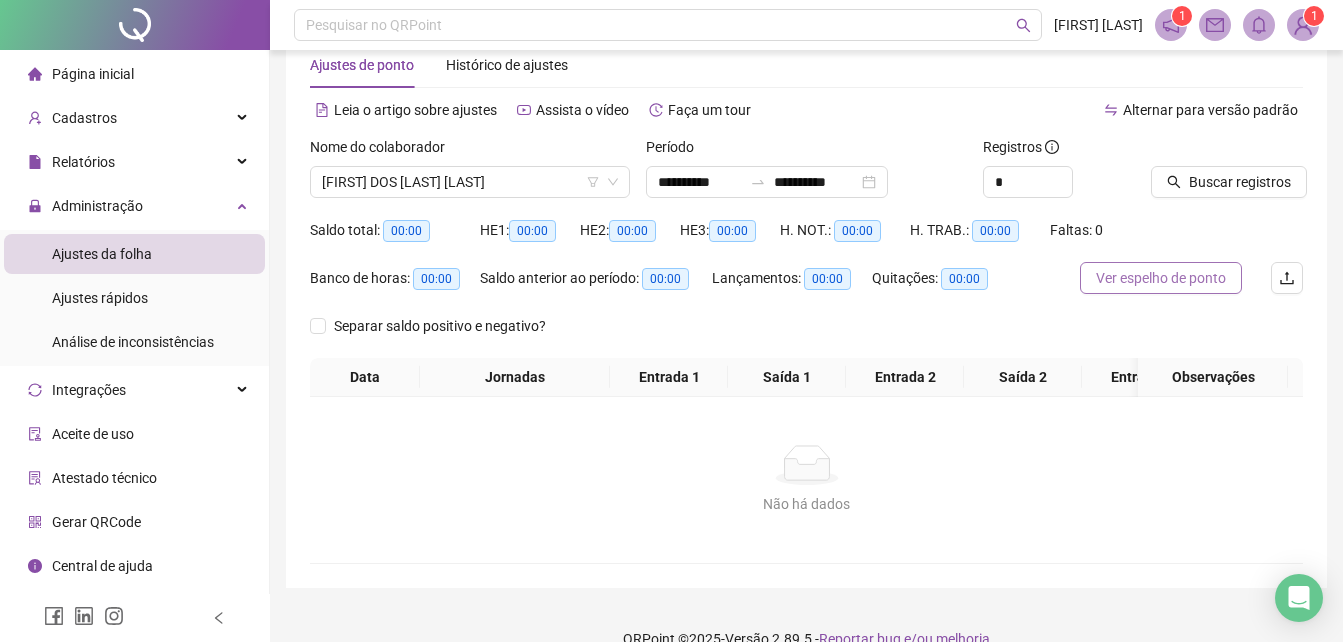 click on "Ver espelho de ponto" at bounding box center [1161, 278] 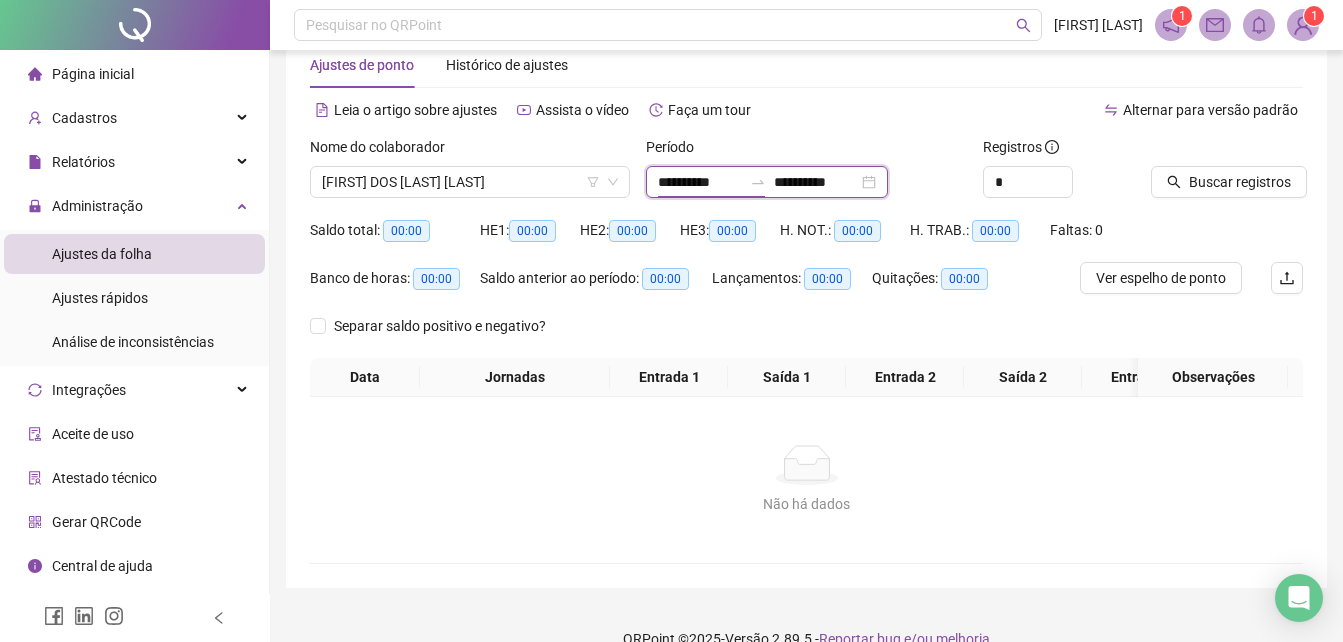 click on "**********" at bounding box center [700, 182] 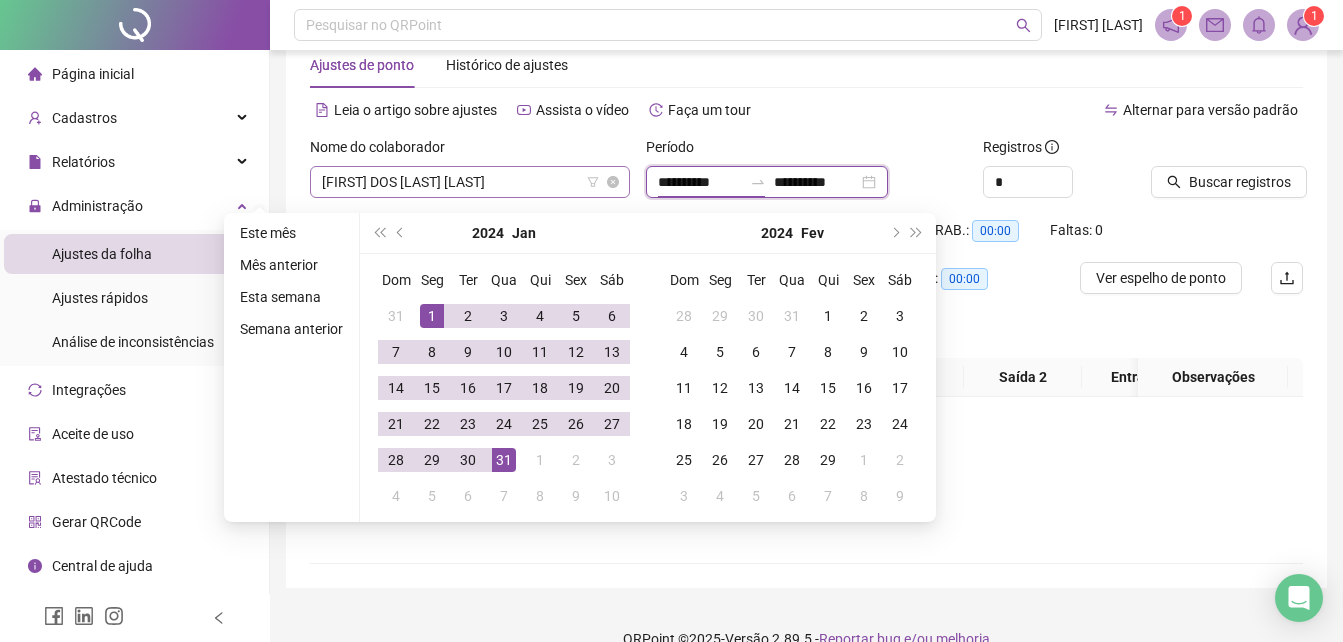 type on "**********" 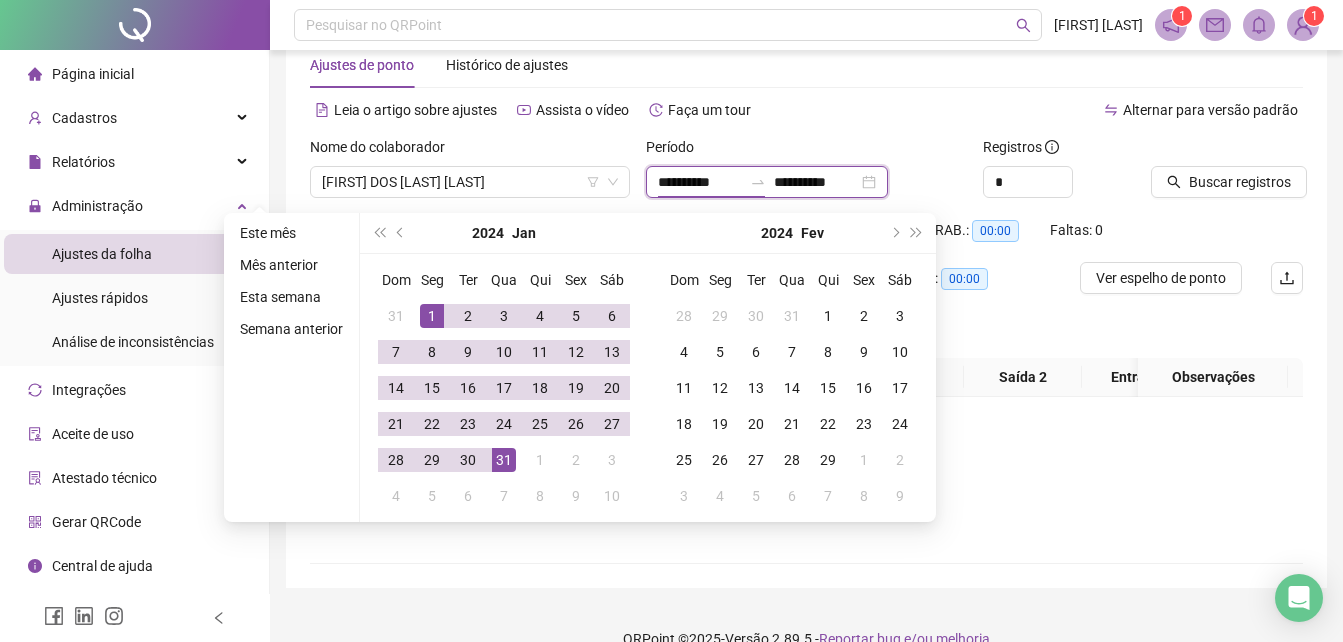 type on "**********" 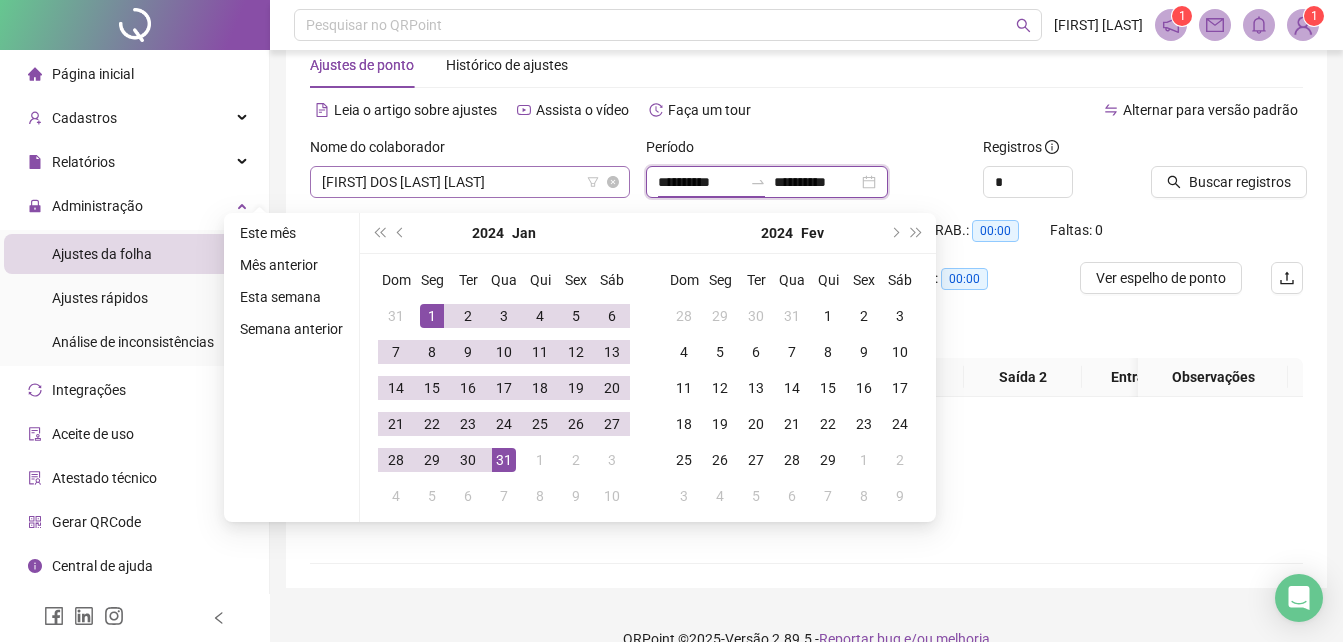 click on "[FIRST] DOS [LAST] [LAST]" at bounding box center (470, 182) 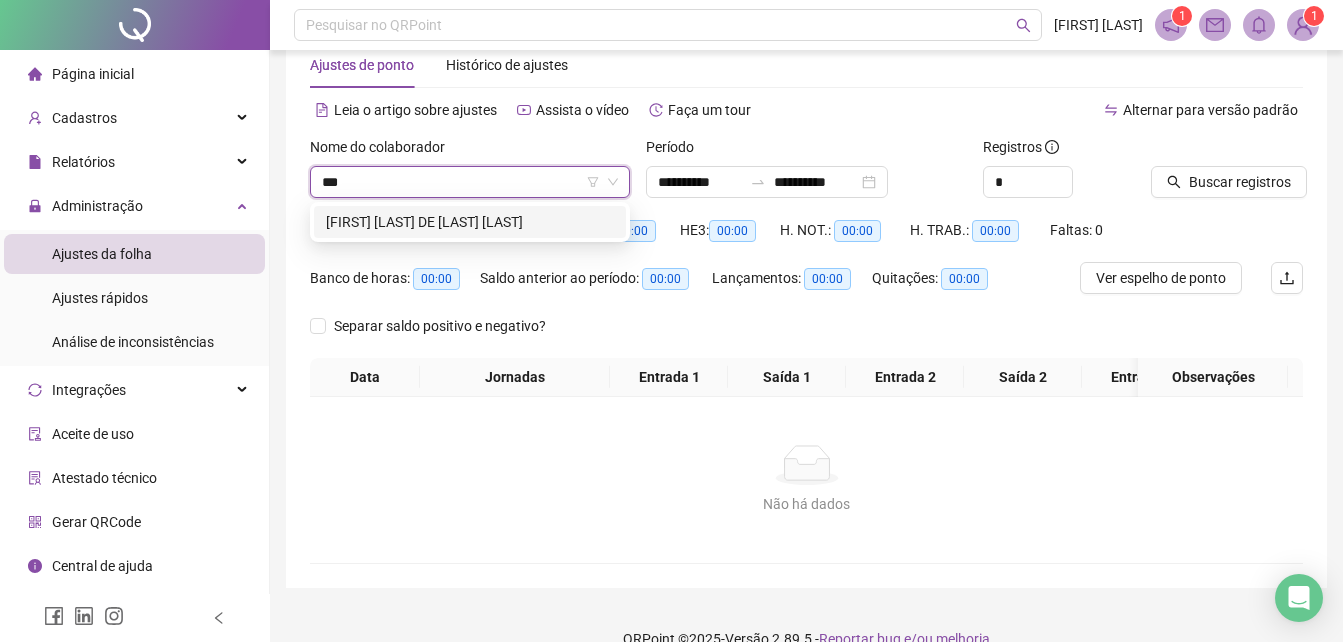 scroll, scrollTop: 0, scrollLeft: 0, axis: both 